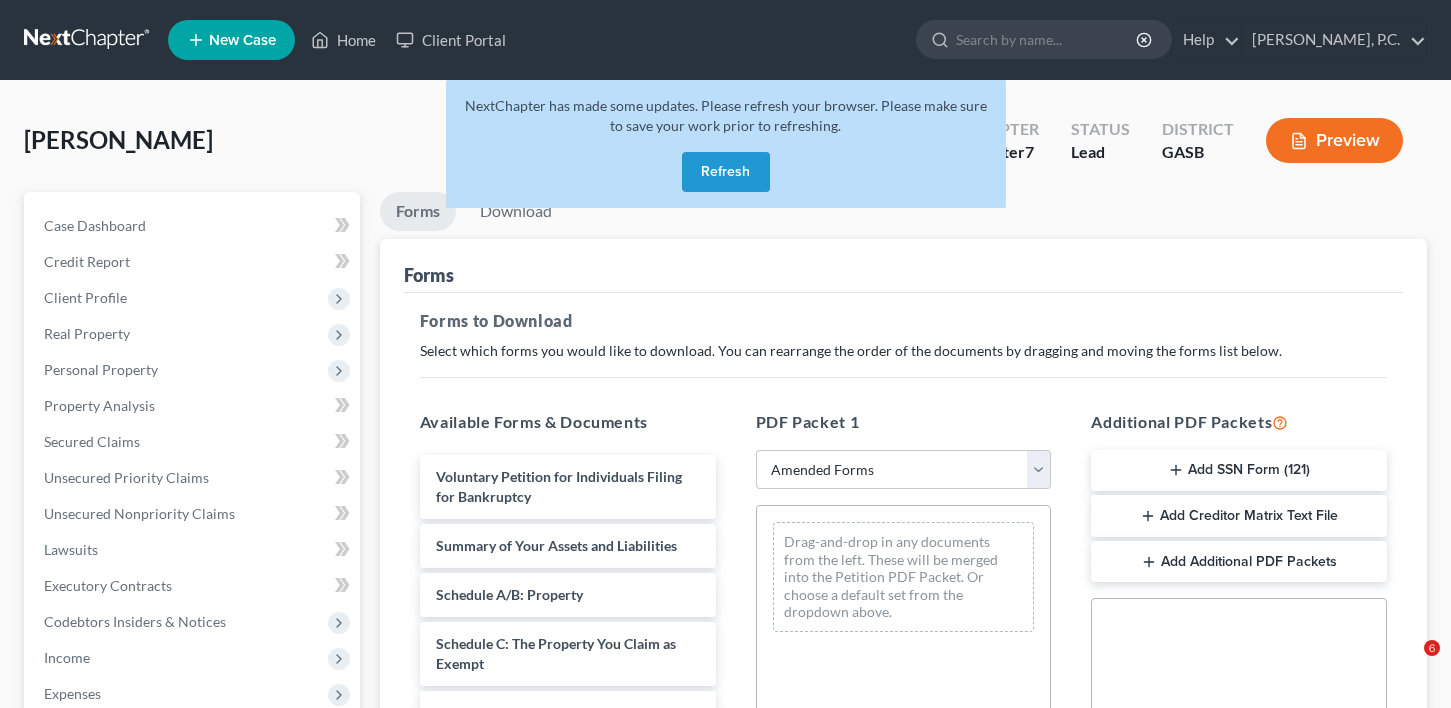 select on "2" 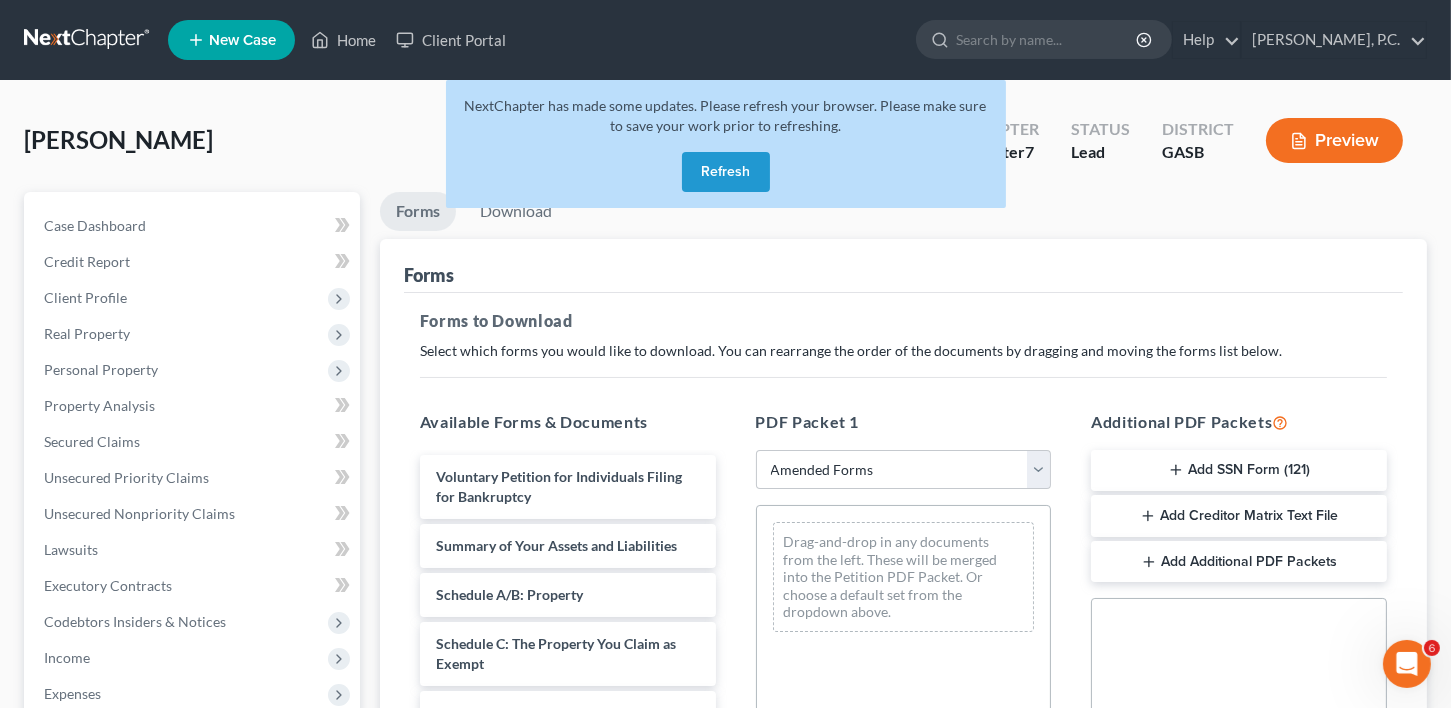 scroll, scrollTop: 0, scrollLeft: 0, axis: both 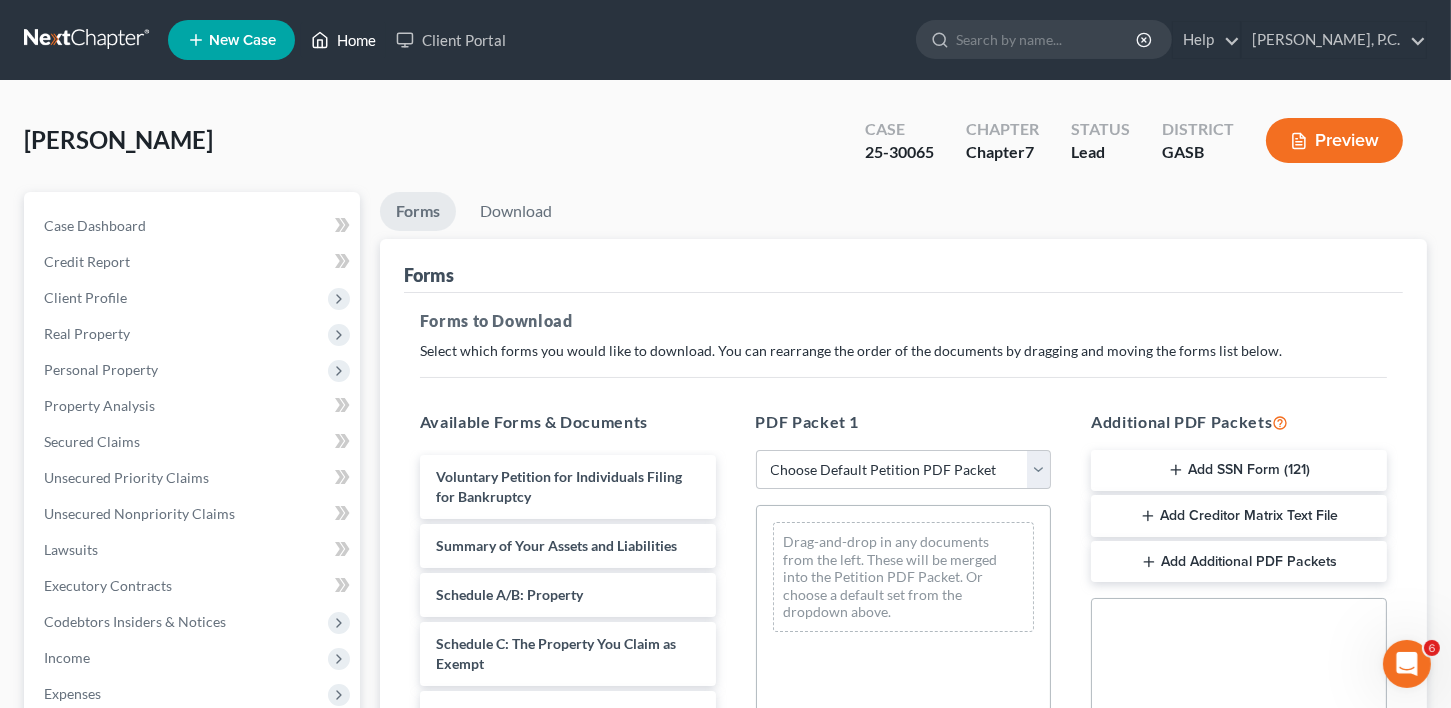 click on "Home" at bounding box center [343, 40] 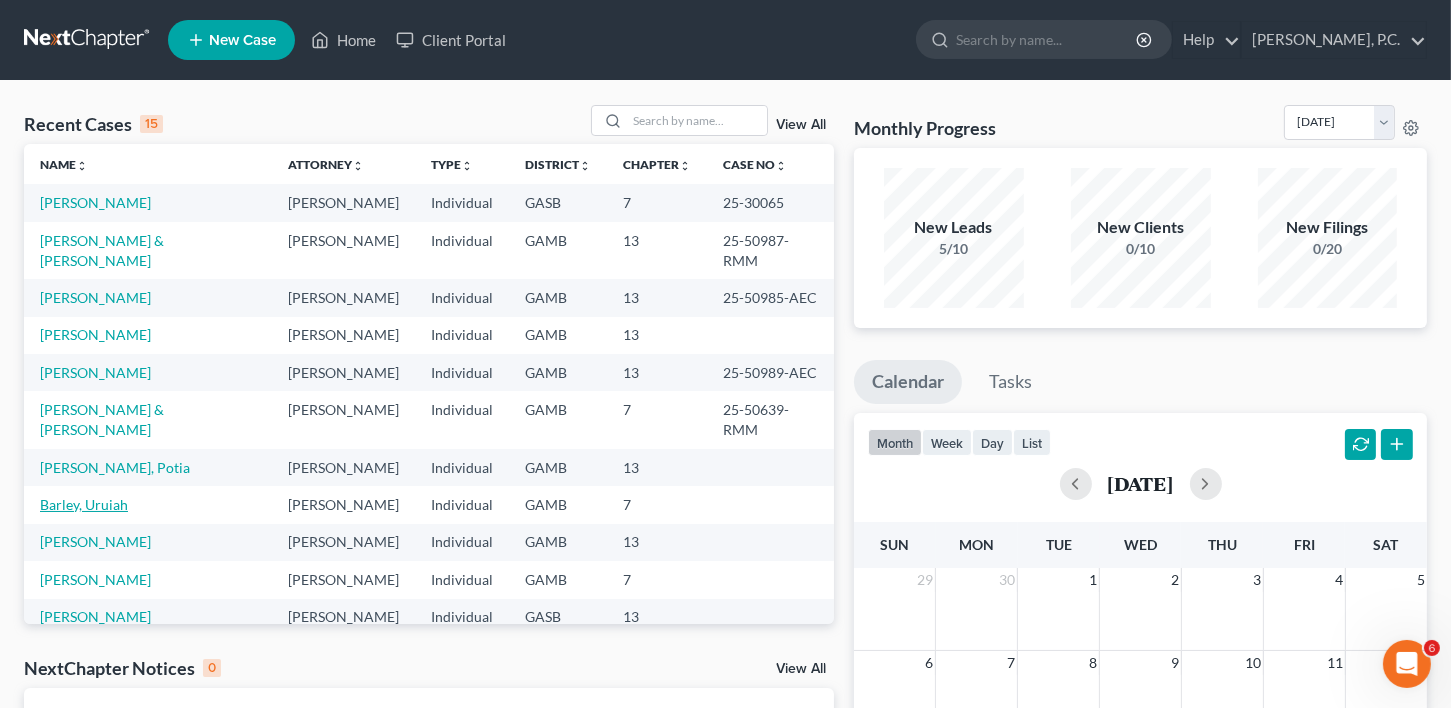 click on "Barley, Uruiah" at bounding box center [84, 504] 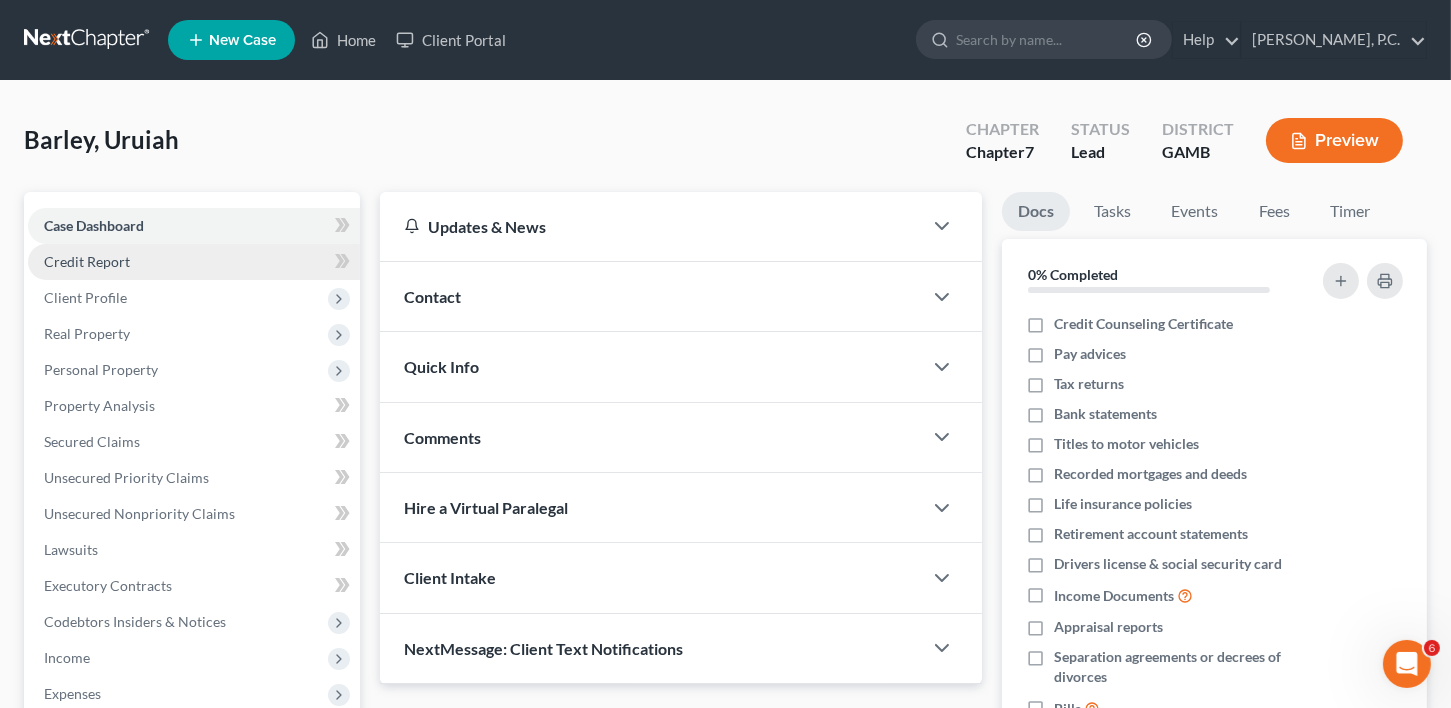 click on "Credit Report" at bounding box center (87, 261) 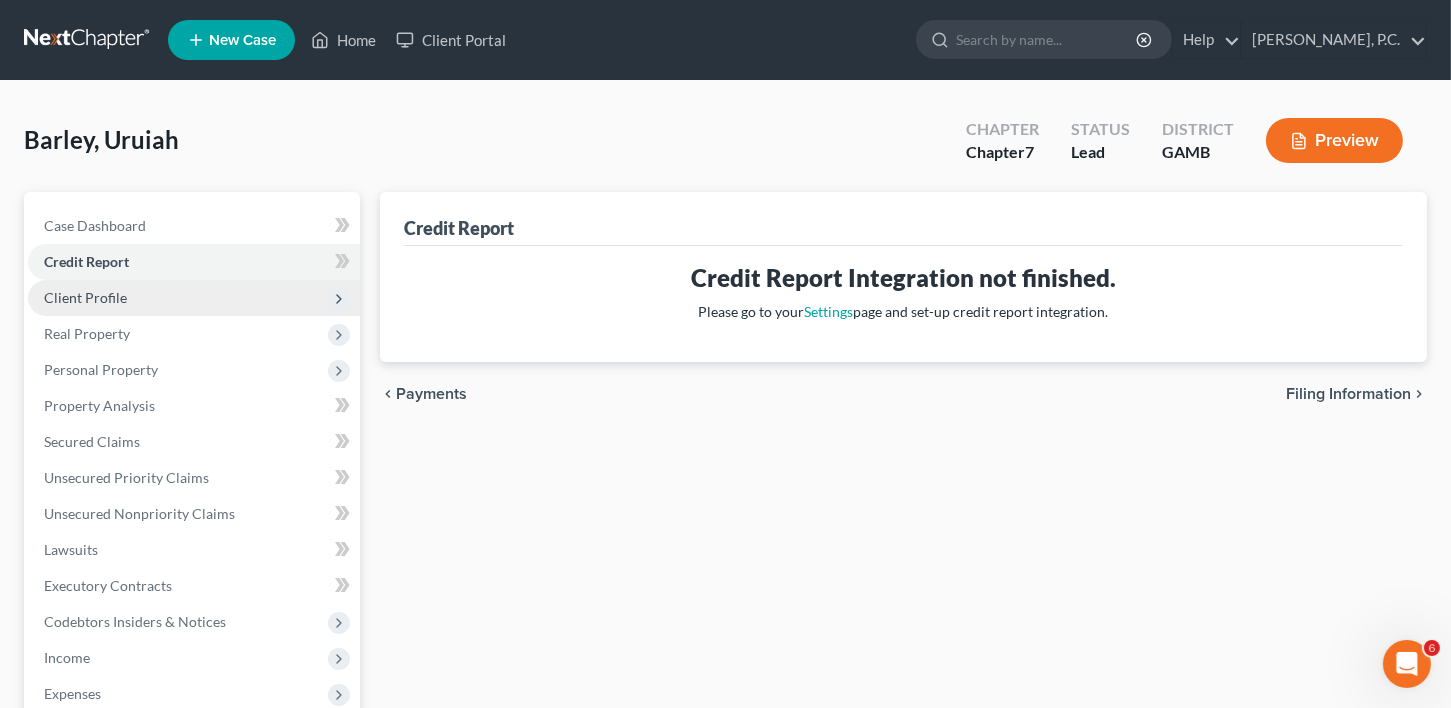 click on "Client Profile" at bounding box center (194, 298) 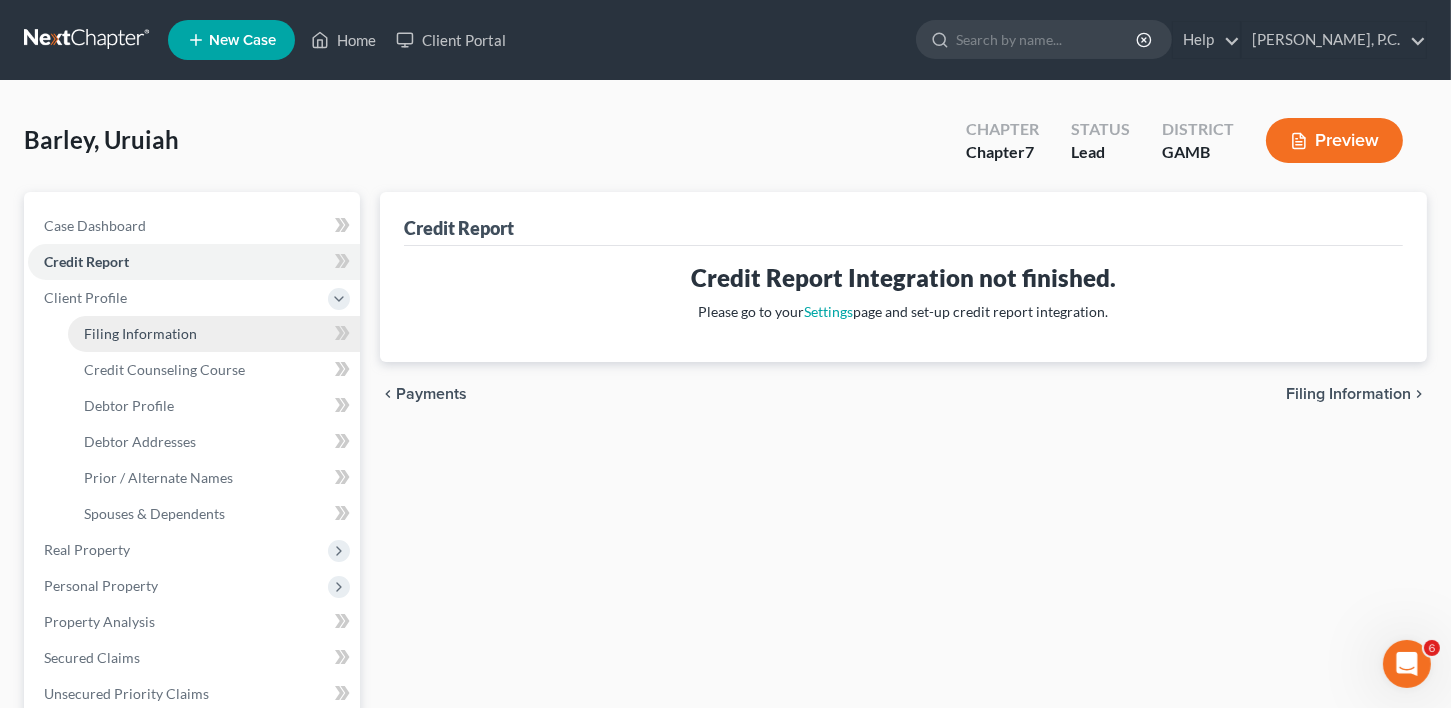 click on "Filing Information" at bounding box center [140, 333] 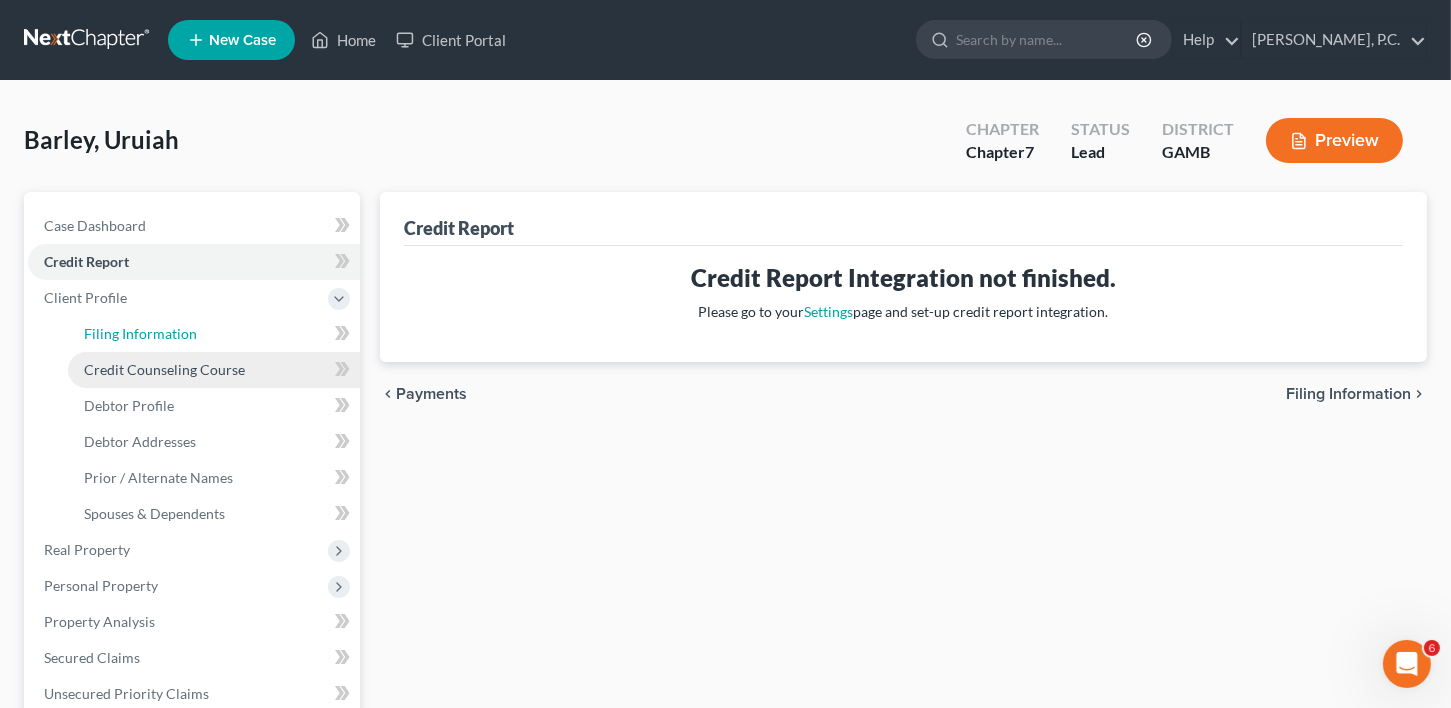 select on "1" 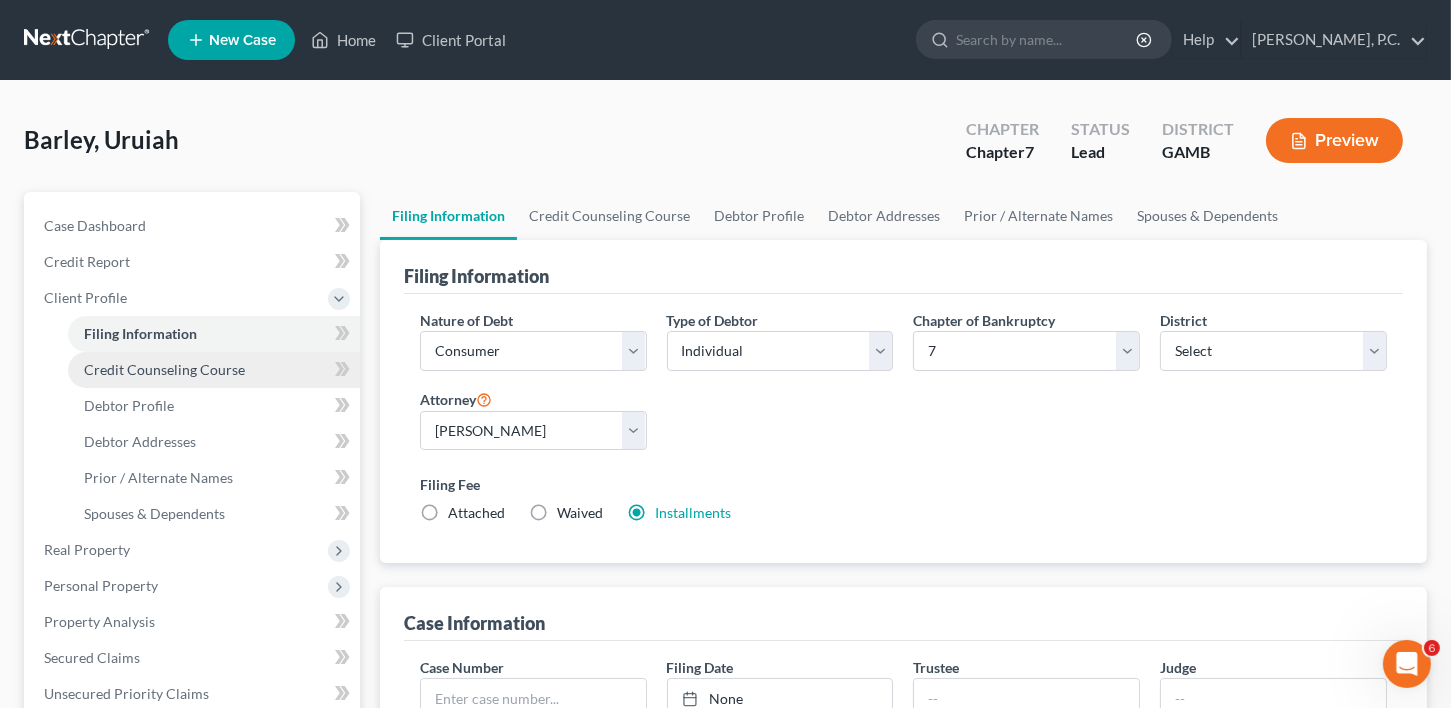 click on "Credit Counseling Course" at bounding box center [164, 369] 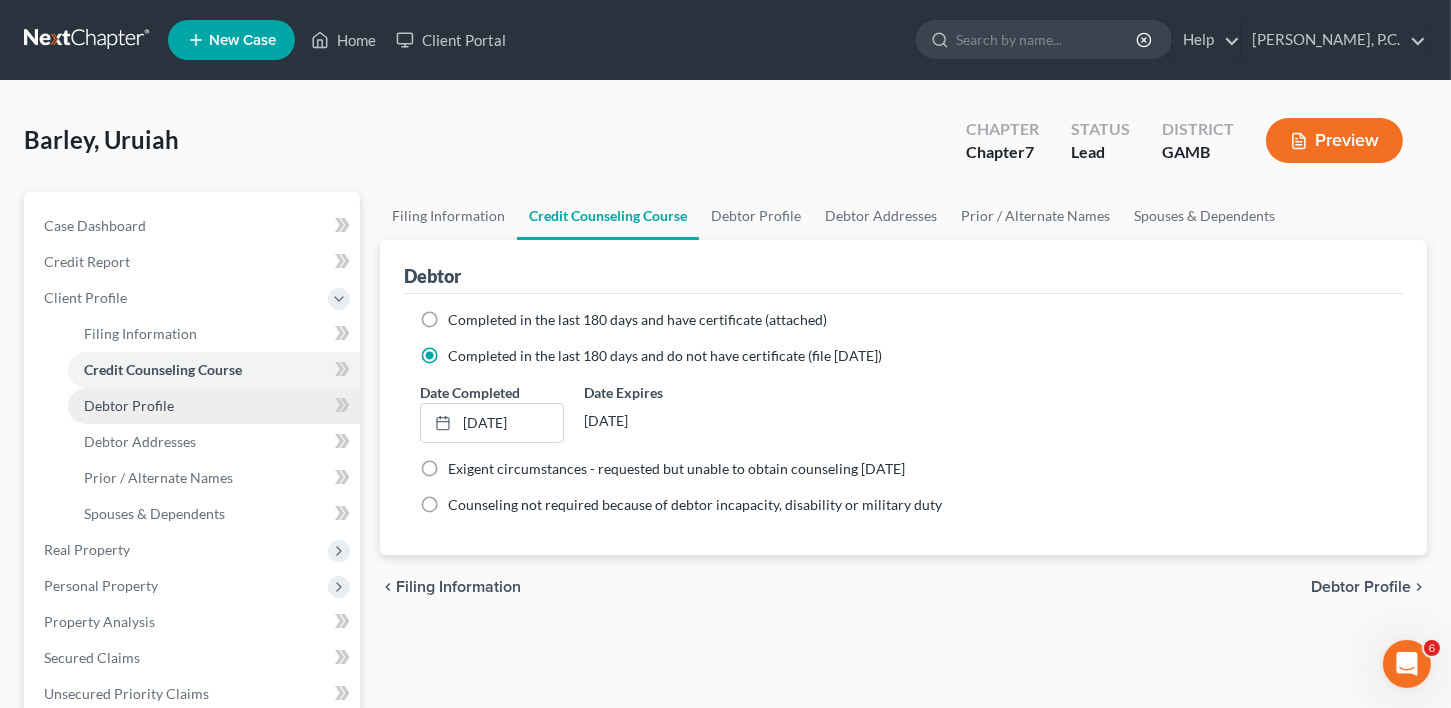 click on "Debtor Profile" at bounding box center (129, 405) 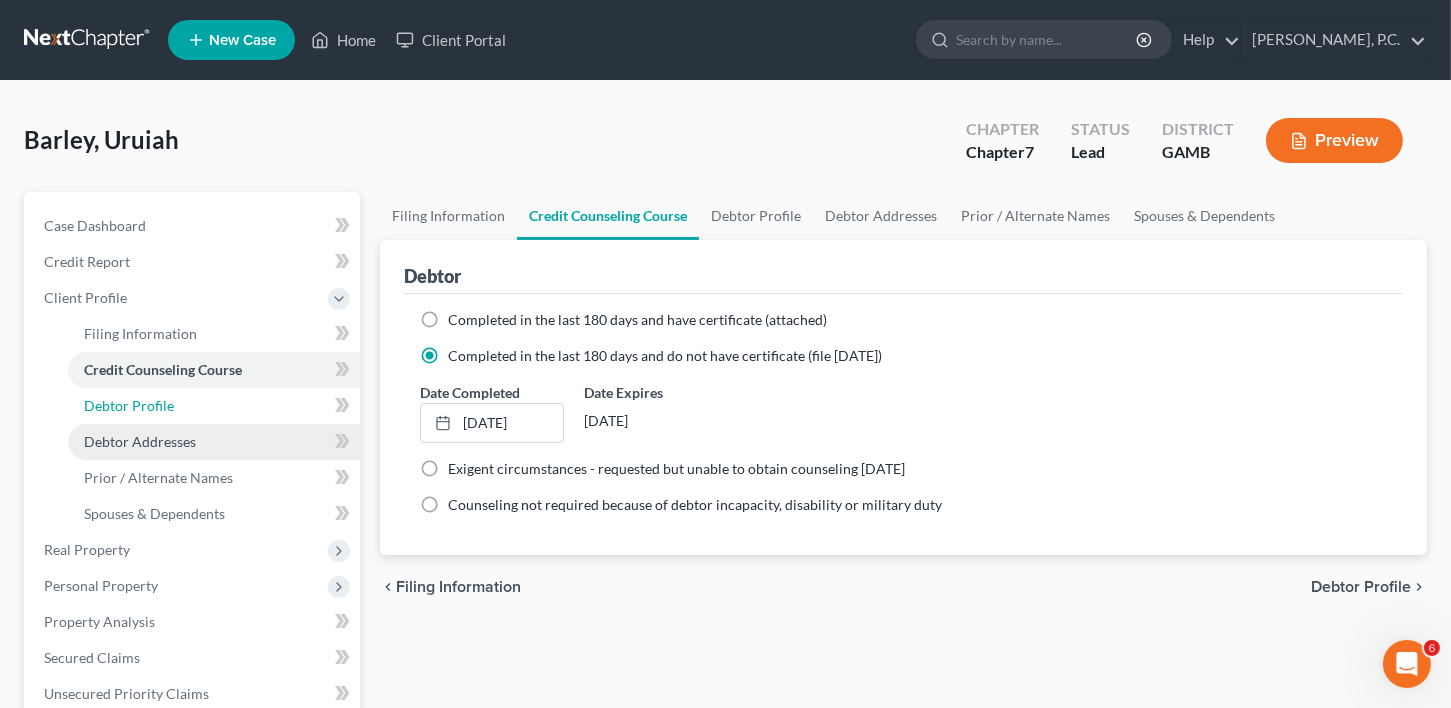 select on "3" 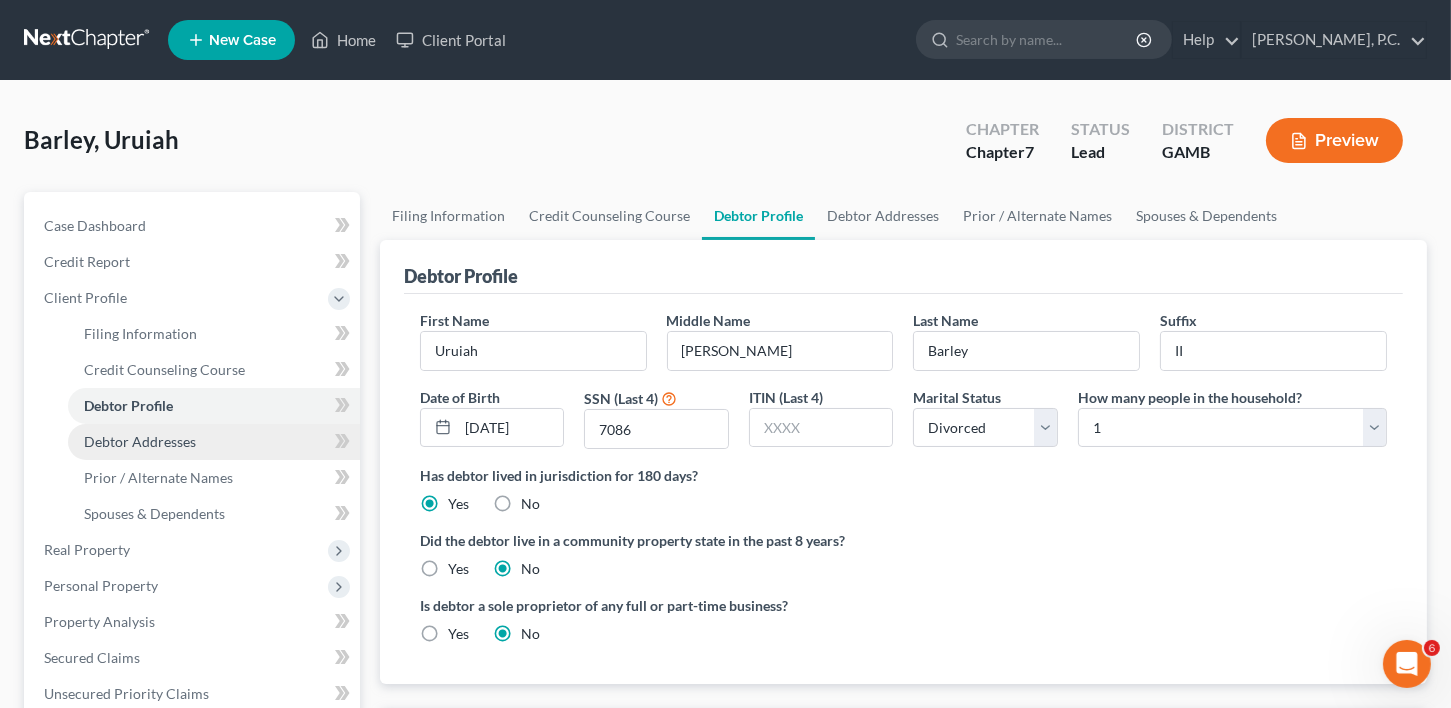 click on "Debtor Addresses" at bounding box center [140, 441] 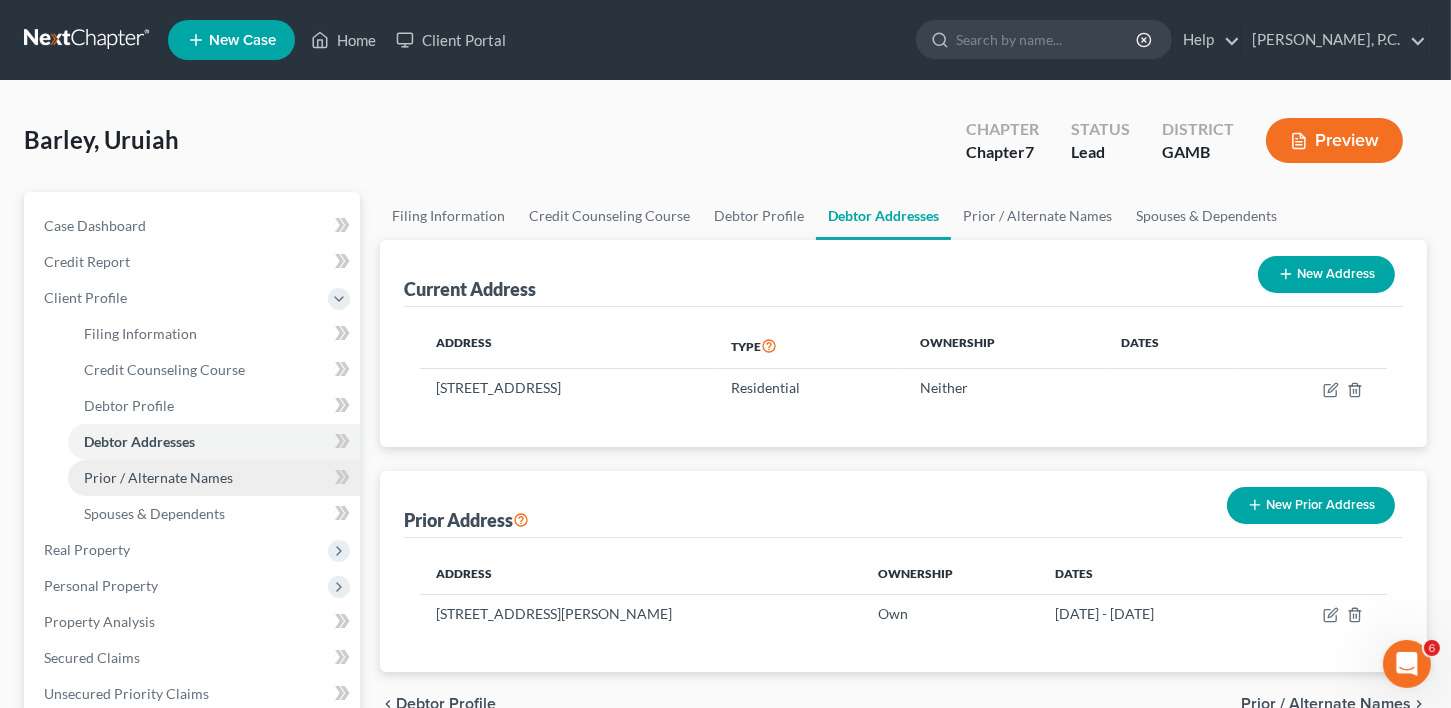 click on "Prior / Alternate Names" at bounding box center (158, 477) 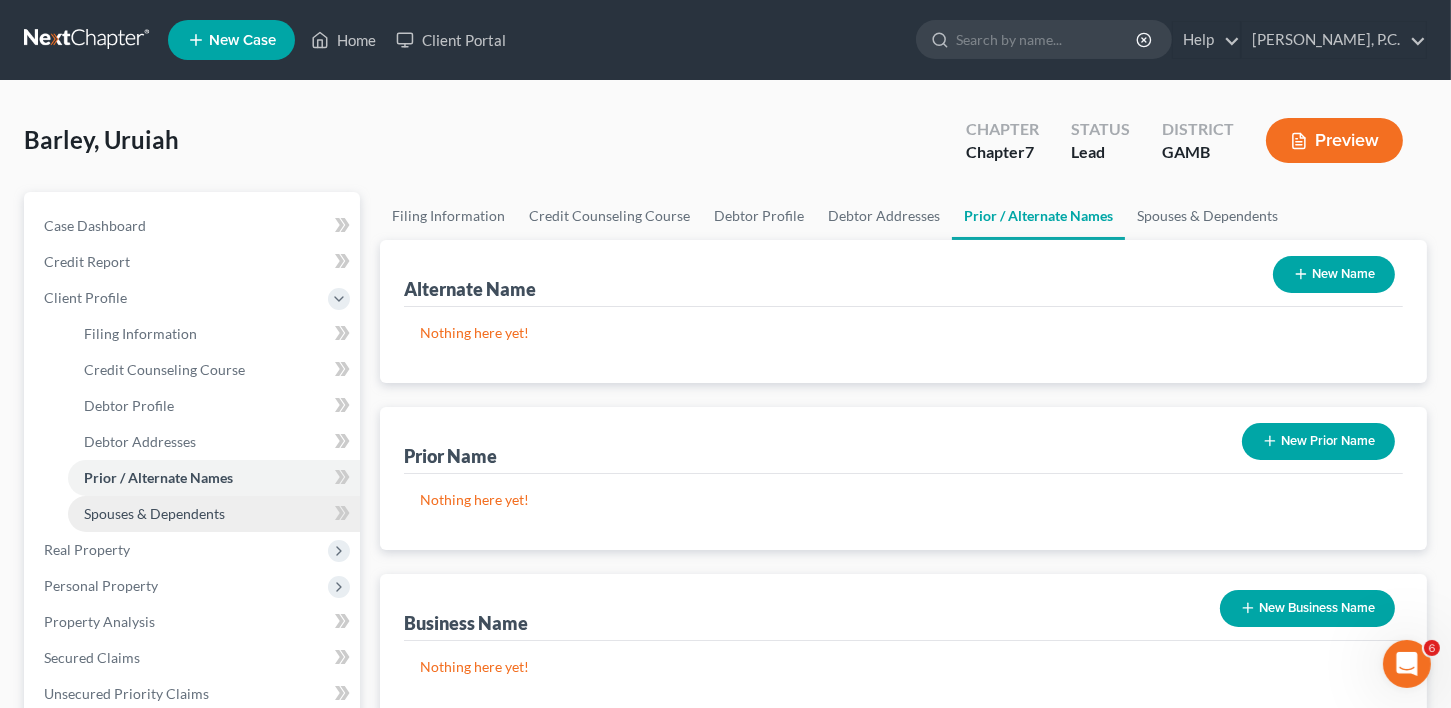 click on "Spouses & Dependents" at bounding box center (154, 513) 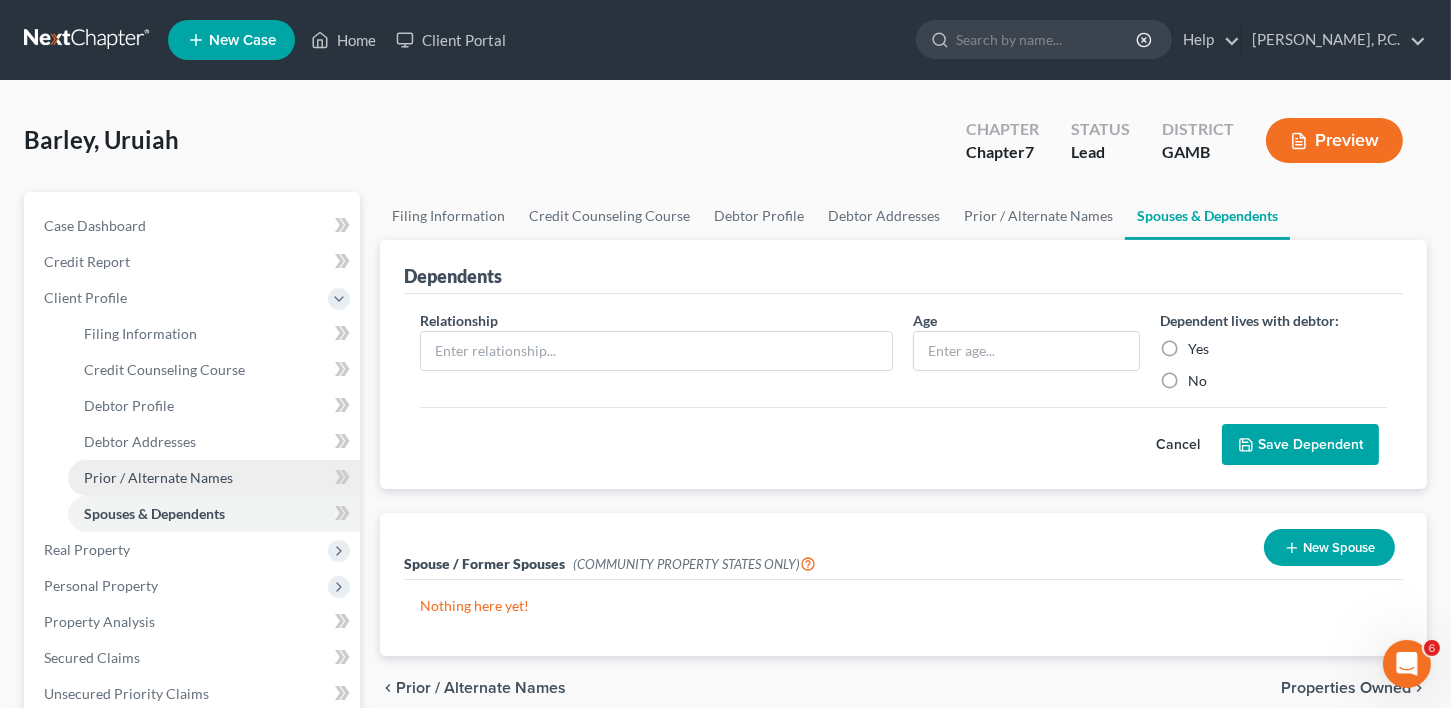click on "Prior / Alternate Names" at bounding box center [158, 477] 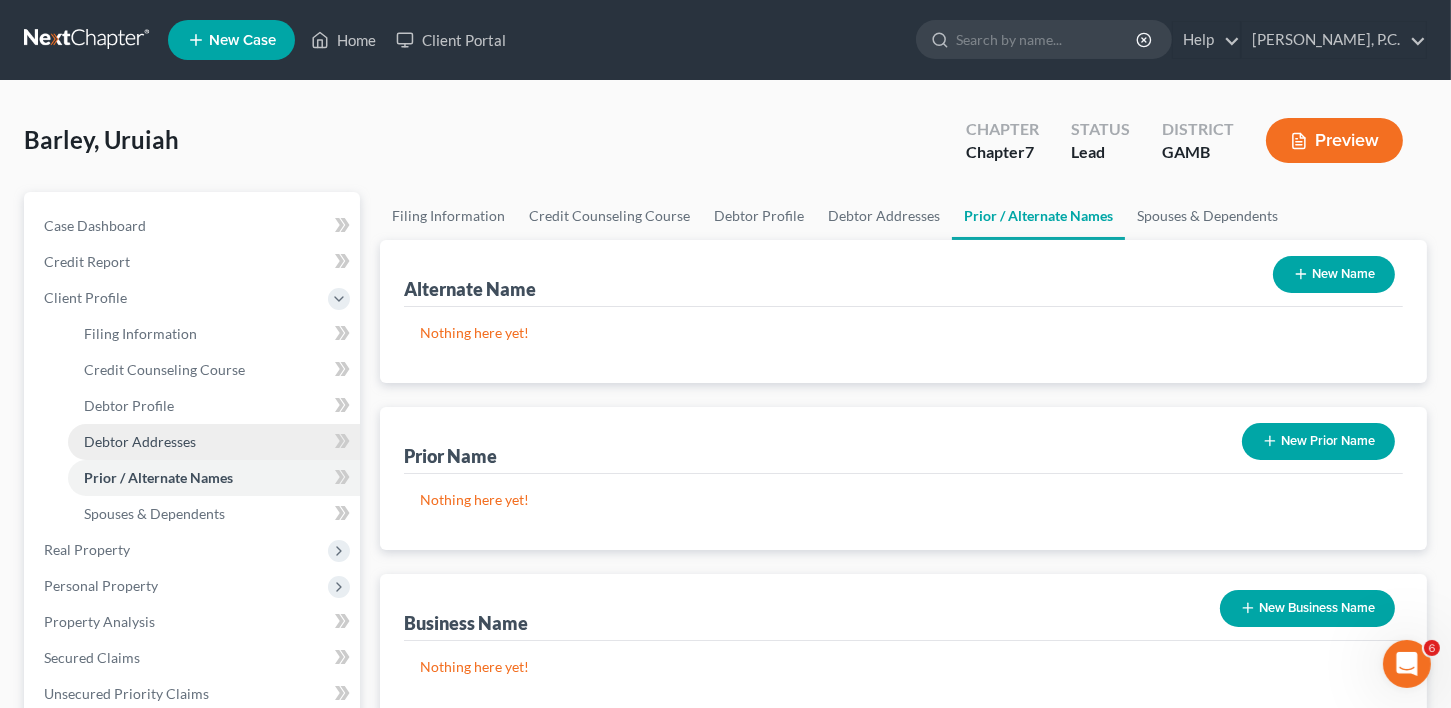 click on "Debtor Addresses" at bounding box center [140, 441] 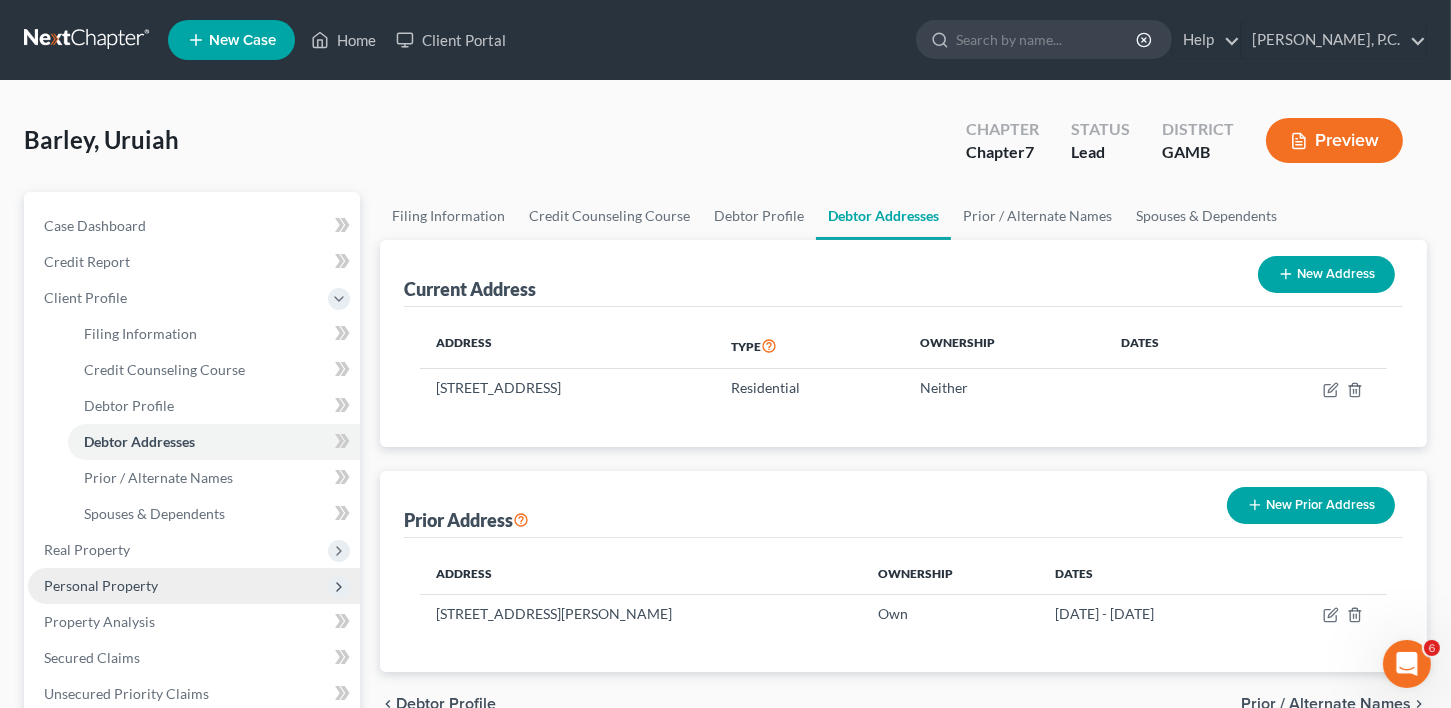 click on "Personal Property" at bounding box center [101, 585] 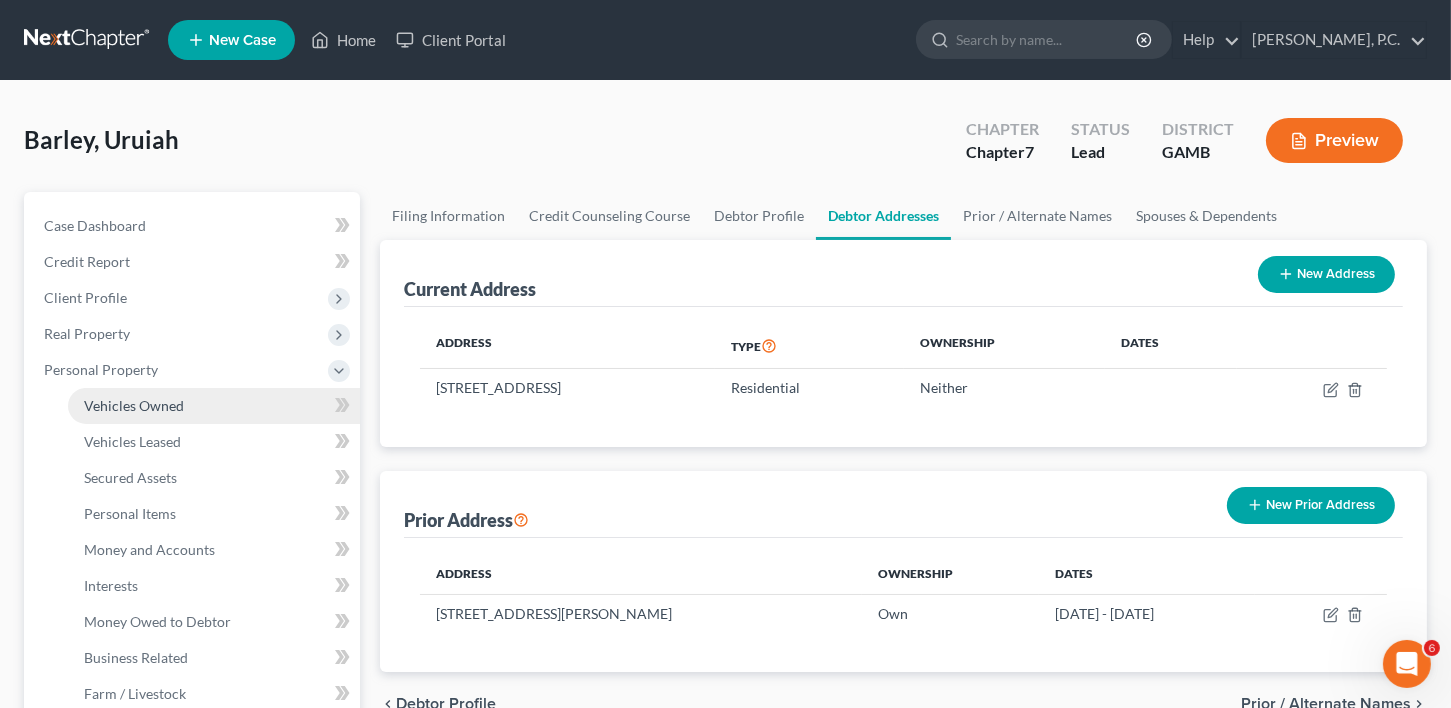 click on "Vehicles Owned" at bounding box center [134, 405] 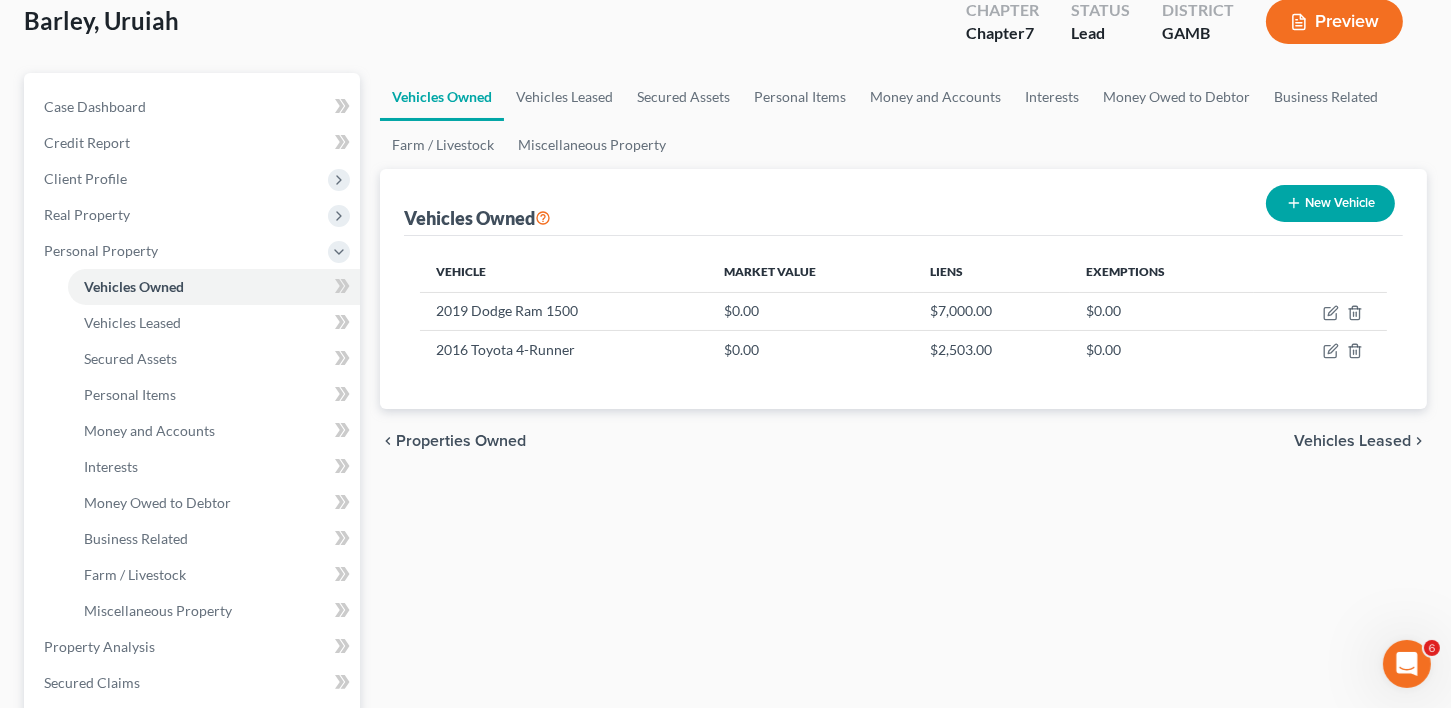 scroll, scrollTop: 151, scrollLeft: 0, axis: vertical 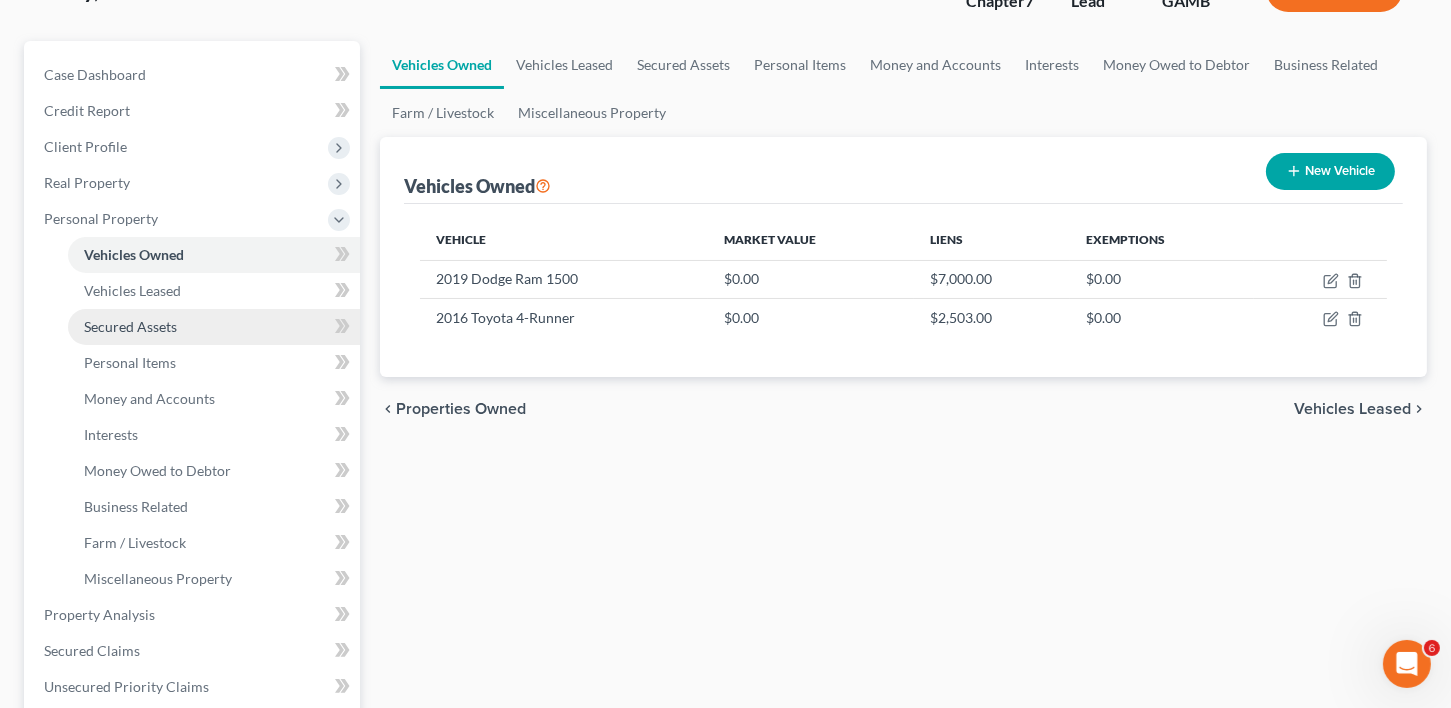 click on "Secured Assets" at bounding box center (130, 326) 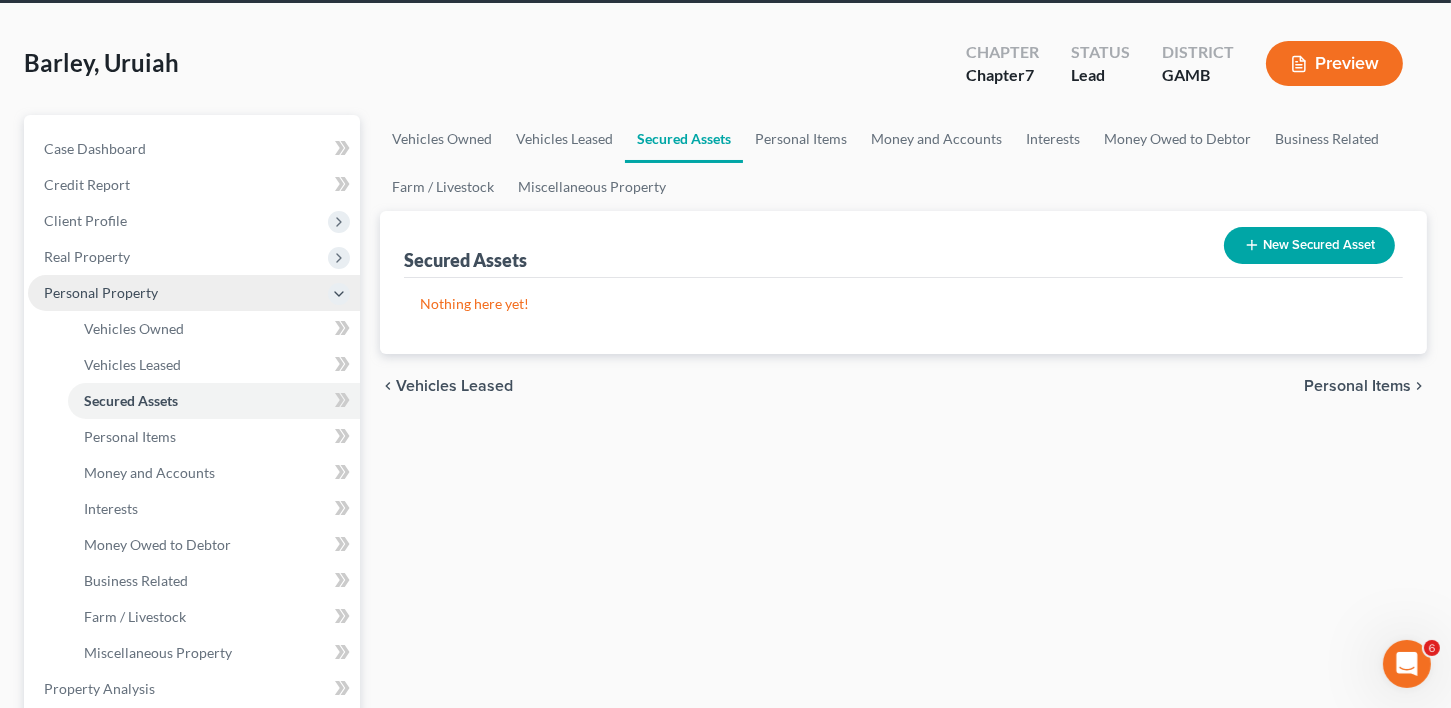 scroll, scrollTop: 0, scrollLeft: 0, axis: both 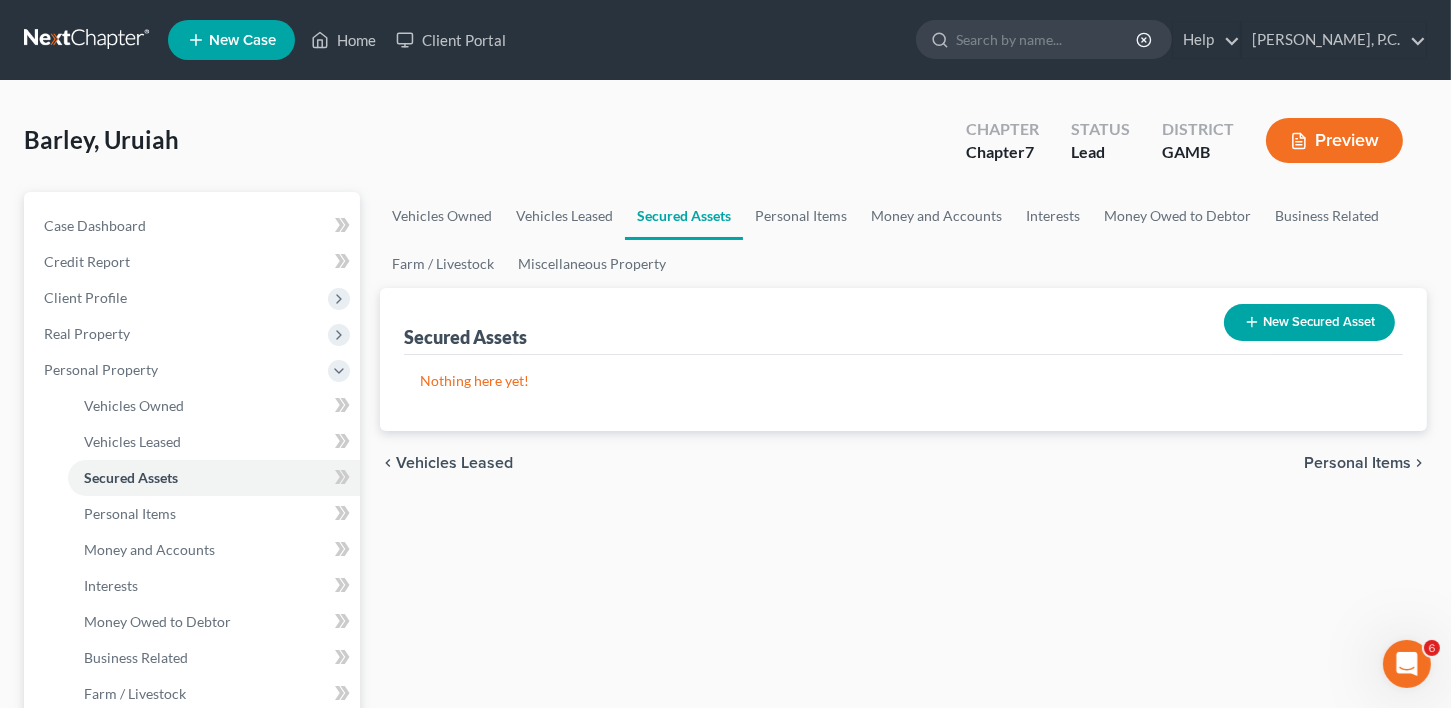 click on "Personal Items" at bounding box center (1357, 463) 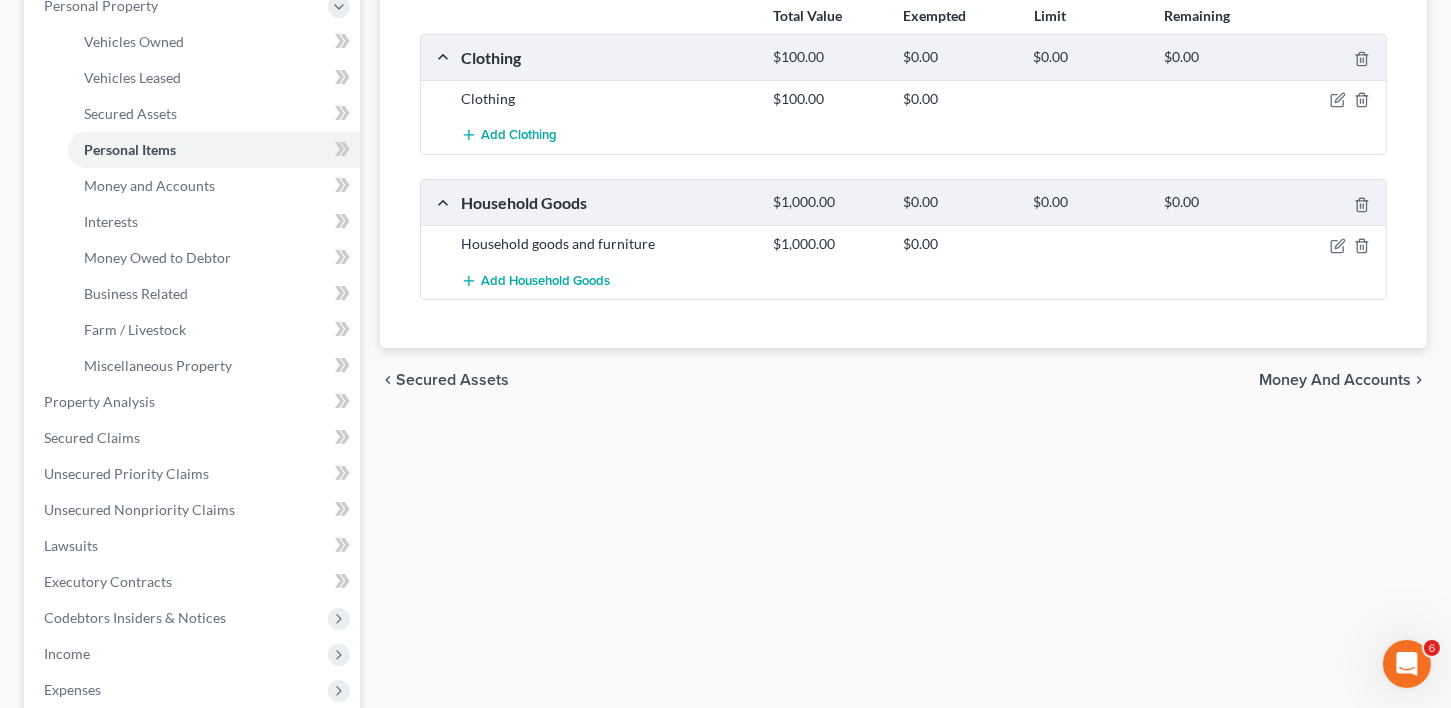 scroll, scrollTop: 390, scrollLeft: 0, axis: vertical 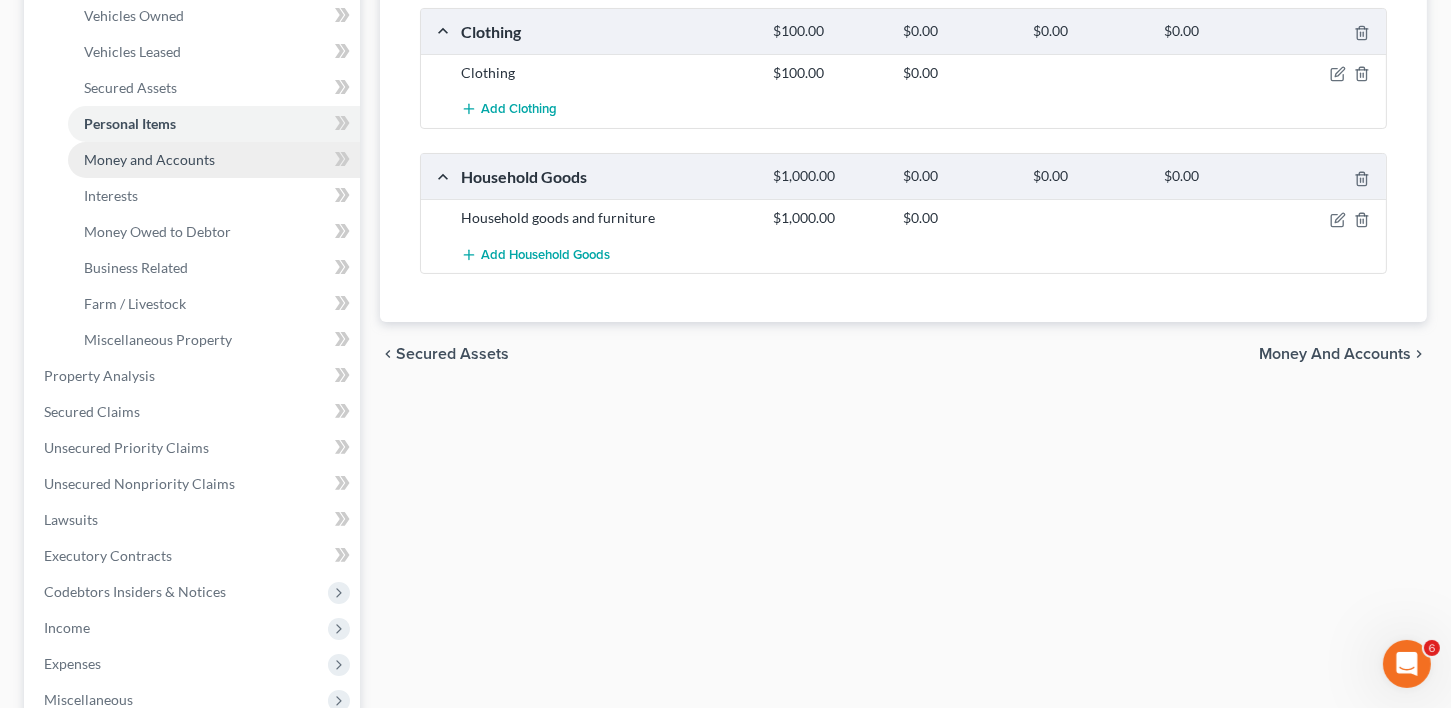 click on "Money and Accounts" at bounding box center [149, 159] 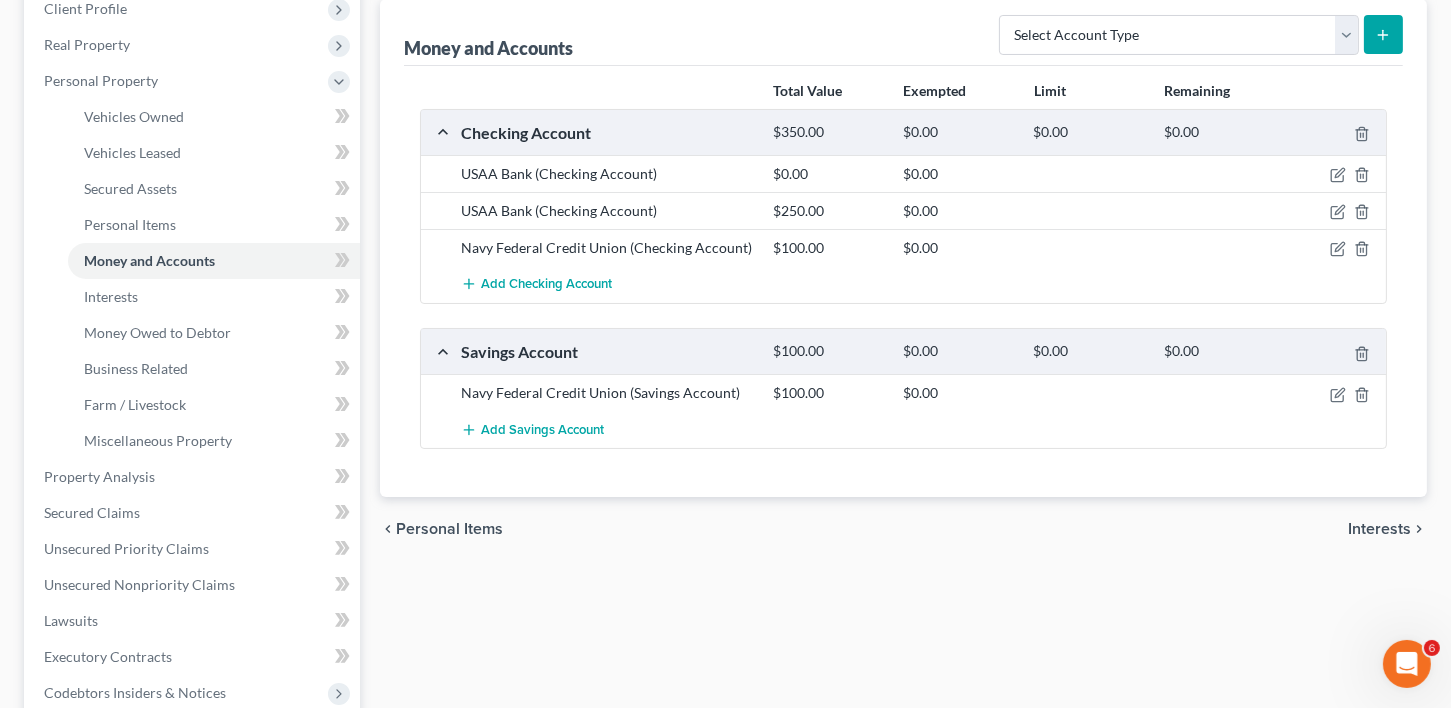 scroll, scrollTop: 387, scrollLeft: 0, axis: vertical 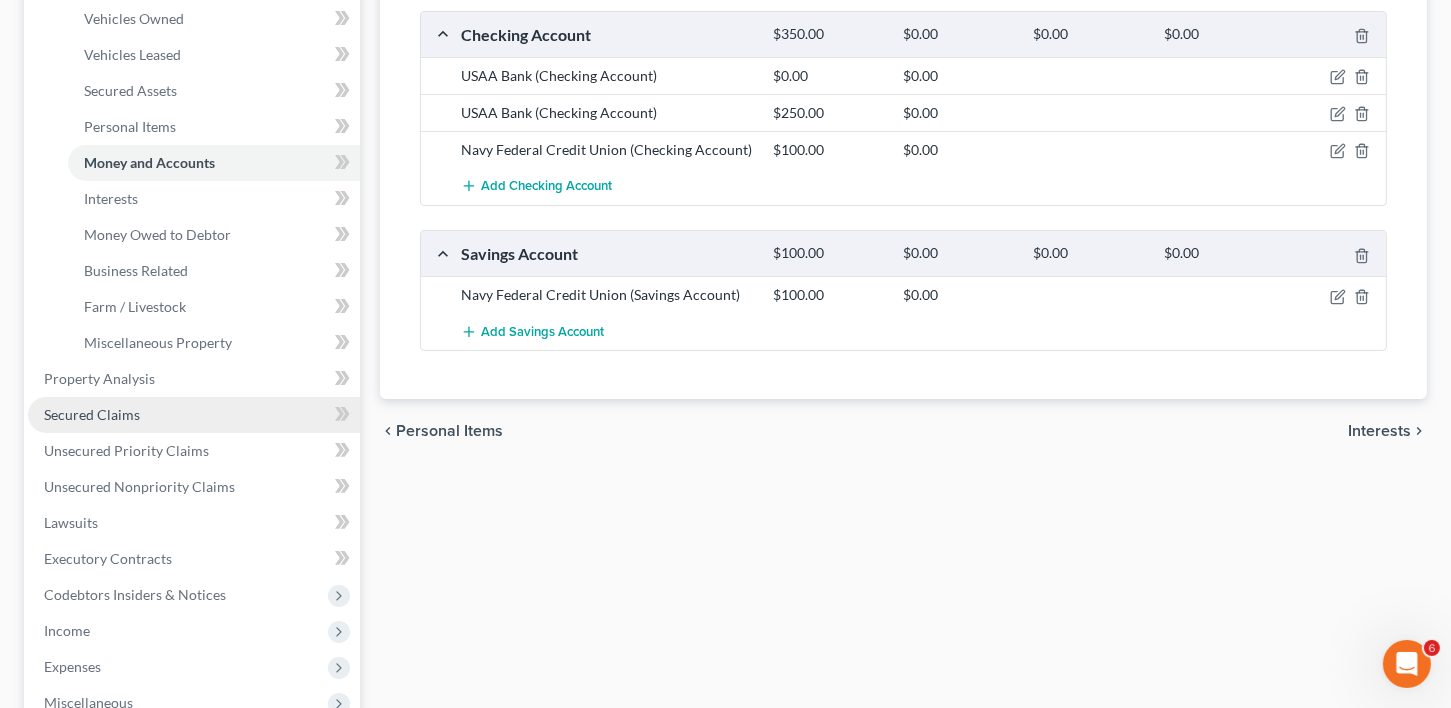 click on "Secured Claims" at bounding box center [92, 414] 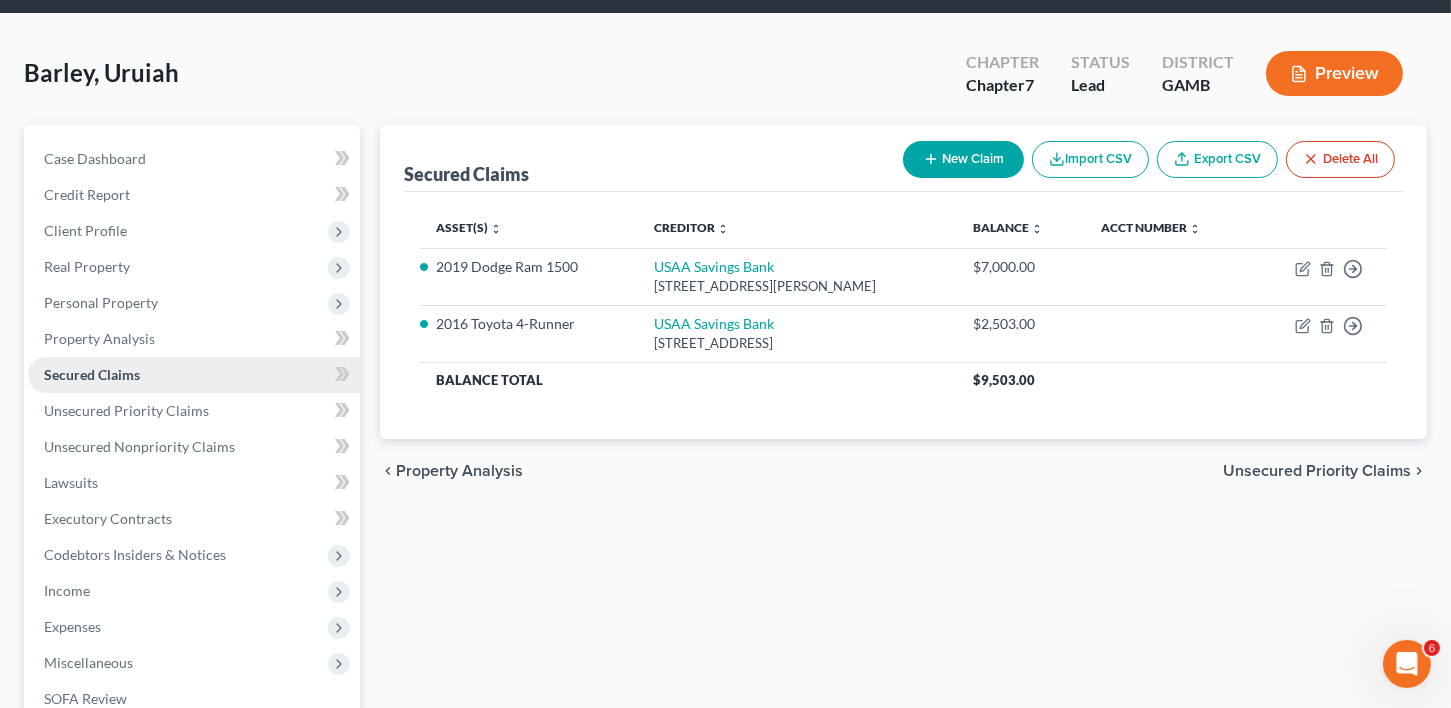 scroll, scrollTop: 0, scrollLeft: 0, axis: both 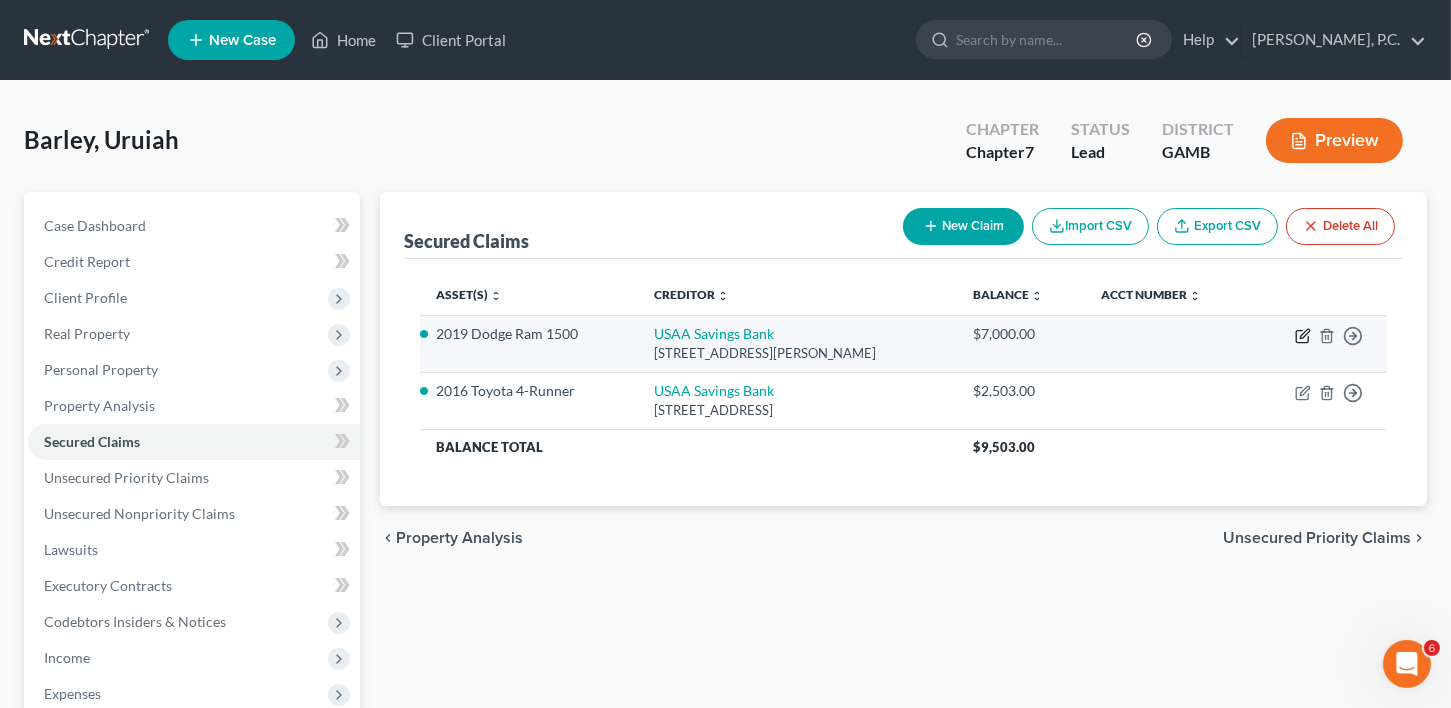 click 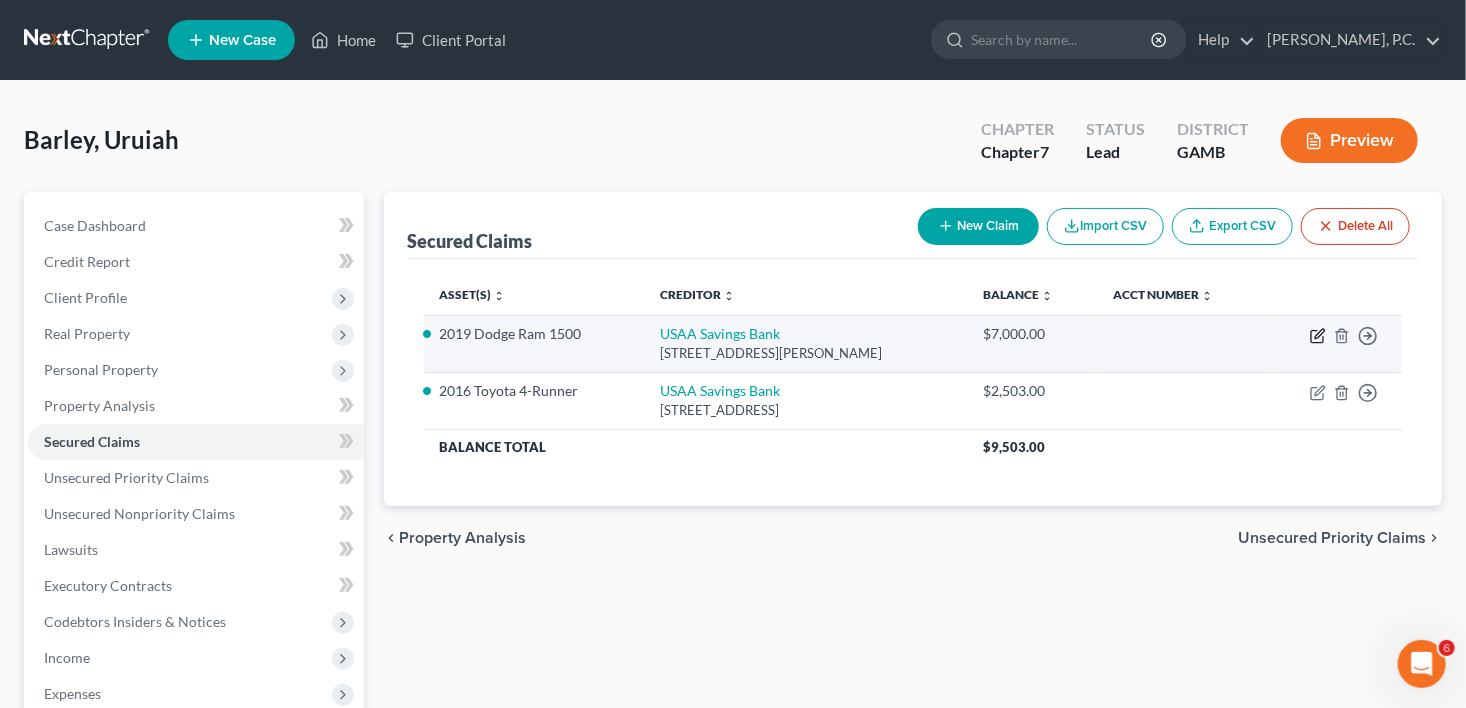 select on "45" 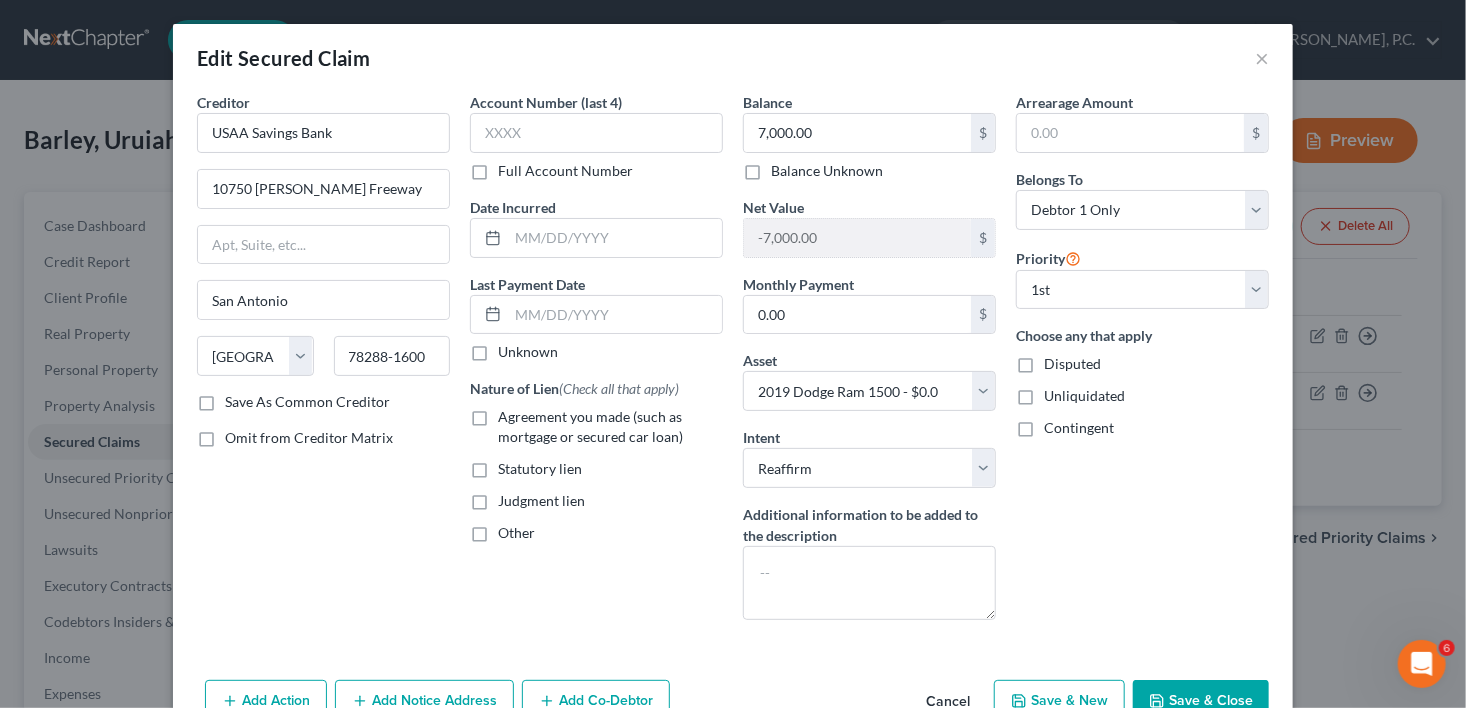 click on "Agreement you made (such as mortgage or secured car loan)" at bounding box center (610, 427) 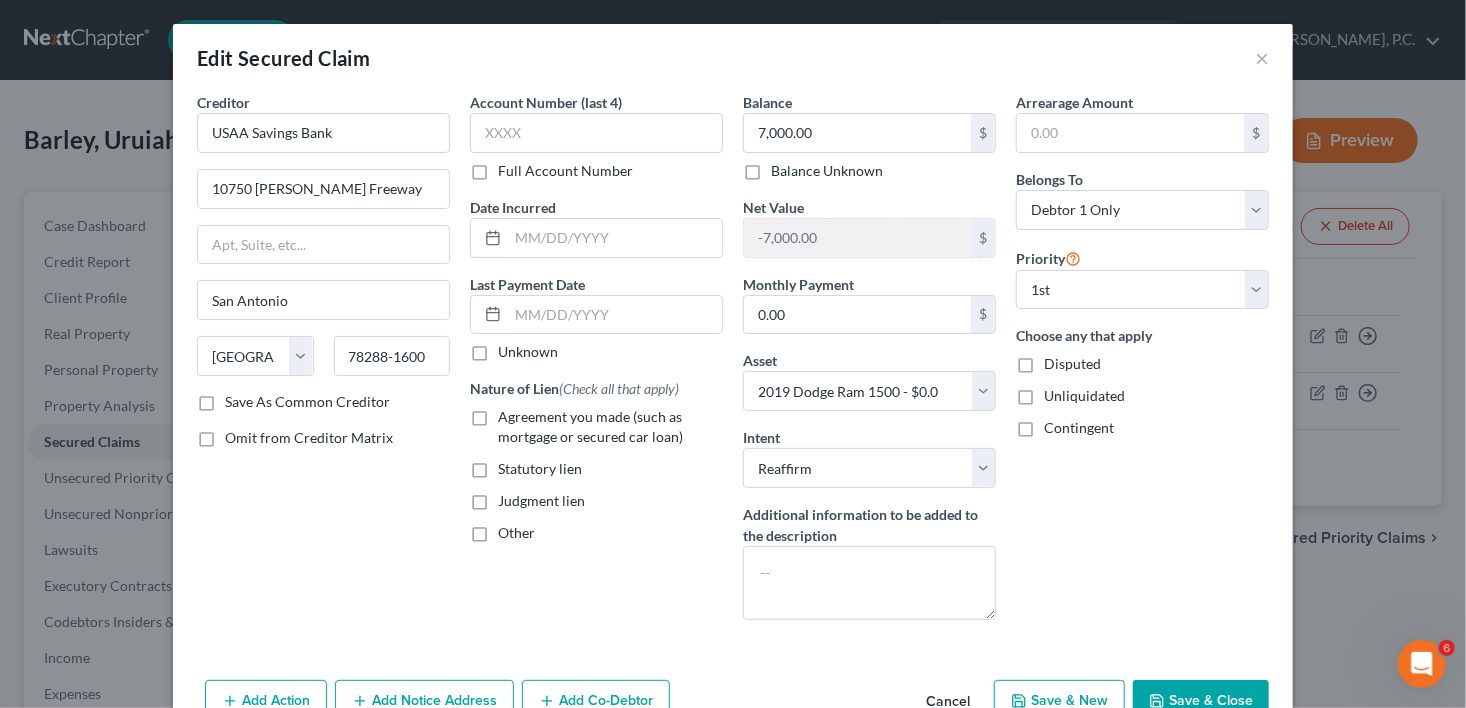 click on "Agreement you made (such as mortgage or secured car loan)" at bounding box center [512, 413] 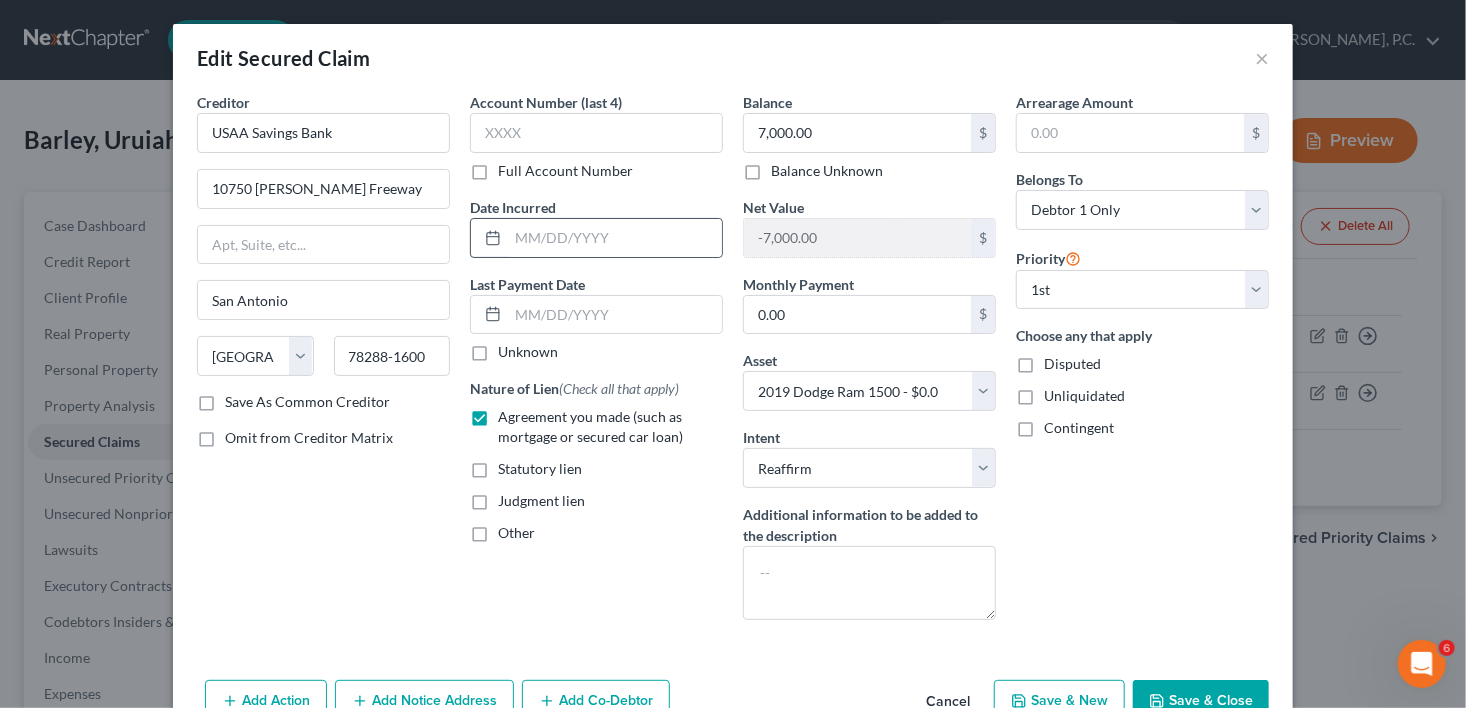 click 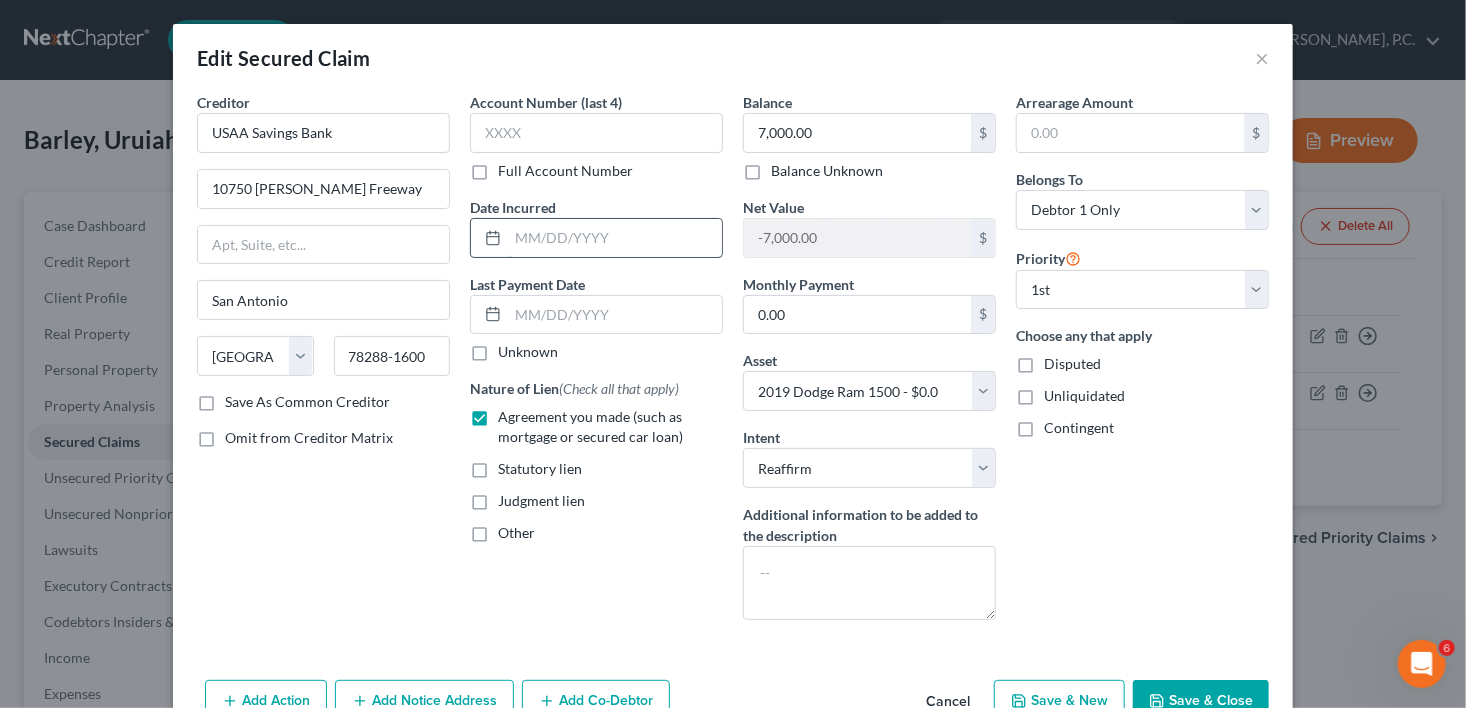 drag, startPoint x: 522, startPoint y: 235, endPoint x: 542, endPoint y: 243, distance: 21.540659 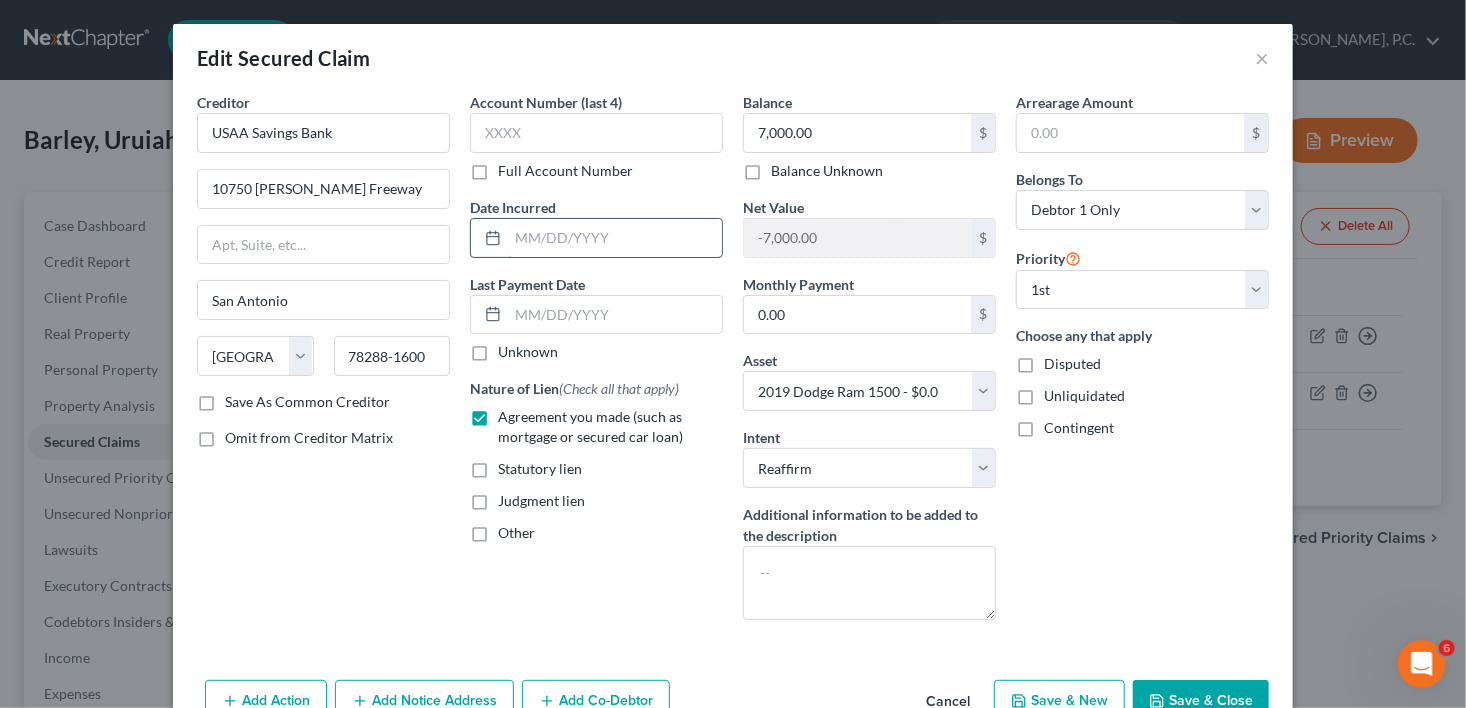 click at bounding box center (615, 238) 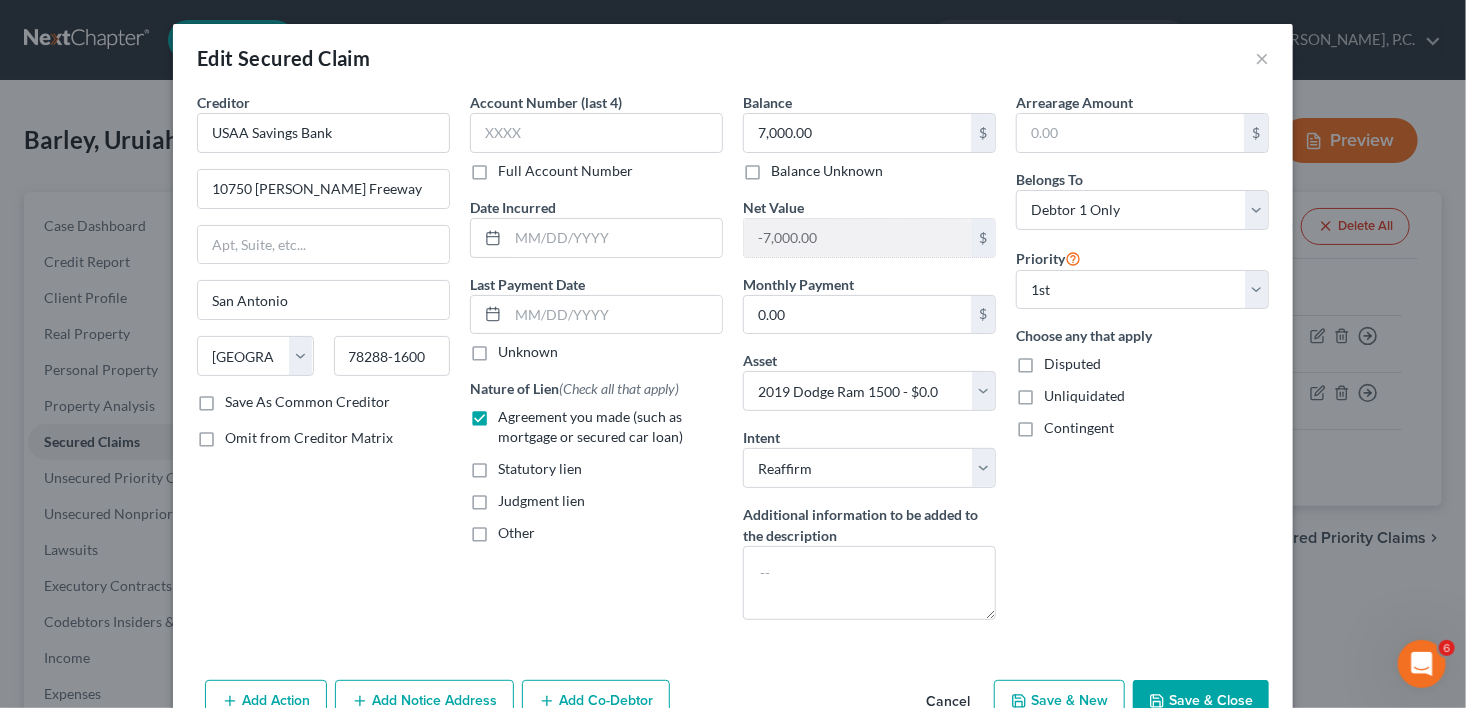 click on "Save & Close" at bounding box center [1201, 701] 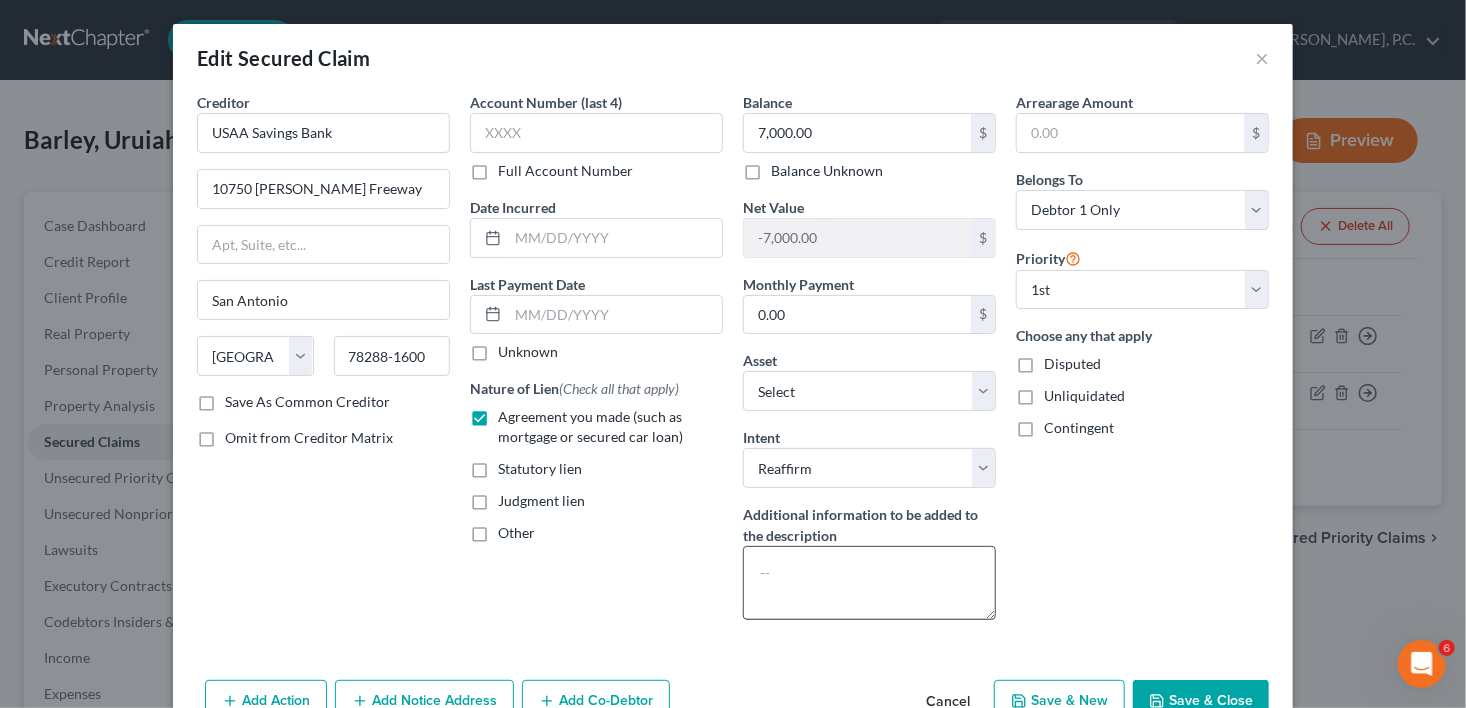 select on "2" 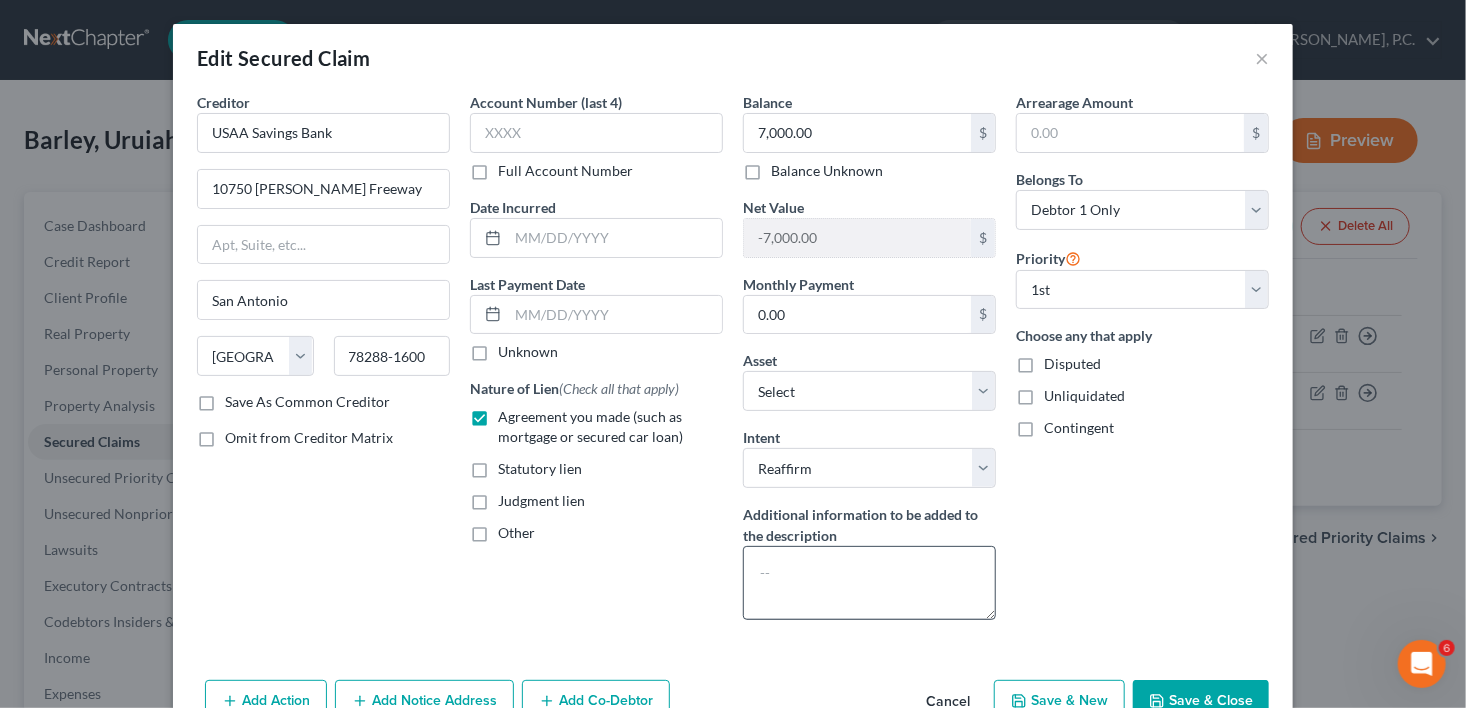 type on "0" 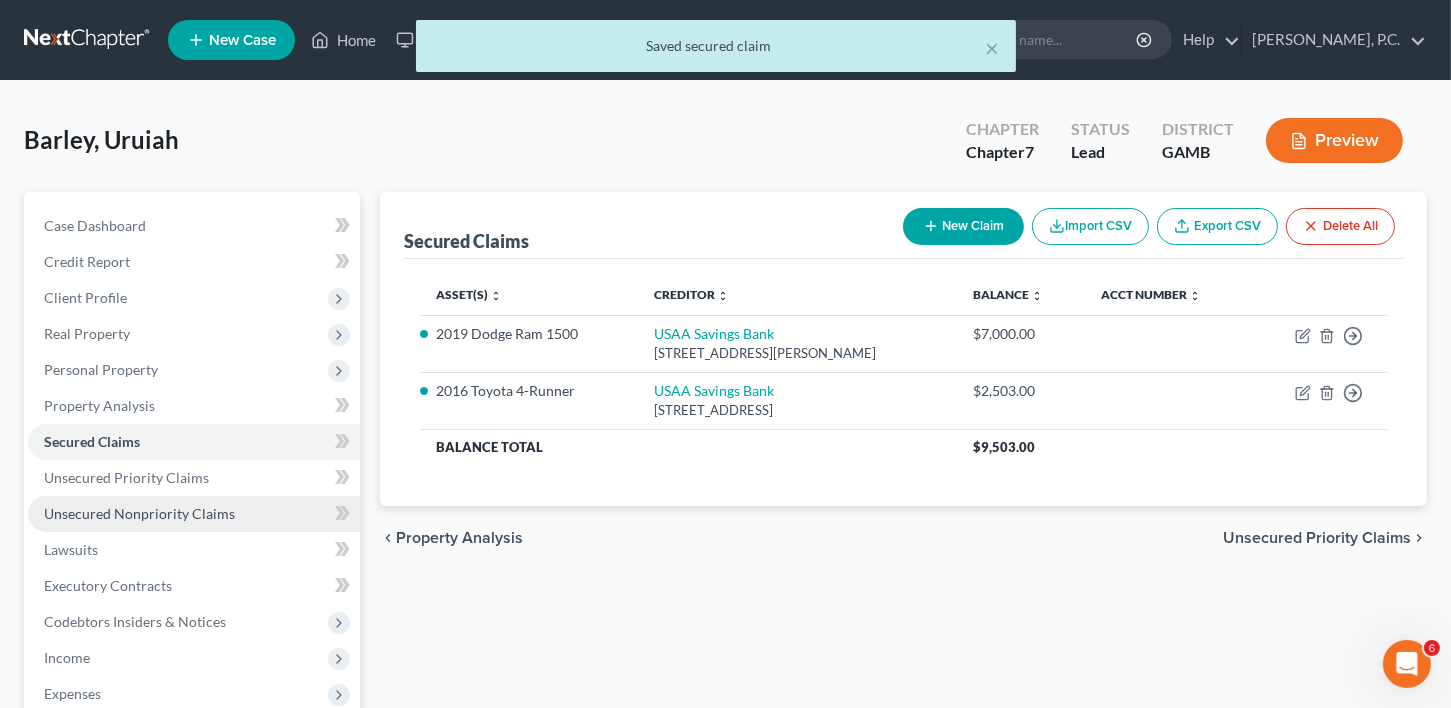 click on "Unsecured Nonpriority Claims" at bounding box center [139, 513] 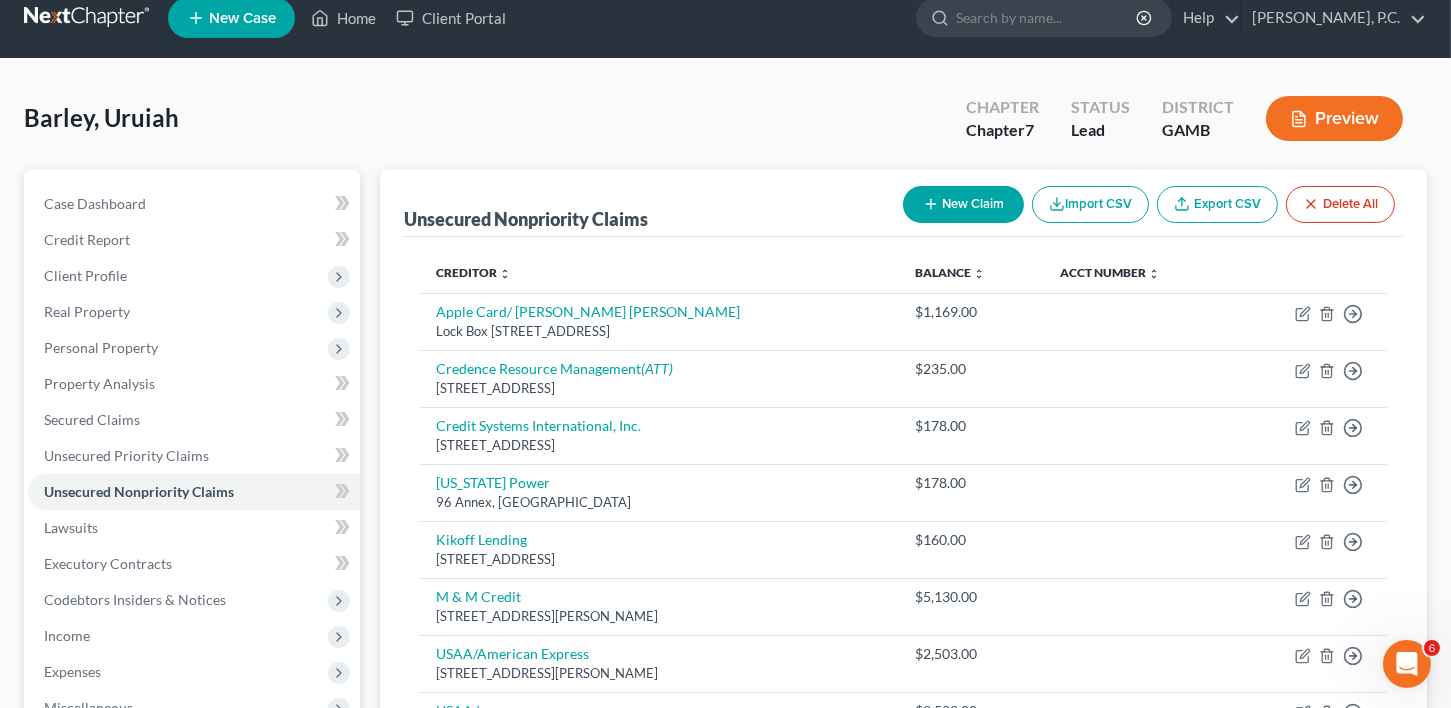scroll, scrollTop: 0, scrollLeft: 0, axis: both 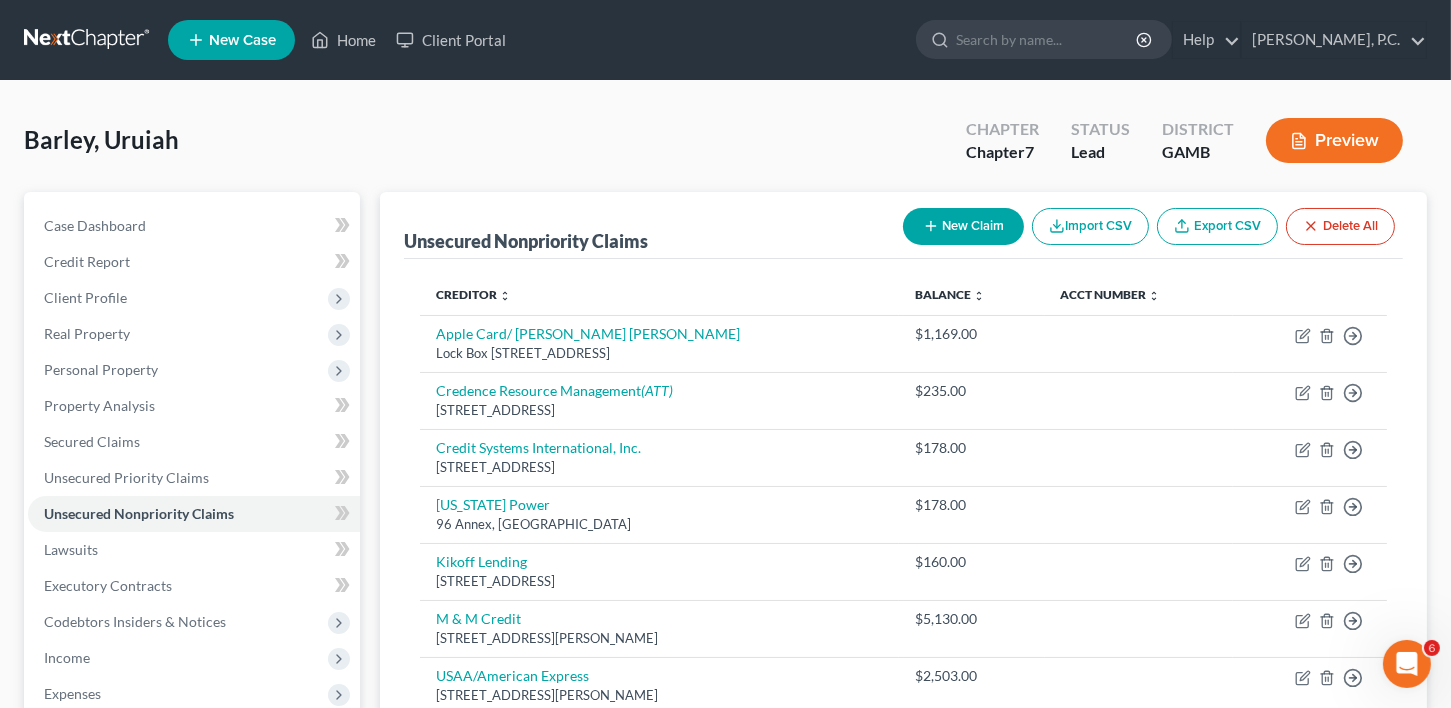 click on "New Claim
Import CSV
Export CSV Delete All" at bounding box center [1149, 226] 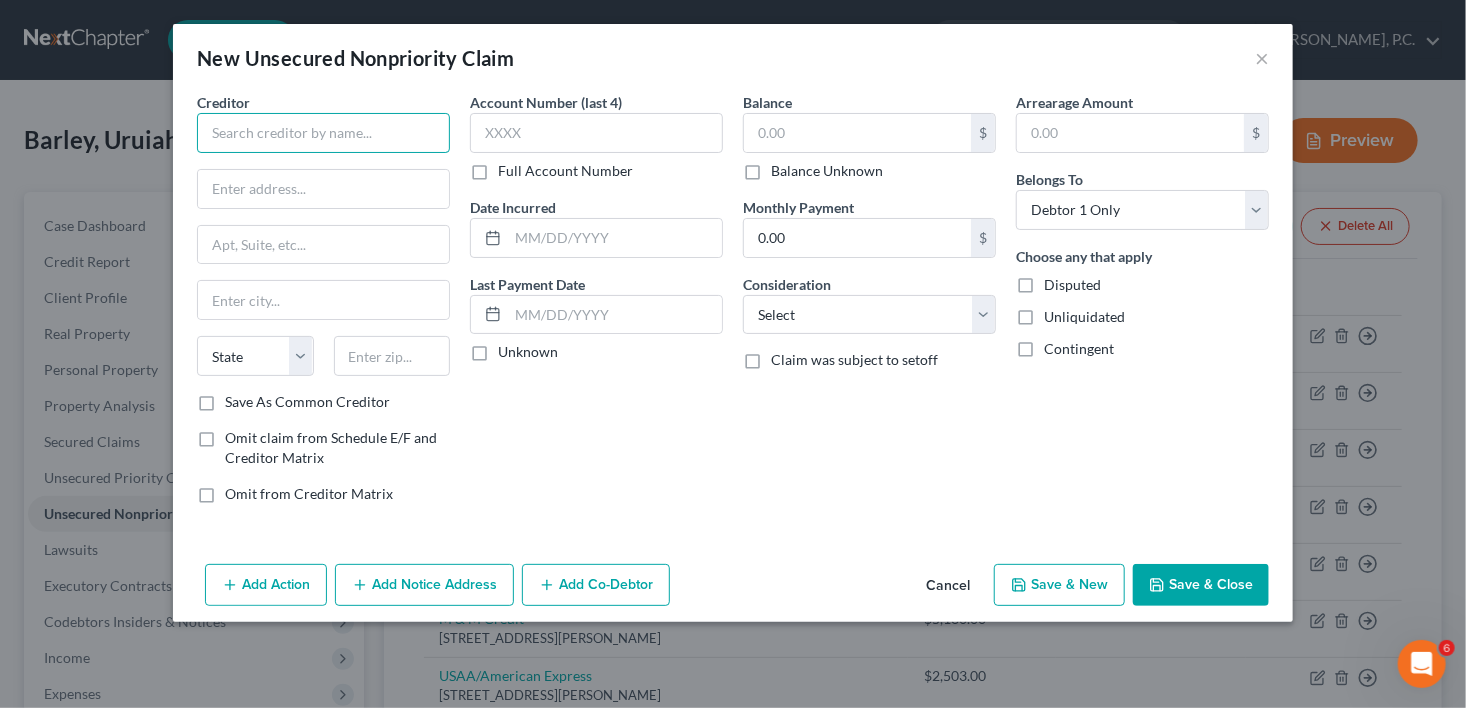 click at bounding box center [323, 133] 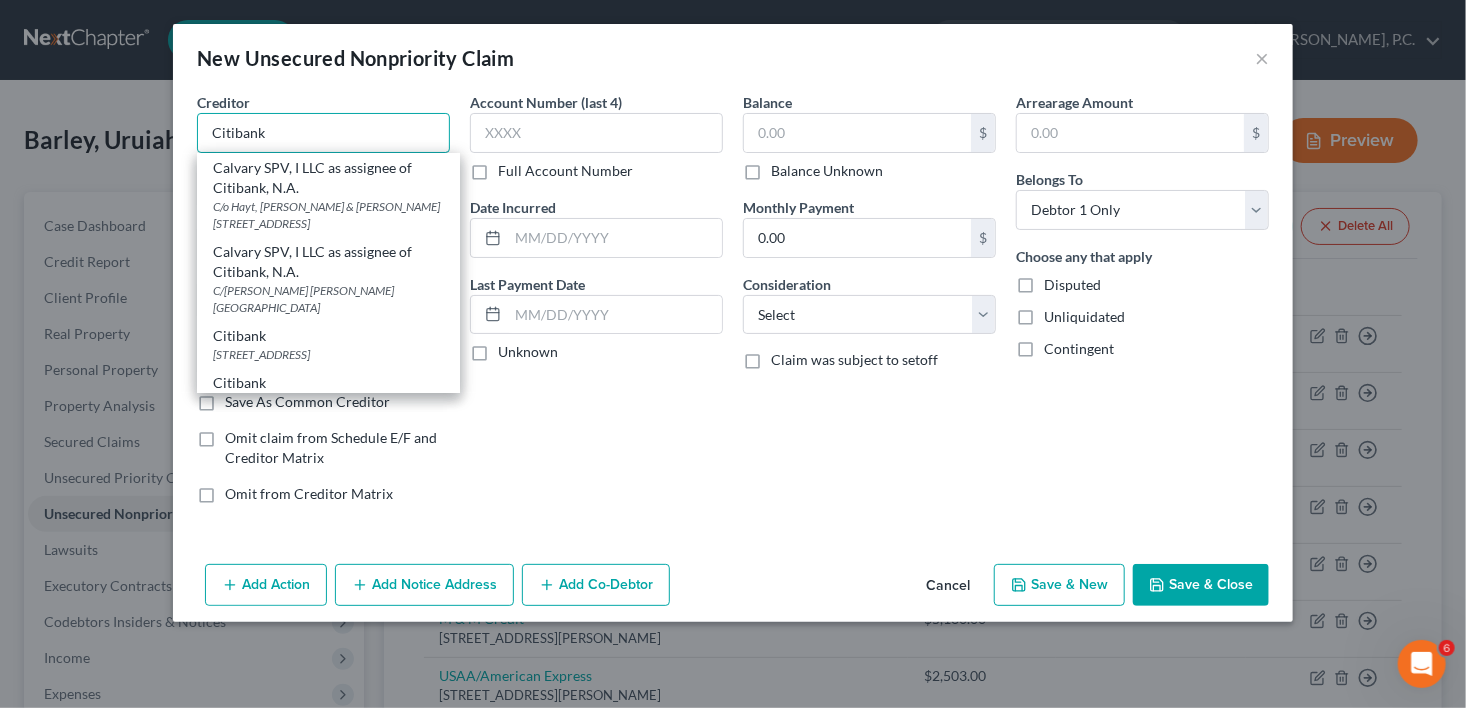 type on "Citibank" 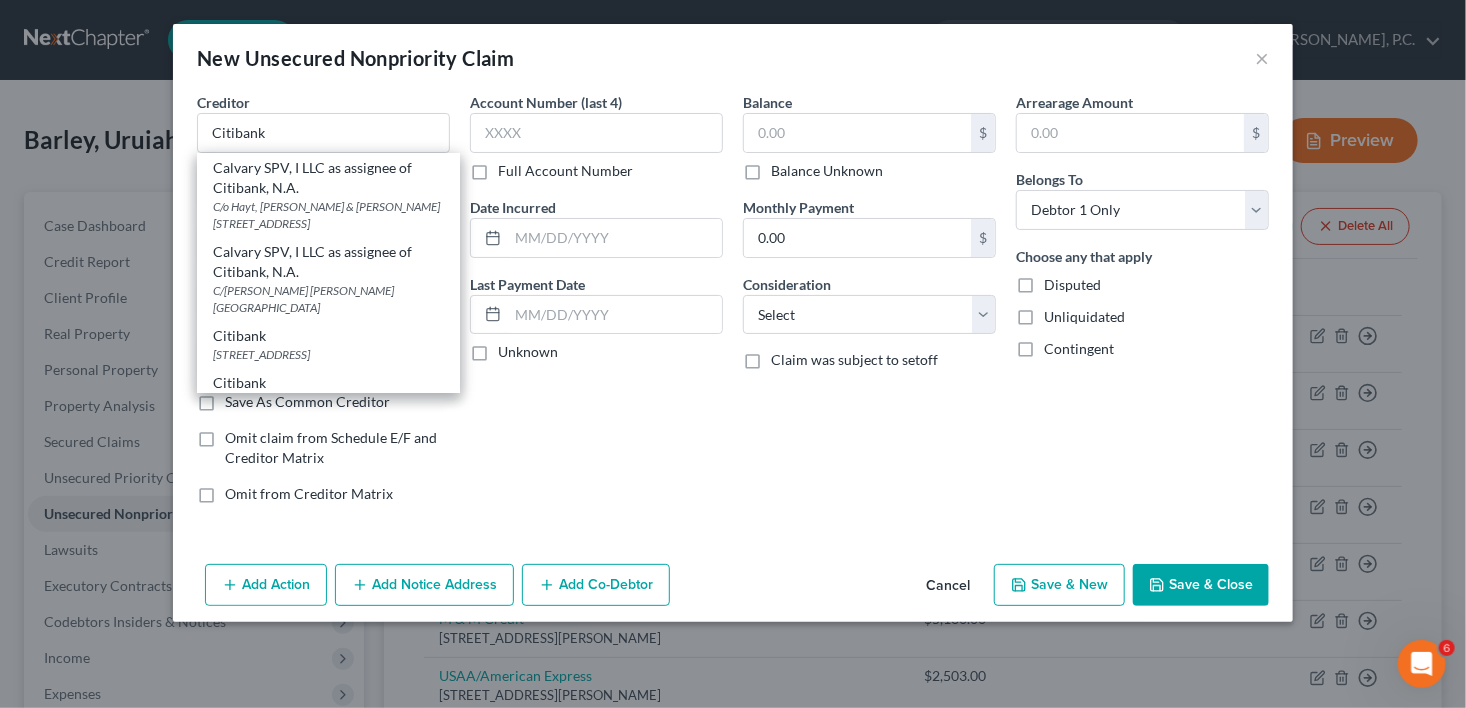 click on "Citibank" at bounding box center [328, 336] 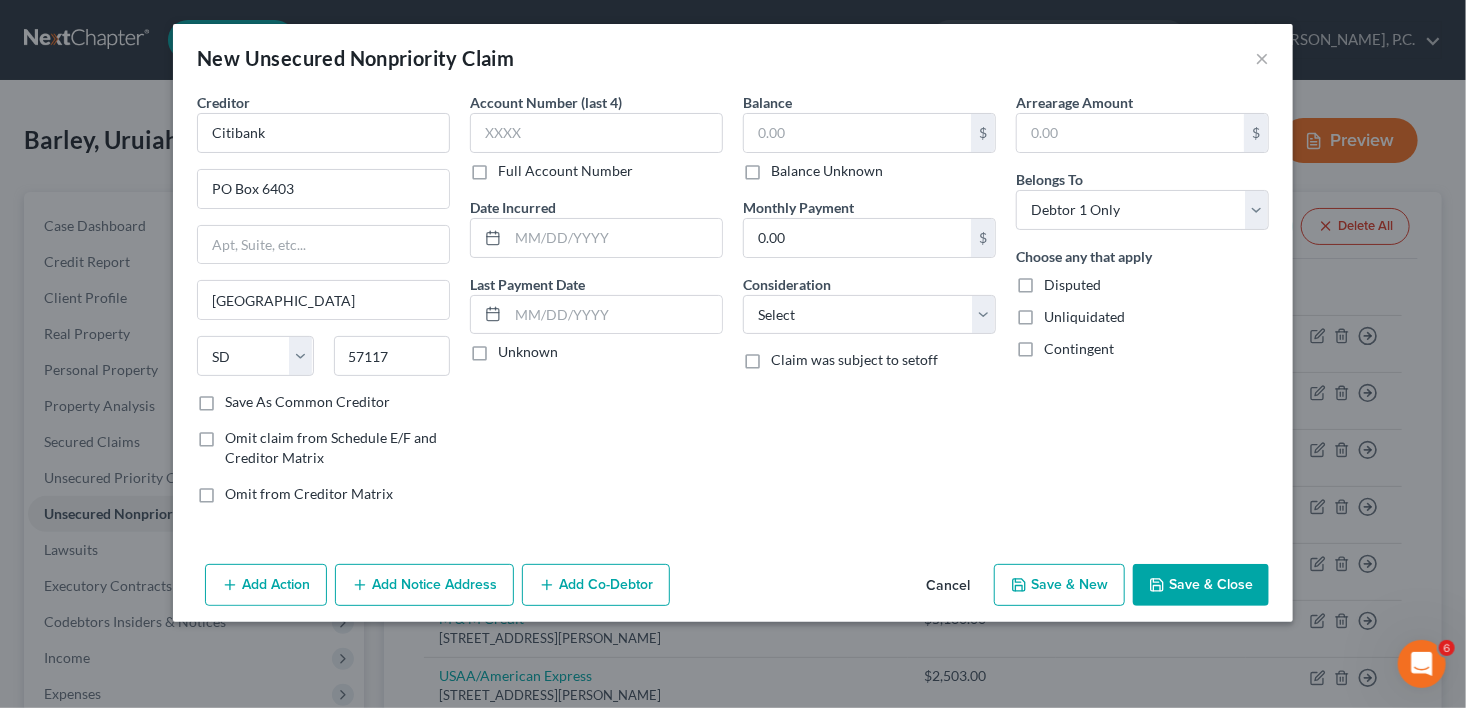 click on "Balance Unknown" at bounding box center (827, 171) 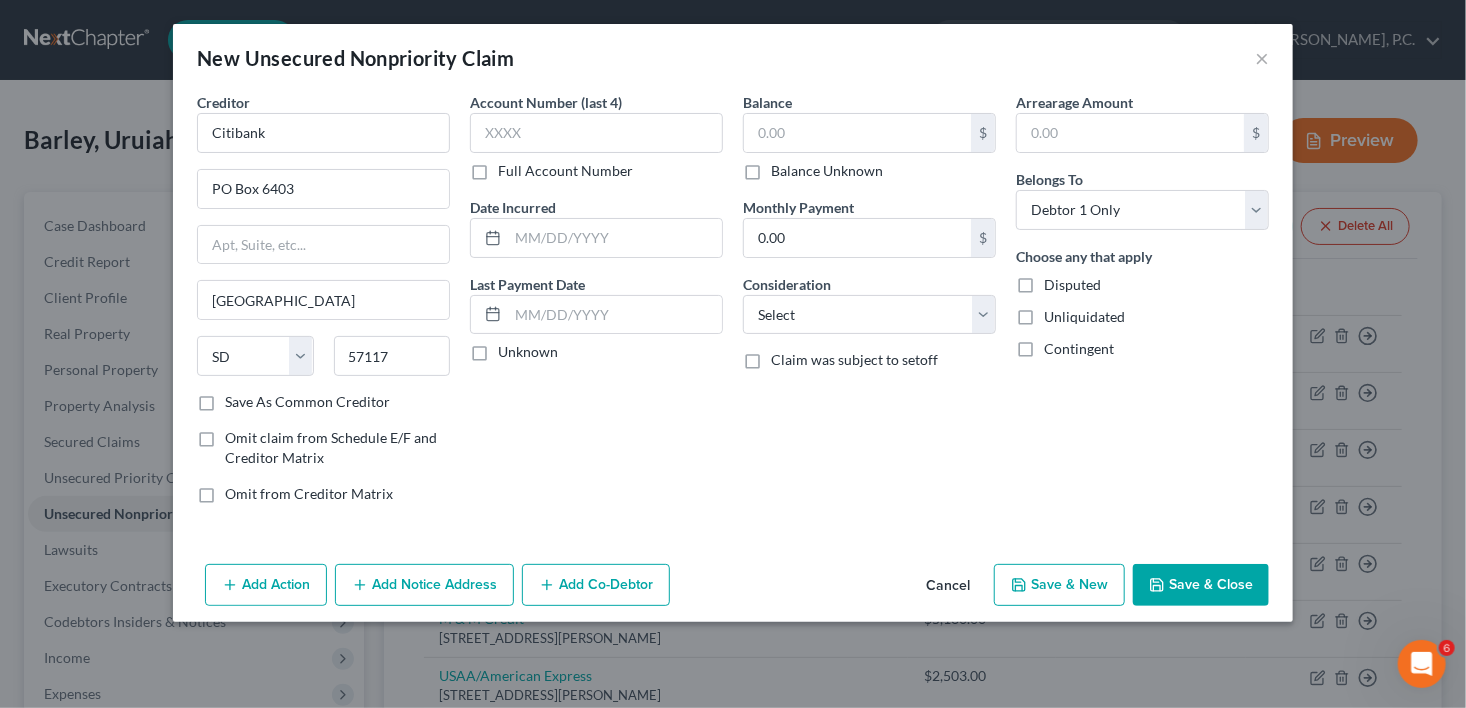 click on "Balance Unknown" at bounding box center (785, 167) 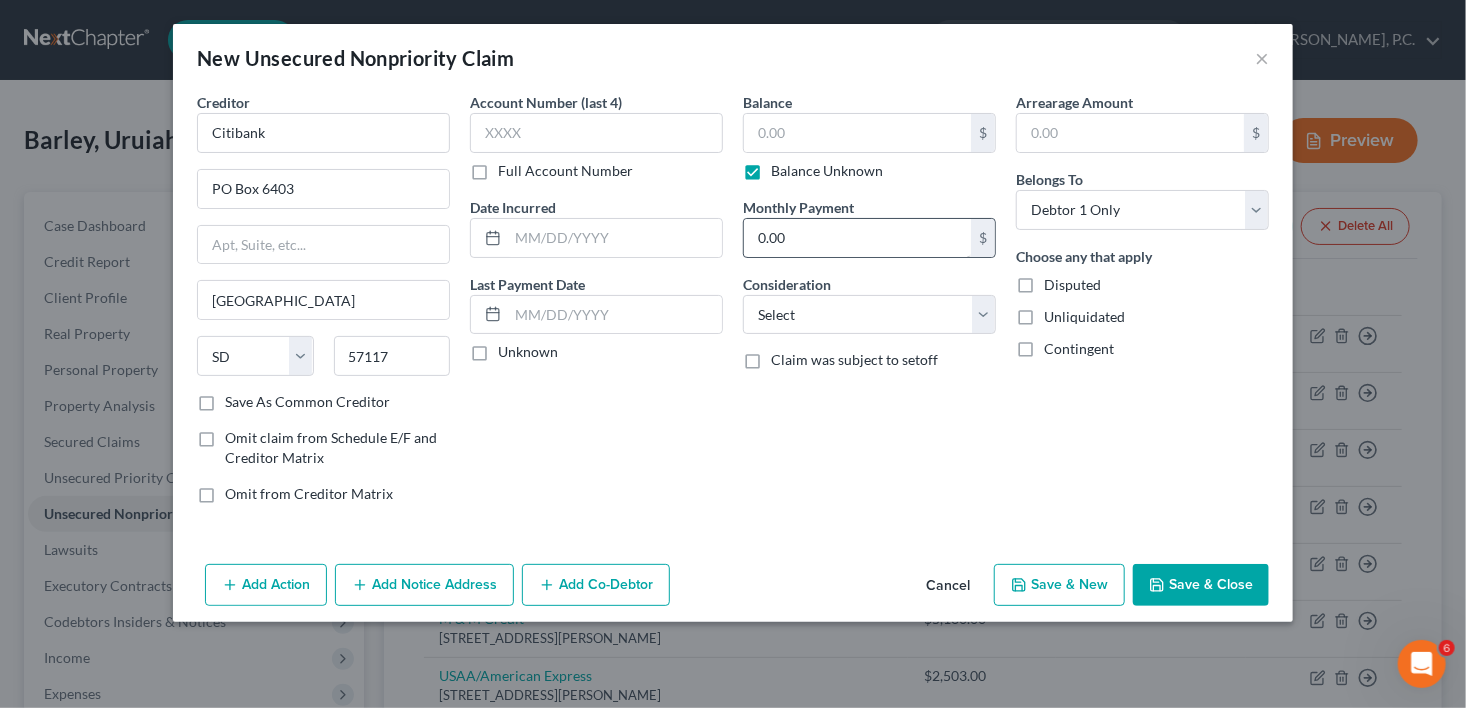 type on "0.00" 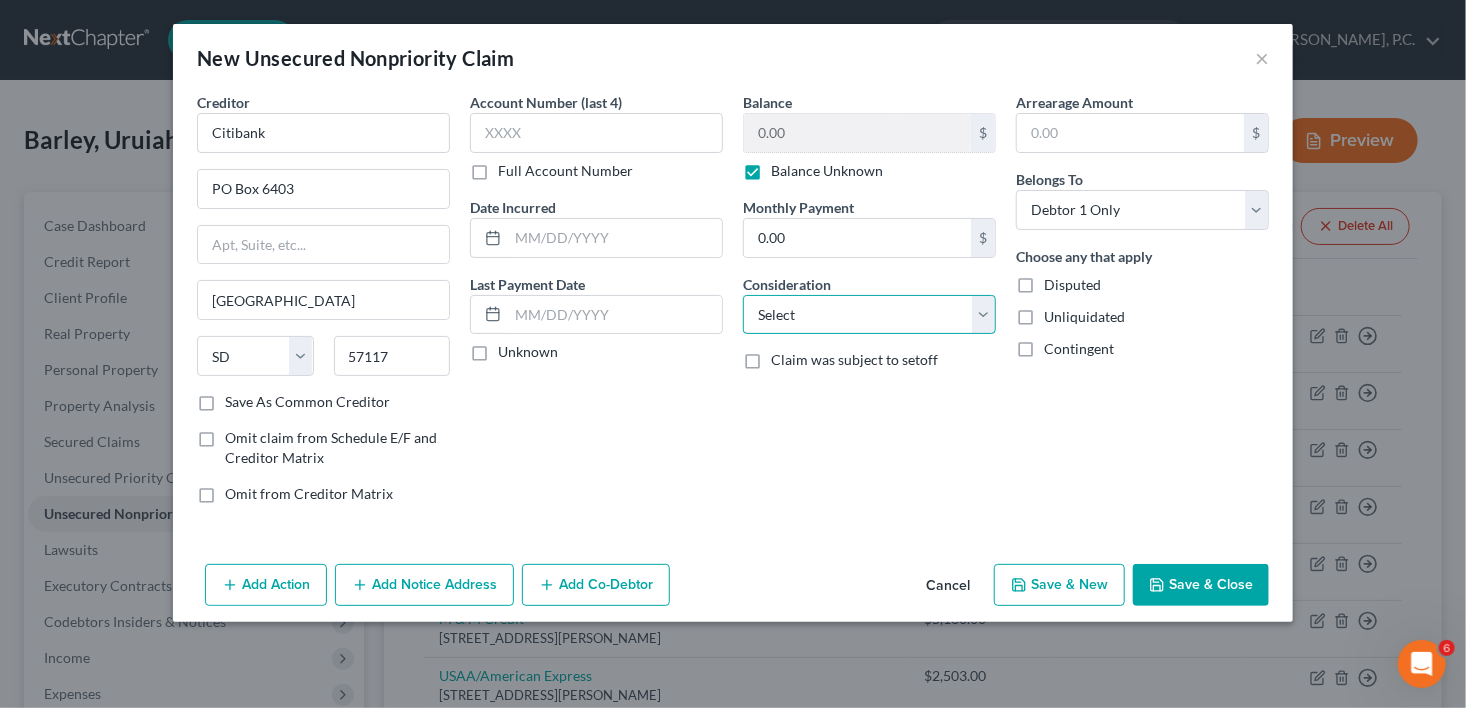 click on "Select Cable / Satellite Services Collection Agency Credit Card Debt Debt Counseling / Attorneys Deficiency Balance Domestic Support Obligations Home / Car Repairs Income Taxes Judgment Liens Medical Services Monies Loaned / Advanced Mortgage Obligation From Divorce Or Separation Obligation To Pensions Other Overdrawn Bank Account Promised To Help Pay Creditors Student Loans Suppliers And Vendors Telephone / Internet Services Utility Services" at bounding box center [869, 315] 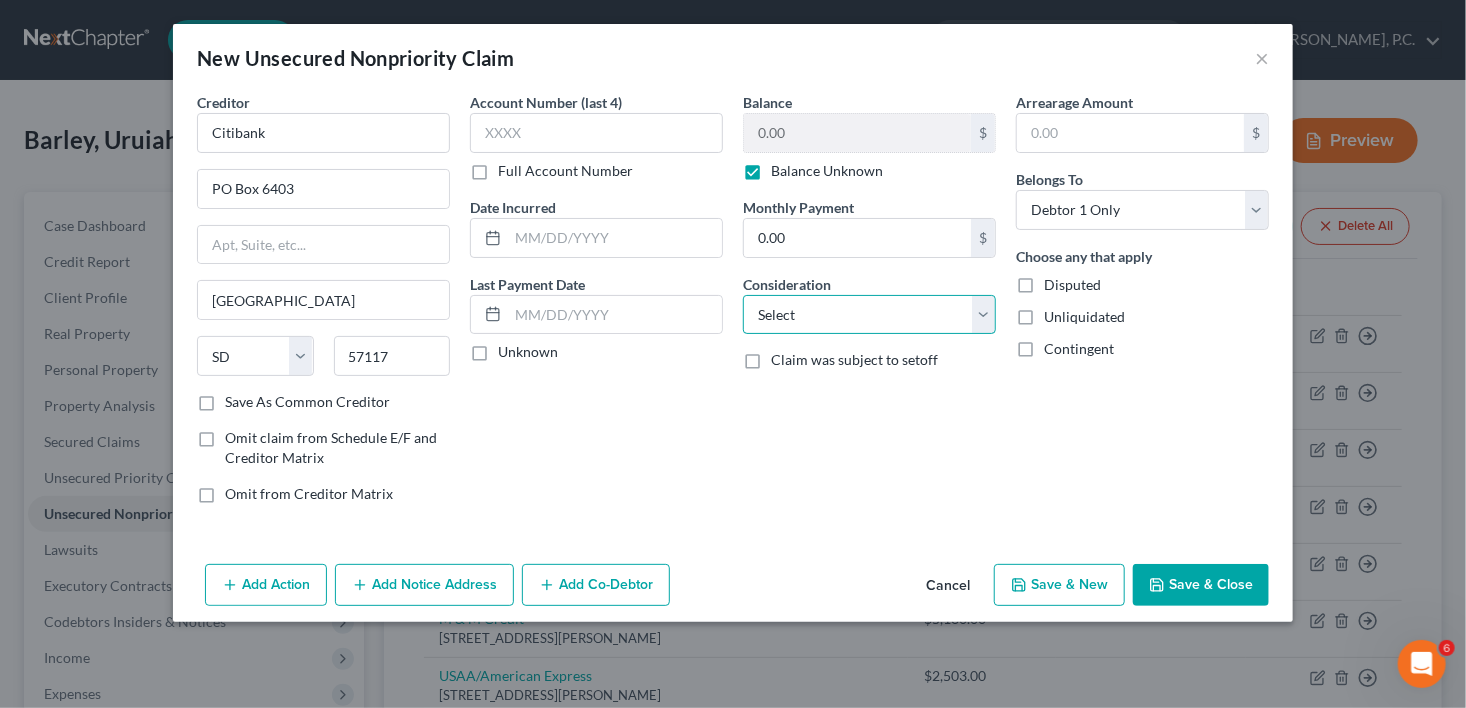 select on "2" 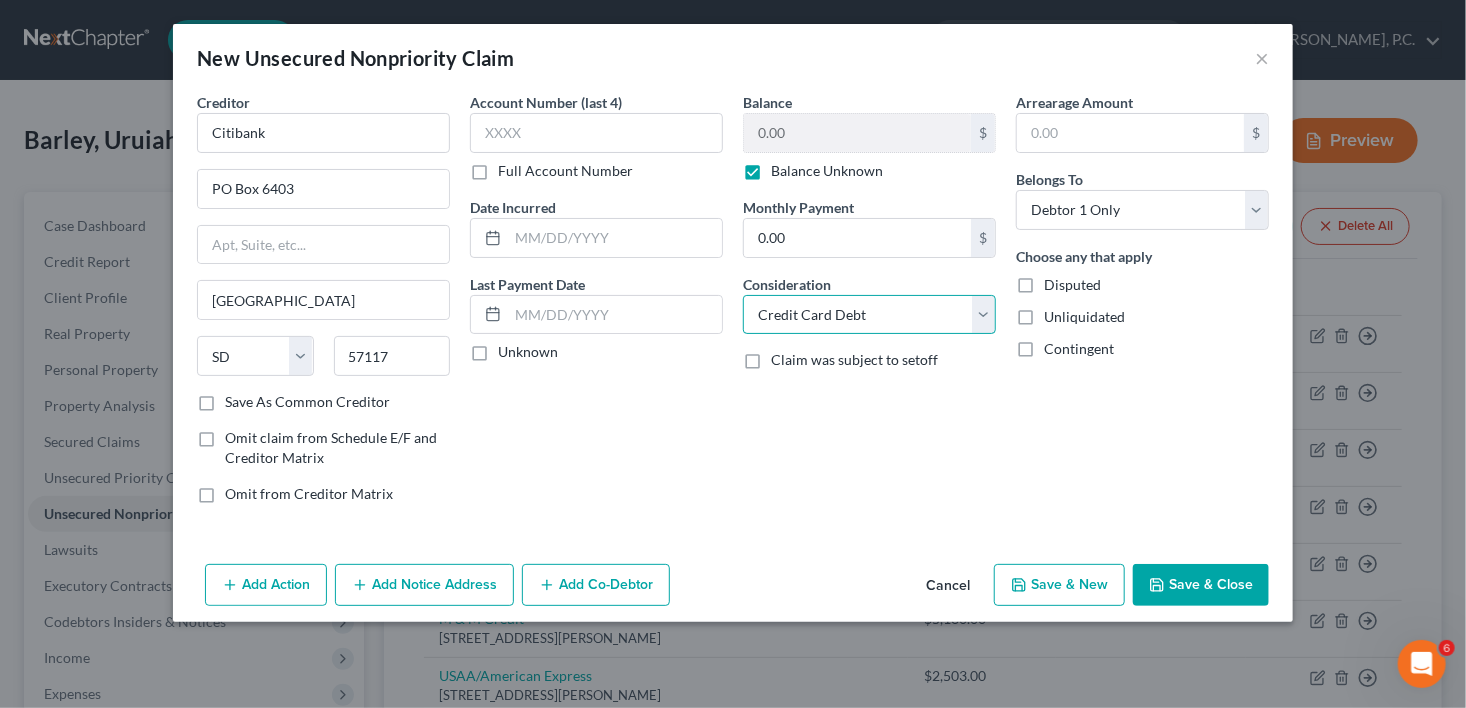 click on "Select Cable / Satellite Services Collection Agency Credit Card Debt Debt Counseling / Attorneys Deficiency Balance Domestic Support Obligations Home / Car Repairs Income Taxes Judgment Liens Medical Services Monies Loaned / Advanced Mortgage Obligation From Divorce Or Separation Obligation To Pensions Other Overdrawn Bank Account Promised To Help Pay Creditors Student Loans Suppliers And Vendors Telephone / Internet Services Utility Services" at bounding box center [869, 315] 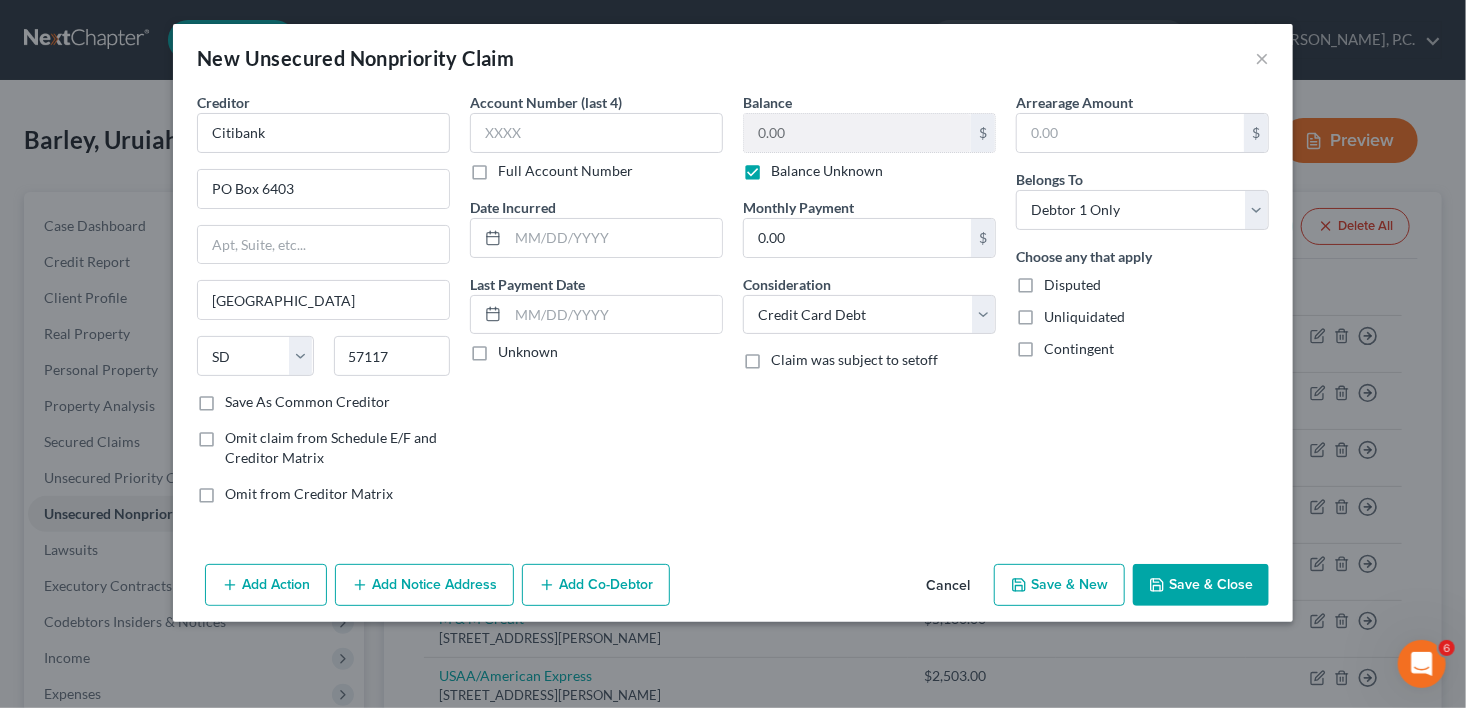 click on "Save & New" at bounding box center [1059, 585] 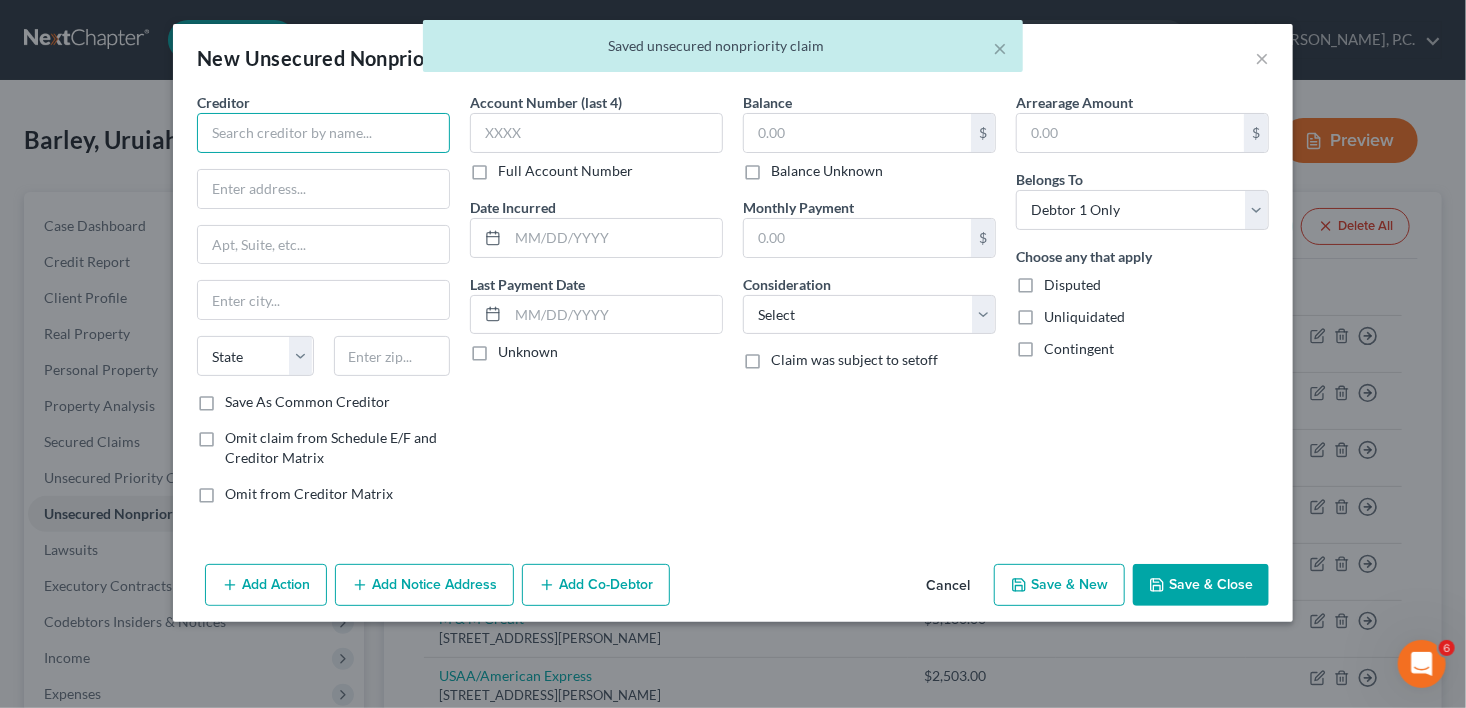 click at bounding box center [323, 133] 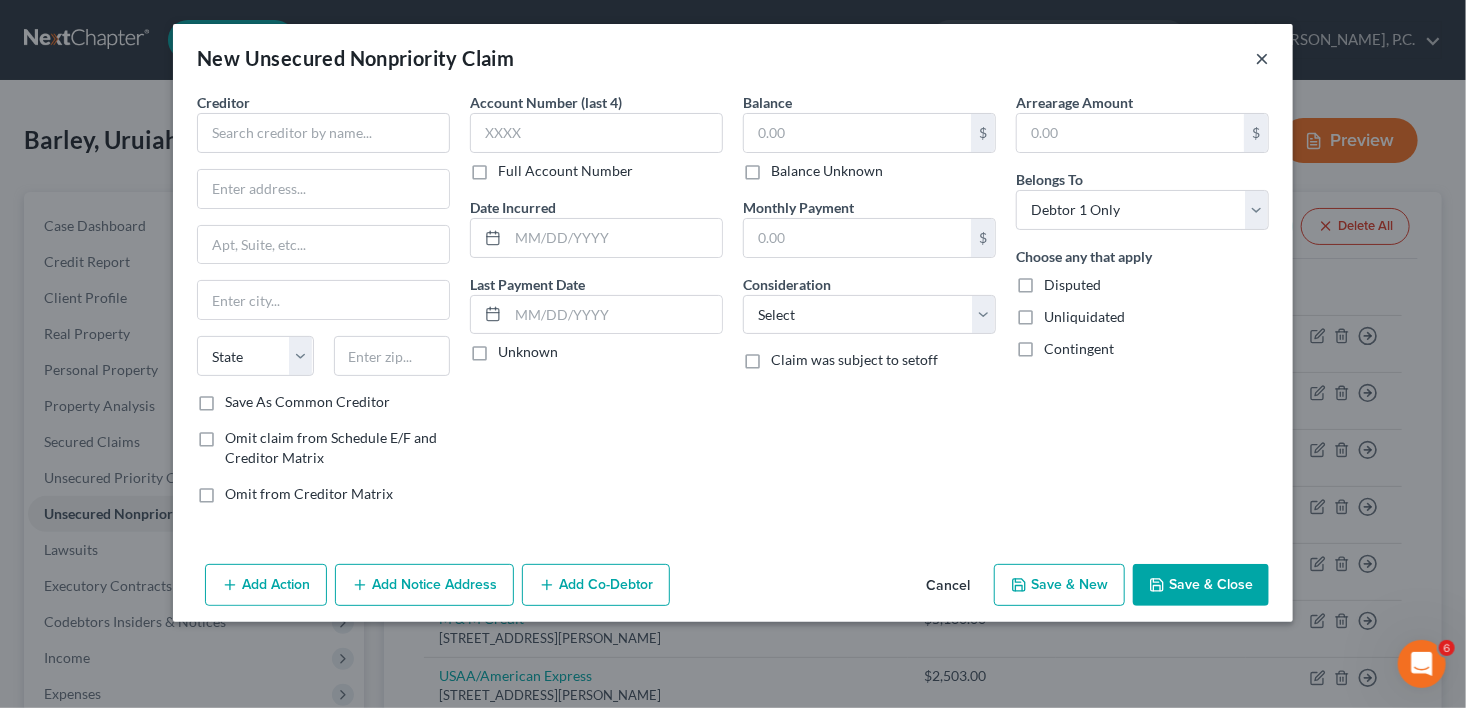 click on "×" at bounding box center (1262, 58) 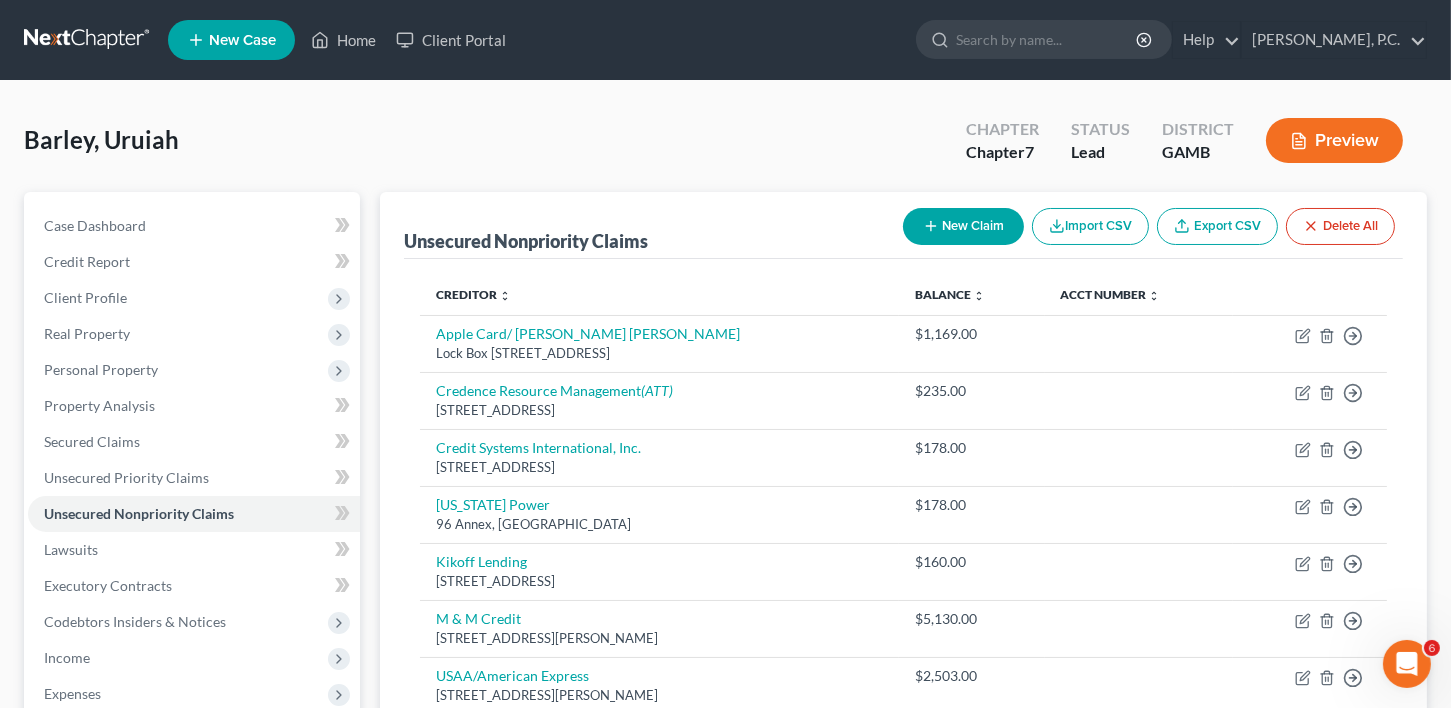 click on "New Claim" at bounding box center [963, 226] 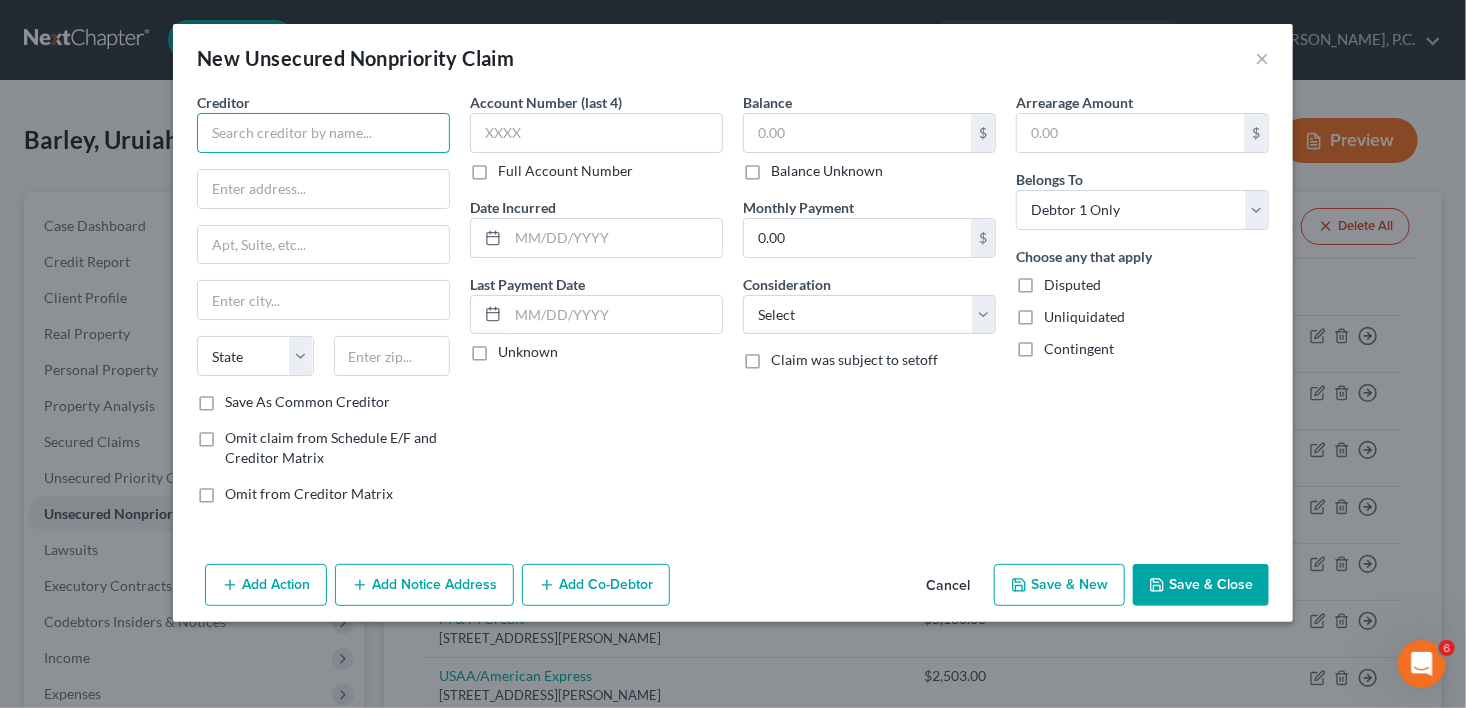 click at bounding box center (323, 133) 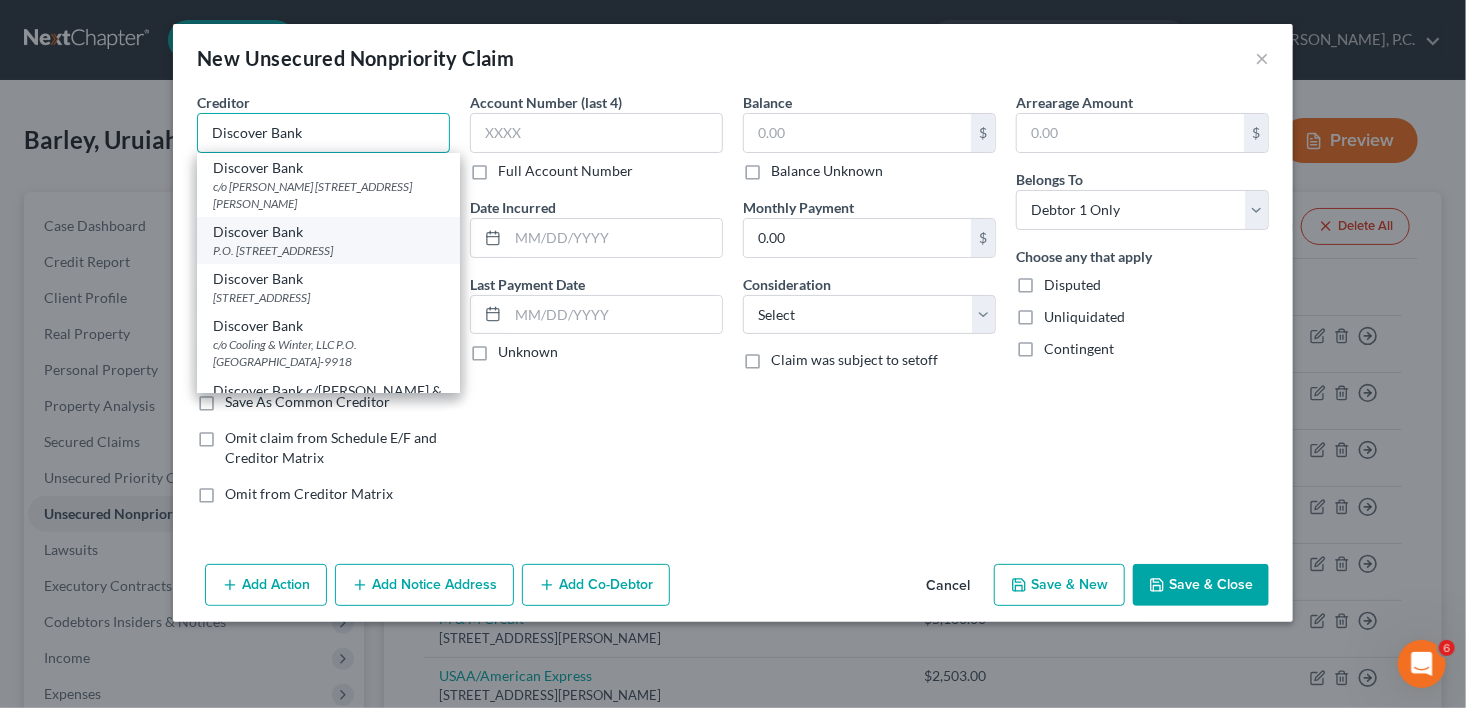 type on "Discover Bank" 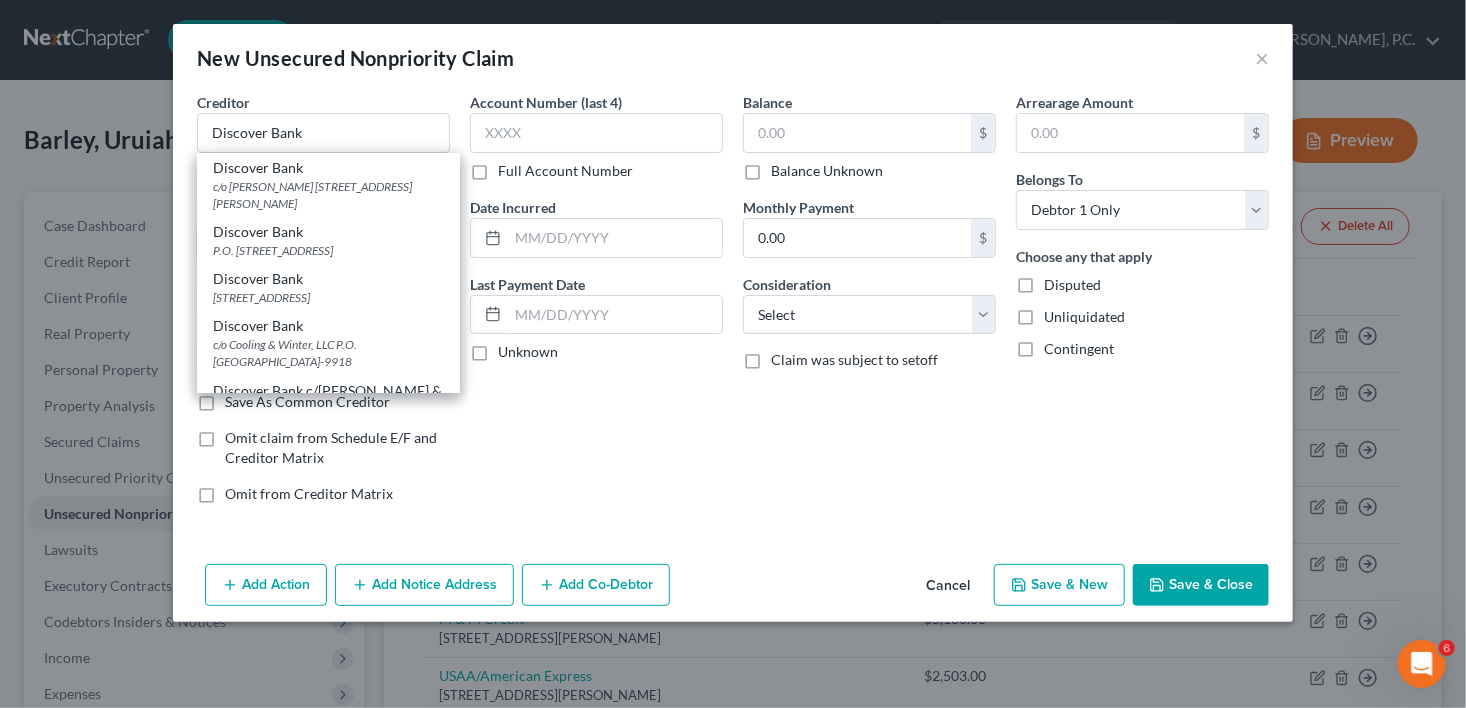 drag, startPoint x: 294, startPoint y: 250, endPoint x: 412, endPoint y: 225, distance: 120.61923 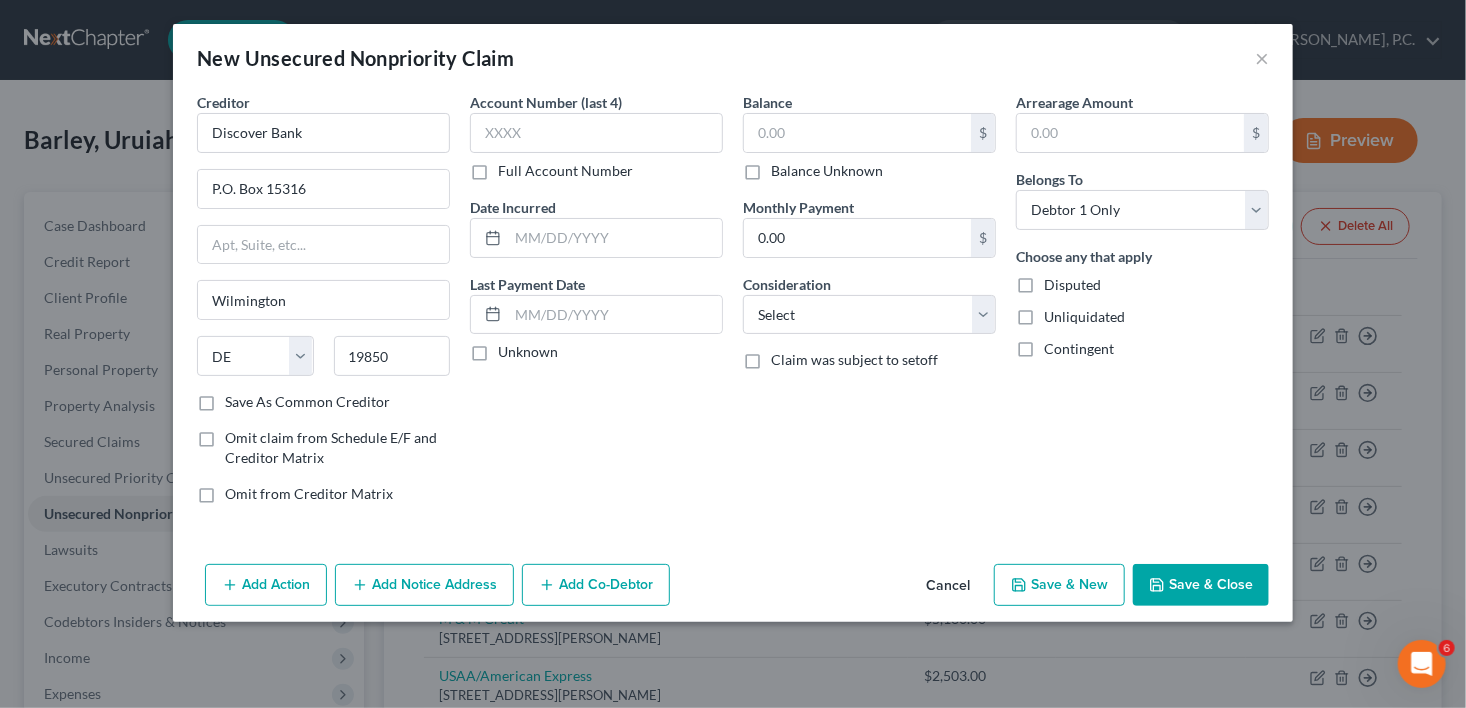 click on "Balance Unknown" at bounding box center [827, 171] 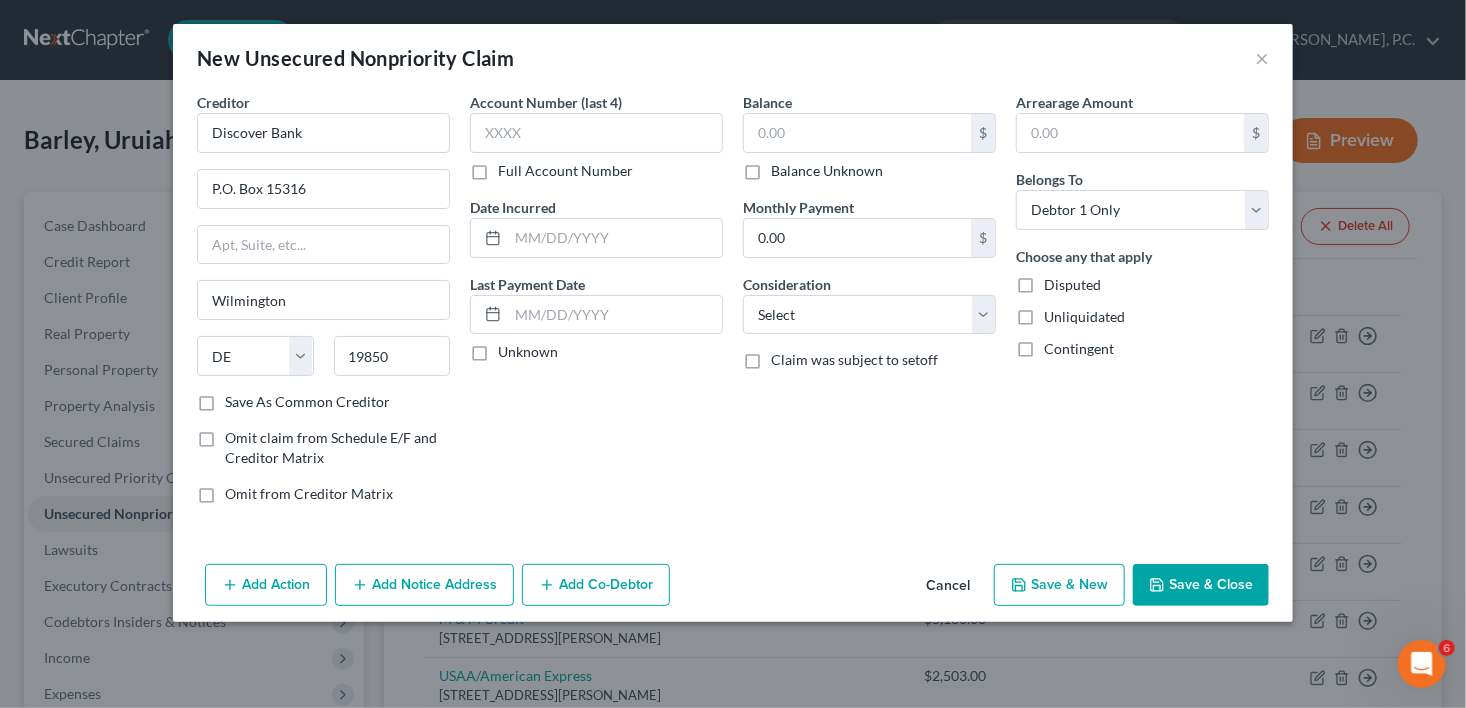 click on "Balance Unknown" at bounding box center (785, 167) 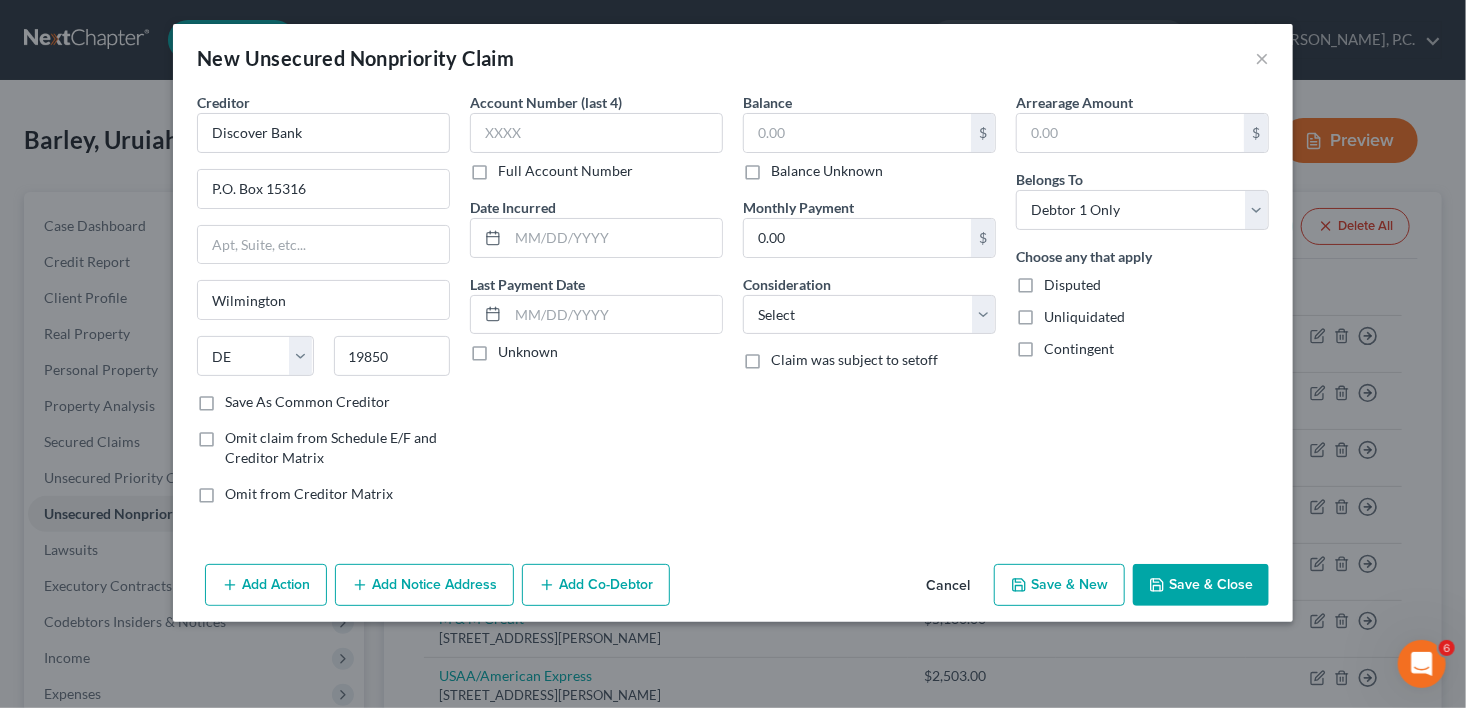 checkbox on "true" 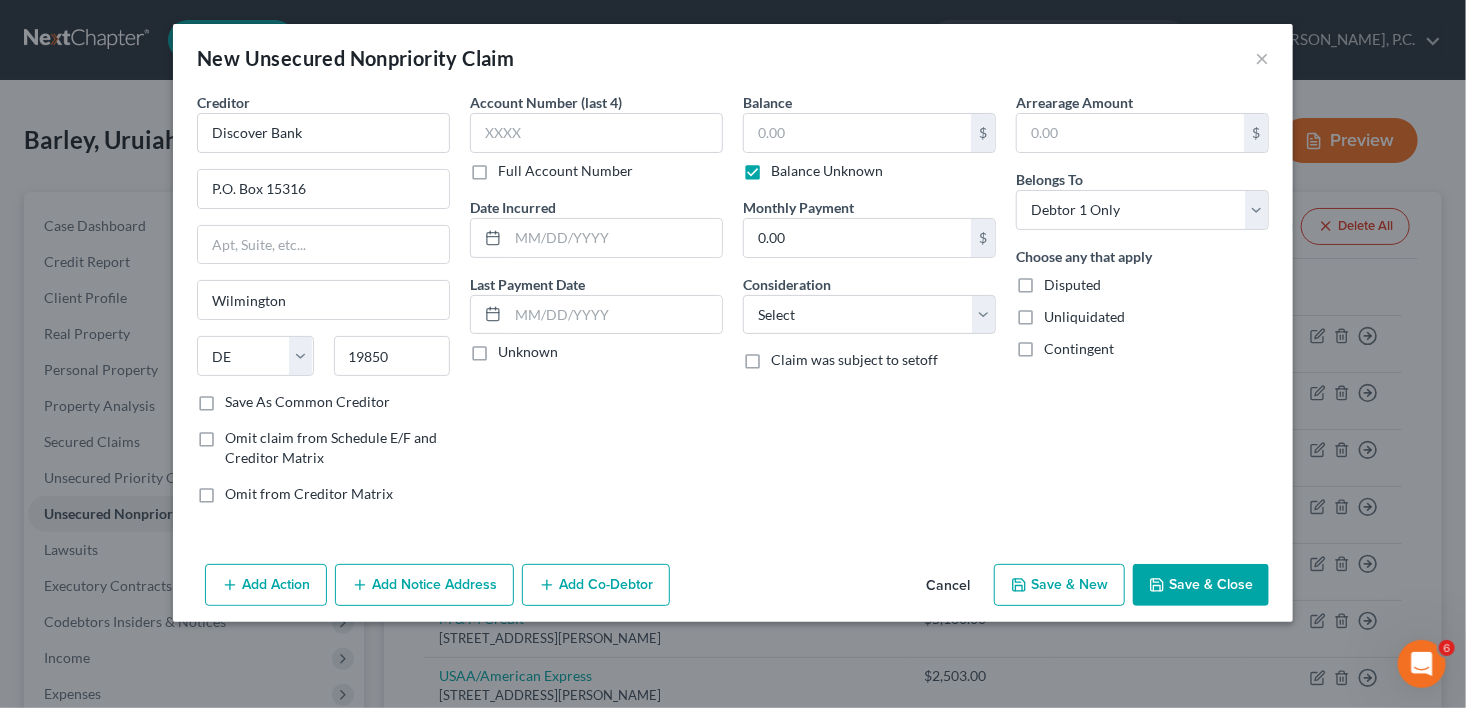 type on "0.00" 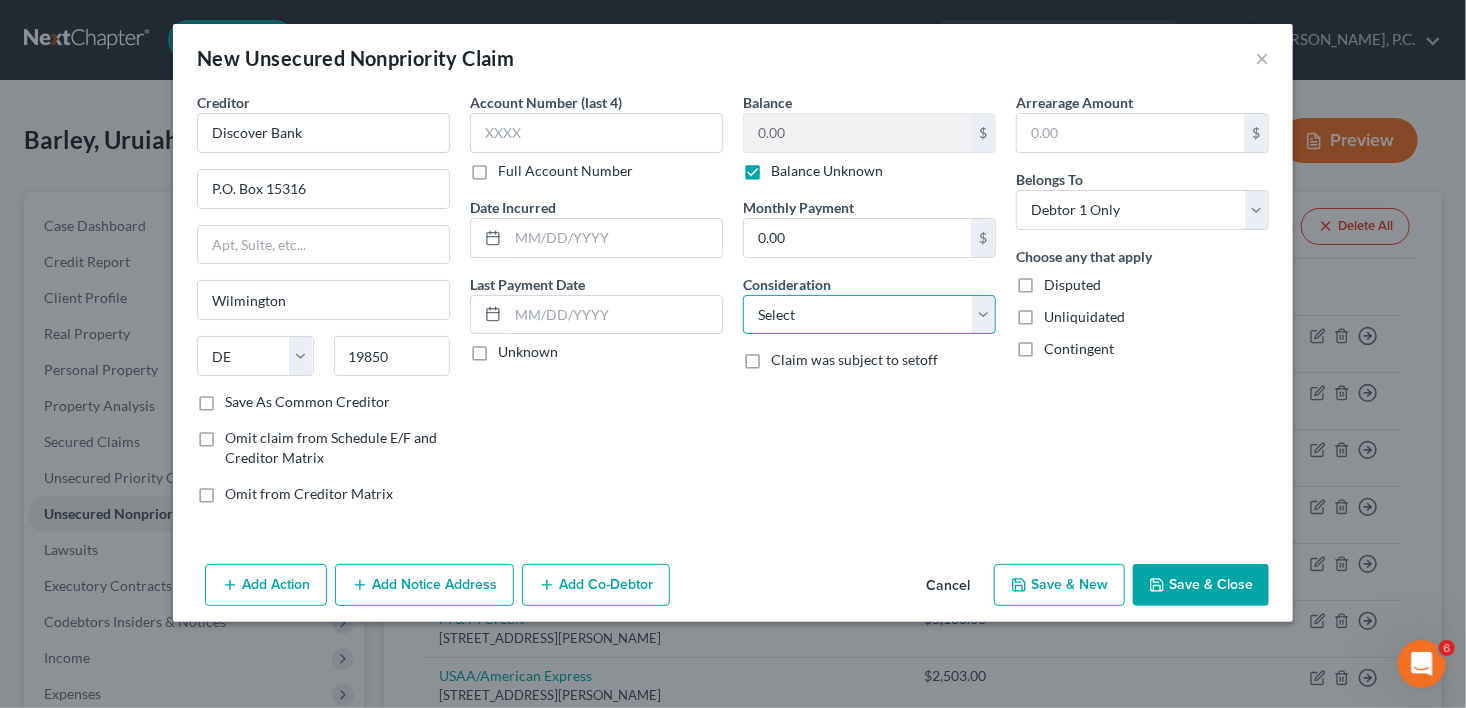 click on "Select Cable / Satellite Services Collection Agency Credit Card Debt Debt Counseling / Attorneys Deficiency Balance Domestic Support Obligations Home / Car Repairs Income Taxes Judgment Liens Medical Services Monies Loaned / Advanced Mortgage Obligation From Divorce Or Separation Obligation To Pensions Other Overdrawn Bank Account Promised To Help Pay Creditors Student Loans Suppliers And Vendors Telephone / Internet Services Utility Services" at bounding box center (869, 315) 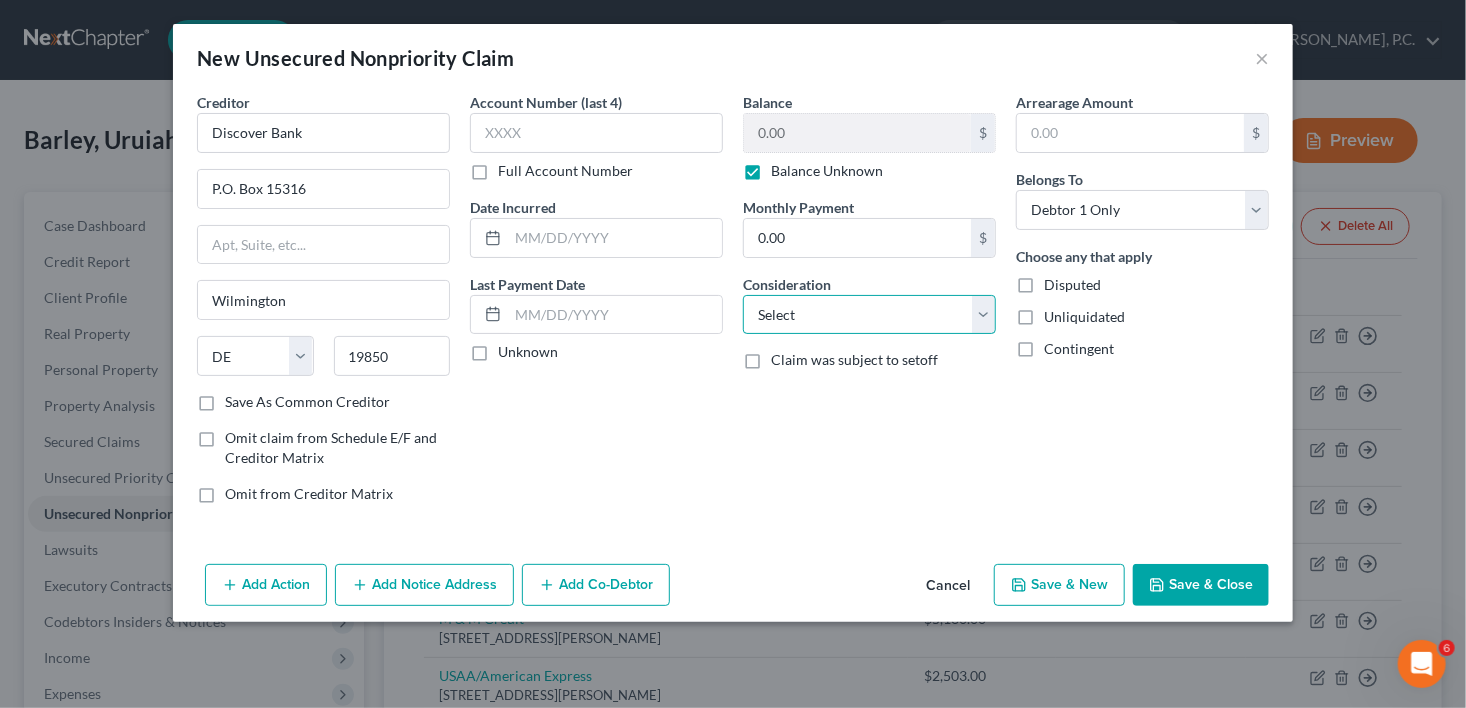 select on "2" 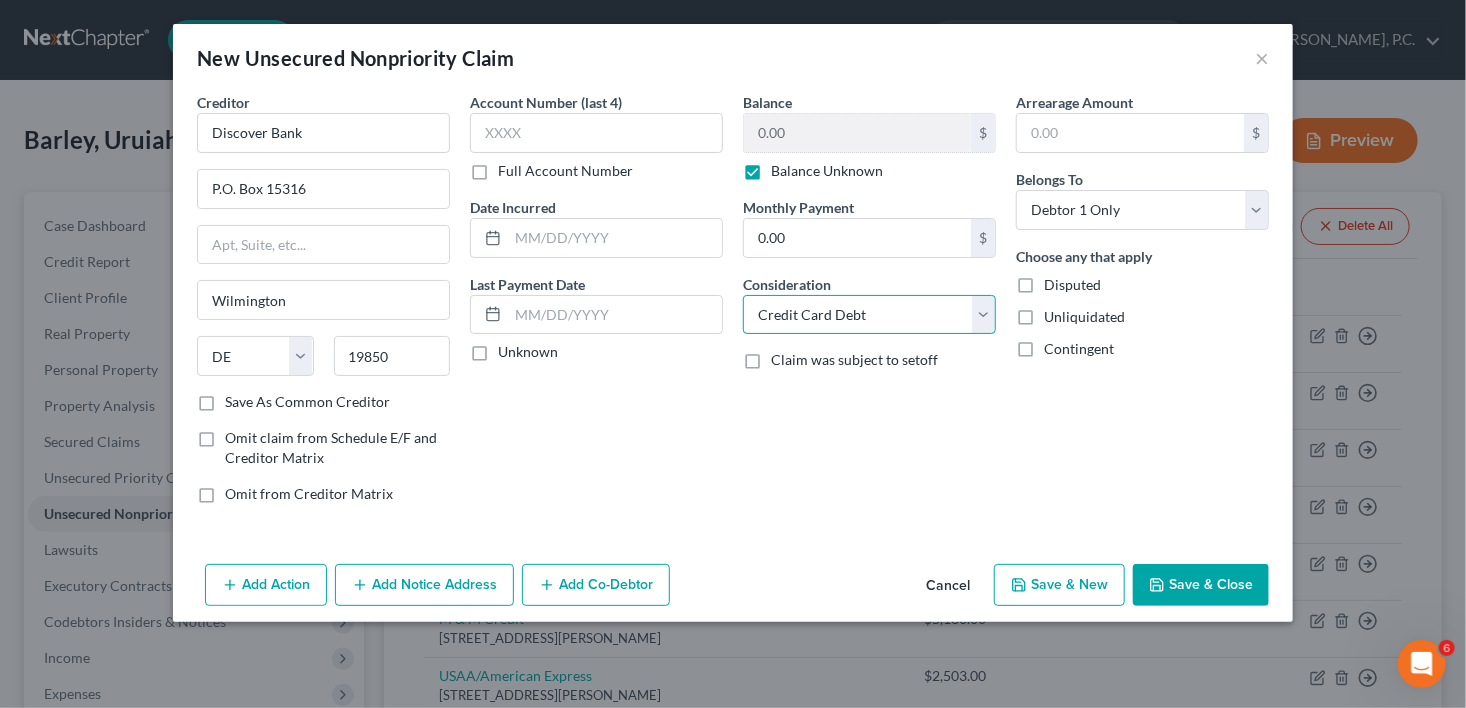click on "Select Cable / Satellite Services Collection Agency Credit Card Debt Debt Counseling / Attorneys Deficiency Balance Domestic Support Obligations Home / Car Repairs Income Taxes Judgment Liens Medical Services Monies Loaned / Advanced Mortgage Obligation From Divorce Or Separation Obligation To Pensions Other Overdrawn Bank Account Promised To Help Pay Creditors Student Loans Suppliers And Vendors Telephone / Internet Services Utility Services" at bounding box center (869, 315) 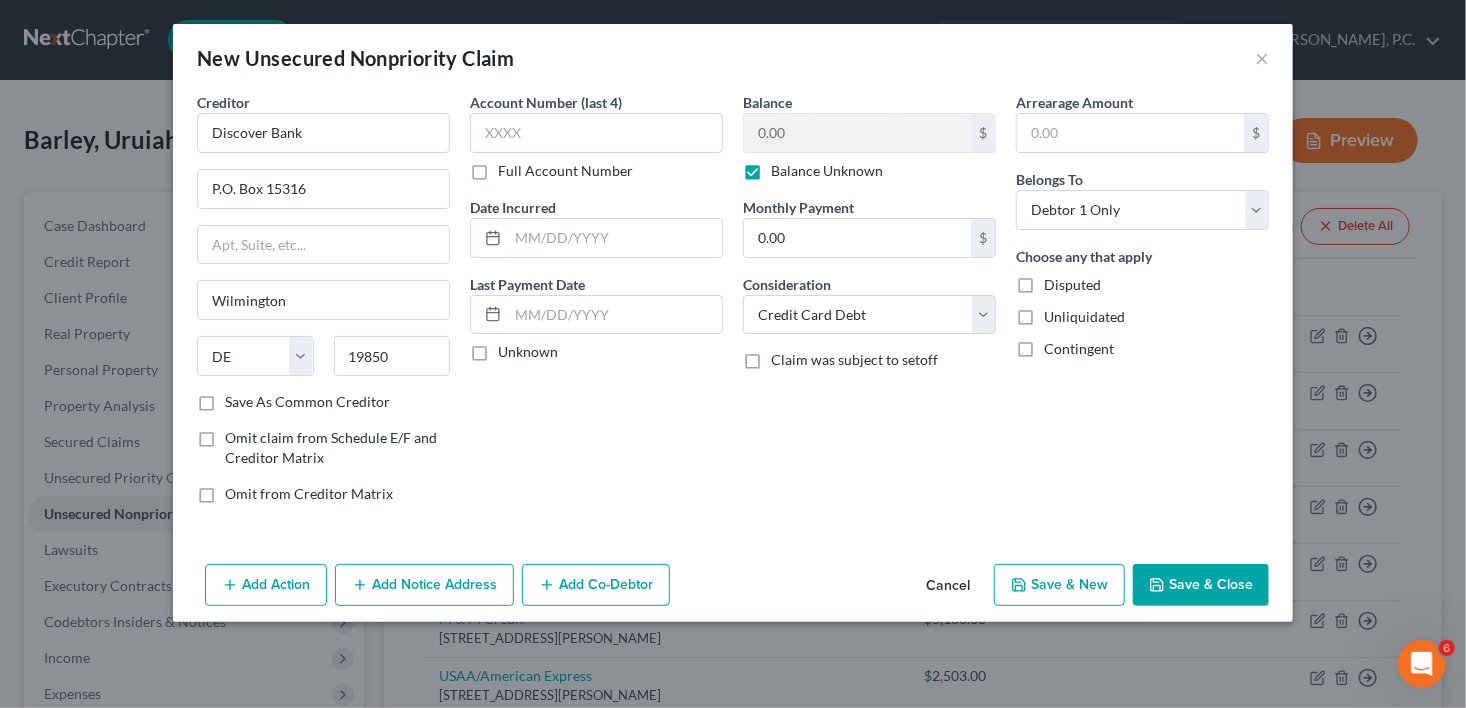 click on "Save & New" at bounding box center [1059, 585] 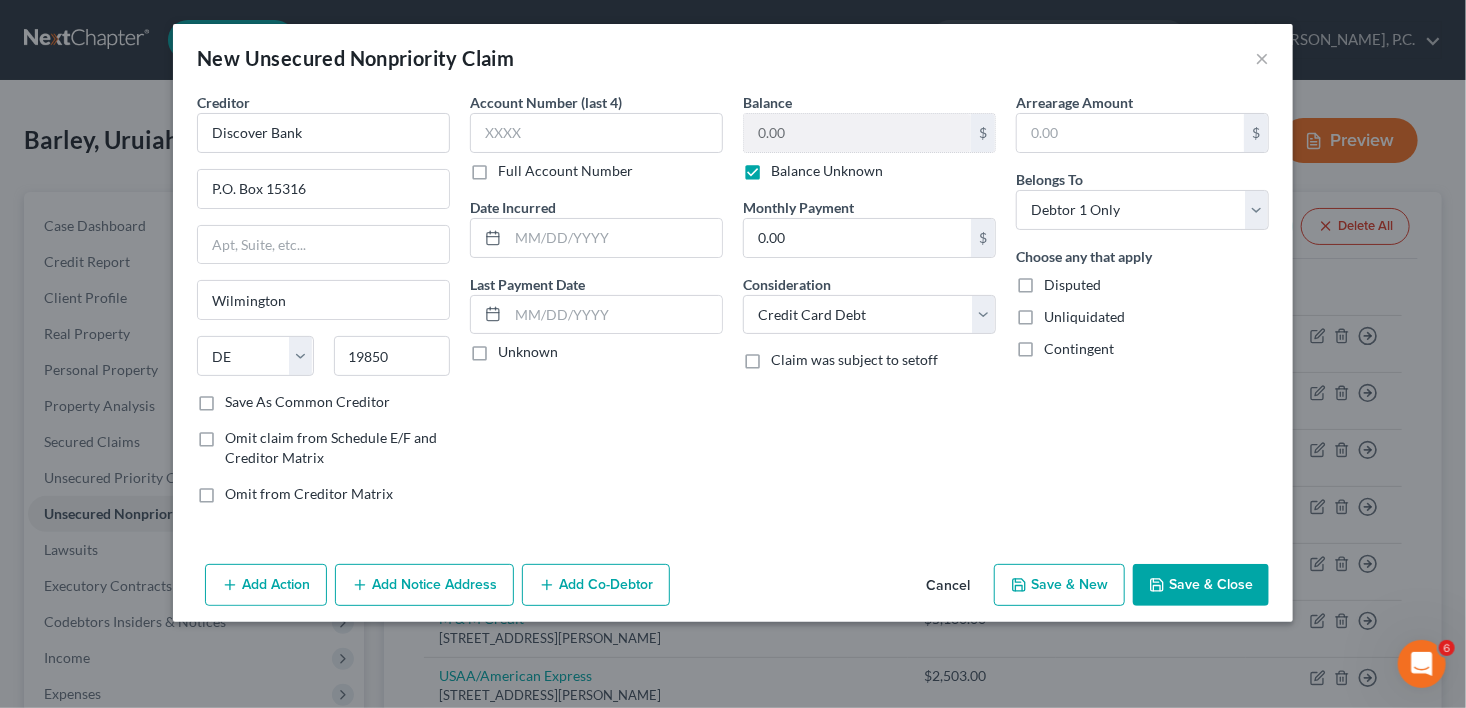 select on "0" 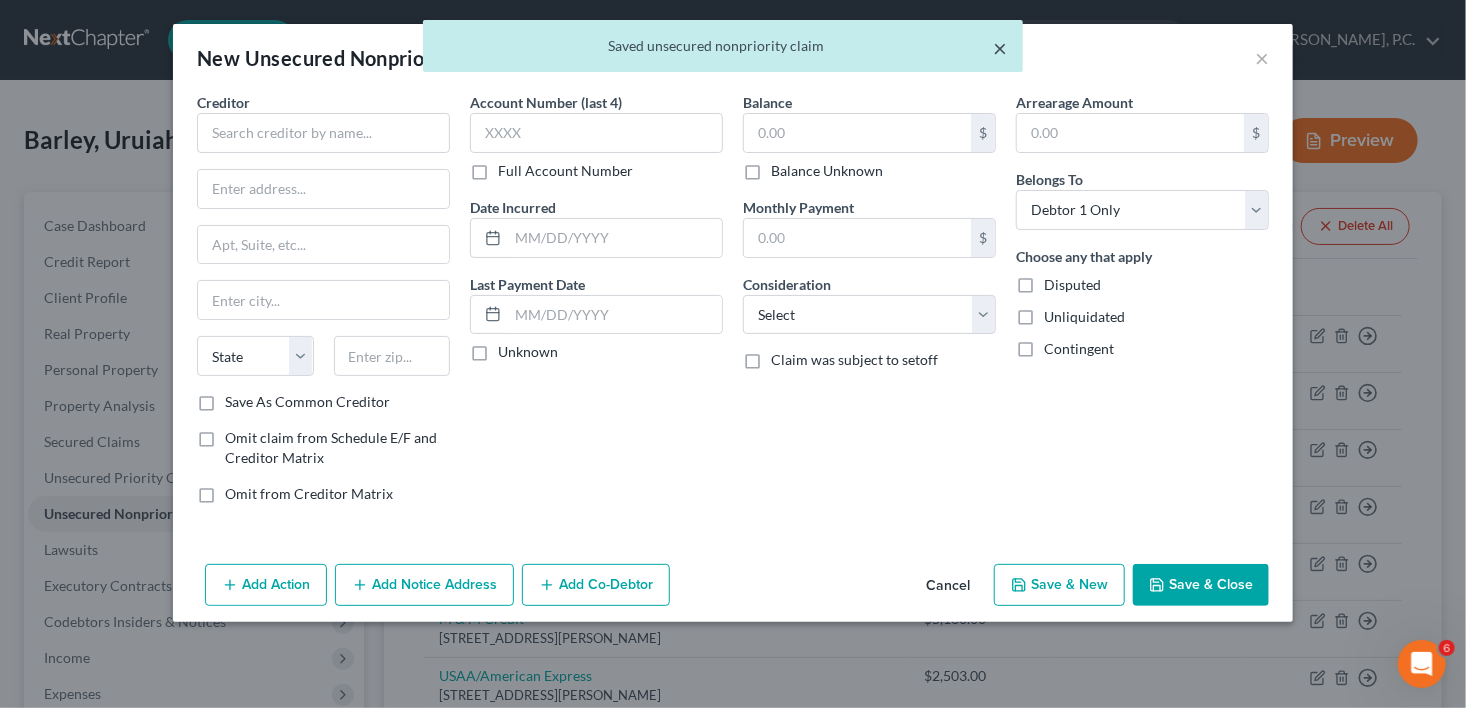 click on "×" at bounding box center [1000, 48] 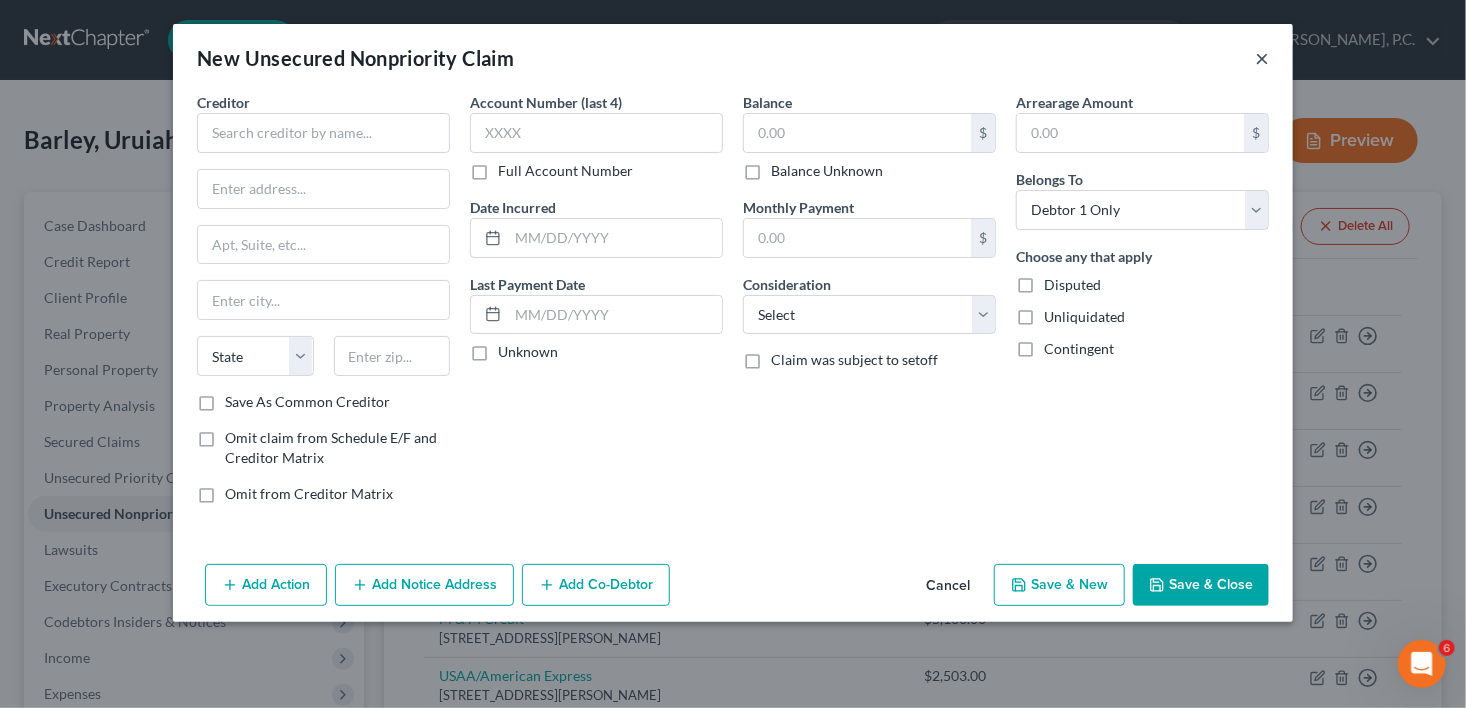 click on "×" at bounding box center [1262, 58] 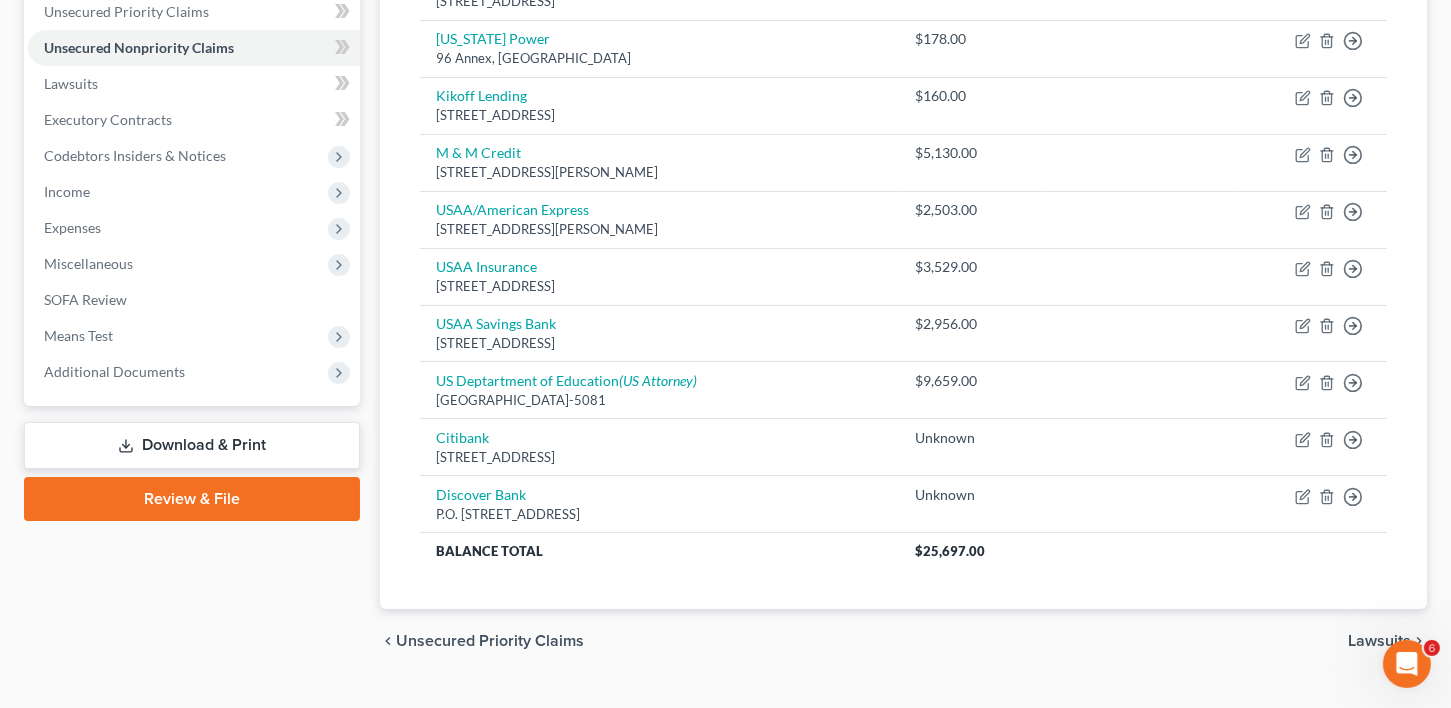scroll, scrollTop: 470, scrollLeft: 0, axis: vertical 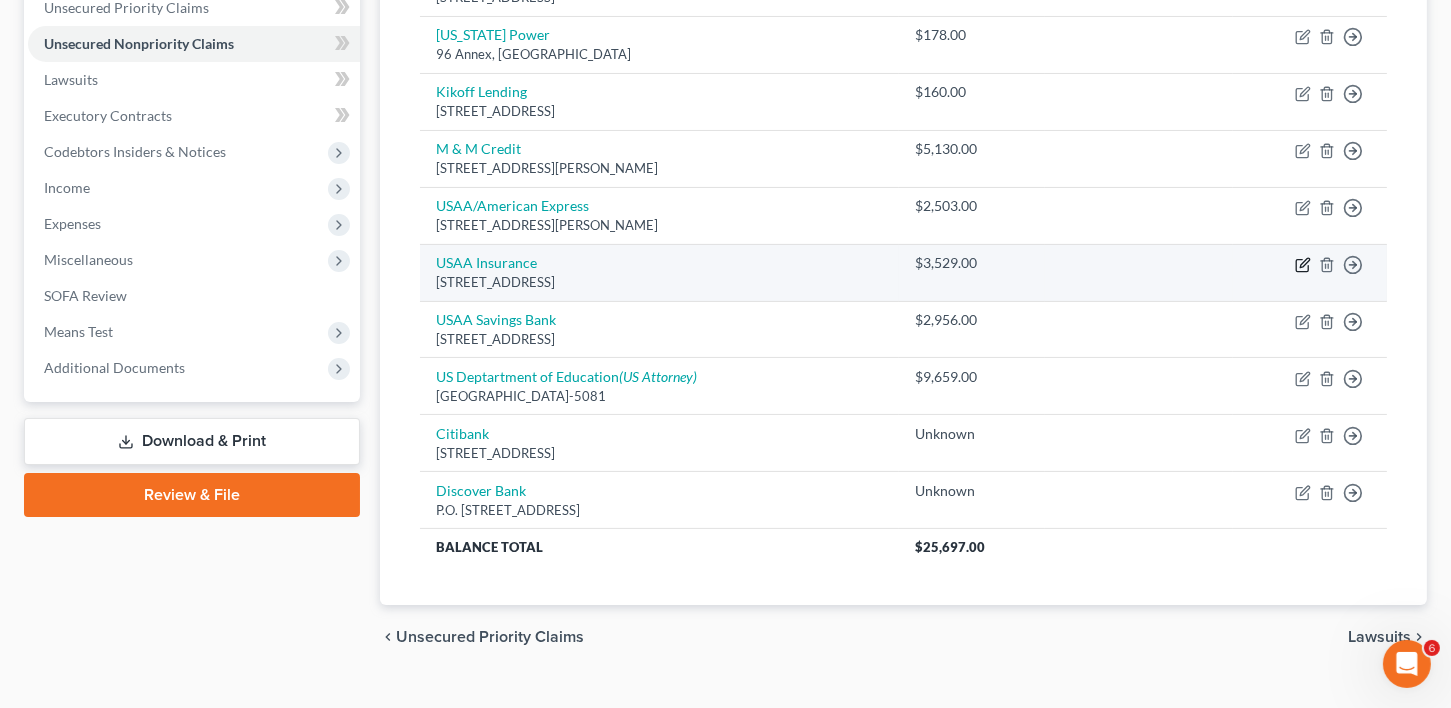 click 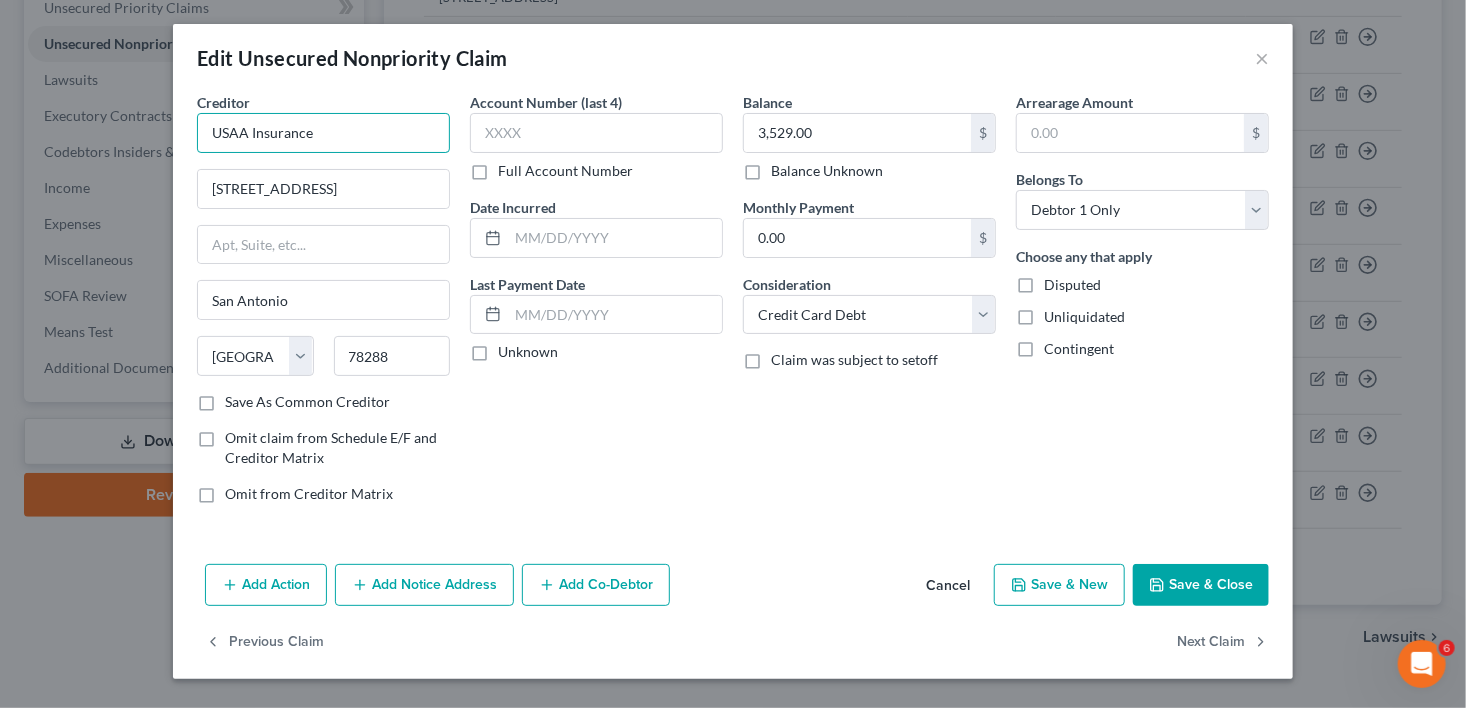 drag, startPoint x: 345, startPoint y: 145, endPoint x: 159, endPoint y: 145, distance: 186 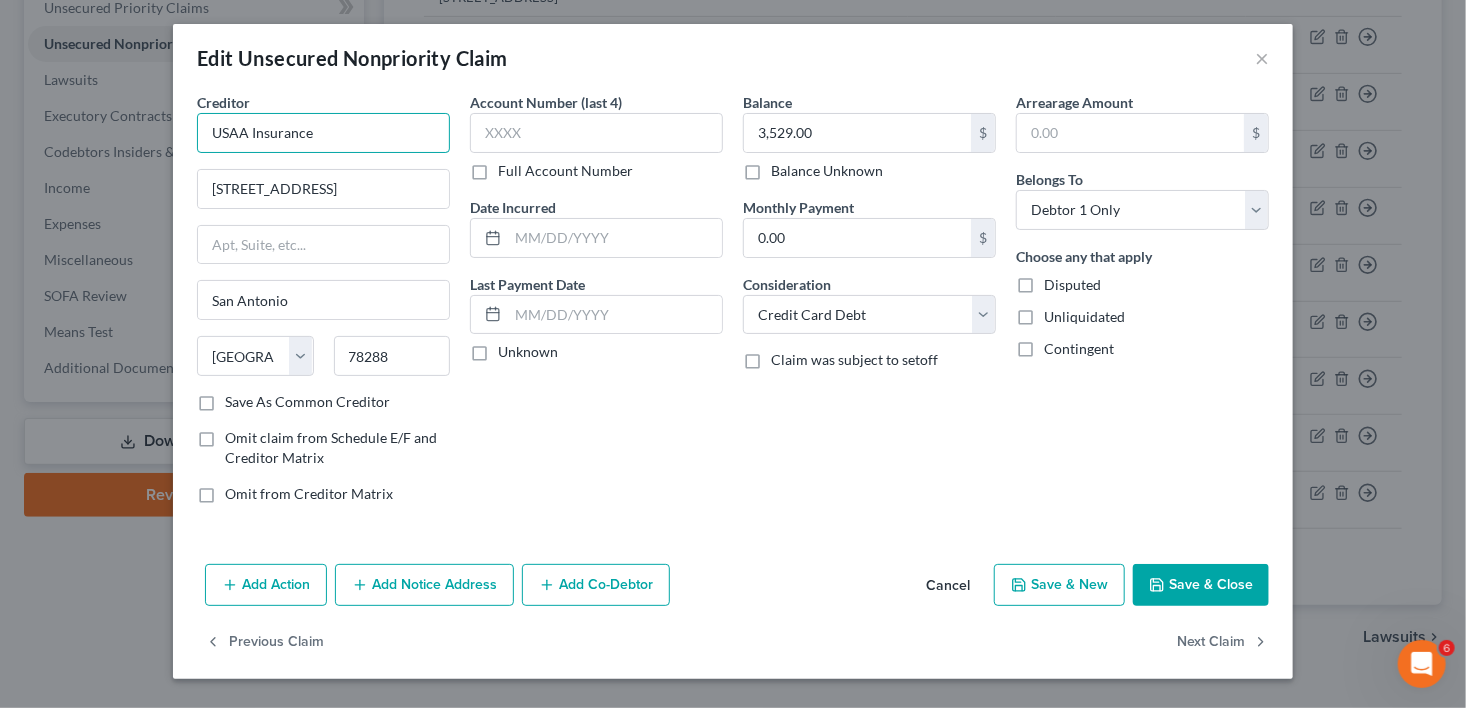click on "Edit Unsecured Nonpriority Claim  × Creditor *    [GEOGRAPHIC_DATA] Insurance                      [STREET_ADDRESS] State [US_STATE][GEOGRAPHIC_DATA] [GEOGRAPHIC_DATA] CO [GEOGRAPHIC_DATA] DE [GEOGRAPHIC_DATA] [GEOGRAPHIC_DATA] [GEOGRAPHIC_DATA] GU HI ID [GEOGRAPHIC_DATA] IN [GEOGRAPHIC_DATA] [GEOGRAPHIC_DATA] [GEOGRAPHIC_DATA] [GEOGRAPHIC_DATA] [GEOGRAPHIC_DATA] [GEOGRAPHIC_DATA] [GEOGRAPHIC_DATA] [GEOGRAPHIC_DATA] [GEOGRAPHIC_DATA] MT [GEOGRAPHIC_DATA] [GEOGRAPHIC_DATA] [GEOGRAPHIC_DATA] [GEOGRAPHIC_DATA] [GEOGRAPHIC_DATA] [GEOGRAPHIC_DATA] [GEOGRAPHIC_DATA] [GEOGRAPHIC_DATA] [GEOGRAPHIC_DATA] [GEOGRAPHIC_DATA] OR [GEOGRAPHIC_DATA] PR RI SC SD [GEOGRAPHIC_DATA] [GEOGRAPHIC_DATA] [GEOGRAPHIC_DATA] VI [GEOGRAPHIC_DATA] [GEOGRAPHIC_DATA] [GEOGRAPHIC_DATA] WV [GEOGRAPHIC_DATA] WY 78288 Save As Common Creditor Omit claim from Schedule E/F and Creditor Matrix Omit from Creditor Matrix
Account Number (last 4)
Full Account Number
Date Incurred         Last Payment Date         Unknown Balance
3,529.00 $
Balance Unknown
Balance Undetermined
3,529.00 $
Balance Unknown
Monthly Payment 0.00 $ Consideration Select Cable / Satellite Services Collection Agency Credit Card Debt Debt Counseling / Attorneys Deficiency Balance Domestic Support Obligations Home / Car Repairs Income Taxes Judgment Liens Medical Services Monies Loaned / Advanced Mortgage Other $" at bounding box center [733, 354] 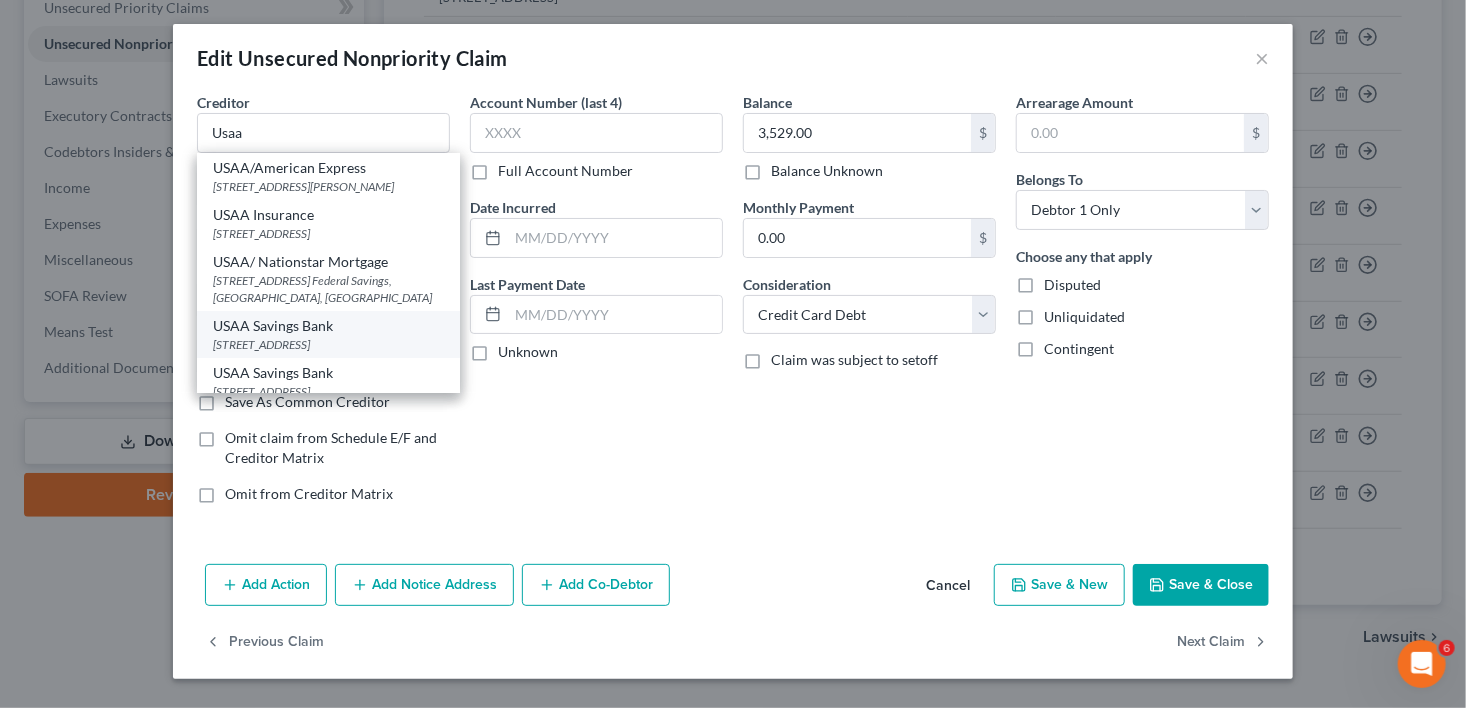 click on "[STREET_ADDRESS]" at bounding box center (328, 344) 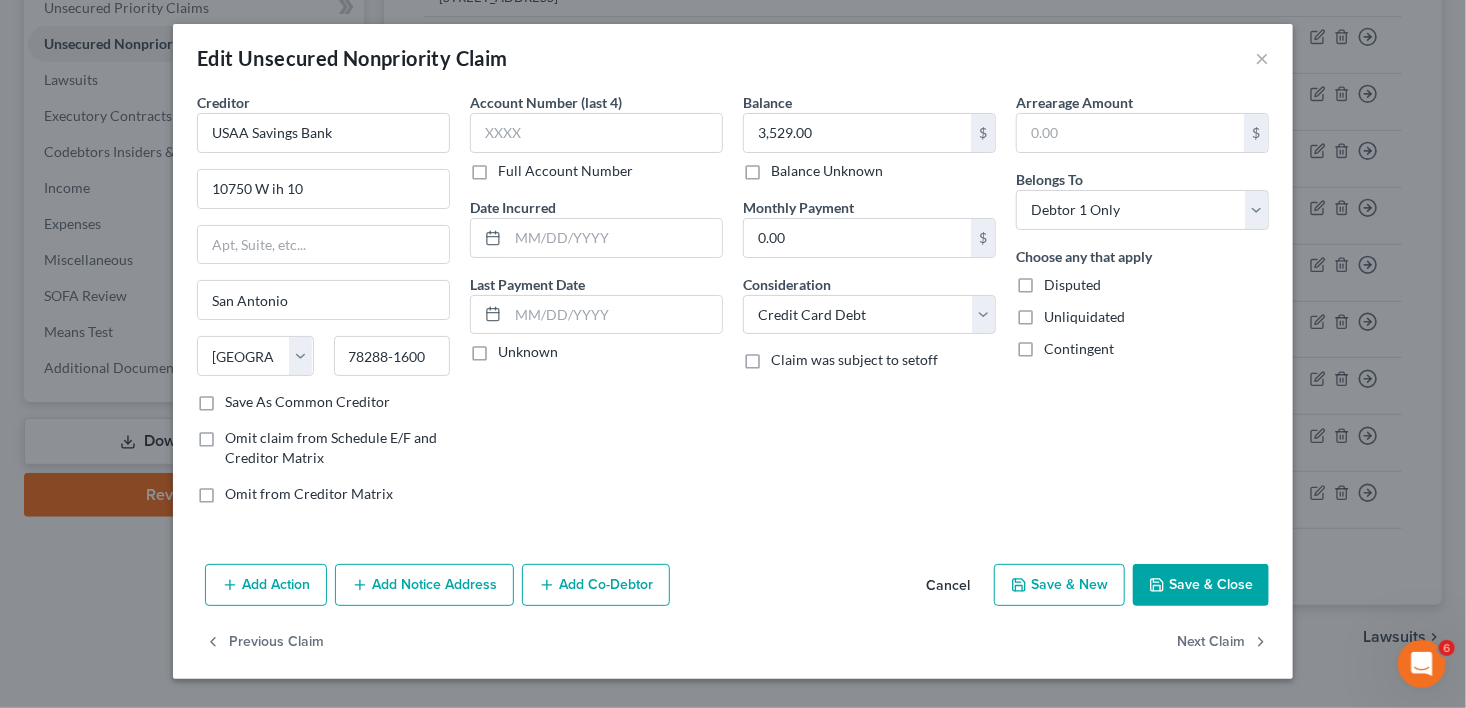 click on "Save & Close" at bounding box center [1201, 585] 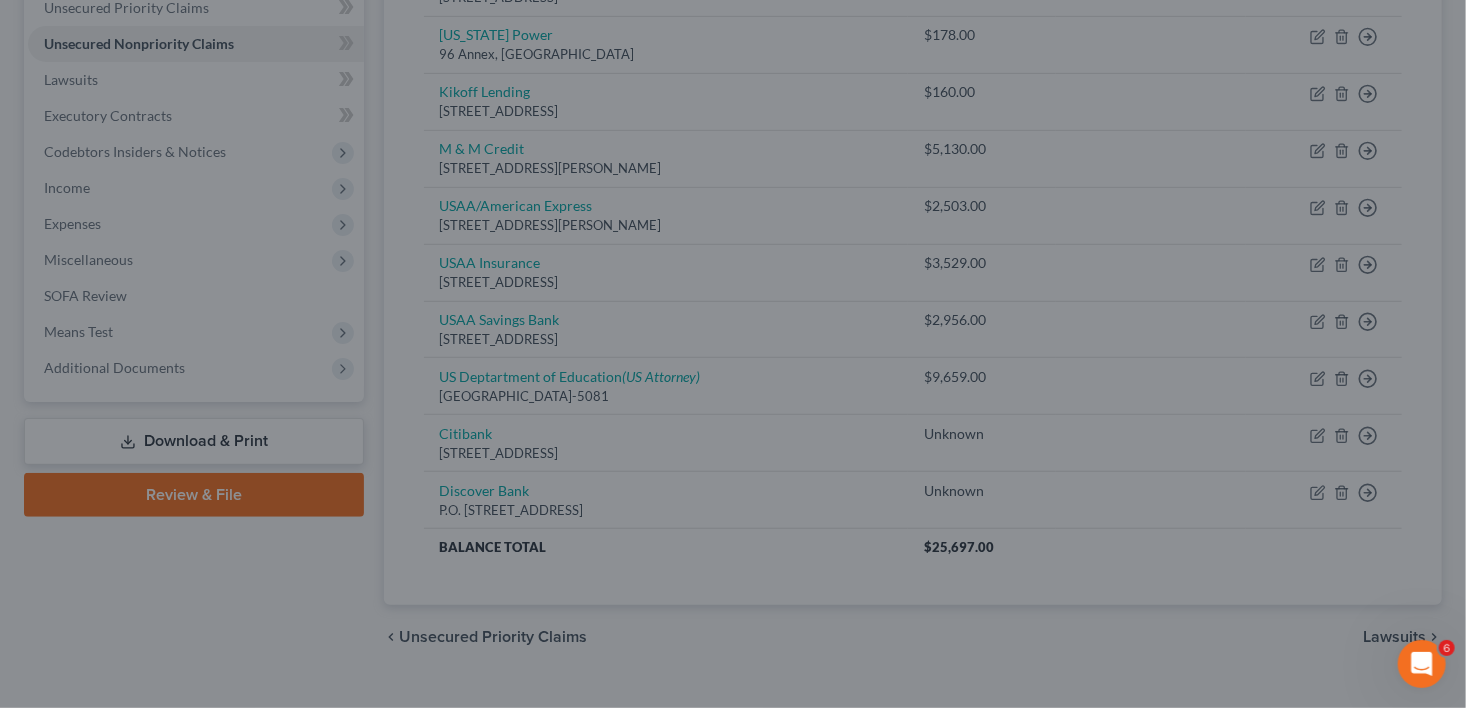 type on "0" 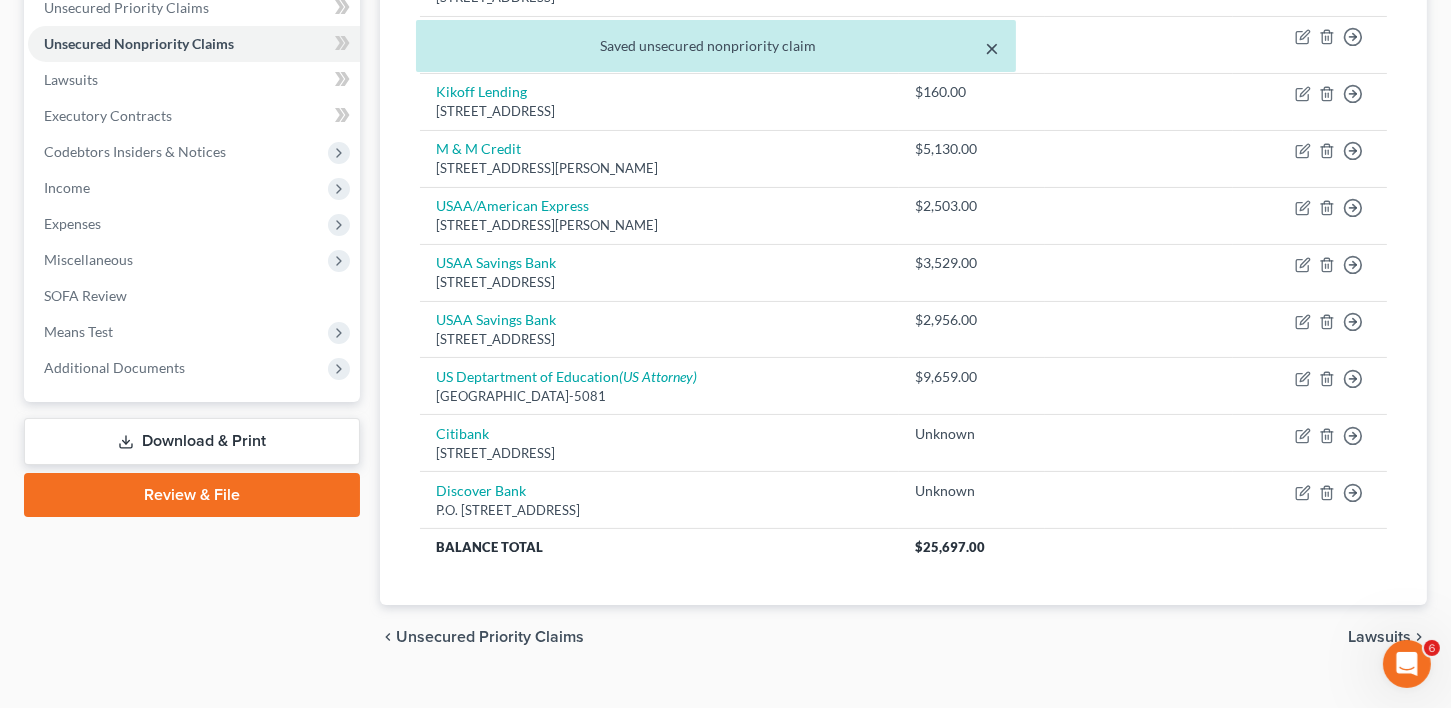 click on "×" at bounding box center [993, 48] 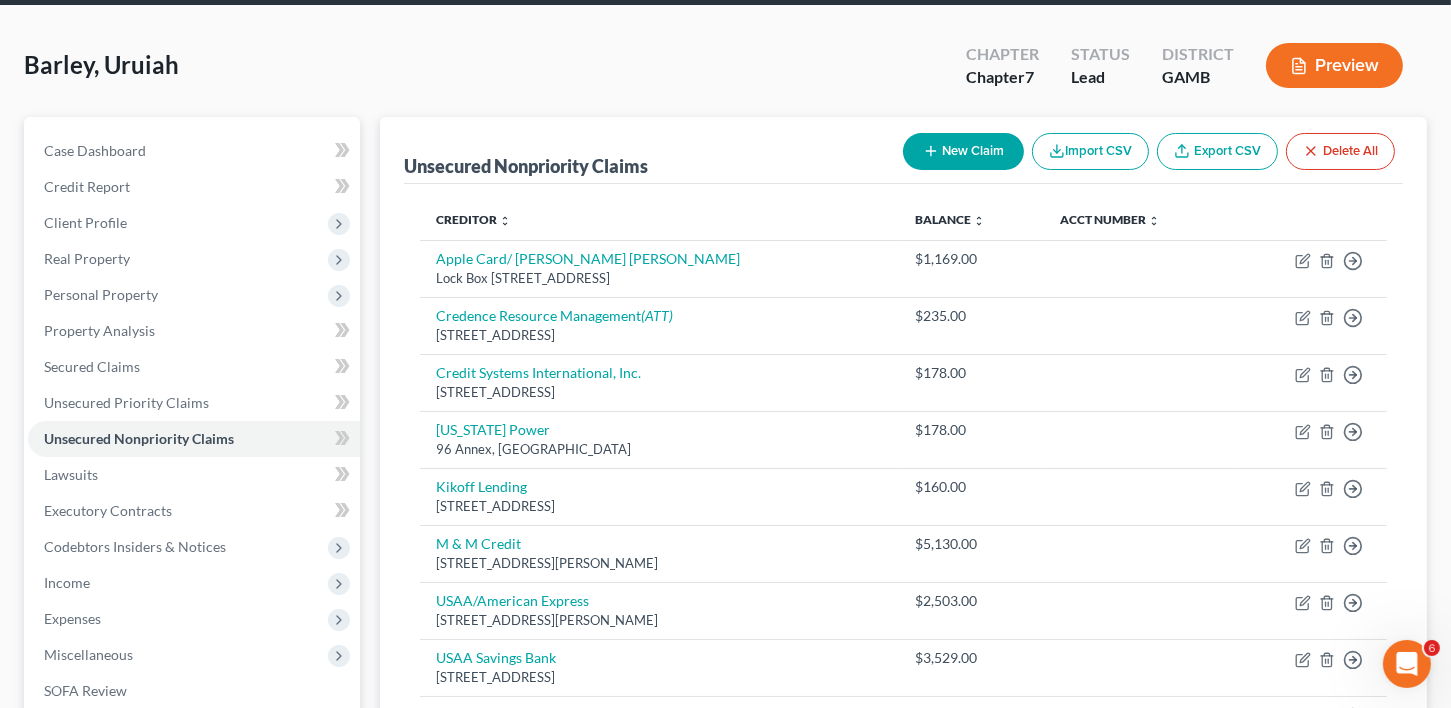 scroll, scrollTop: 0, scrollLeft: 0, axis: both 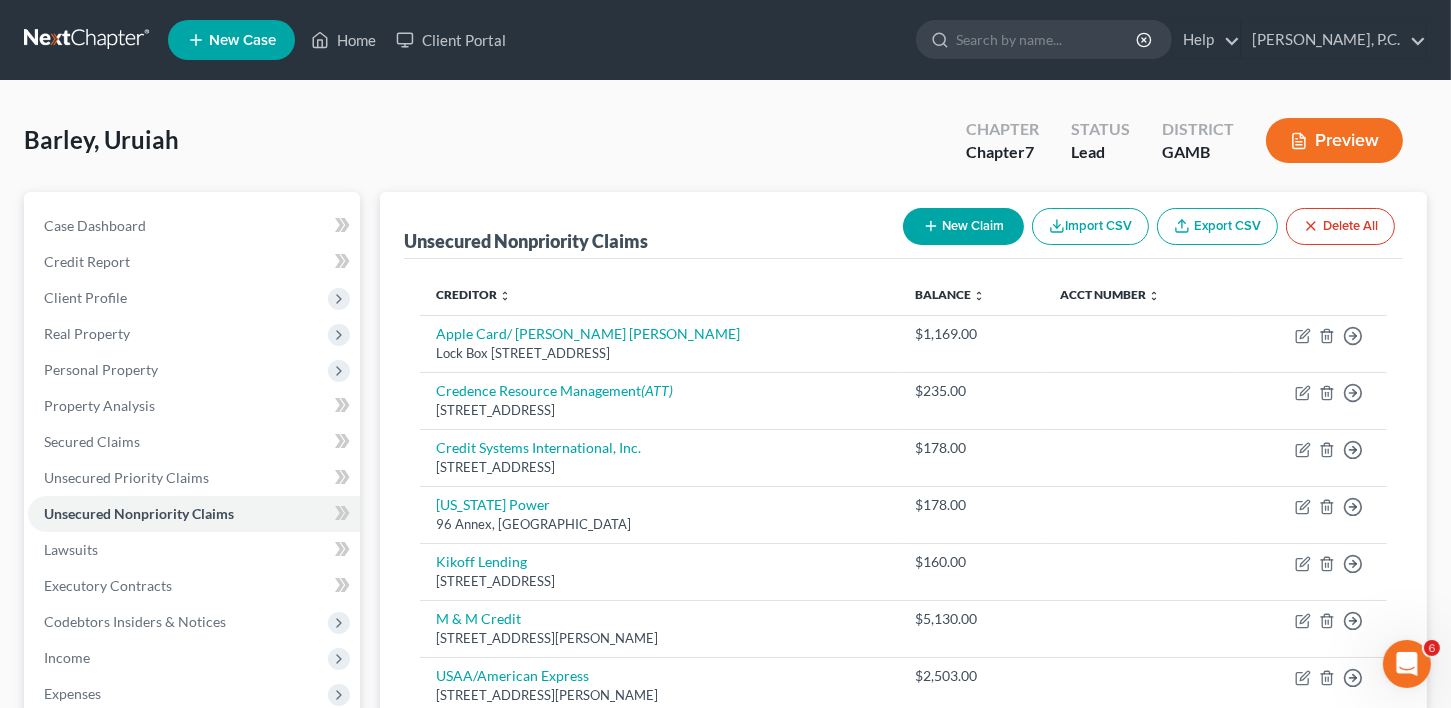 click on "New Claim" at bounding box center [963, 226] 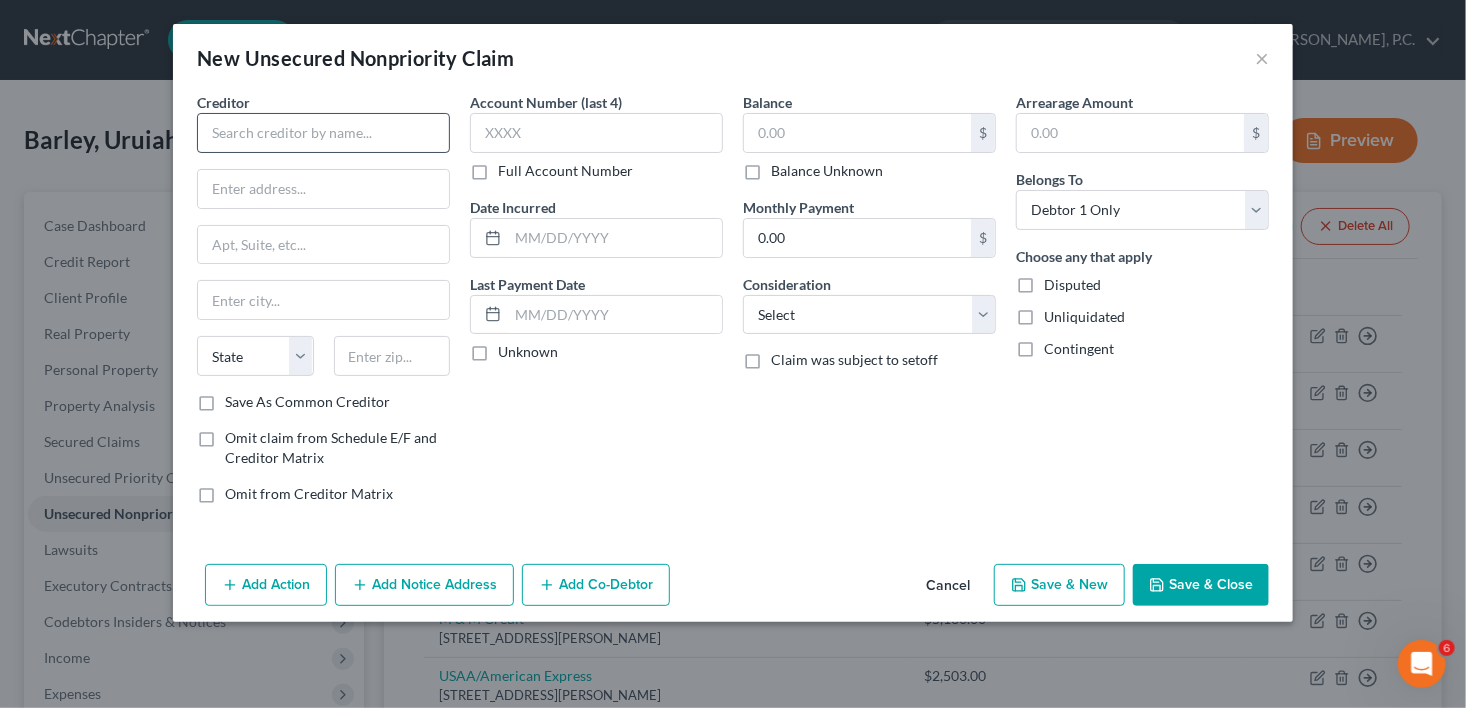 click on "Creditor *" at bounding box center [323, 122] 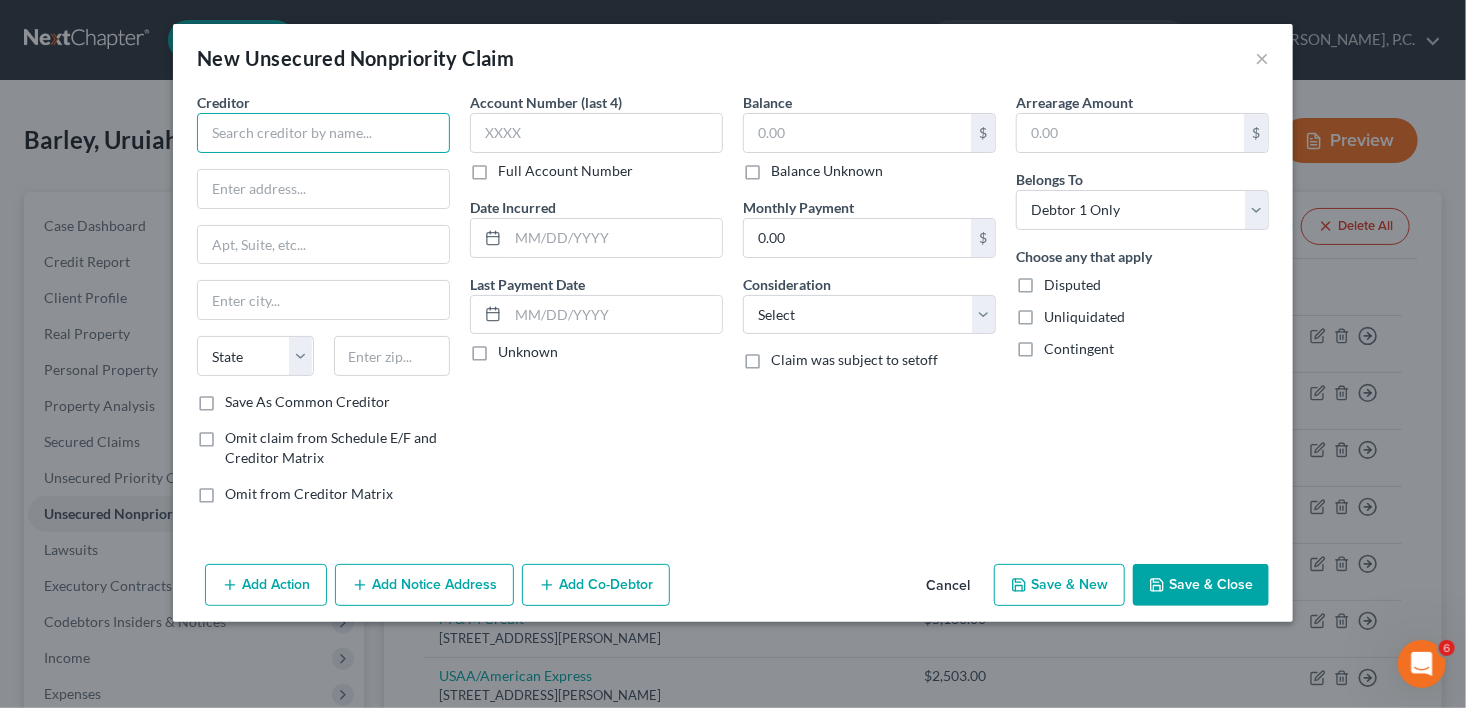 click at bounding box center (323, 133) 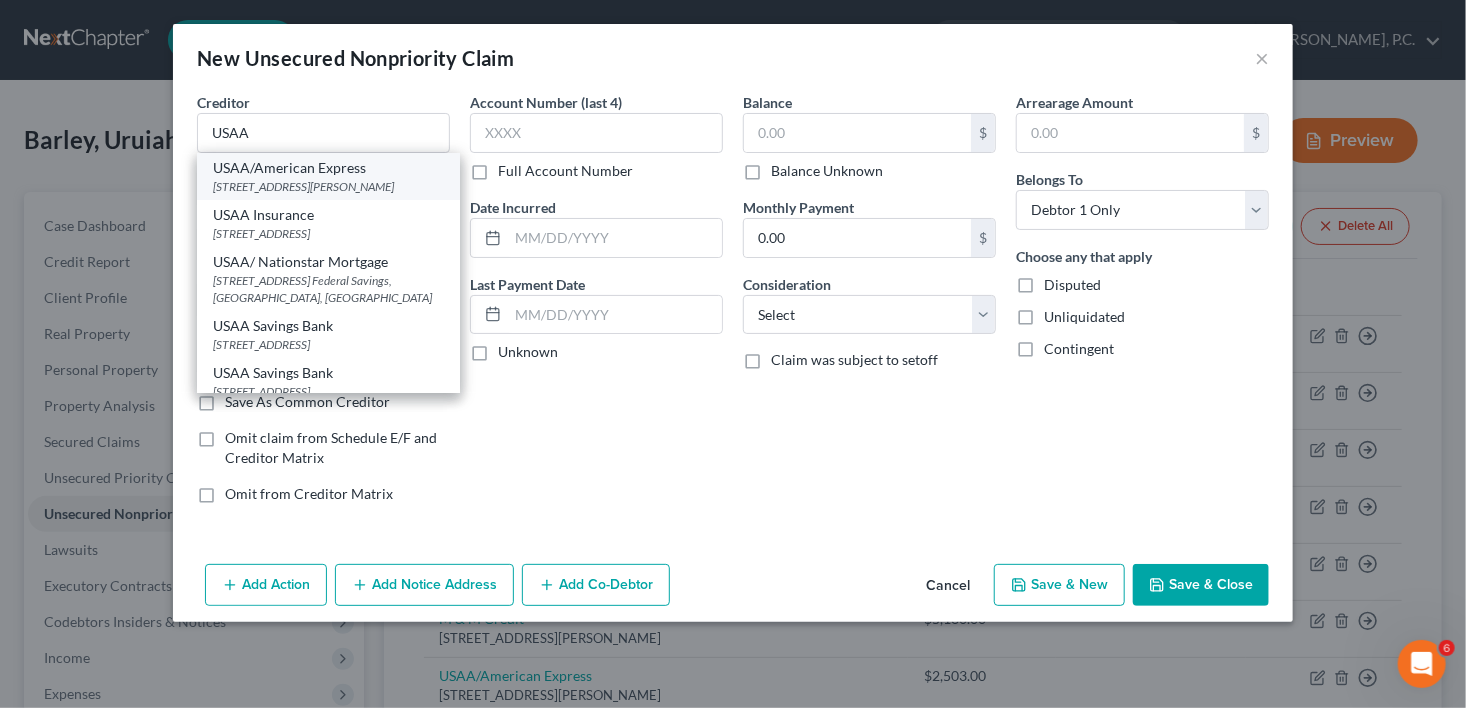 click on "[STREET_ADDRESS][PERSON_NAME]" at bounding box center [328, 186] 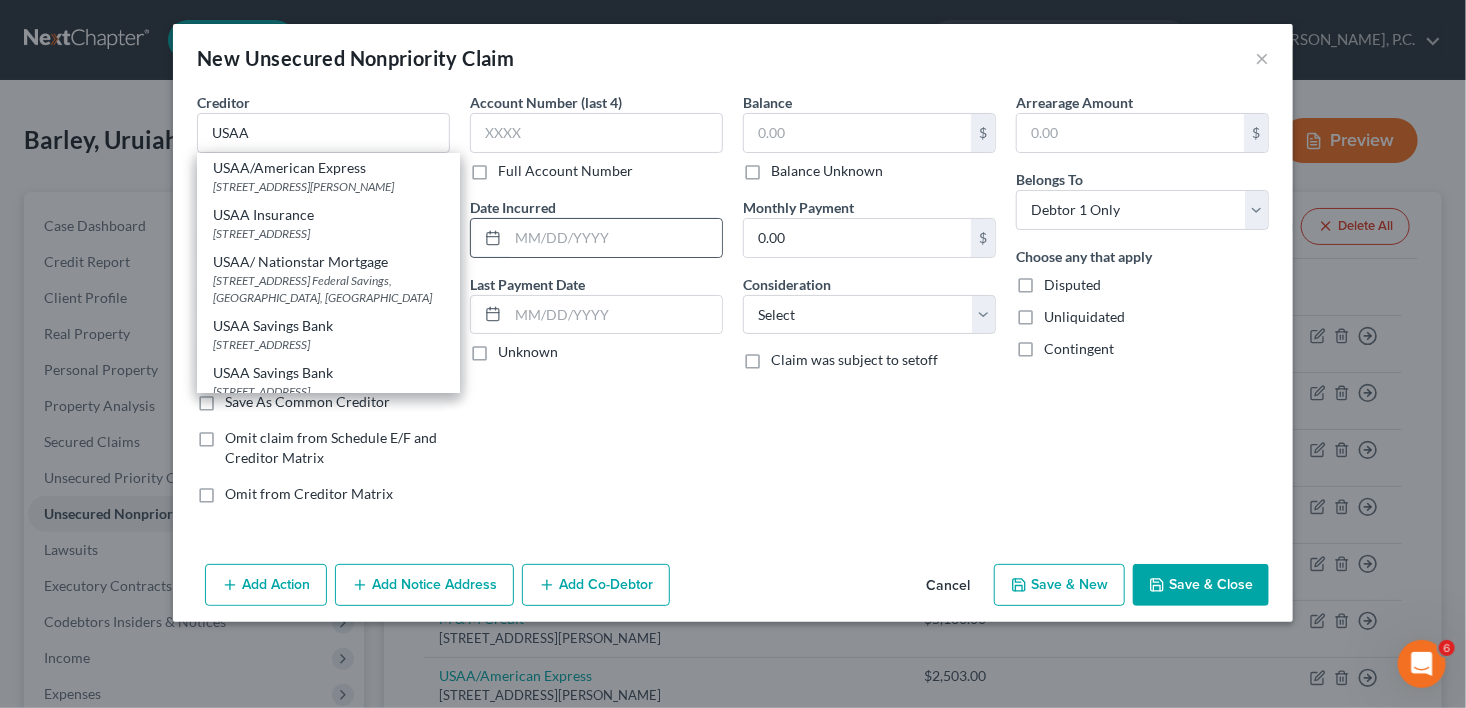 type on "USAA/American Express" 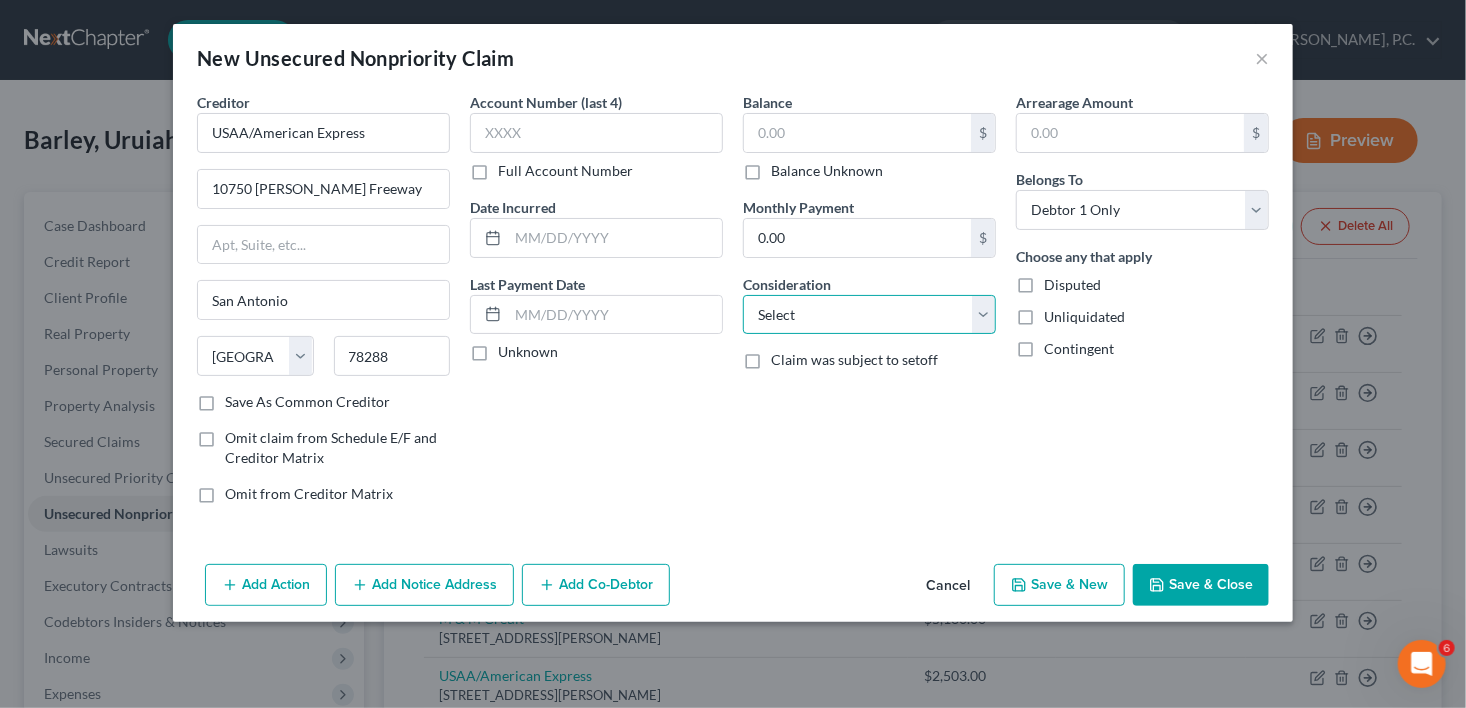 click on "Select Cable / Satellite Services Collection Agency Credit Card Debt Debt Counseling / Attorneys Deficiency Balance Domestic Support Obligations Home / Car Repairs Income Taxes Judgment Liens Medical Services Monies Loaned / Advanced Mortgage Obligation From Divorce Or Separation Obligation To Pensions Other Overdrawn Bank Account Promised To Help Pay Creditors Student Loans Suppliers And Vendors Telephone / Internet Services Utility Services" at bounding box center [869, 315] 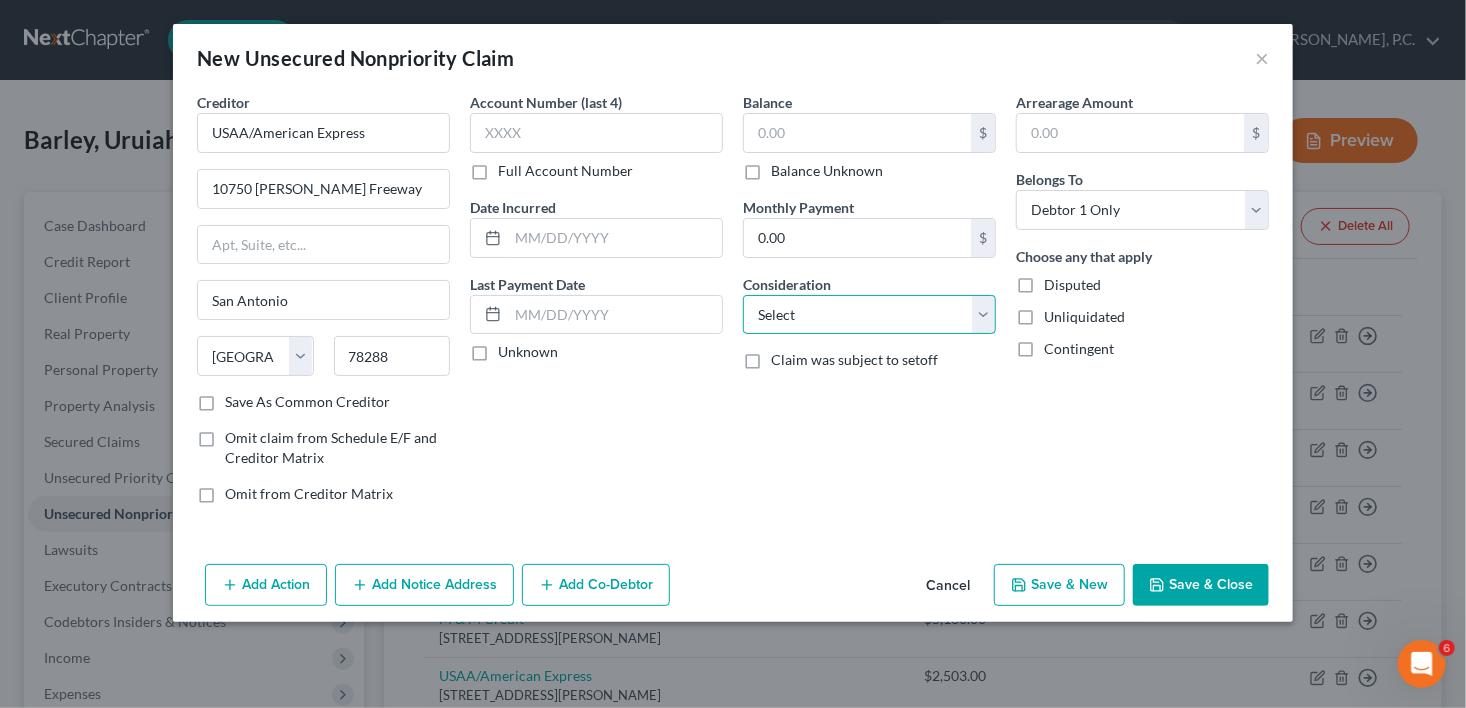 select on "10" 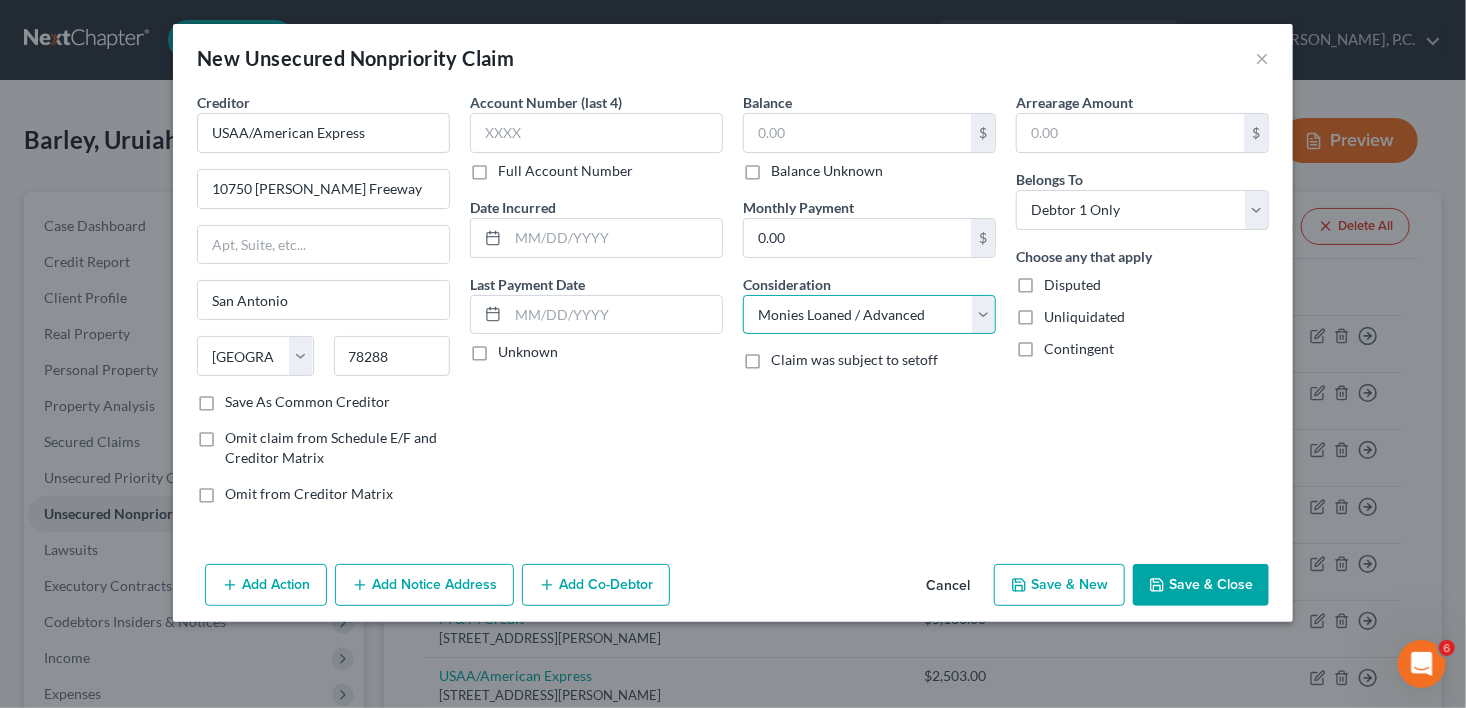click on "Select Cable / Satellite Services Collection Agency Credit Card Debt Debt Counseling / Attorneys Deficiency Balance Domestic Support Obligations Home / Car Repairs Income Taxes Judgment Liens Medical Services Monies Loaned / Advanced Mortgage Obligation From Divorce Or Separation Obligation To Pensions Other Overdrawn Bank Account Promised To Help Pay Creditors Student Loans Suppliers And Vendors Telephone / Internet Services Utility Services" at bounding box center (869, 315) 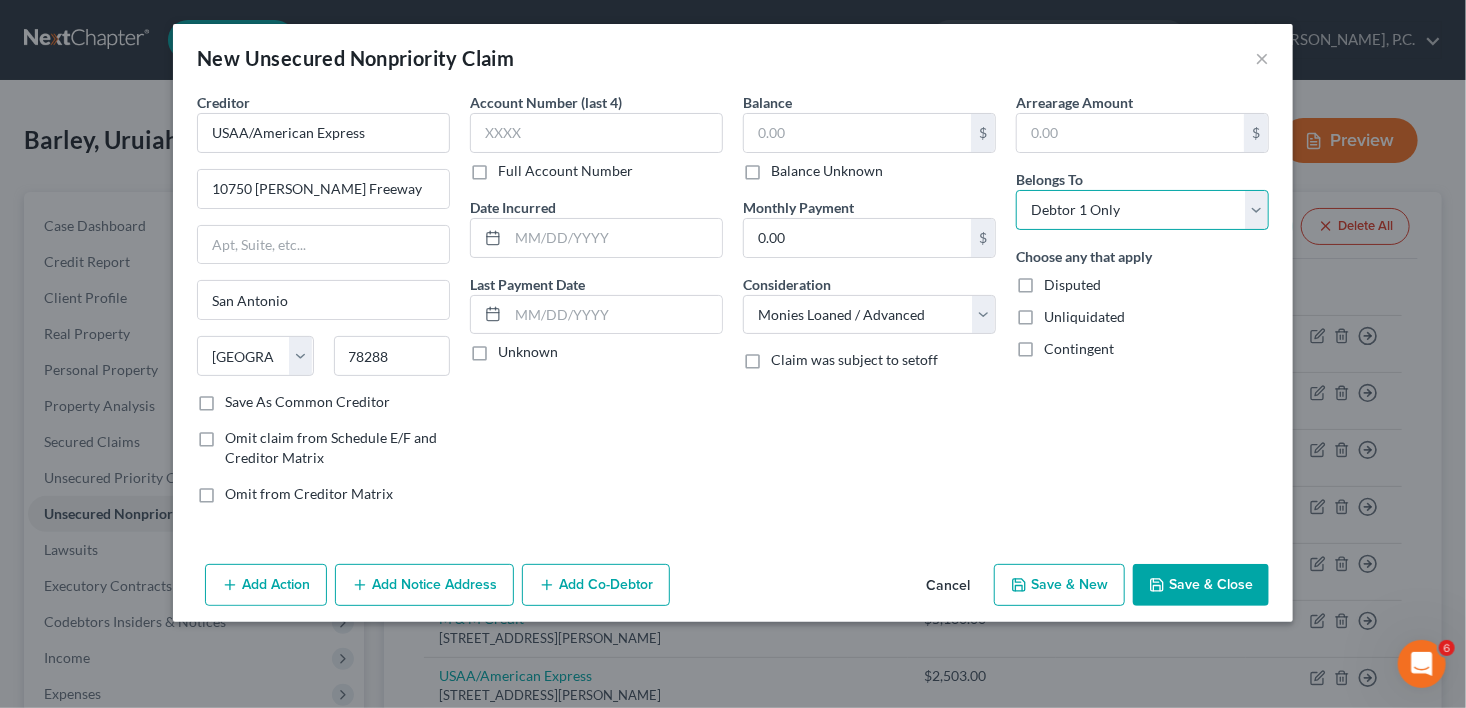 click on "Select Debtor 1 Only Debtor 2 Only Debtor 1 And Debtor 2 Only At Least One Of The Debtors And Another Community Property" at bounding box center (1142, 210) 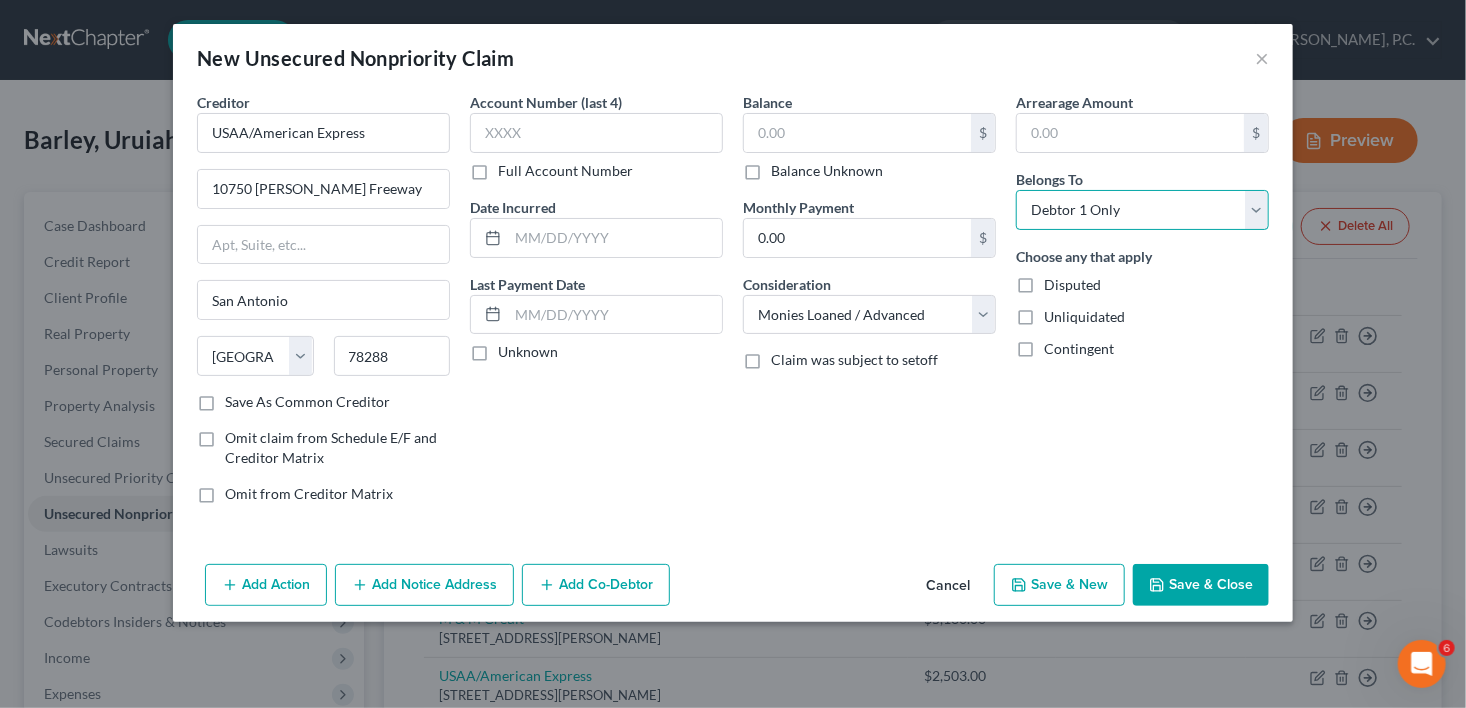 select on "3" 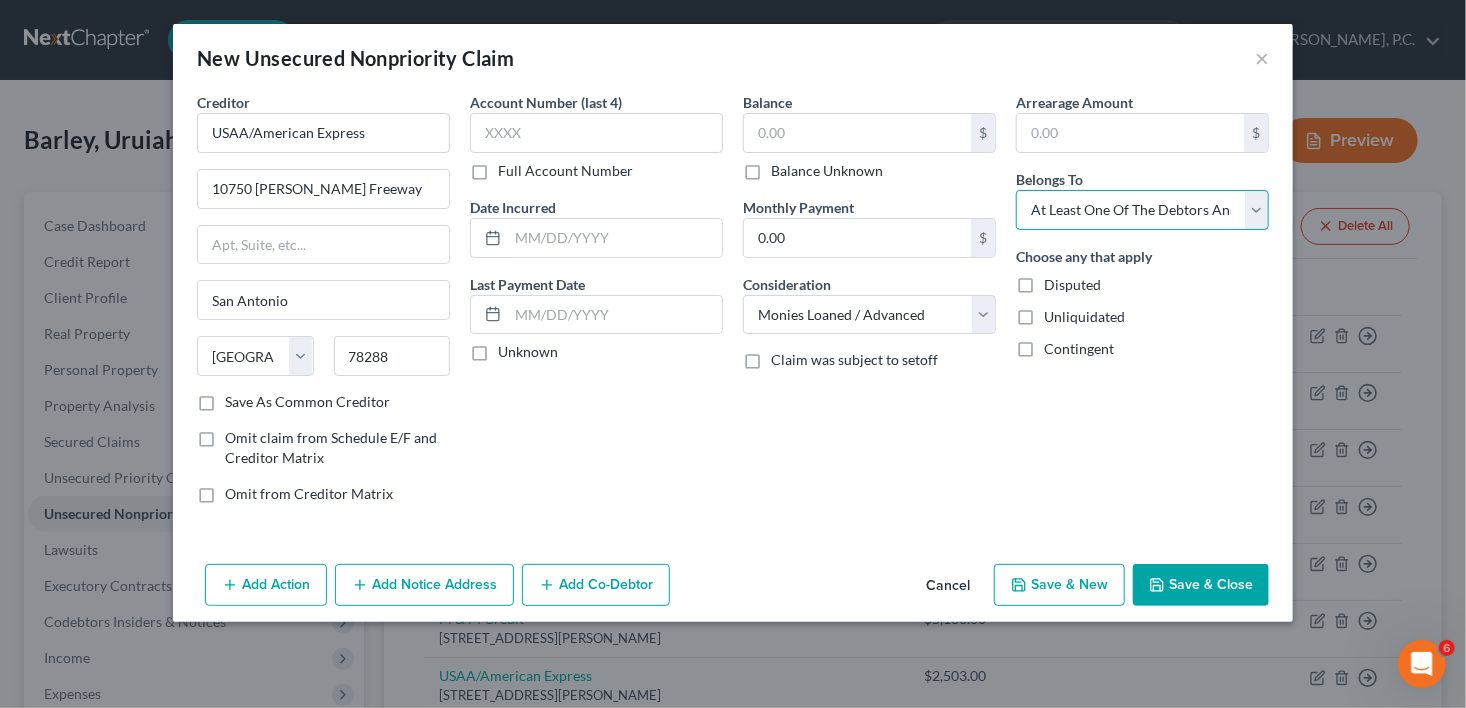 click on "Select Debtor 1 Only Debtor 2 Only Debtor 1 And Debtor 2 Only At Least One Of The Debtors And Another Community Property" at bounding box center (1142, 210) 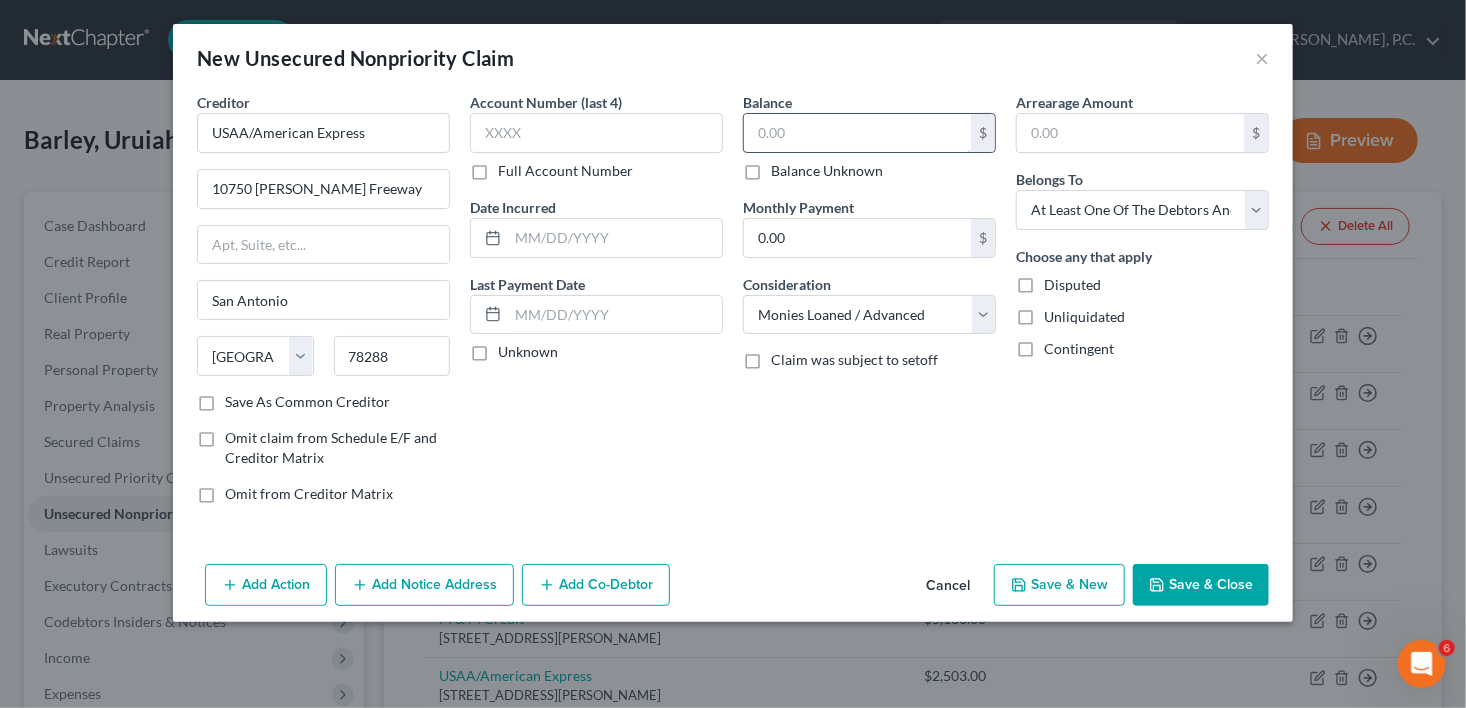 click at bounding box center [857, 133] 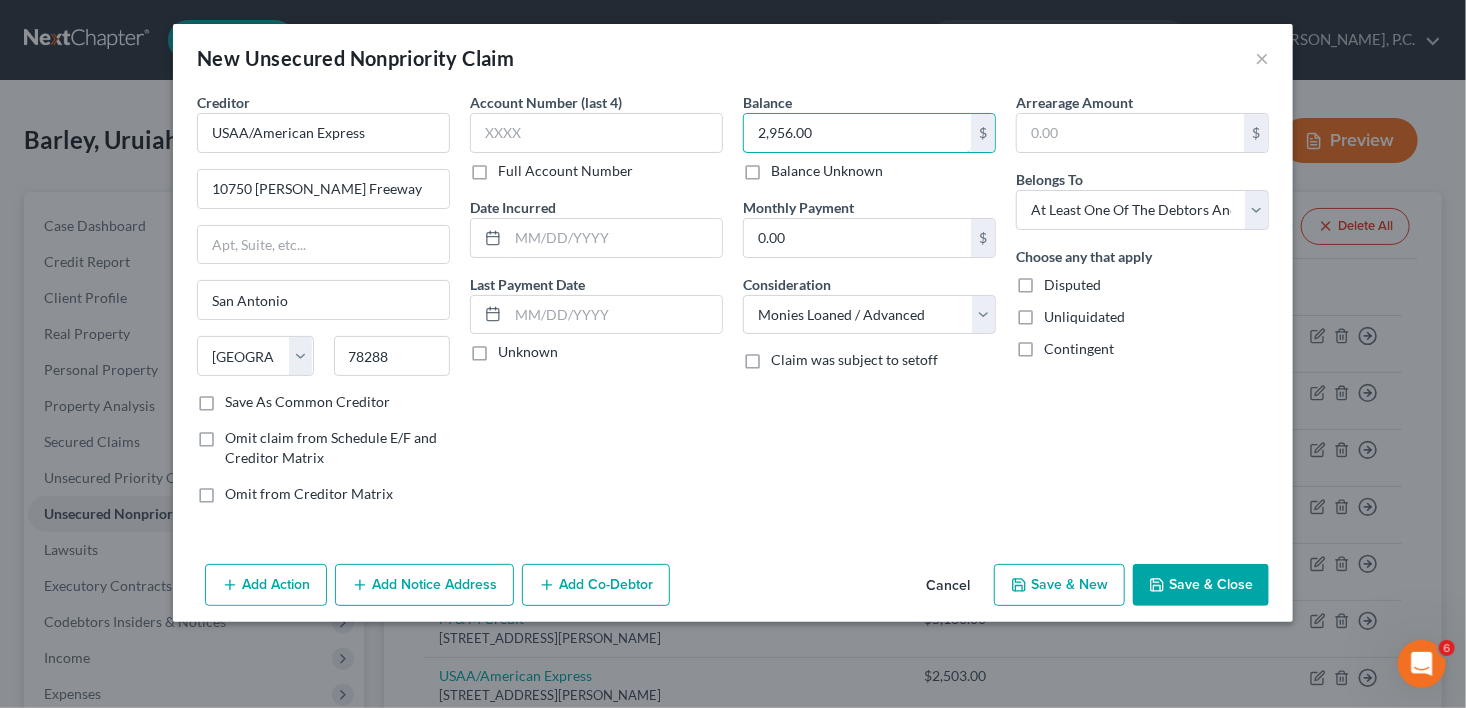 type on "2,956.00" 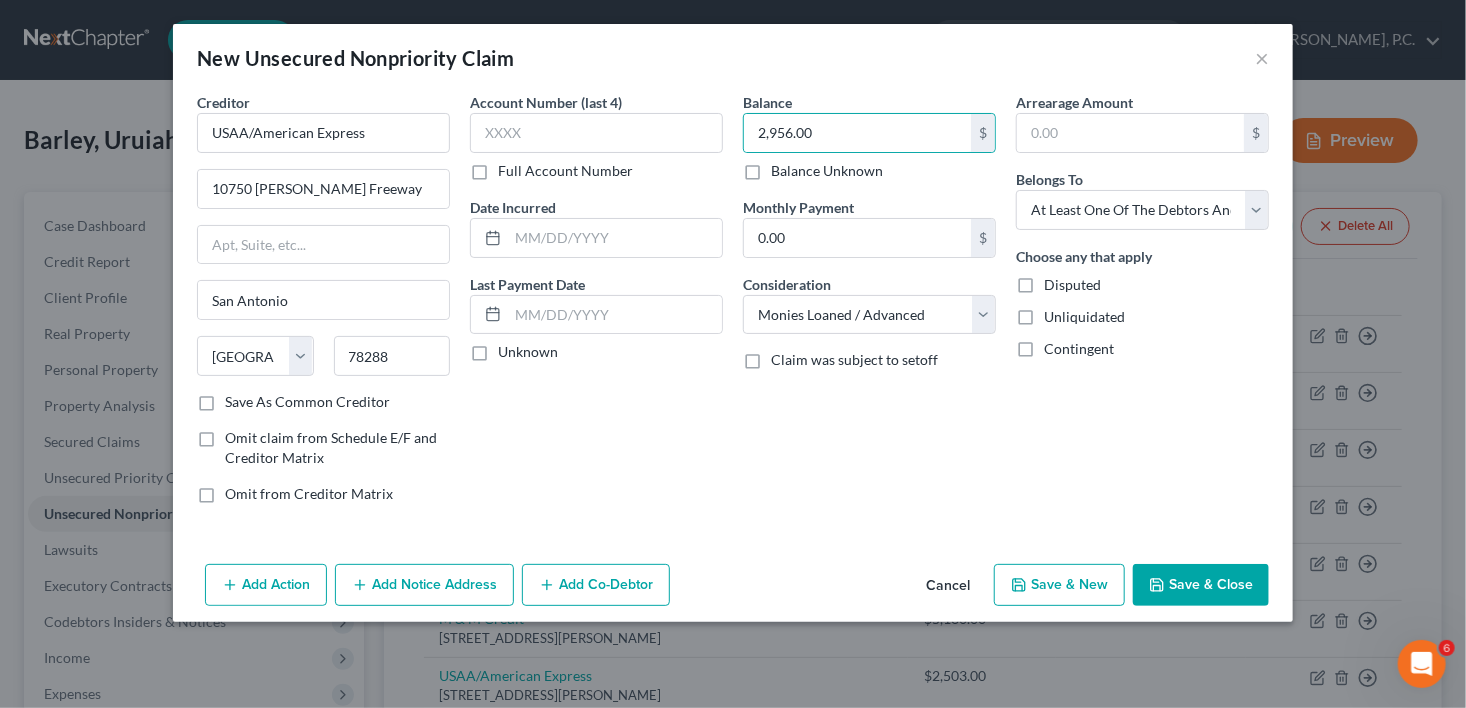 click on "Save & Close" at bounding box center (1201, 585) 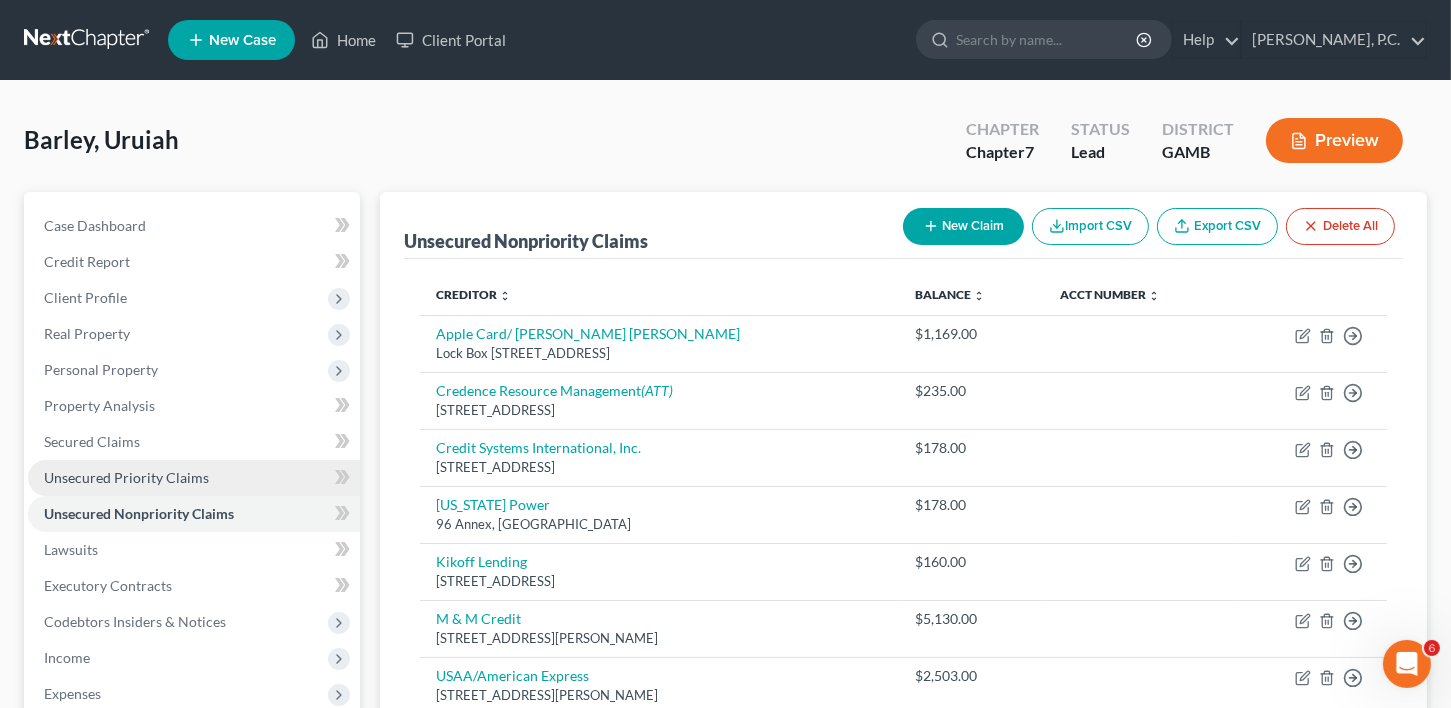 click on "Unsecured Priority Claims" at bounding box center [126, 477] 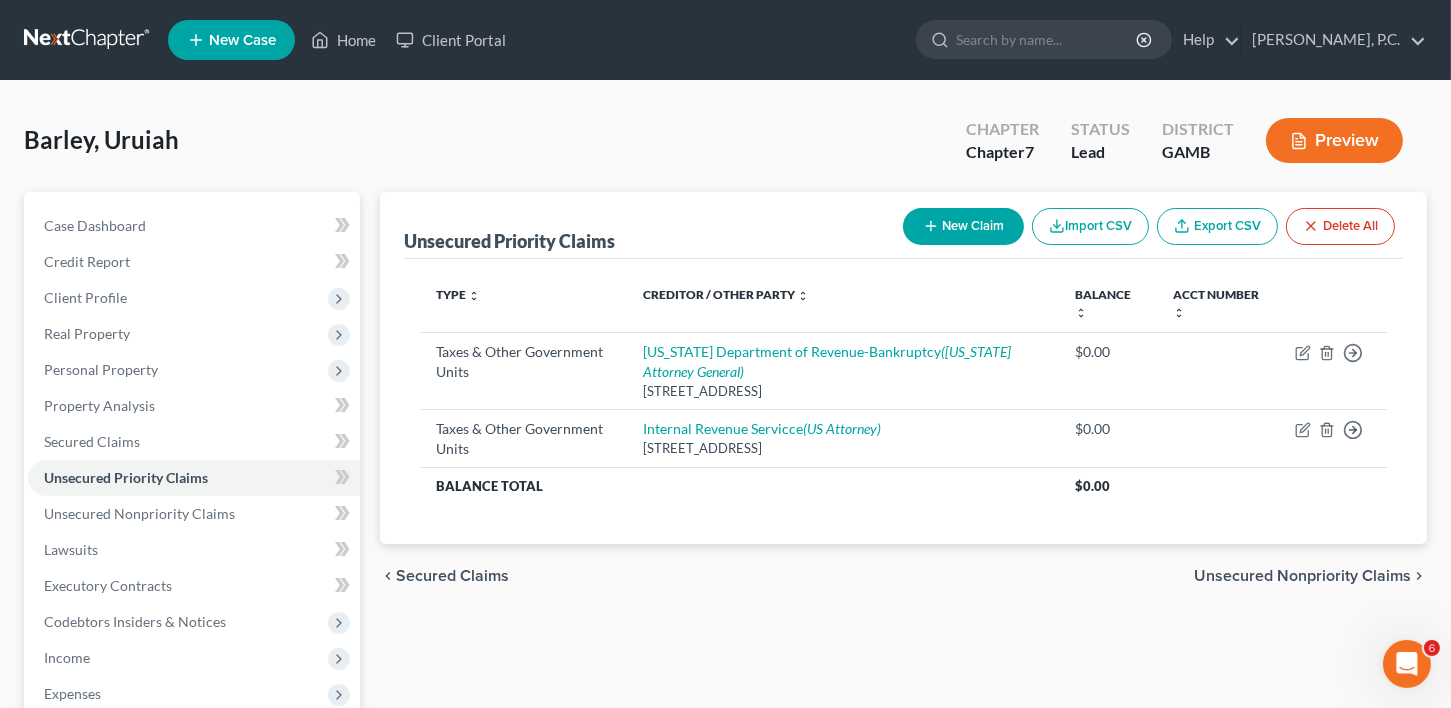 click on "New Claim" at bounding box center (963, 226) 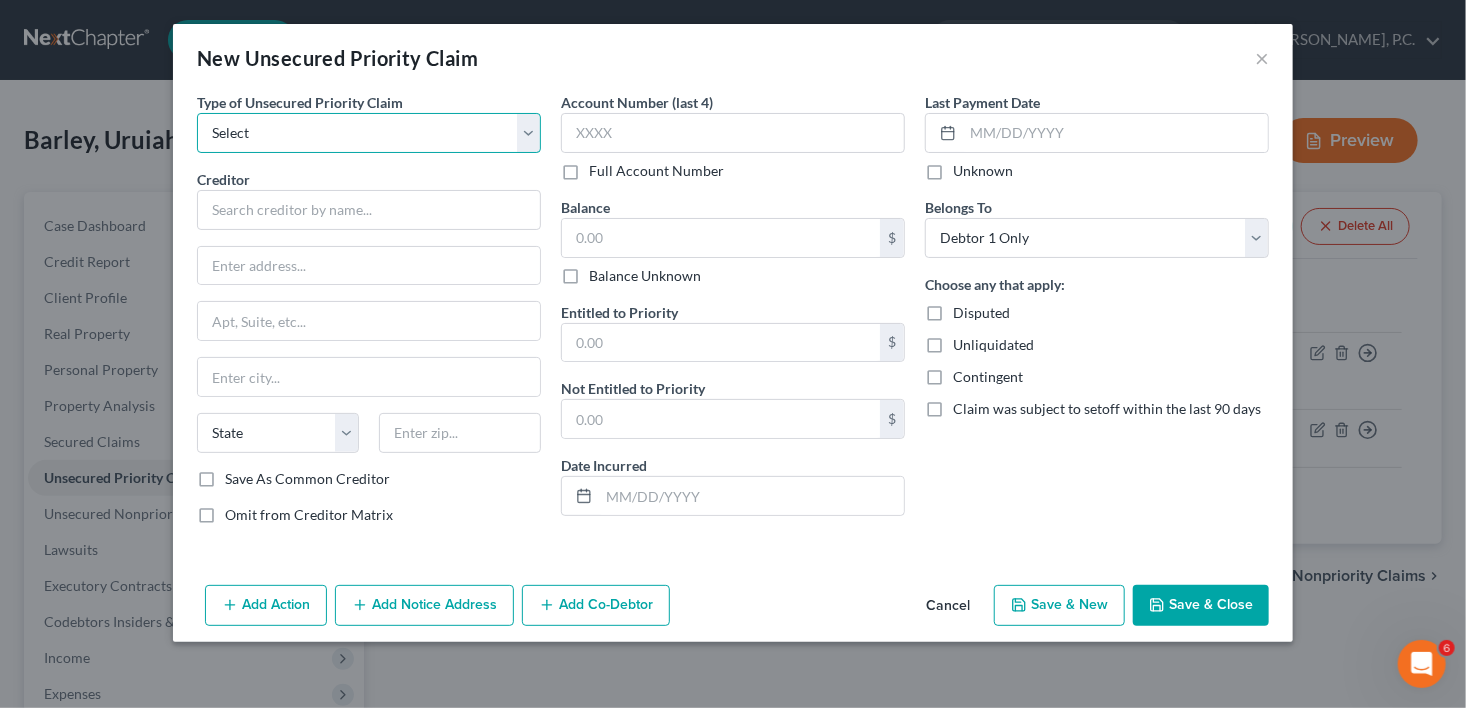 click on "Select Taxes & Other Government Units Domestic Support Obligations Extensions of credit in an involuntary case Wages, Salaries, Commissions Contributions to employee benefits Certain farmers and fisherman Deposits by individuals Commitments to maintain capitals Claims for death or injury while intoxicated Other" at bounding box center (369, 133) 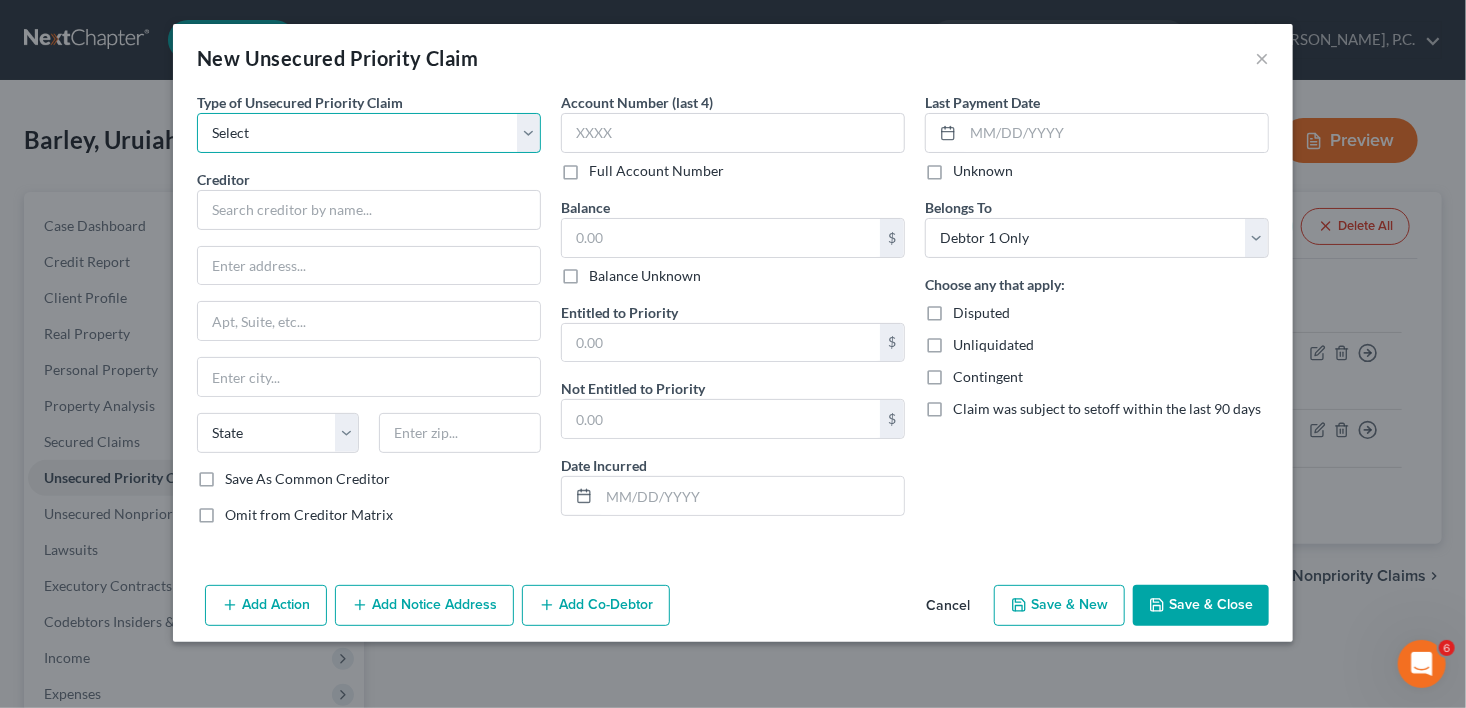 select on "1" 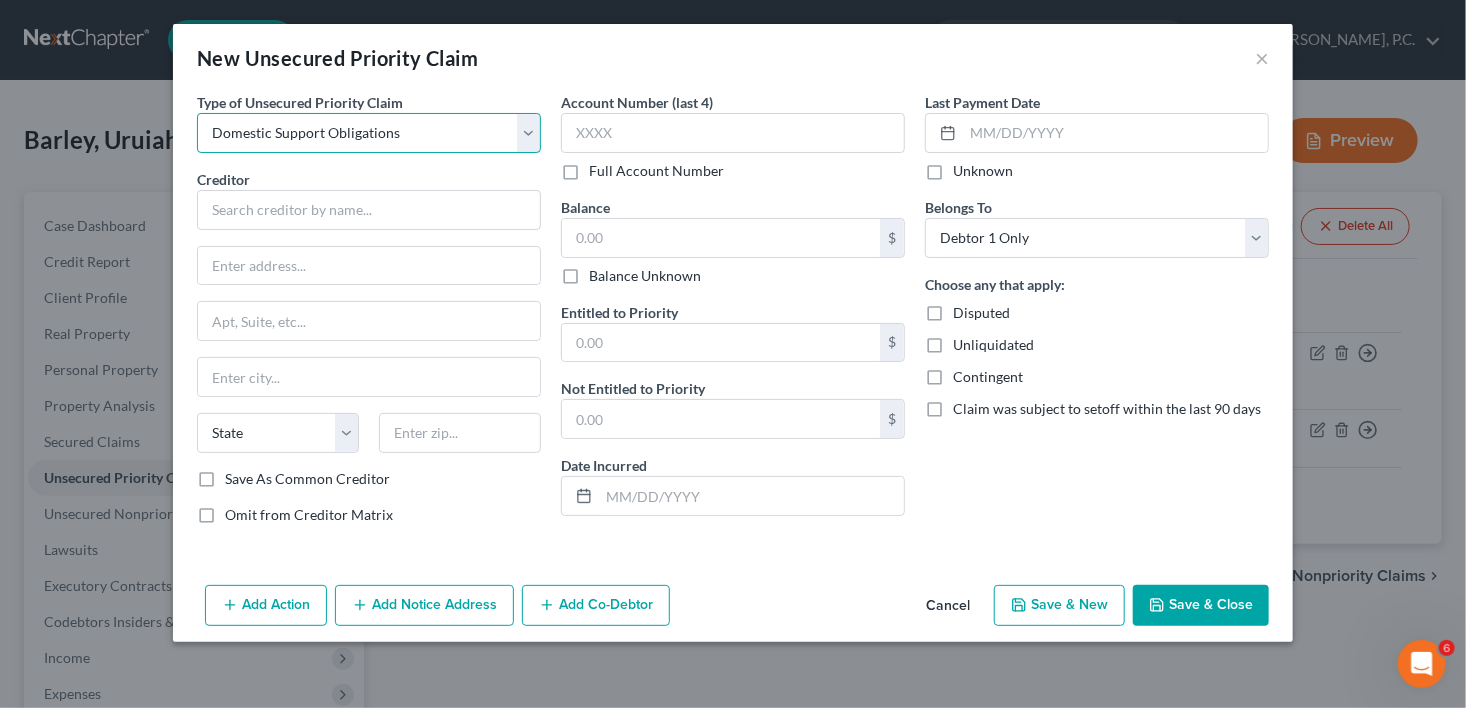 click on "Select Taxes & Other Government Units Domestic Support Obligations Extensions of credit in an involuntary case Wages, Salaries, Commissions Contributions to employee benefits Certain farmers and fisherman Deposits by individuals Commitments to maintain capitals Claims for death or injury while intoxicated Other" at bounding box center (369, 133) 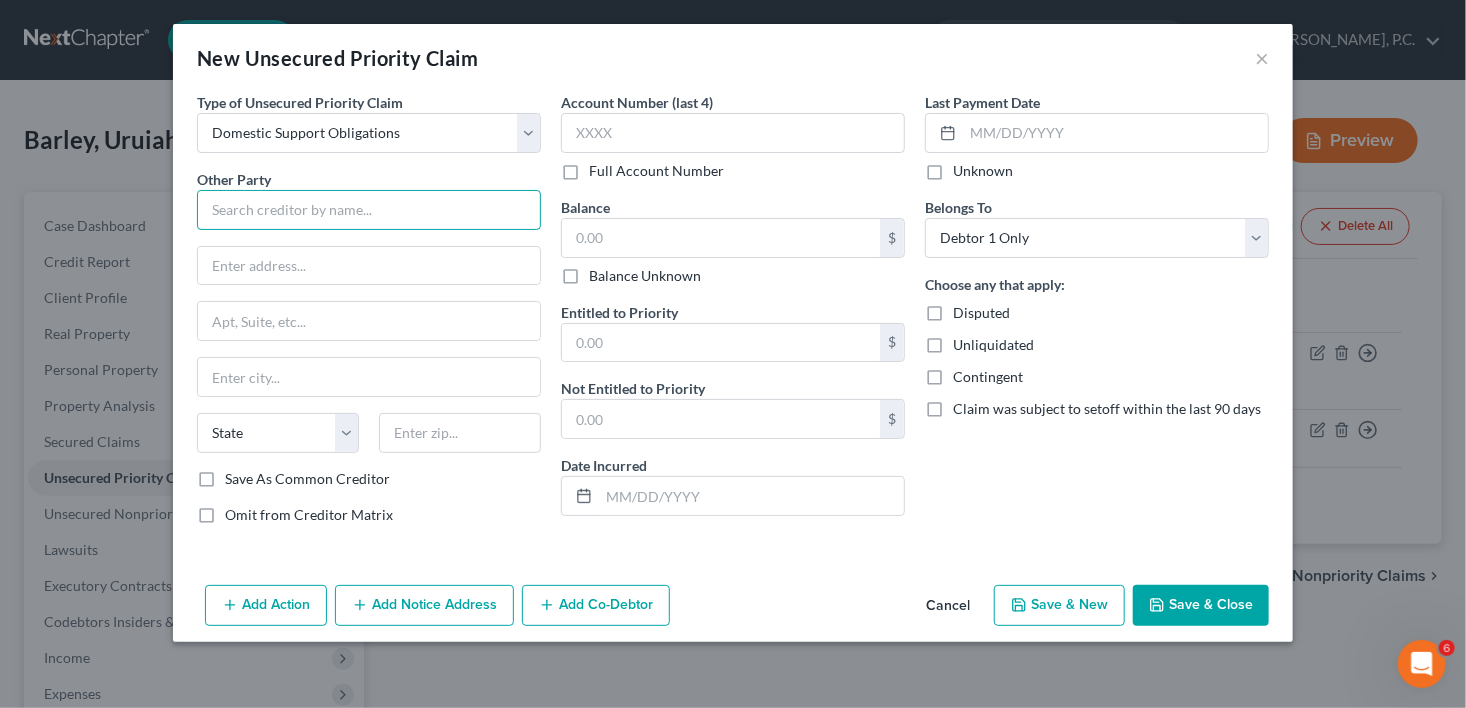 click at bounding box center [369, 210] 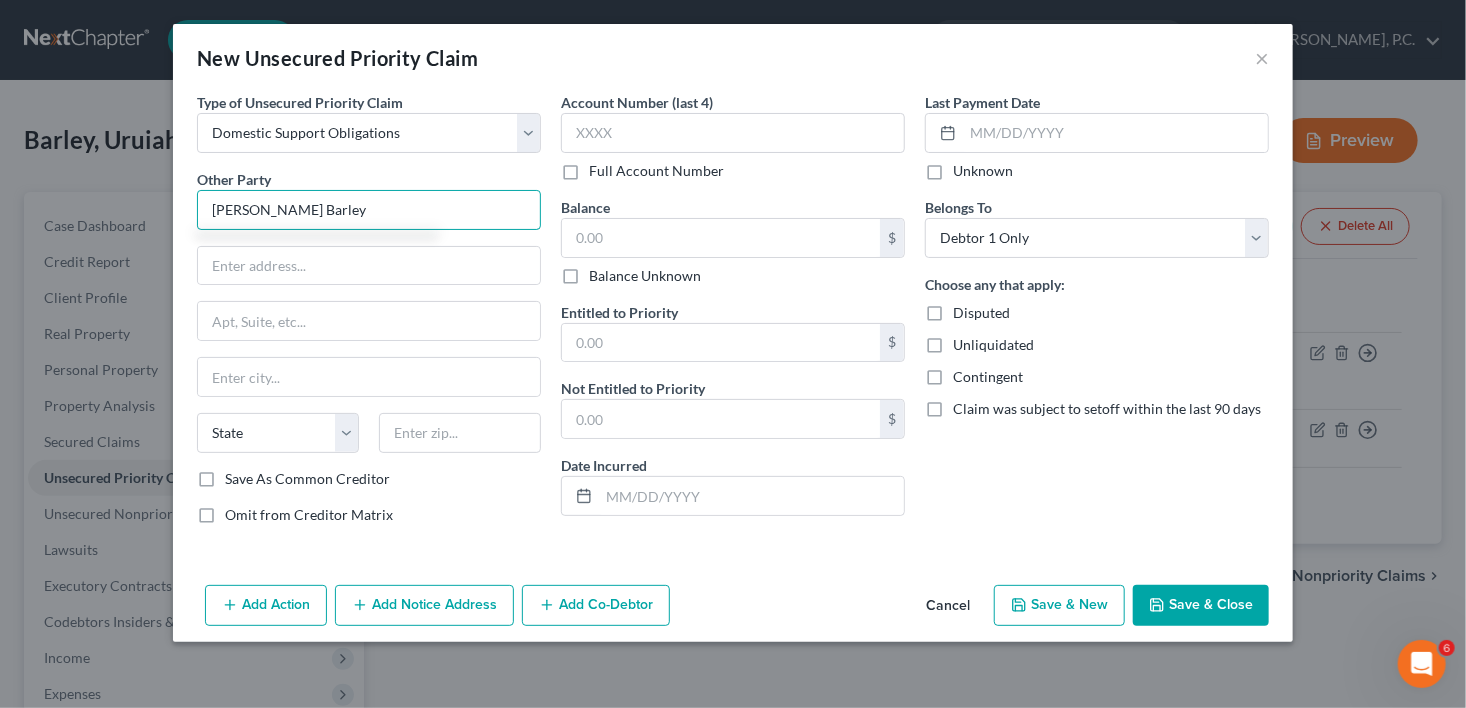 type on "[PERSON_NAME] Barley" 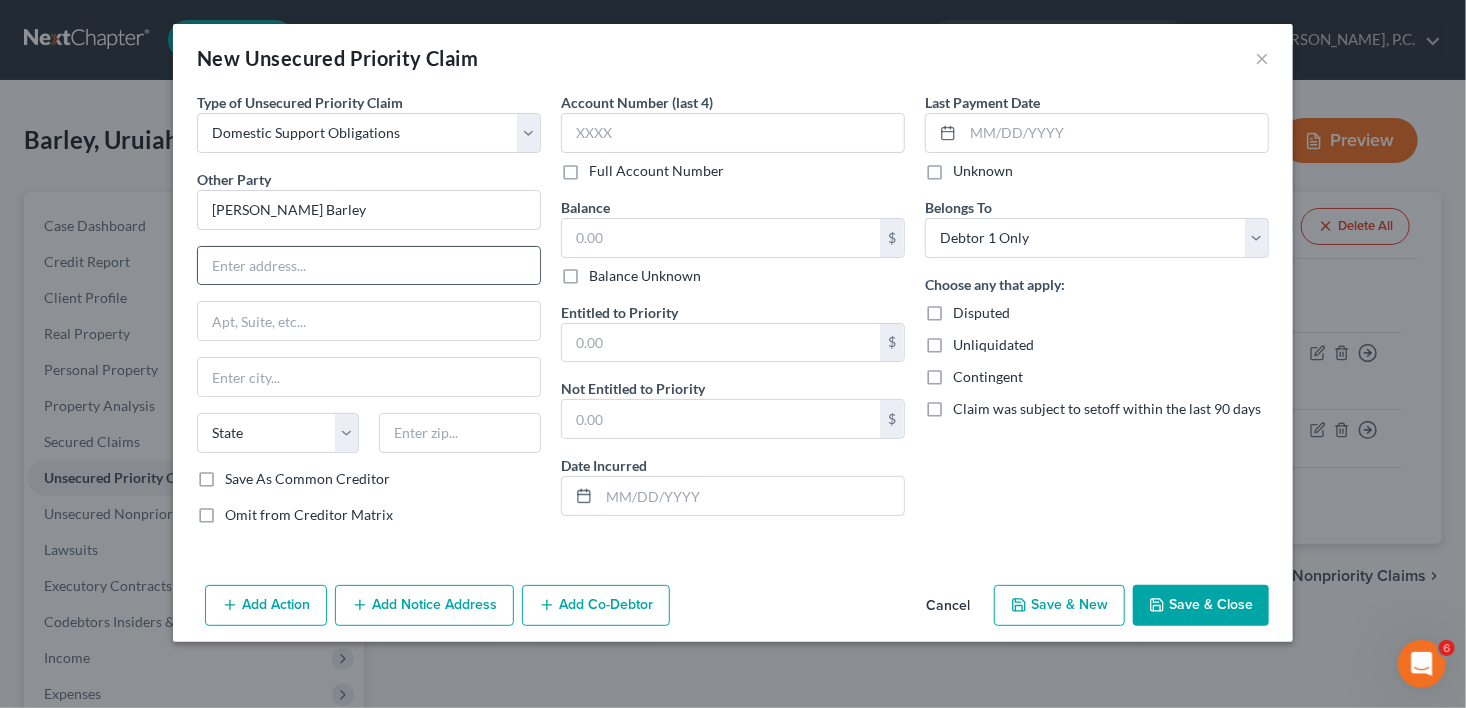 click on "Other Party *    [PERSON_NAME] Barley                      State [US_STATE] AK AR AZ CA CO [GEOGRAPHIC_DATA] DE DC [GEOGRAPHIC_DATA] [GEOGRAPHIC_DATA] GU HI ID IL IN IA [GEOGRAPHIC_DATA] [GEOGRAPHIC_DATA] LA ME MD [GEOGRAPHIC_DATA] [GEOGRAPHIC_DATA] [GEOGRAPHIC_DATA] [GEOGRAPHIC_DATA] [GEOGRAPHIC_DATA] MT [GEOGRAPHIC_DATA] [GEOGRAPHIC_DATA] [GEOGRAPHIC_DATA] [GEOGRAPHIC_DATA] [GEOGRAPHIC_DATA] [GEOGRAPHIC_DATA] [GEOGRAPHIC_DATA] [GEOGRAPHIC_DATA] [GEOGRAPHIC_DATA] [GEOGRAPHIC_DATA] [GEOGRAPHIC_DATA] [GEOGRAPHIC_DATA] PR [GEOGRAPHIC_DATA] [GEOGRAPHIC_DATA] SD [GEOGRAPHIC_DATA] [GEOGRAPHIC_DATA] [GEOGRAPHIC_DATA] VI [GEOGRAPHIC_DATA] [GEOGRAPHIC_DATA] [GEOGRAPHIC_DATA] WV WI WY" at bounding box center [369, 319] 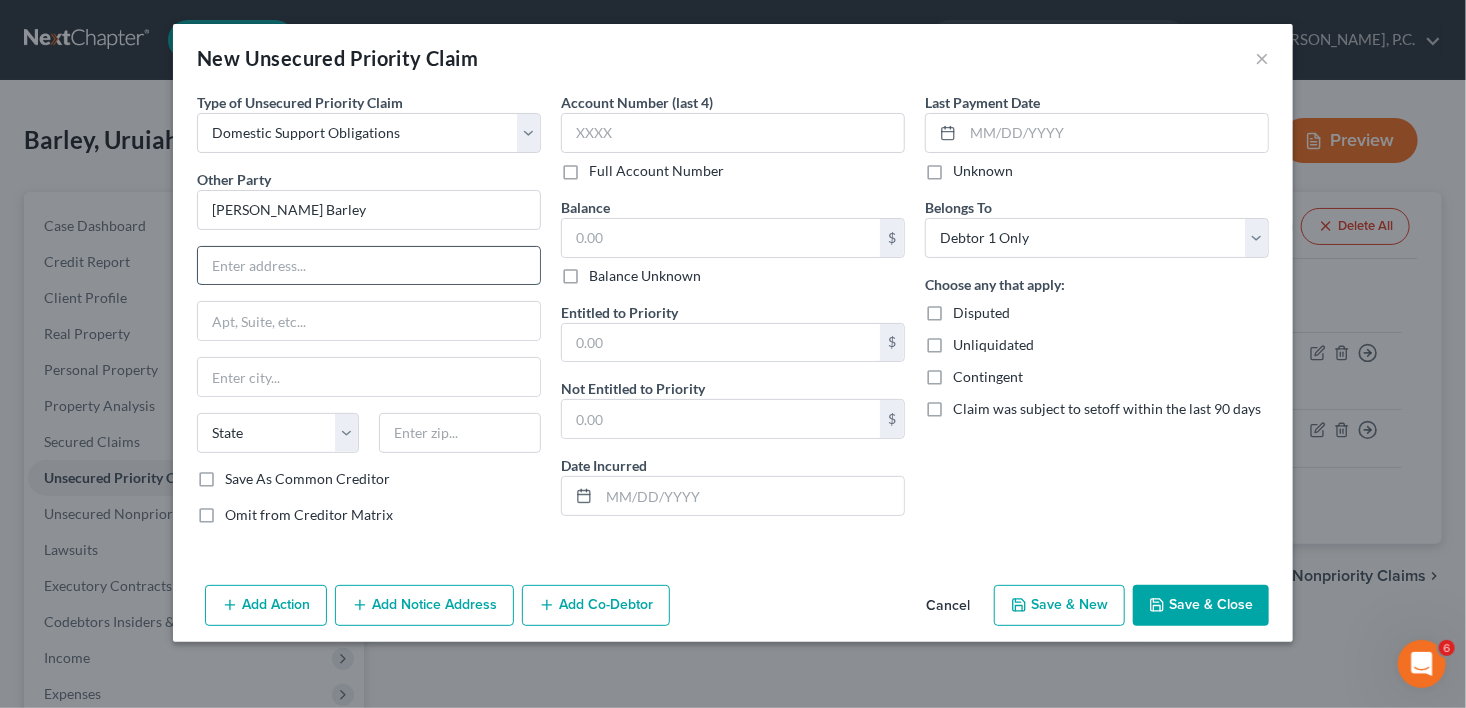 click at bounding box center (369, 266) 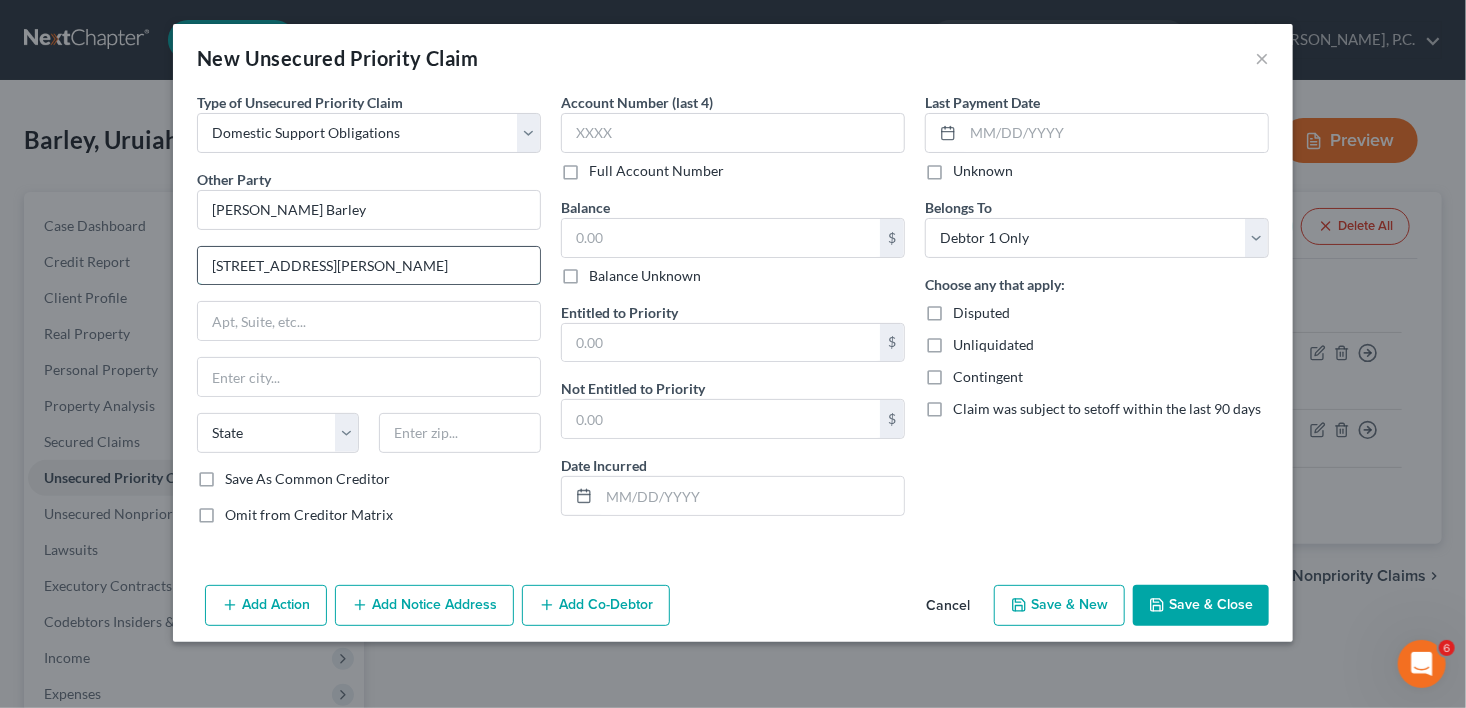 type on "[STREET_ADDRESS][PERSON_NAME]" 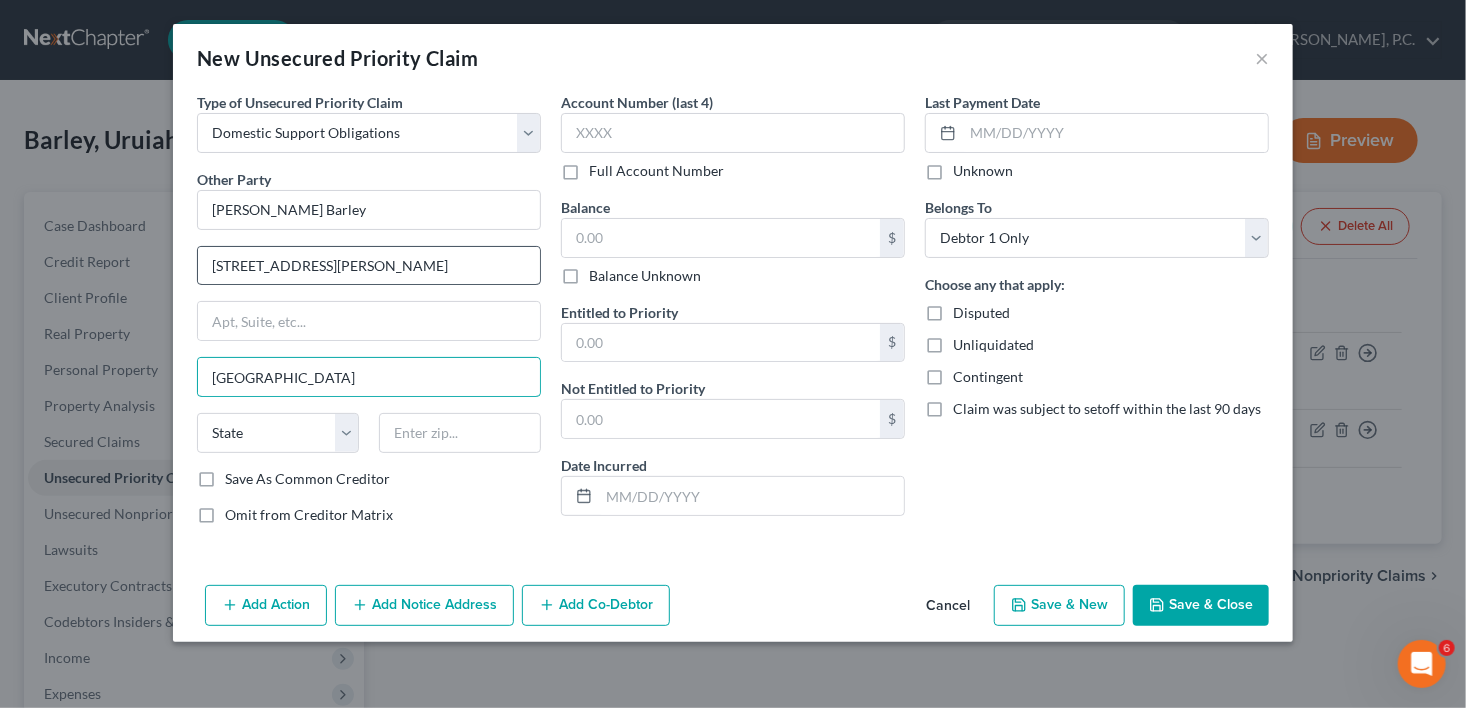 type on "[GEOGRAPHIC_DATA]" 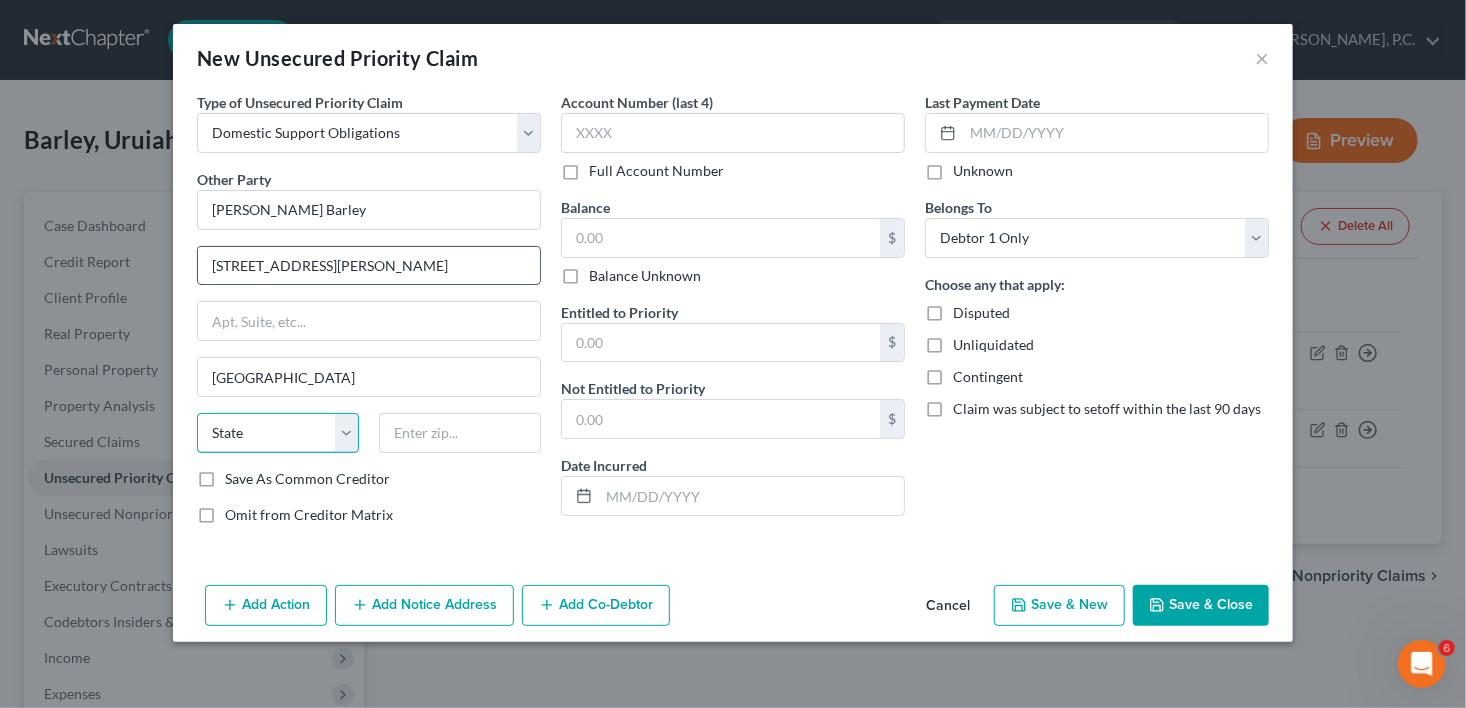 select on "9" 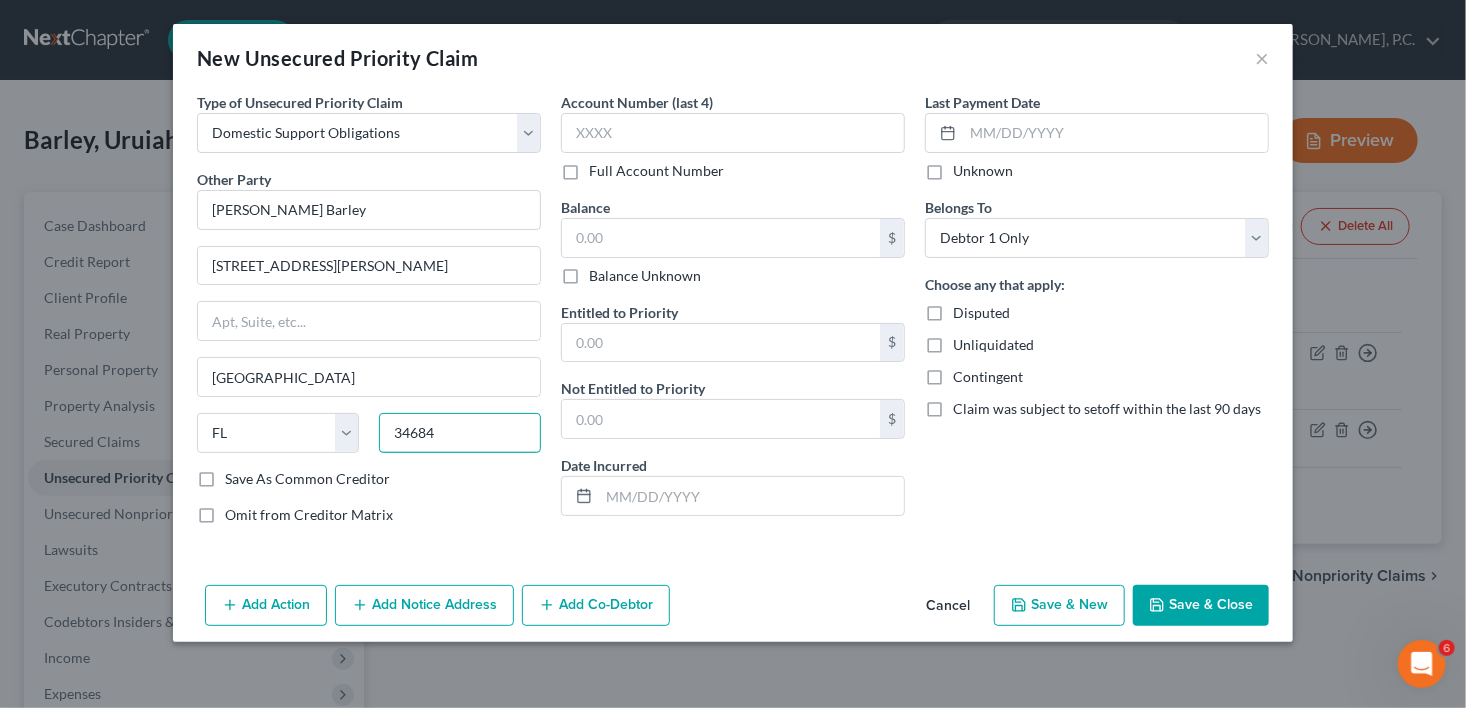 type on "34684" 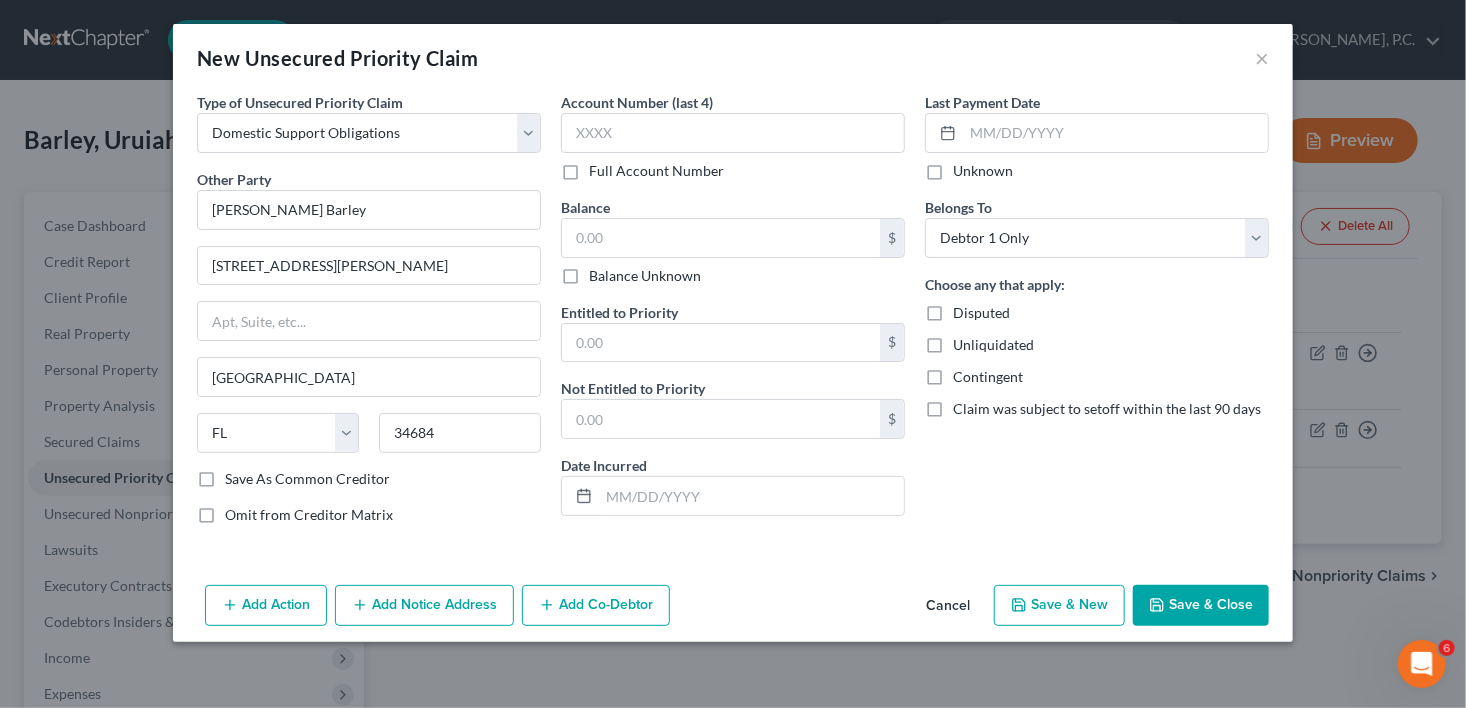 click on "Save As Common Creditor" at bounding box center (307, 479) 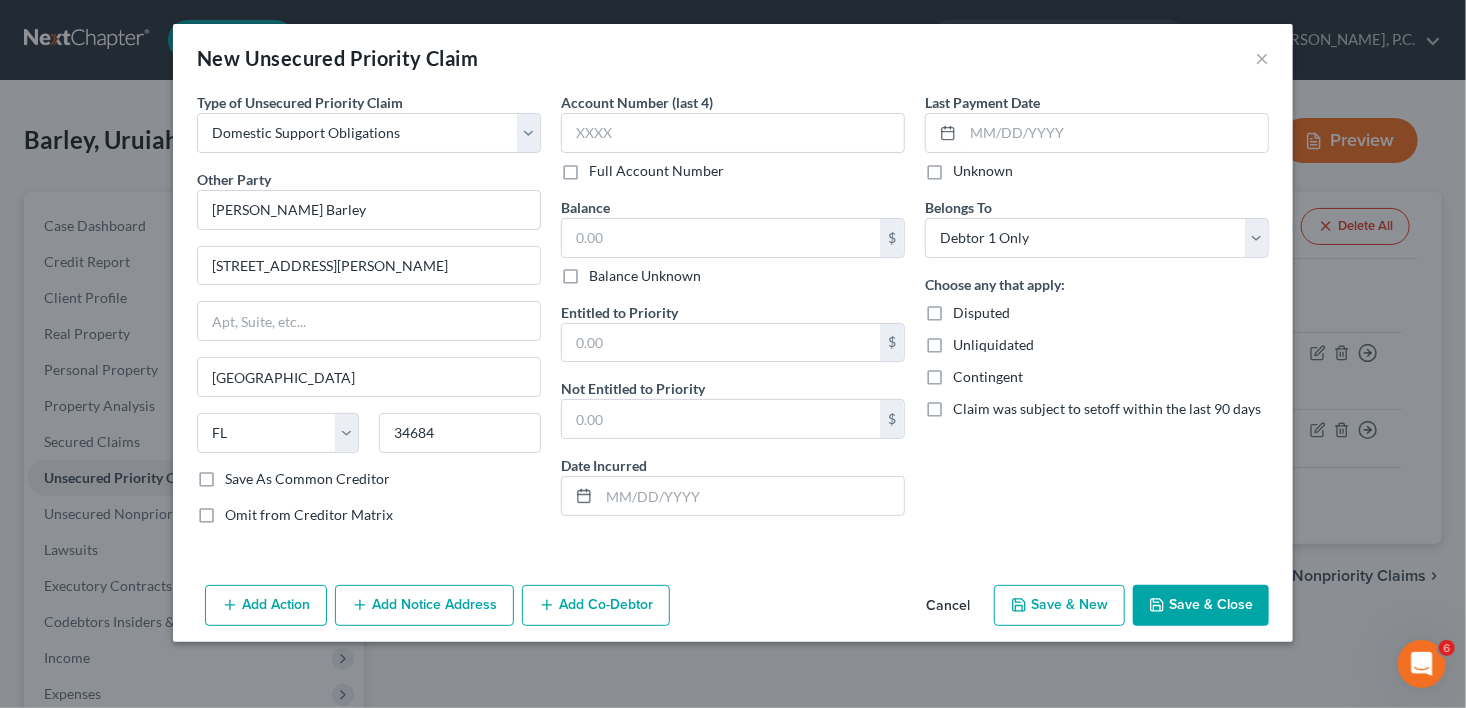 click on "Save As Common Creditor" at bounding box center (239, 475) 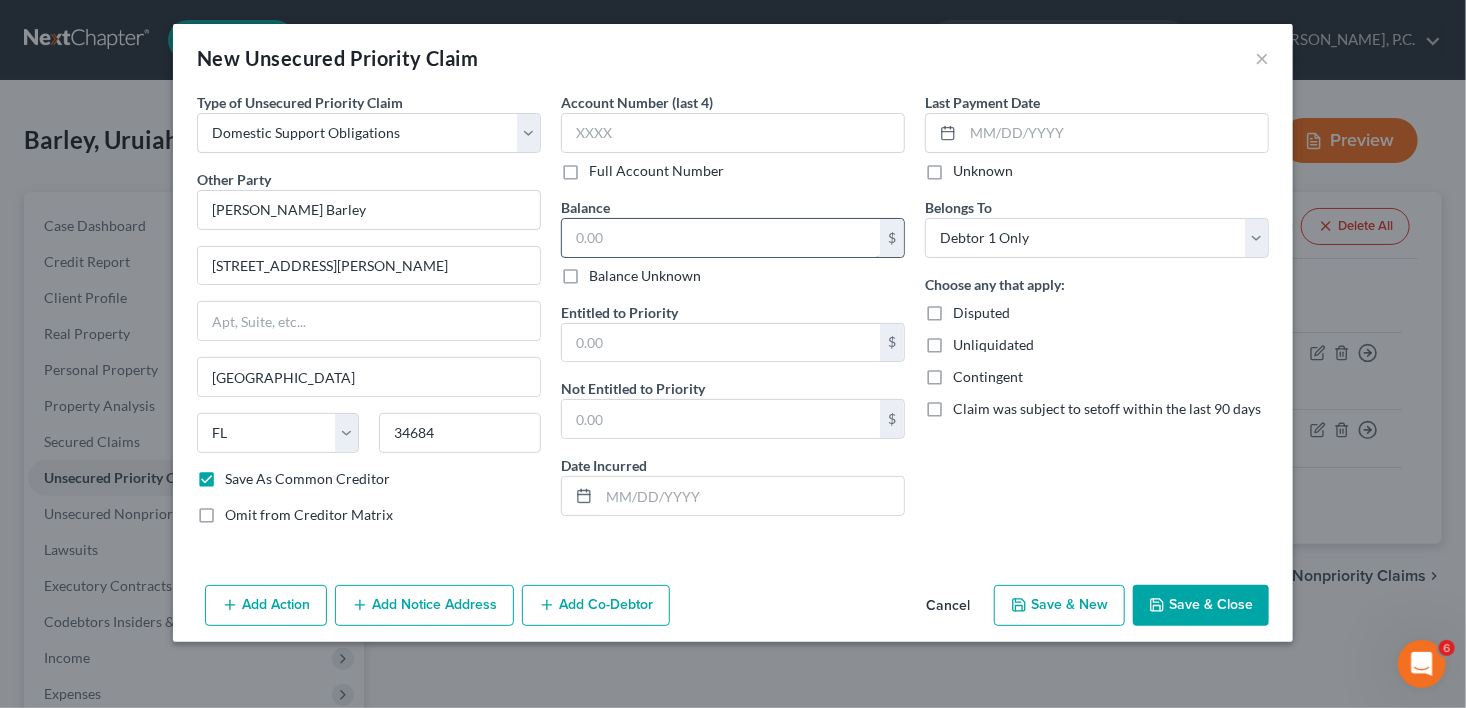 click at bounding box center (721, 238) 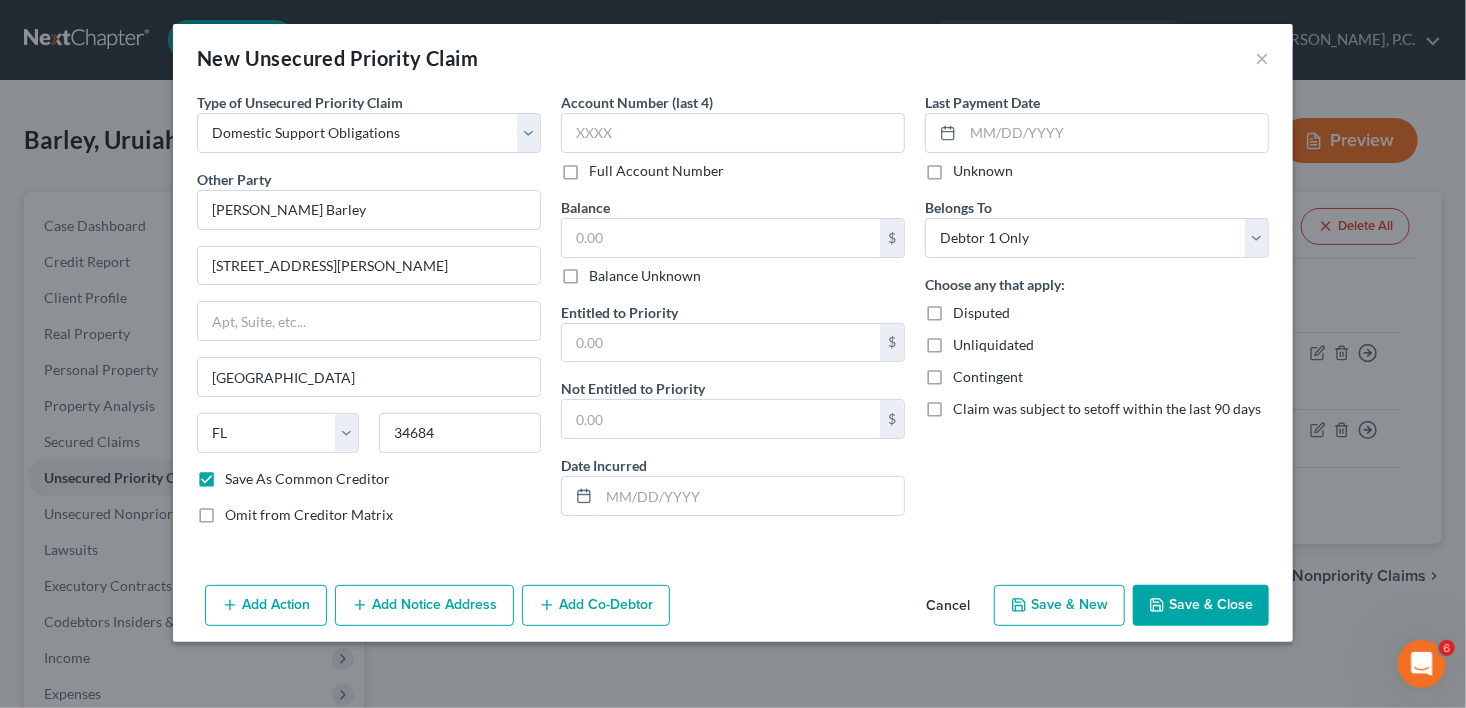 click on "Save & Close" at bounding box center [1201, 606] 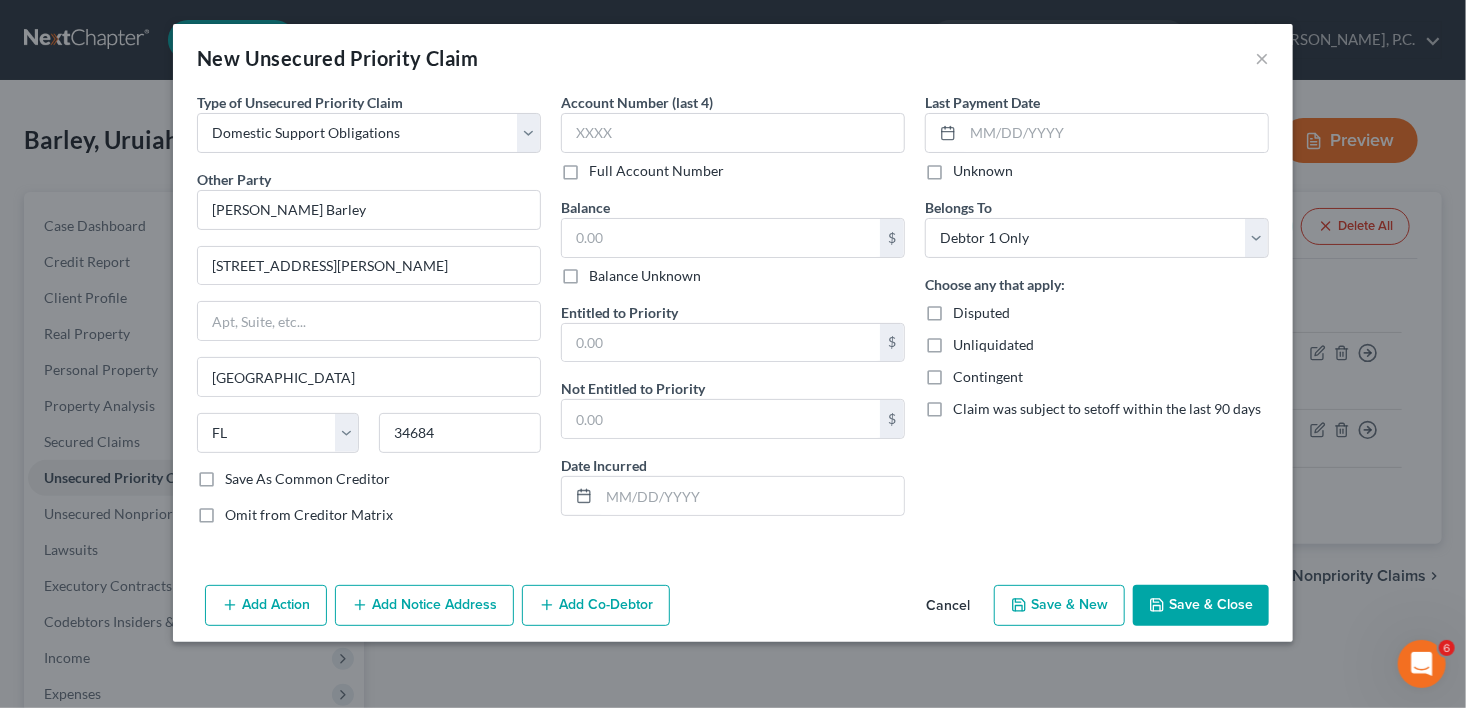 checkbox on "false" 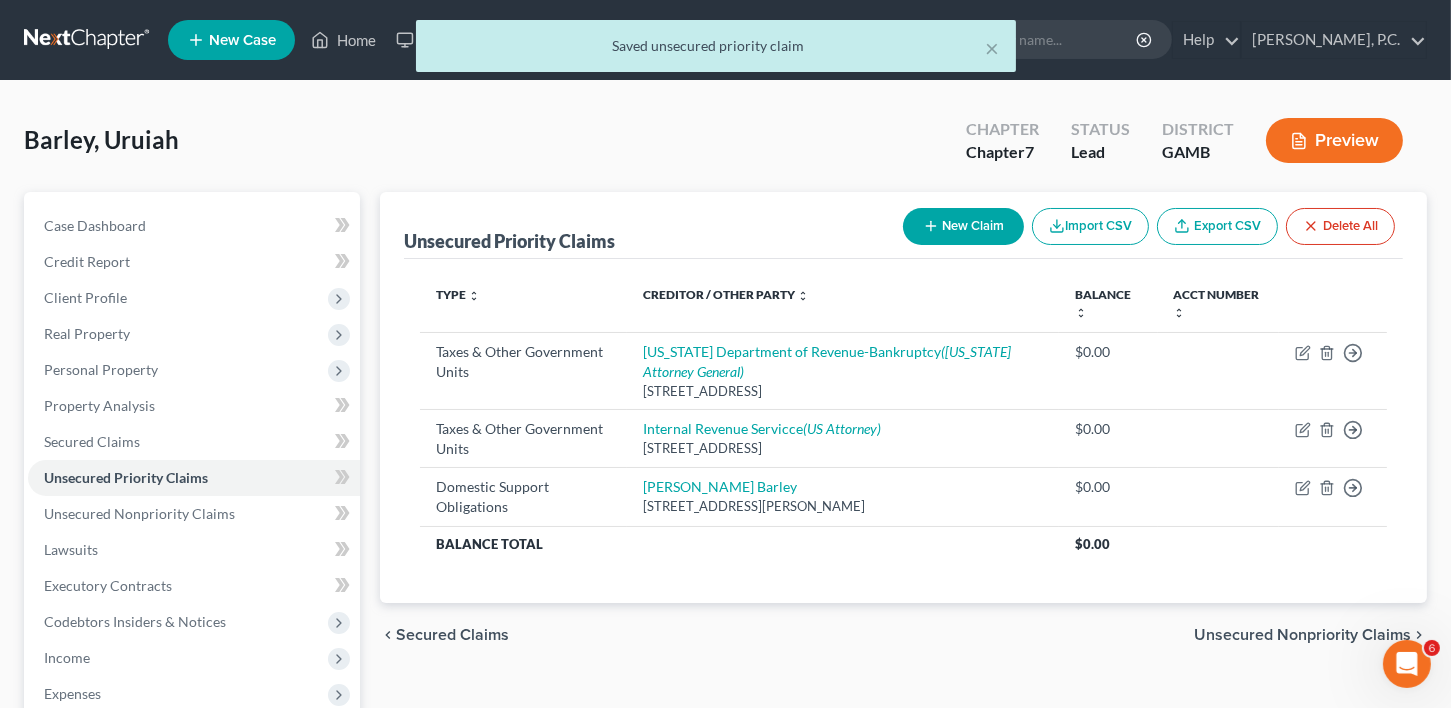 click on "Unsecured Nonpriority Claims" at bounding box center [1302, 635] 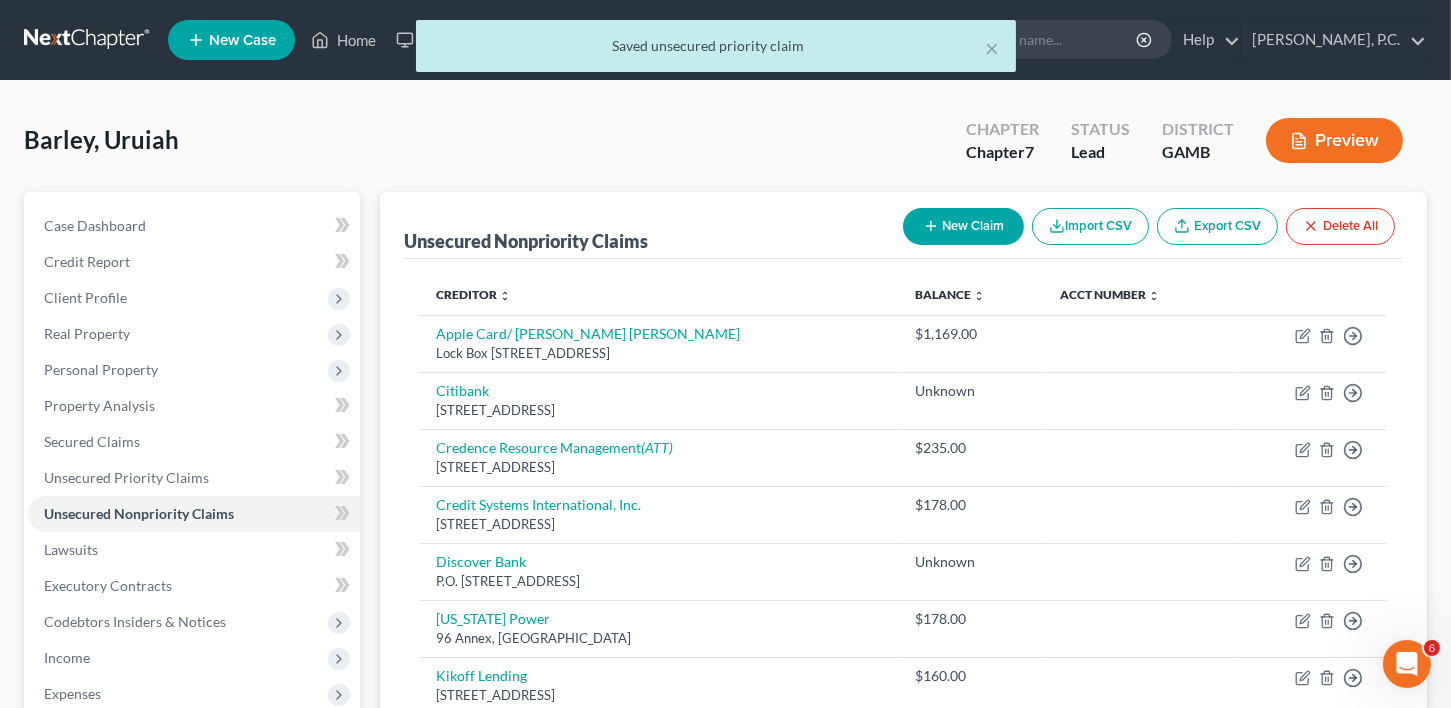 scroll, scrollTop: 560, scrollLeft: 0, axis: vertical 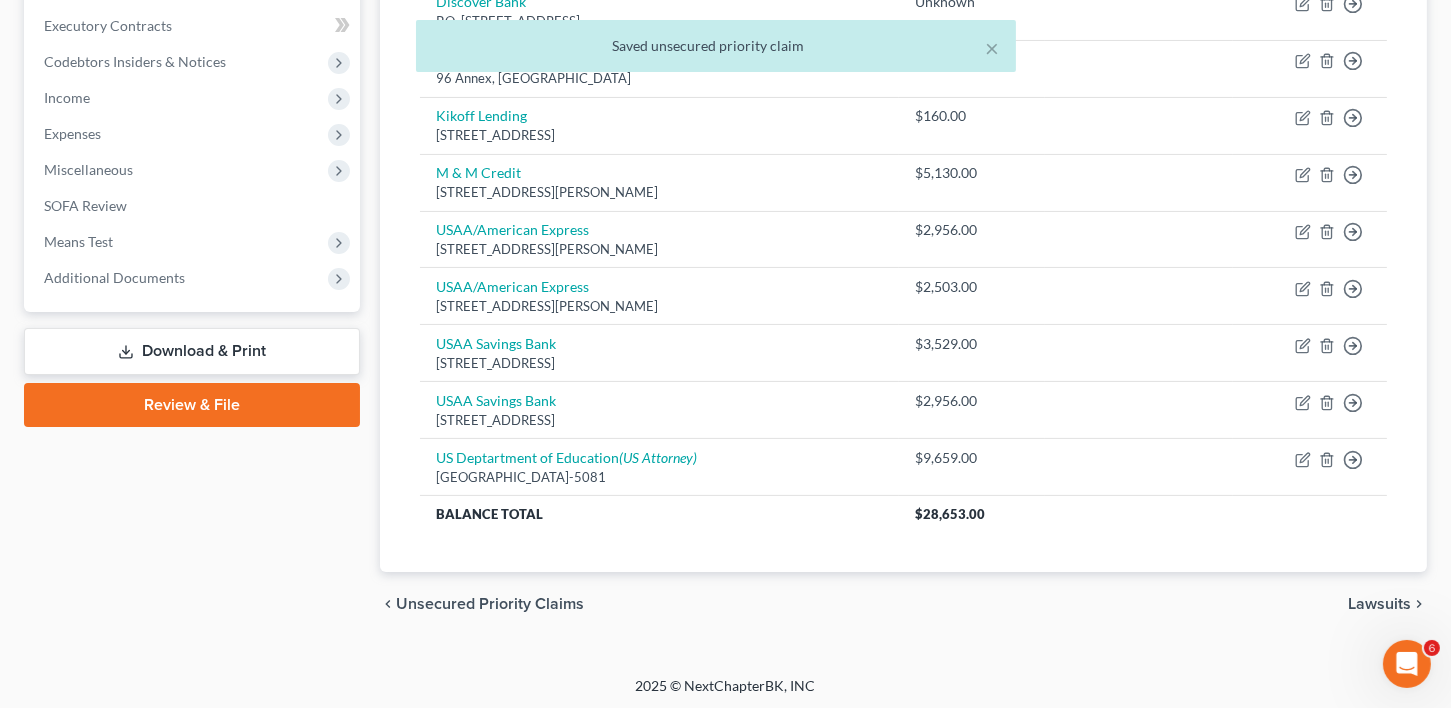 click on "Lawsuits" at bounding box center (1379, 604) 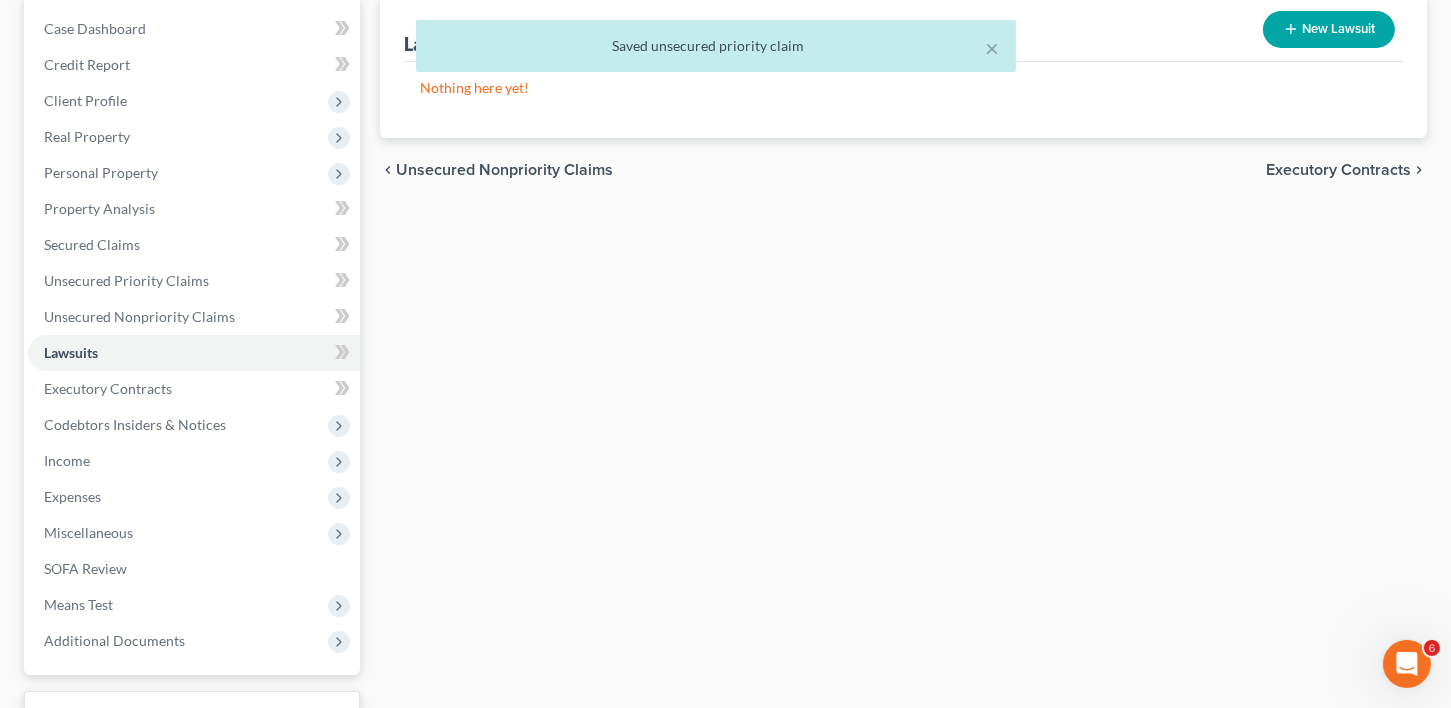 scroll, scrollTop: 0, scrollLeft: 0, axis: both 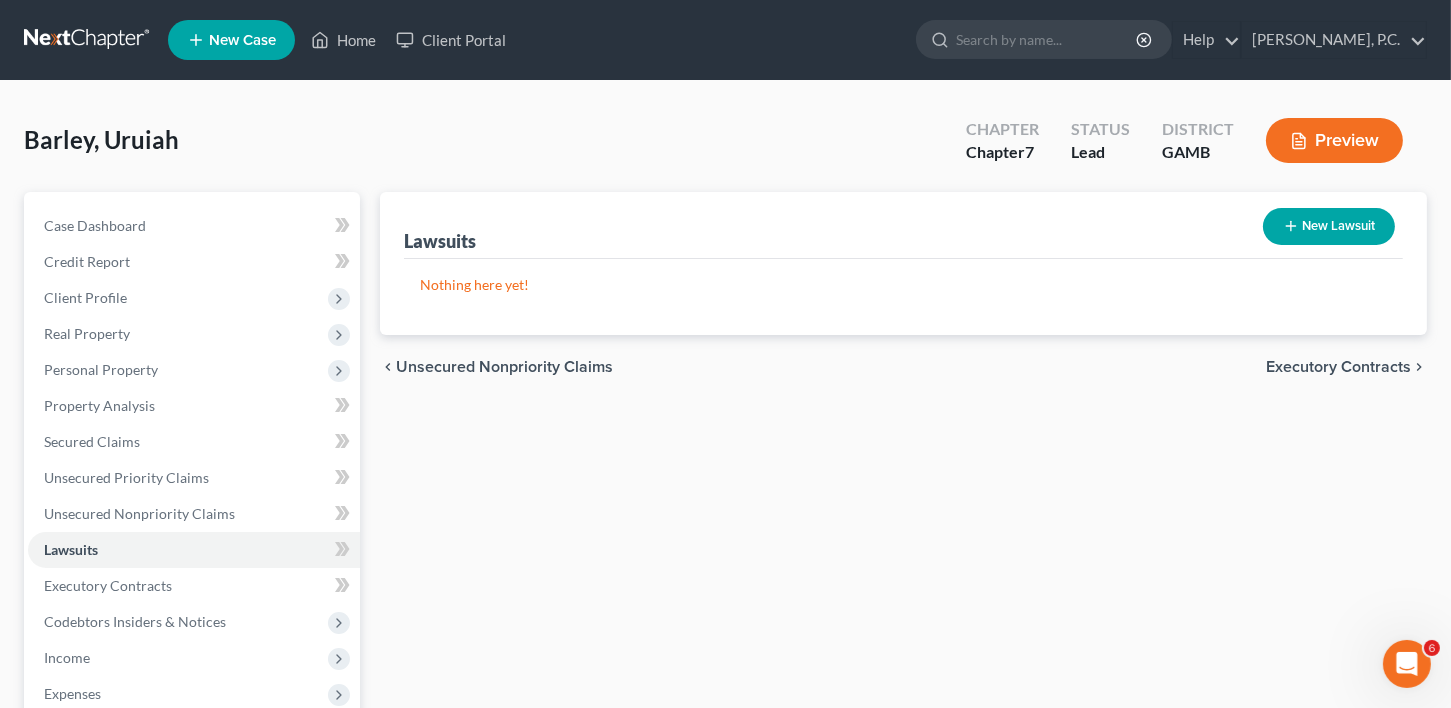 click on "chevron_left
Unsecured Nonpriority Claims
Executory Contracts
chevron_right" at bounding box center (903, 367) 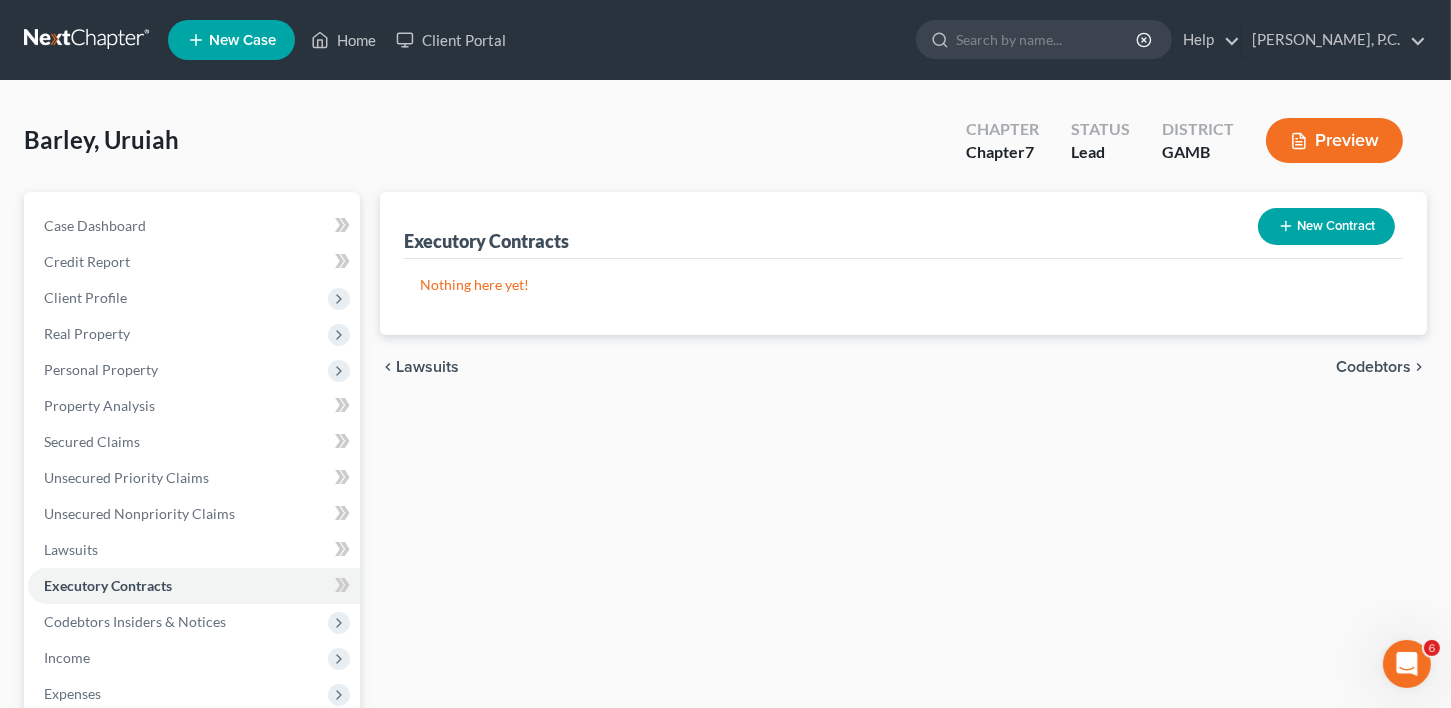 click on "chevron_left
Lawsuits
Codebtors
chevron_right" at bounding box center (903, 367) 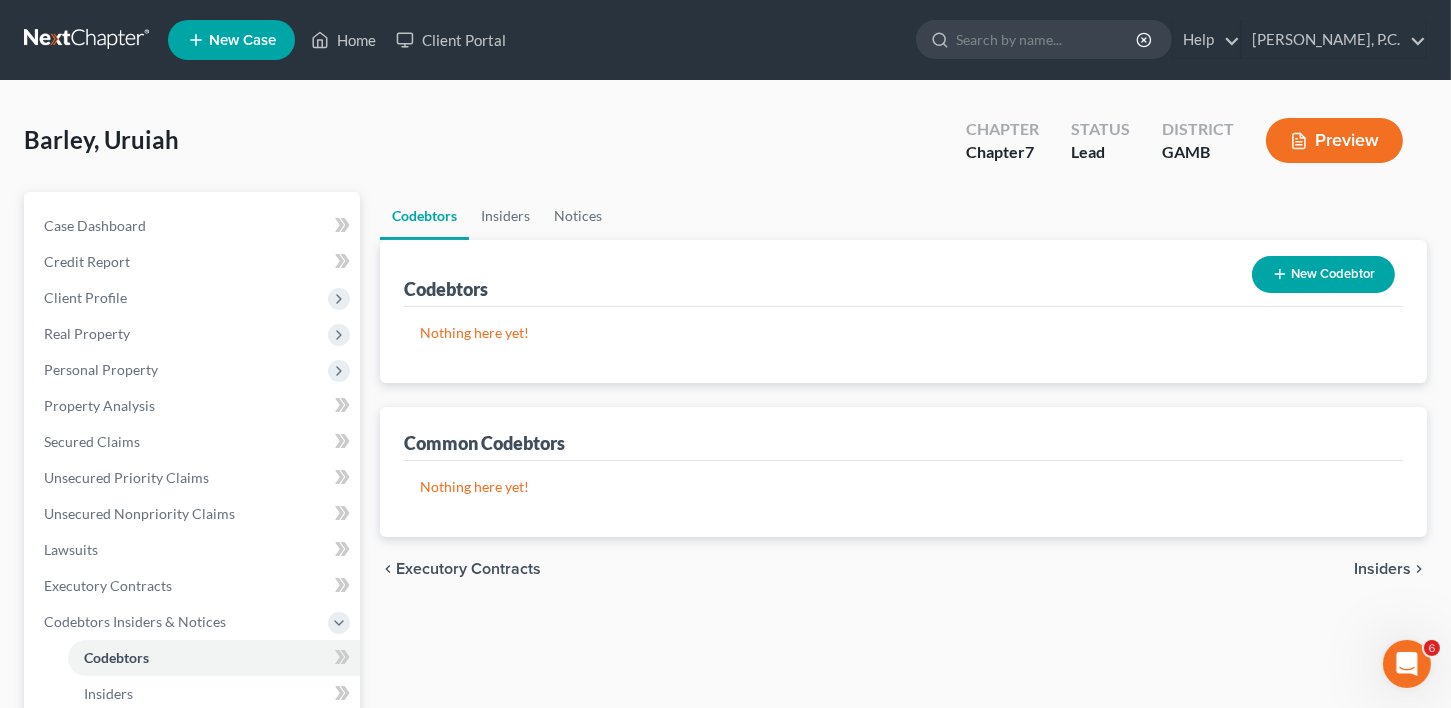 click on "New Codebtor" at bounding box center (1323, 274) 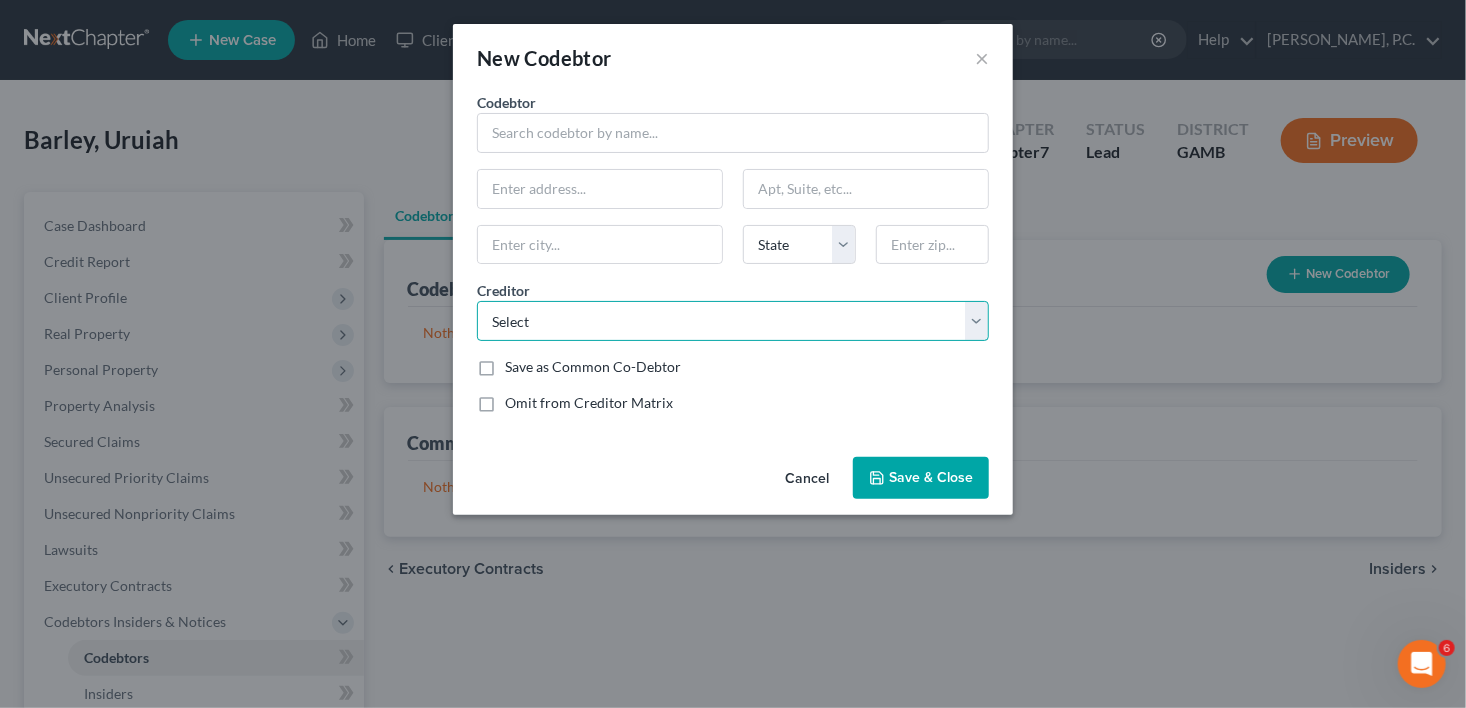click on "Select USAA/American Express Apple Card/ [PERSON_NAME] [PERSON_NAME] US Deptartment of Education Credence Resource Management USAA Savings Bank Kikoff Lending Credit Systems International, Inc. [US_STATE] Power M & M Credit USAA Savings Bank [US_STATE] Department of Revenue-Bankruptcy Internal Revenue Servicce Citibank Discover Bank USAA Savings Bank USAA Savings Bank USAA/American Express [PERSON_NAME] Barley" at bounding box center (733, 321) 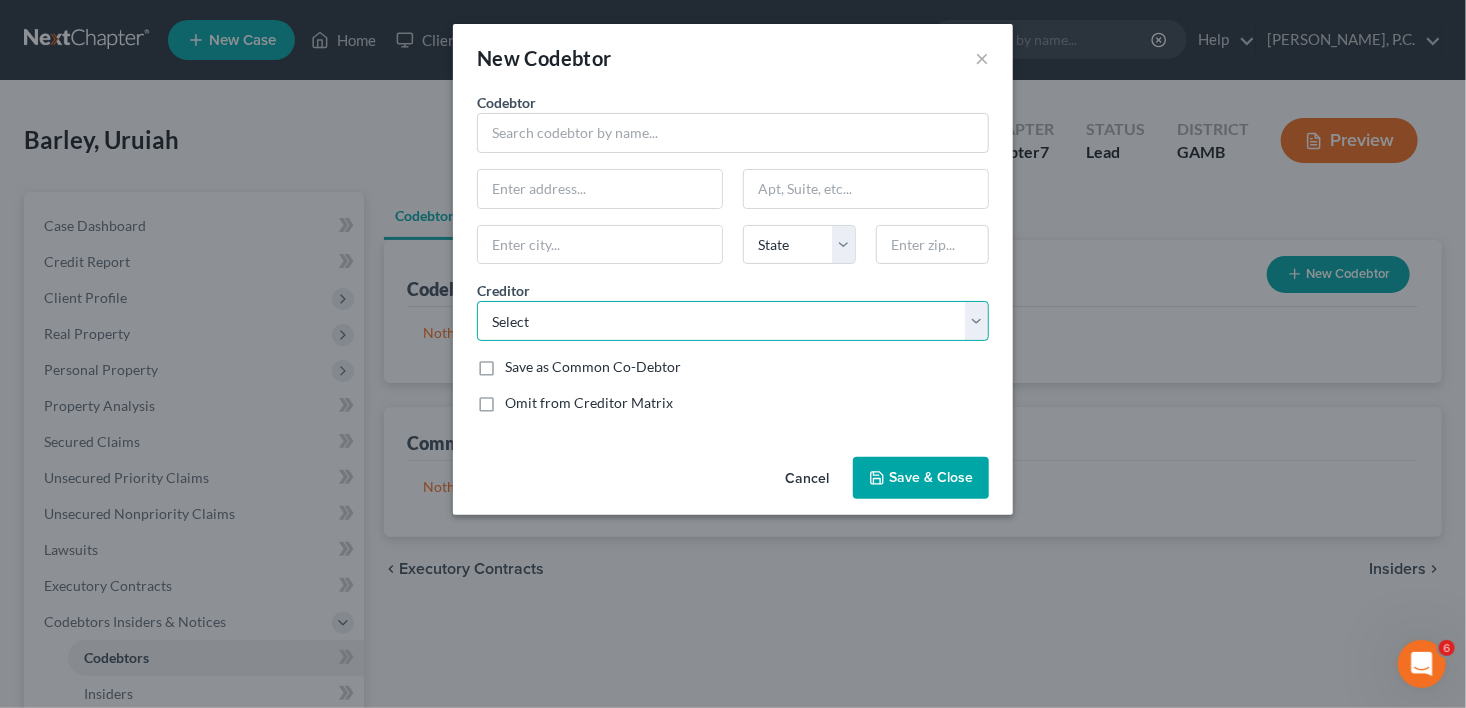select on "14" 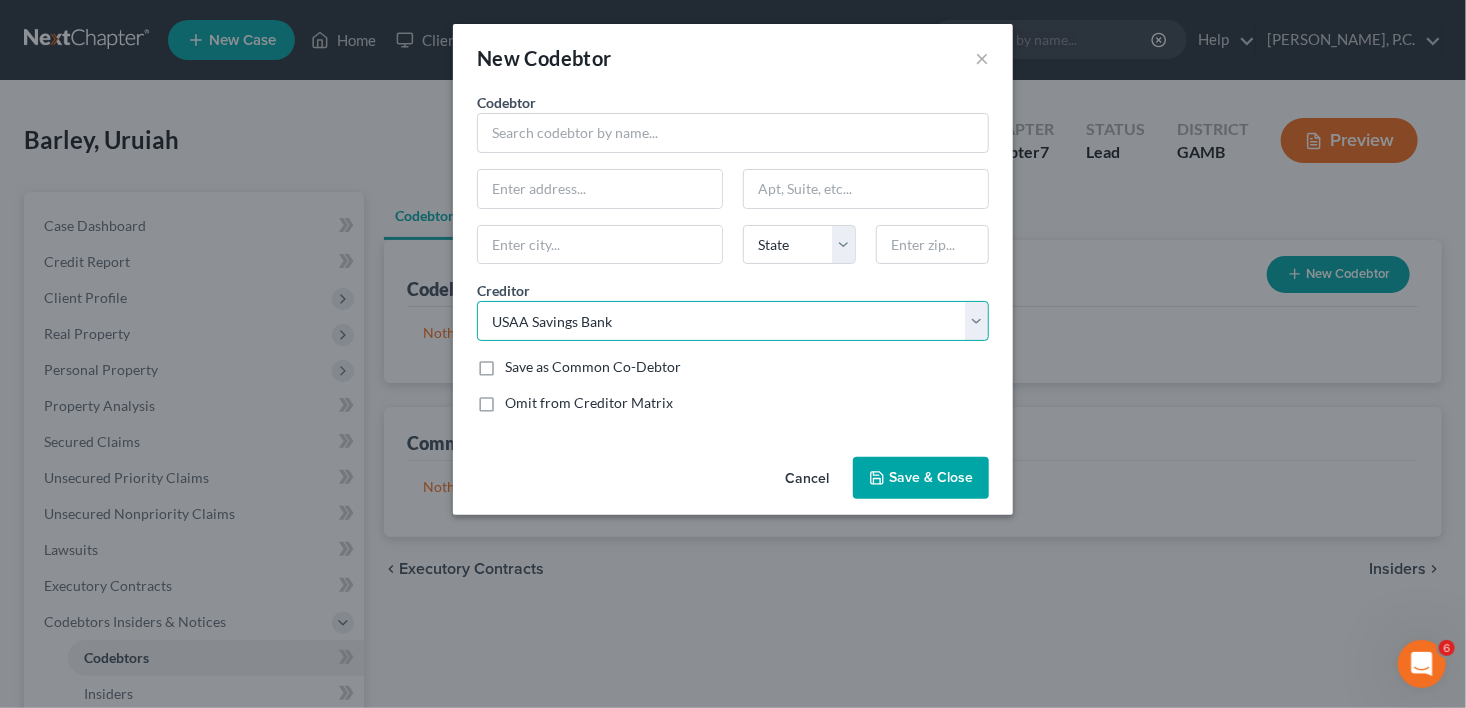 click on "Select USAA/American Express Apple Card/ [PERSON_NAME] [PERSON_NAME] US Deptartment of Education Credence Resource Management USAA Savings Bank Kikoff Lending Credit Systems International, Inc. [US_STATE] Power M & M Credit USAA Savings Bank [US_STATE] Department of Revenue-Bankruptcy Internal Revenue Servicce Citibank Discover Bank USAA Savings Bank USAA Savings Bank USAA/American Express [PERSON_NAME] Barley" at bounding box center [733, 321] 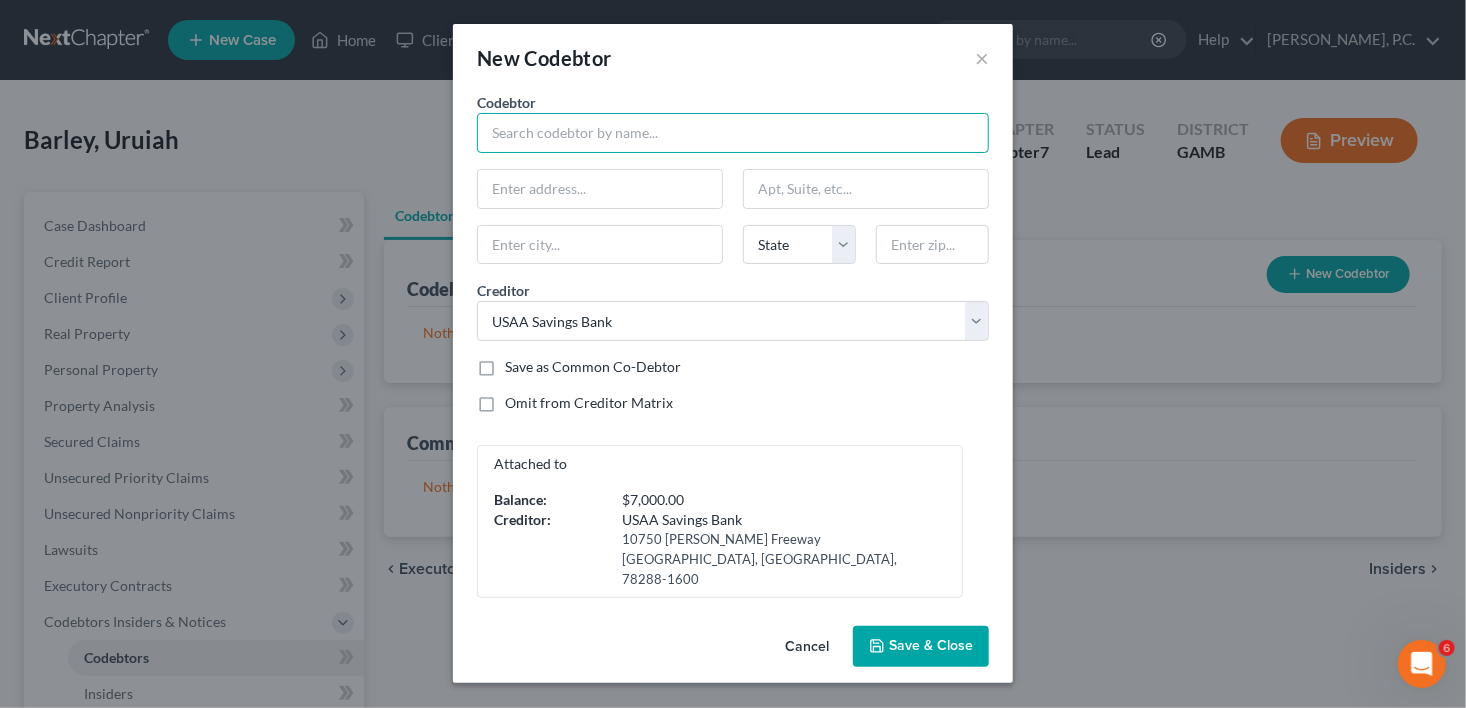 click at bounding box center (733, 133) 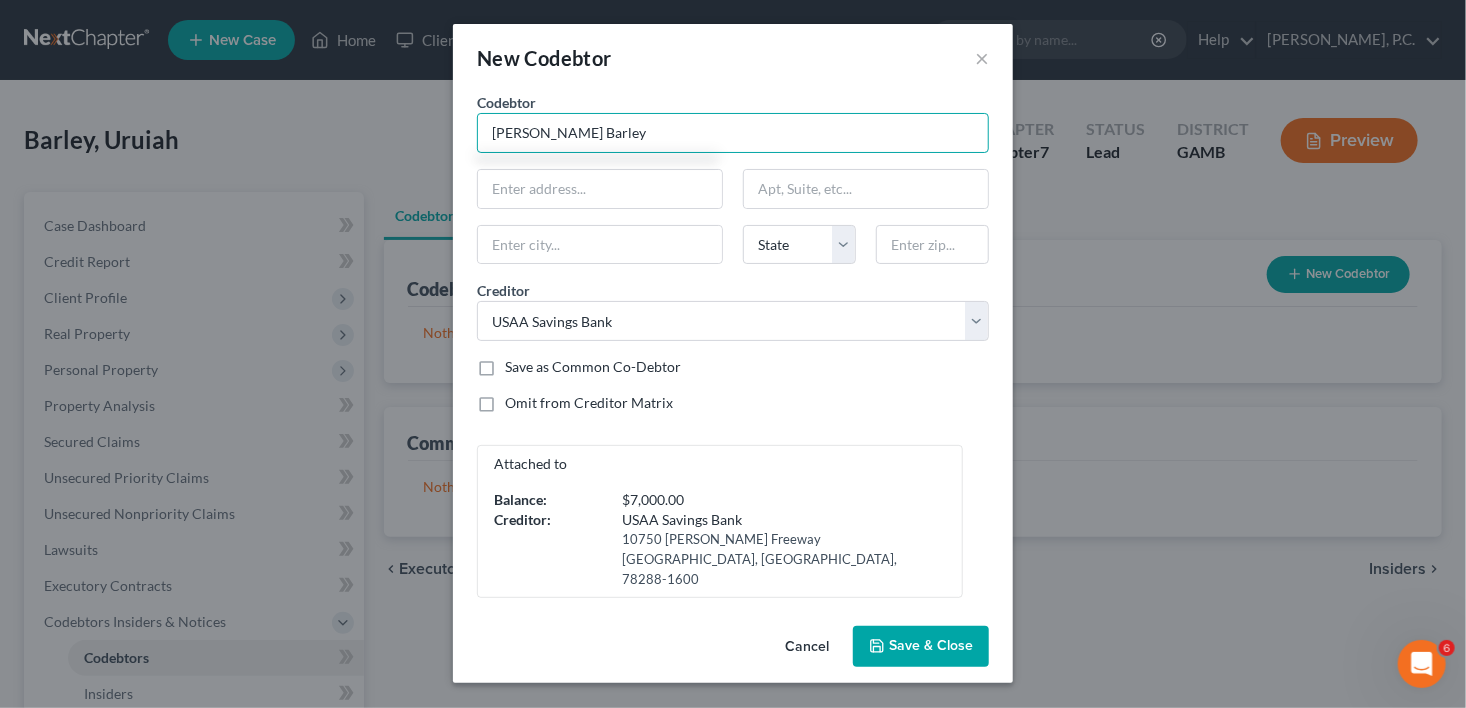 type on "[PERSON_NAME] Barley" 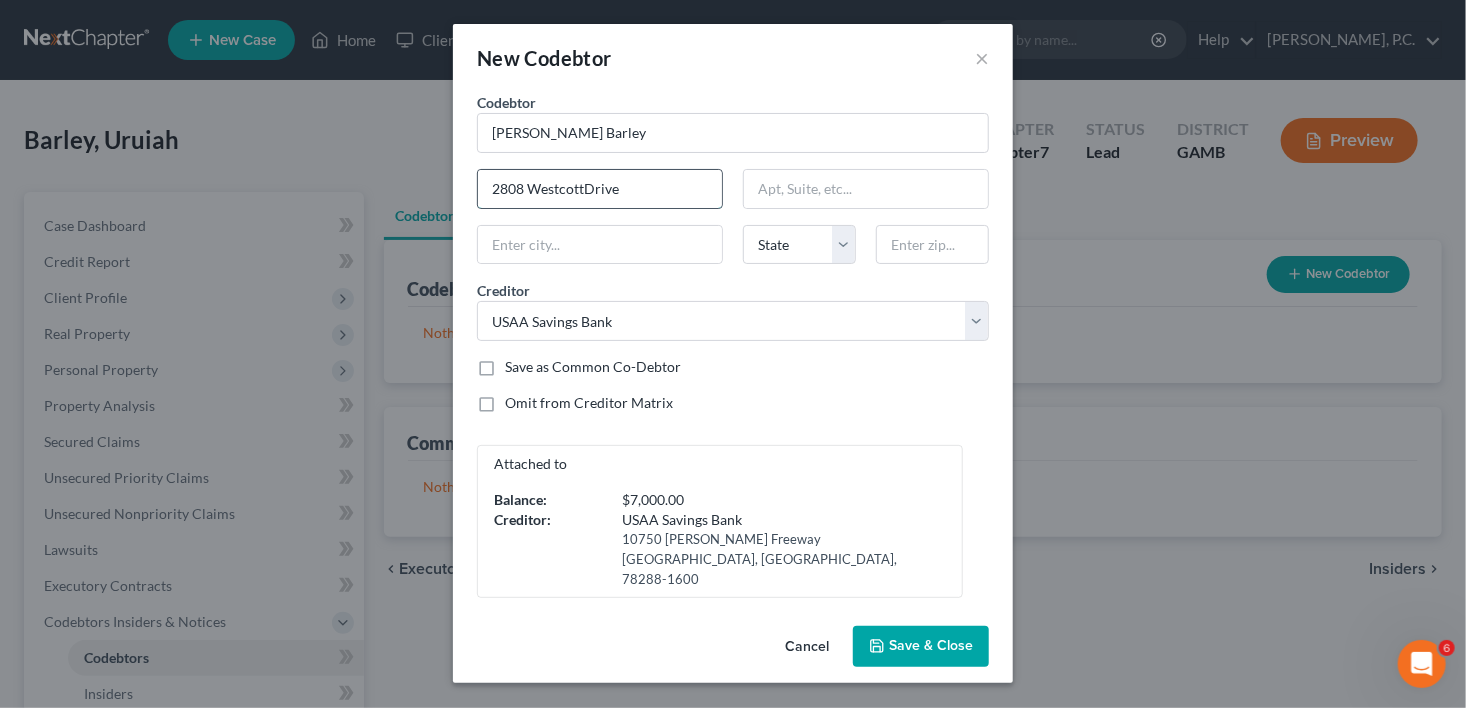 click on "2808 WestcottDrive" at bounding box center (600, 189) 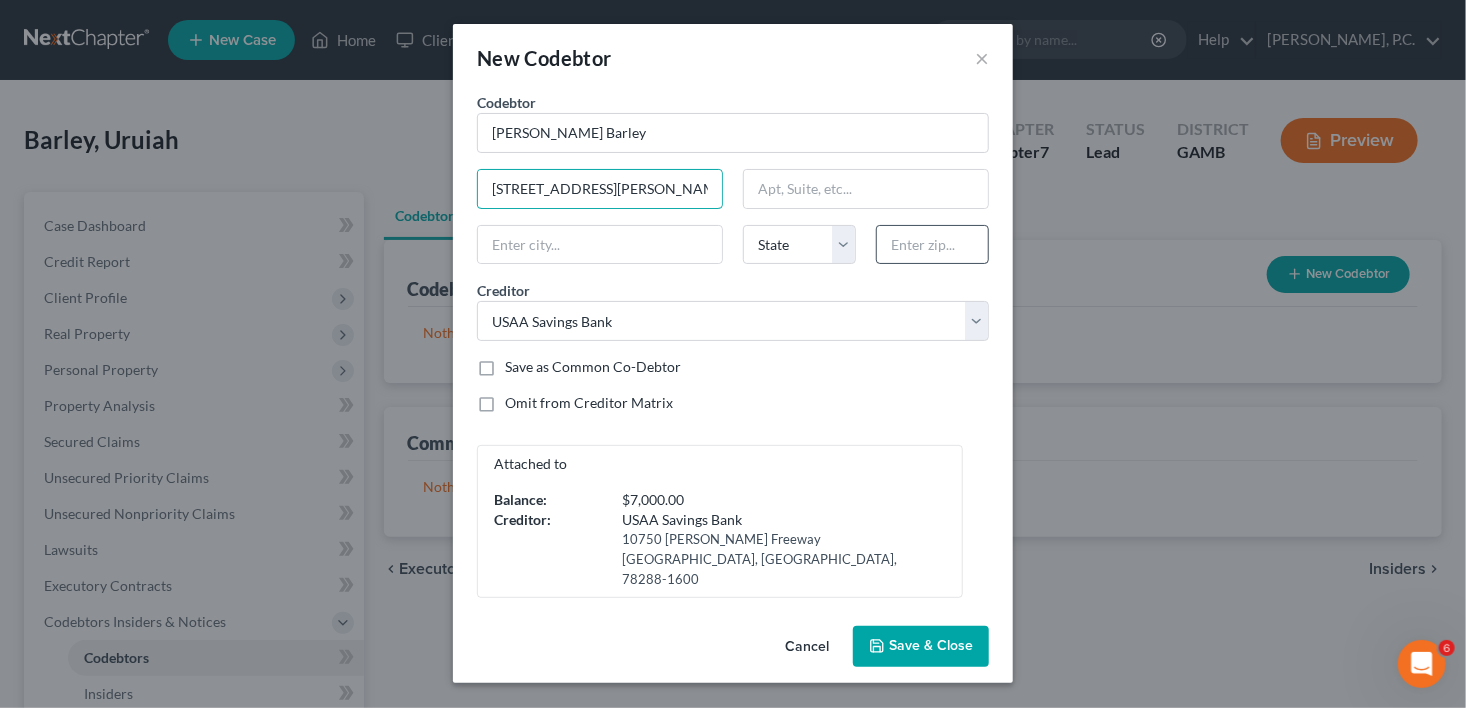 type on "[STREET_ADDRESS][PERSON_NAME]" 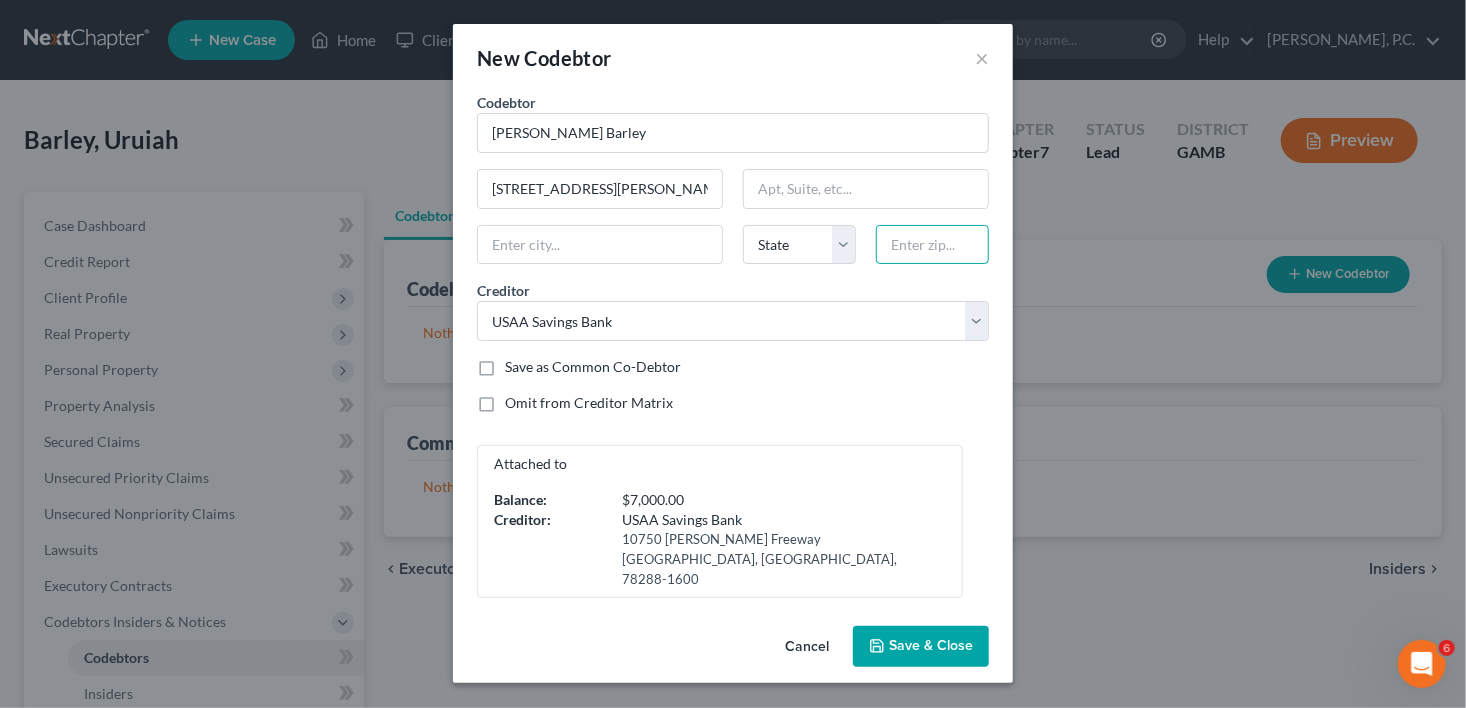 click at bounding box center (932, 245) 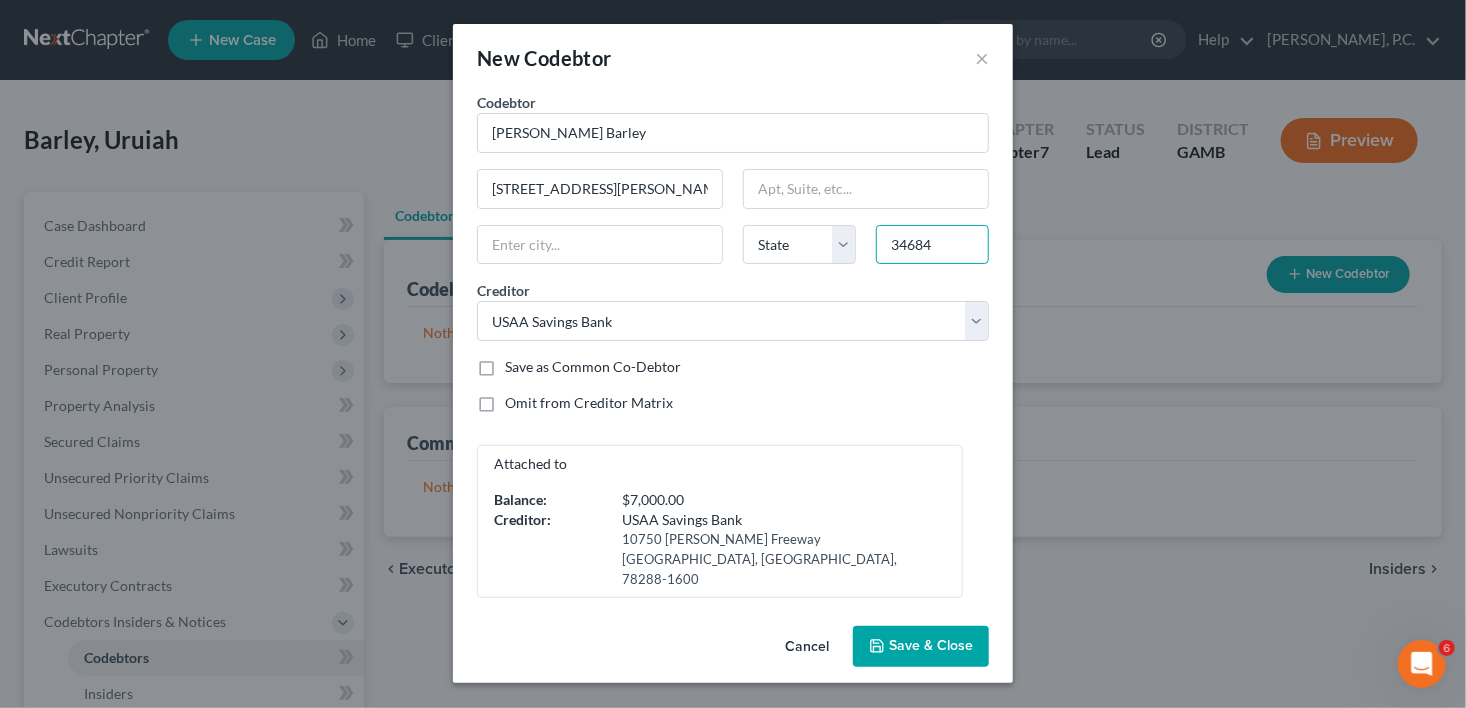 type on "34684" 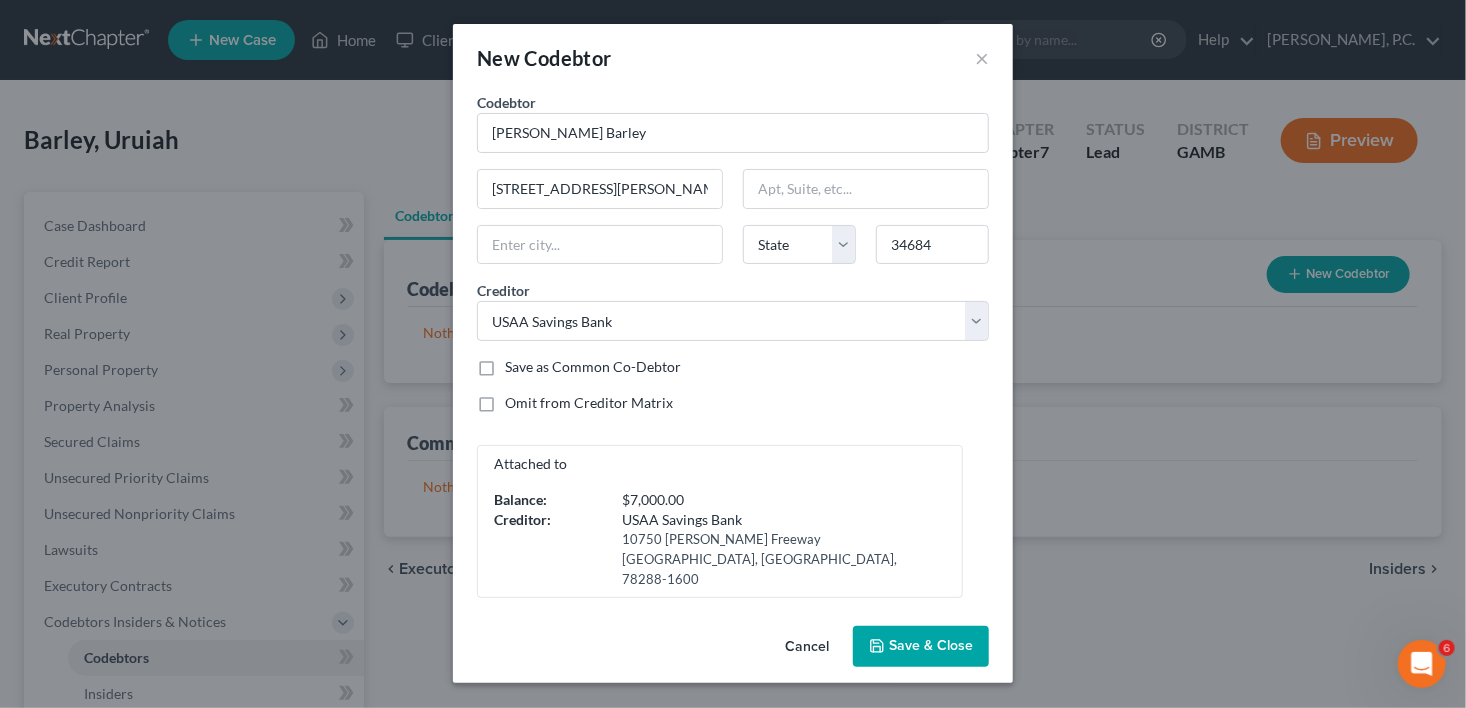 type on "[GEOGRAPHIC_DATA]" 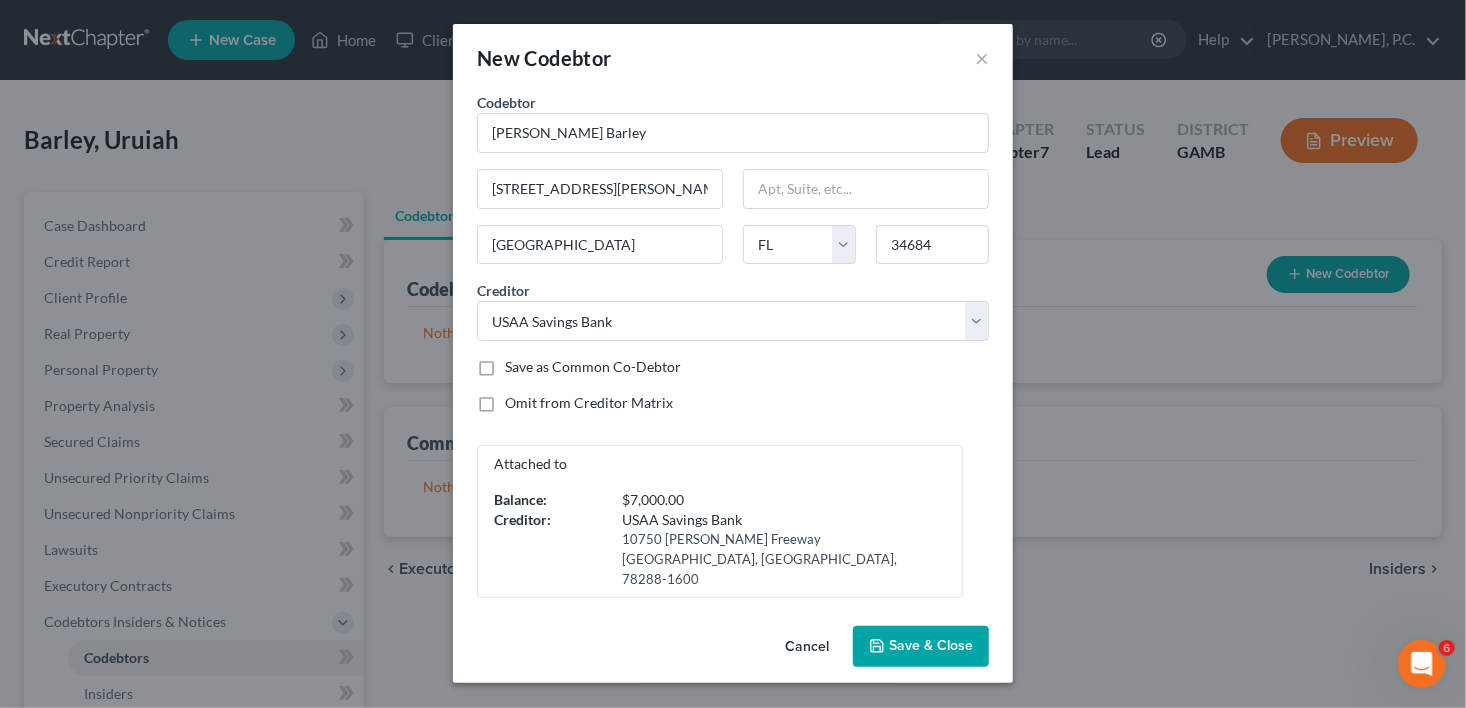 click on "Save as Common Co-Debtor" at bounding box center [593, 367] 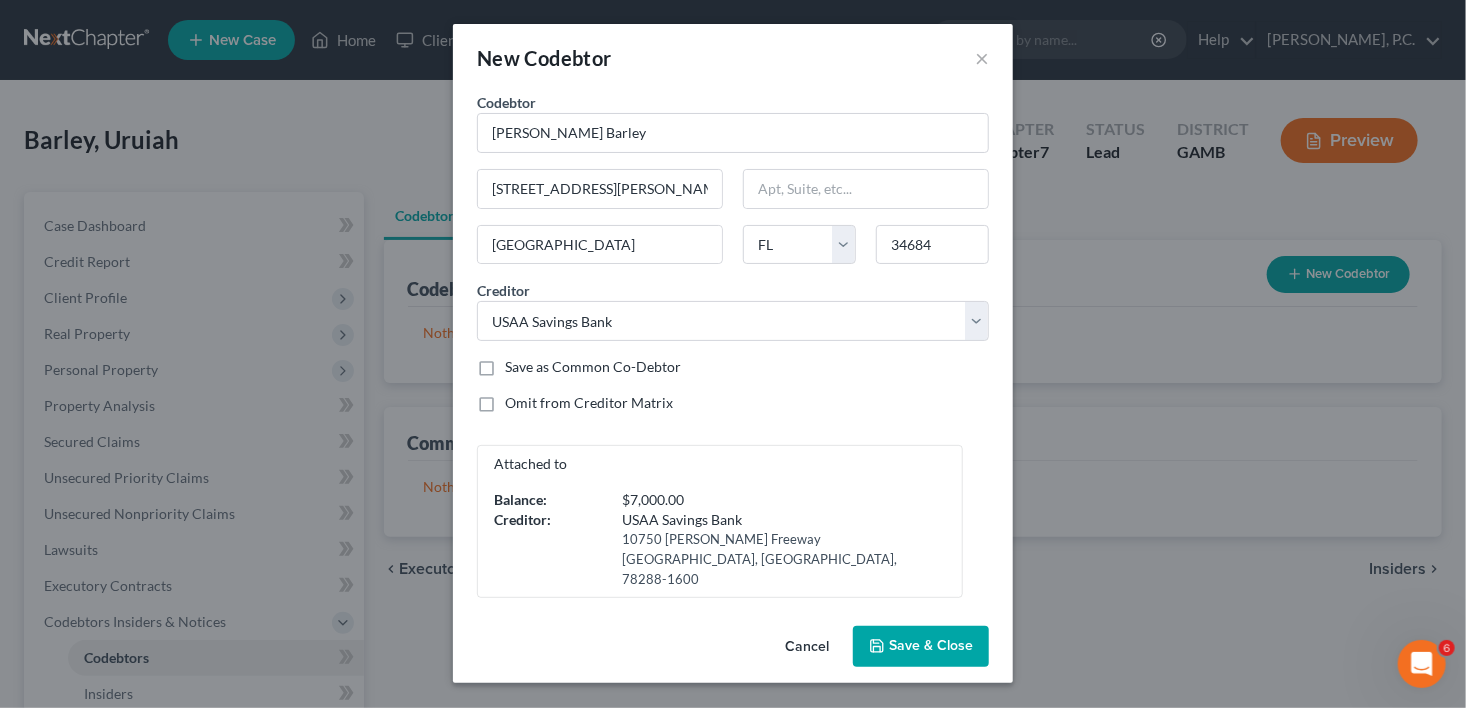 click on "Save as Common Co-Debtor" at bounding box center [519, 363] 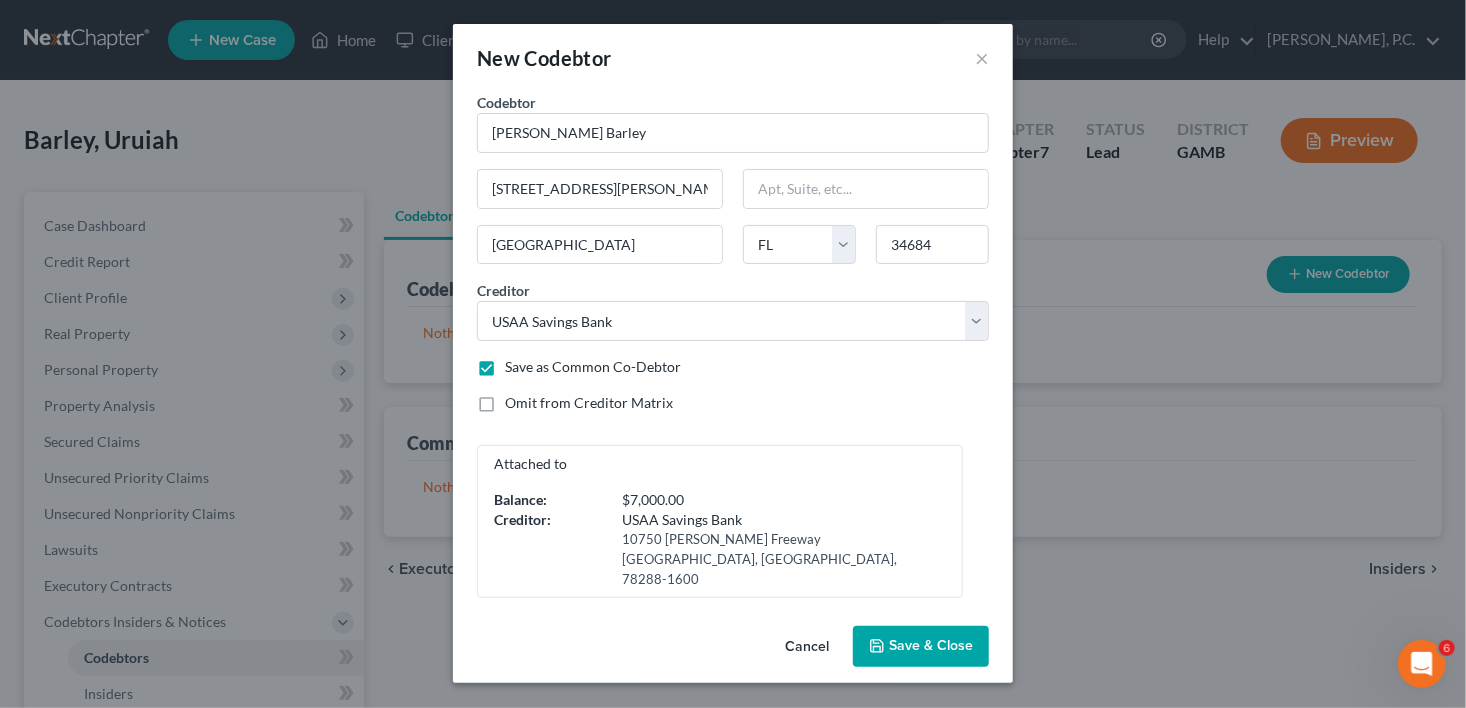 click on "Save & Close" at bounding box center (931, 646) 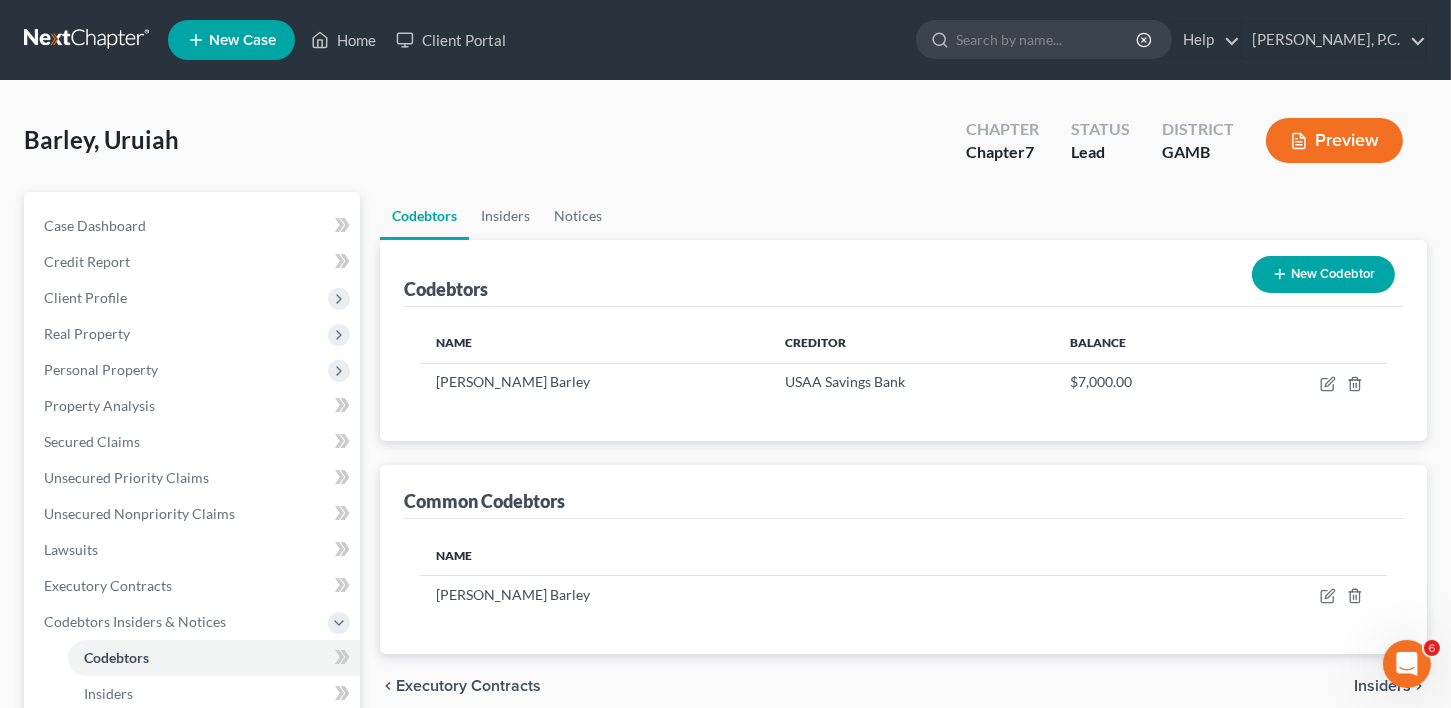 click on "New Codebtor" at bounding box center (1323, 274) 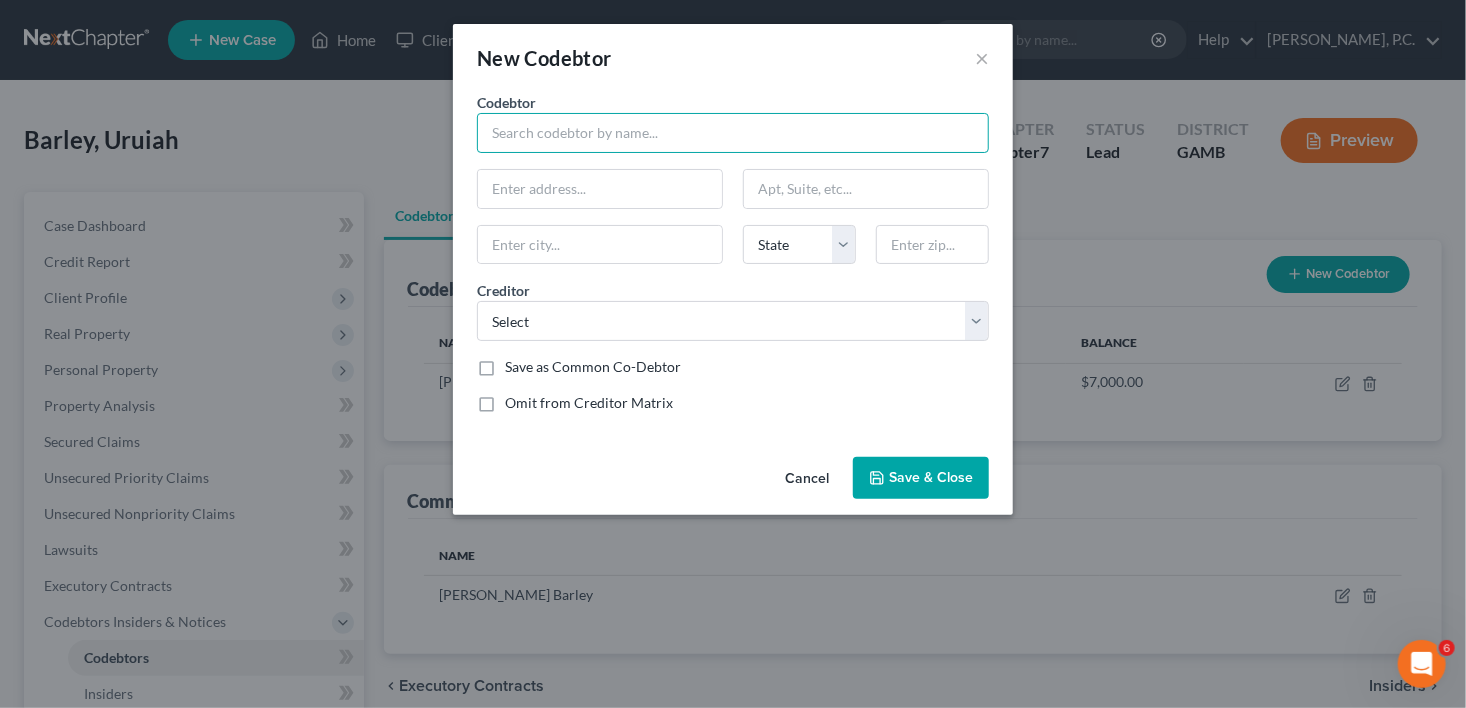 click at bounding box center (733, 133) 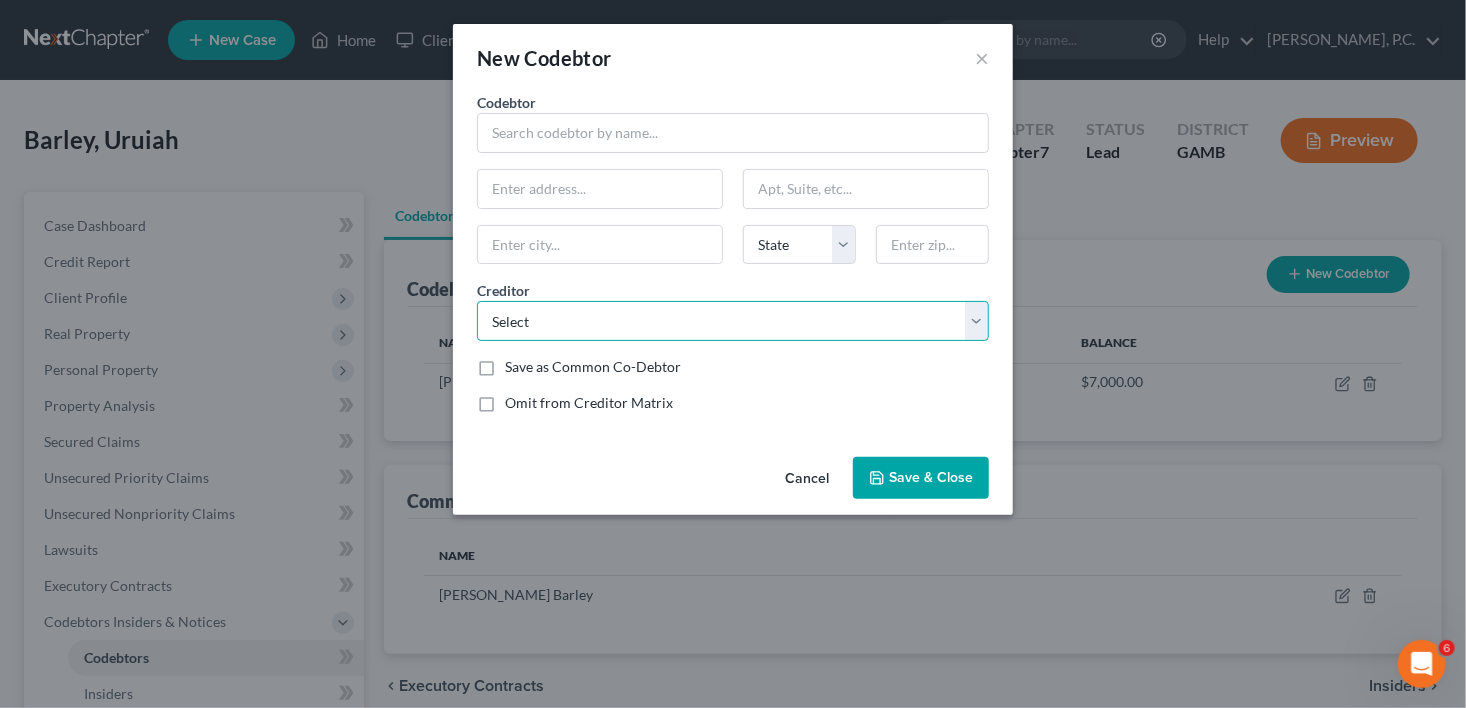 click on "Select USAA/American Express Apple Card/ [PERSON_NAME] [PERSON_NAME] US Deptartment of Education Credence Resource Management USAA Savings Bank Kikoff Lending Credit Systems International, Inc. [US_STATE] Power M & M Credit USAA Savings Bank [US_STATE] Department of Revenue-Bankruptcy Internal Revenue Servicce Citibank Discover Bank USAA Savings Bank USAA Savings Bank USAA/American Express [PERSON_NAME] Barley" at bounding box center [733, 321] 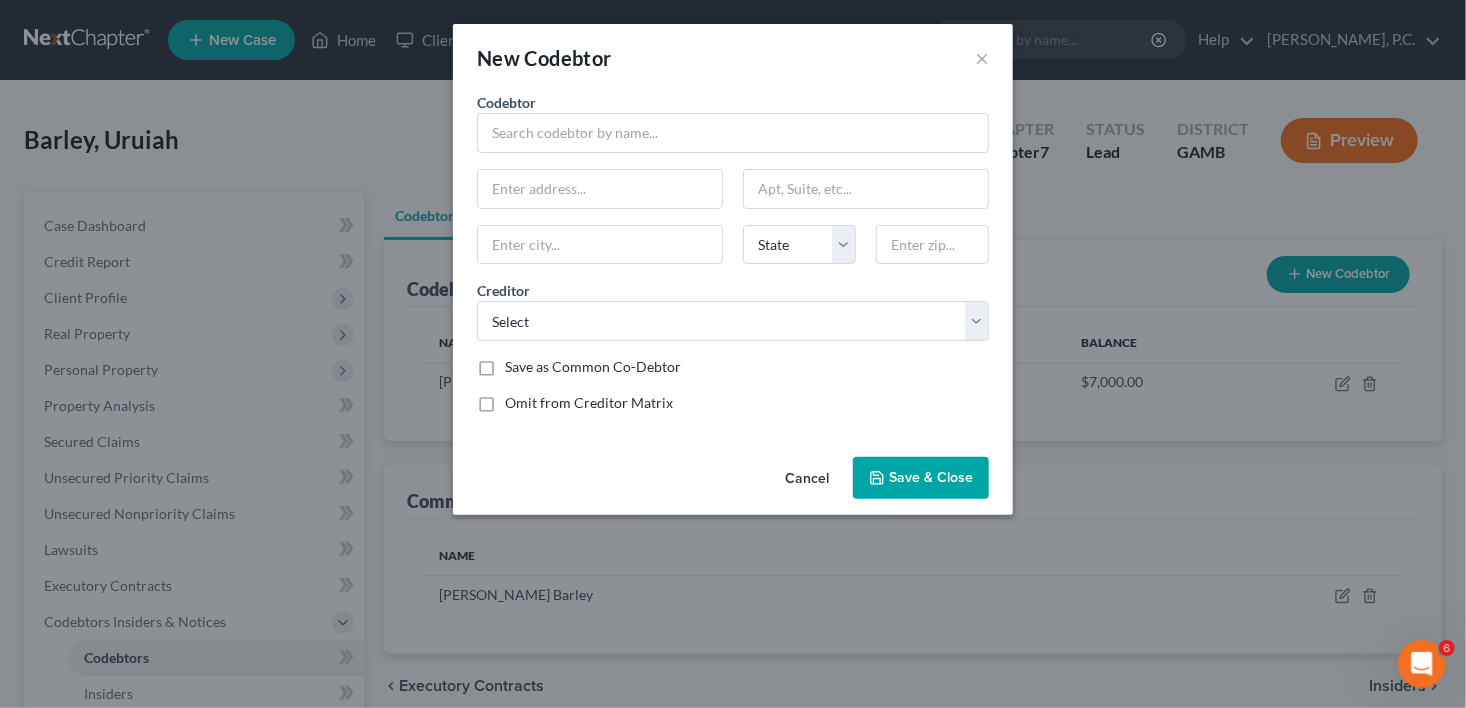click on "Cancel" at bounding box center [807, 479] 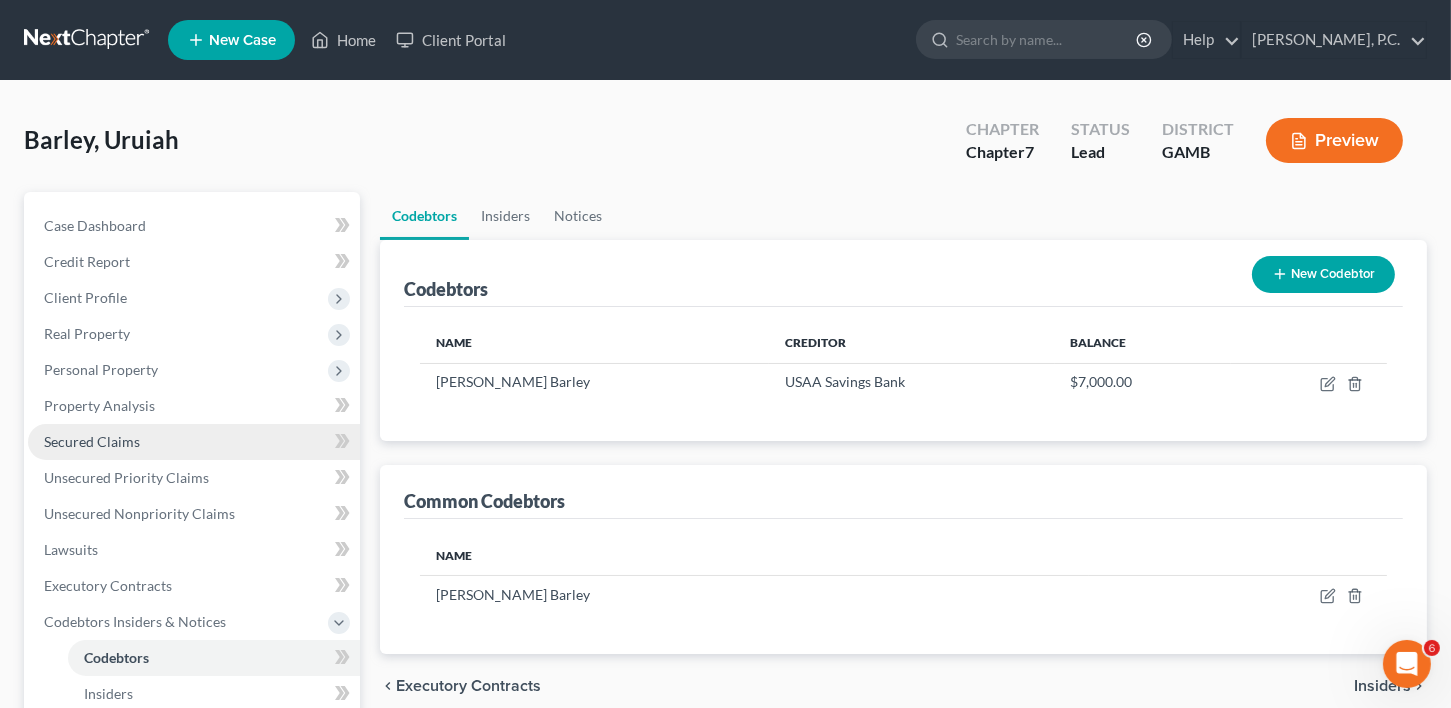 click on "Secured Claims" at bounding box center [92, 441] 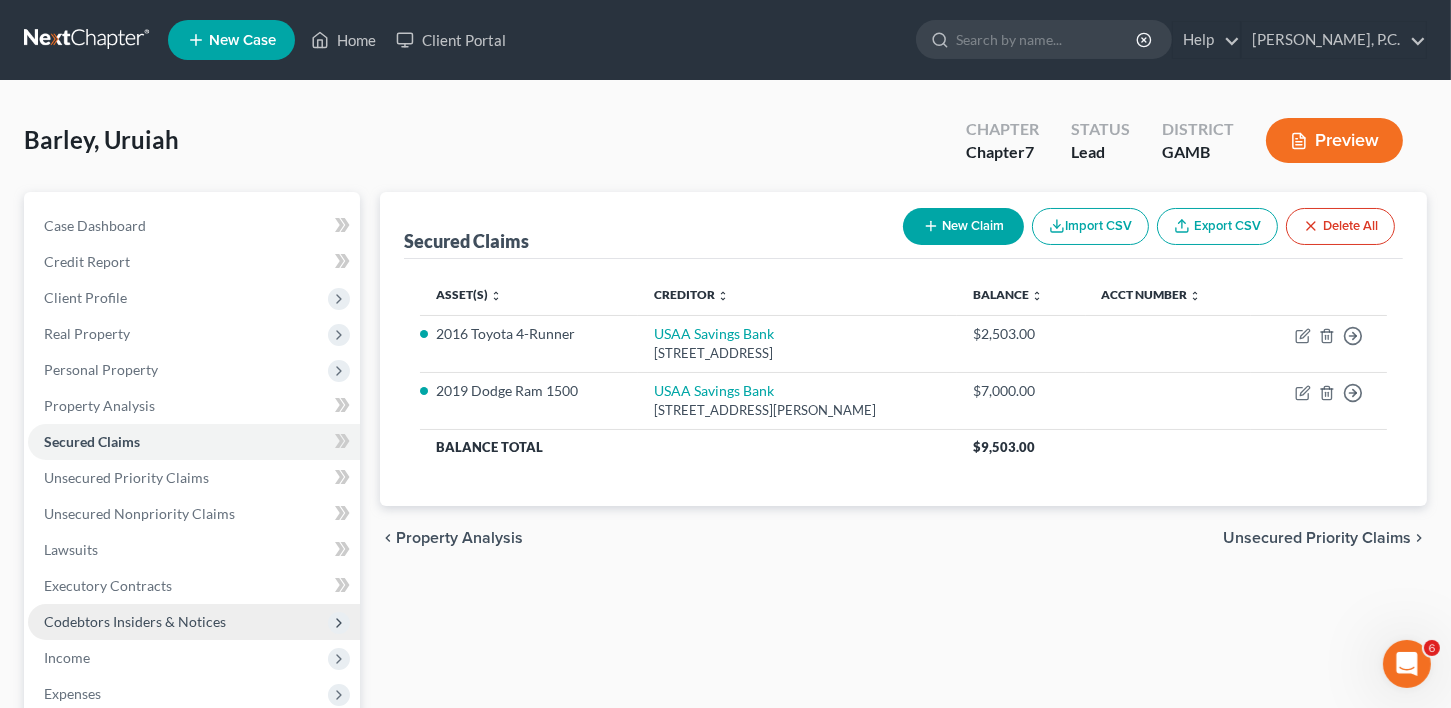 click on "Codebtors Insiders & Notices" at bounding box center (135, 621) 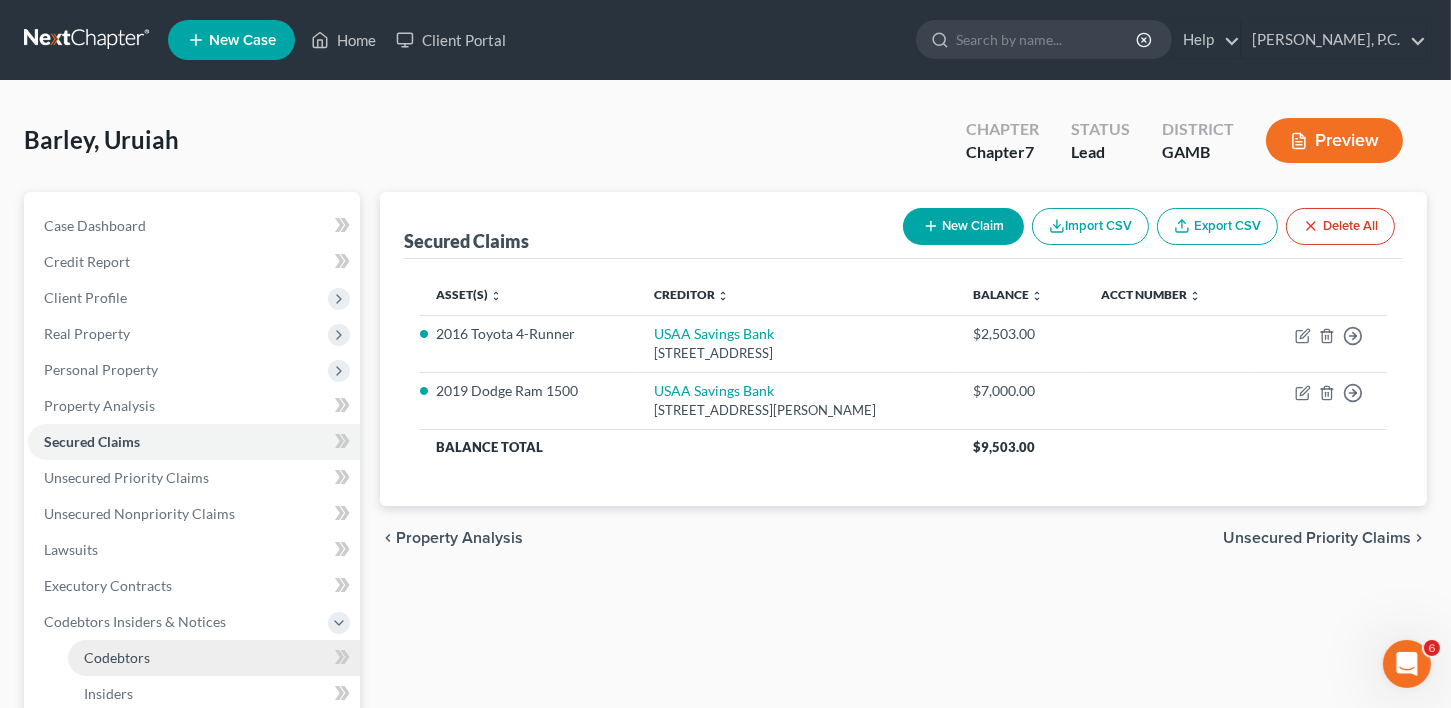 click on "Codebtors" at bounding box center [117, 657] 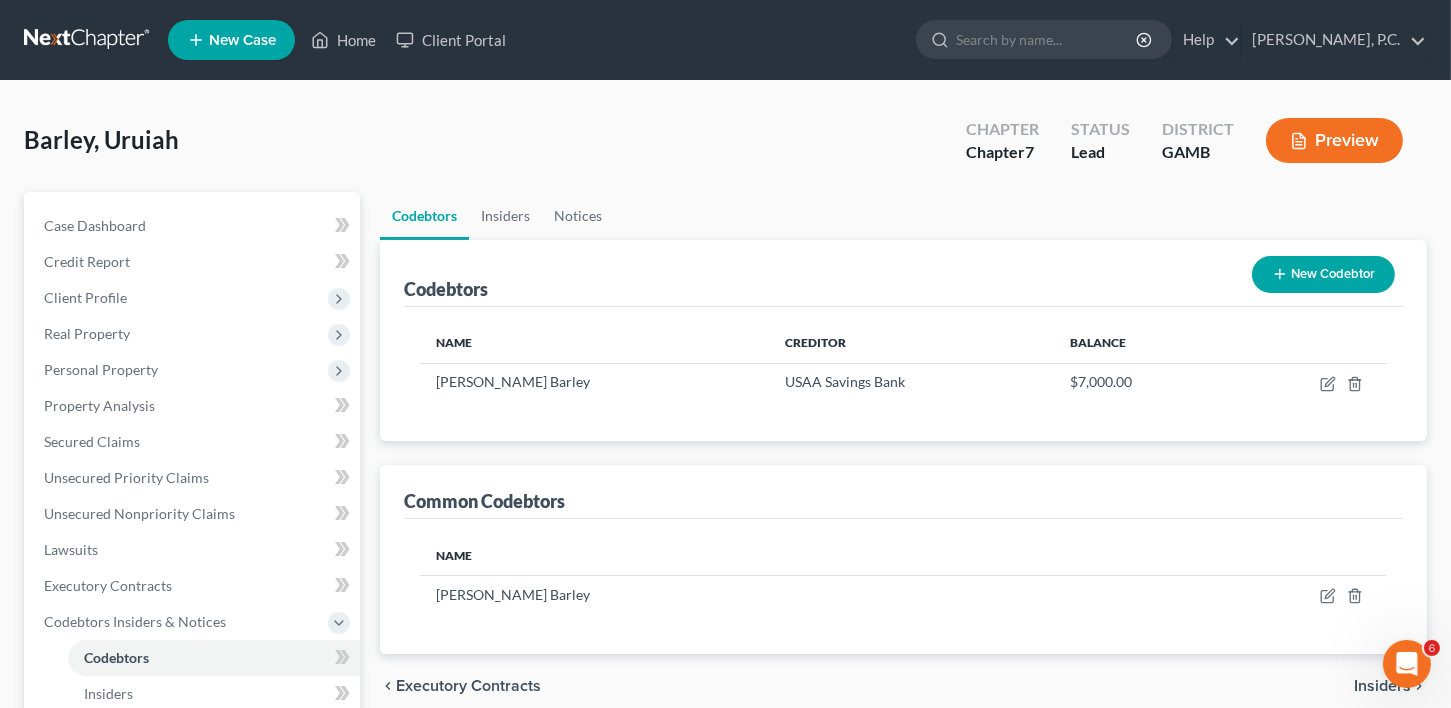 click on "New Codebtor" at bounding box center [1323, 274] 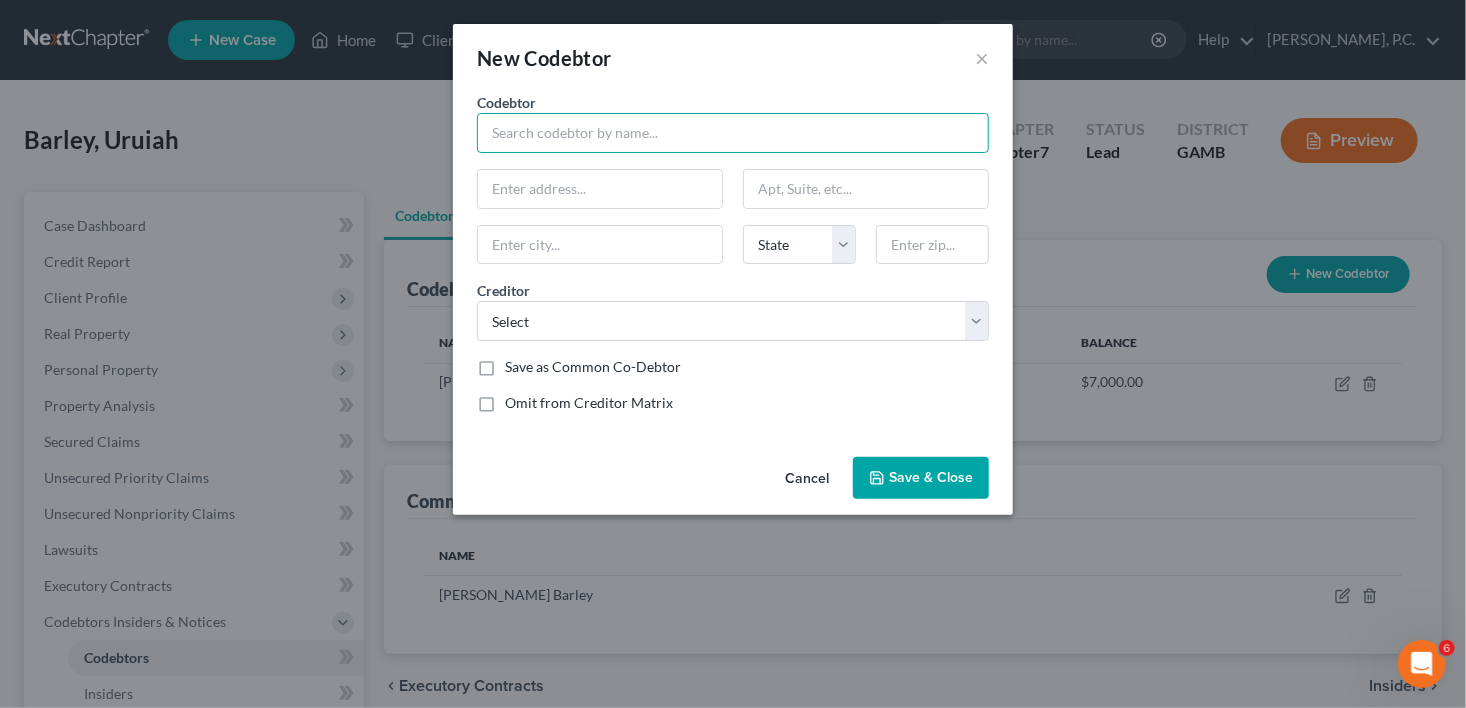 click at bounding box center [733, 133] 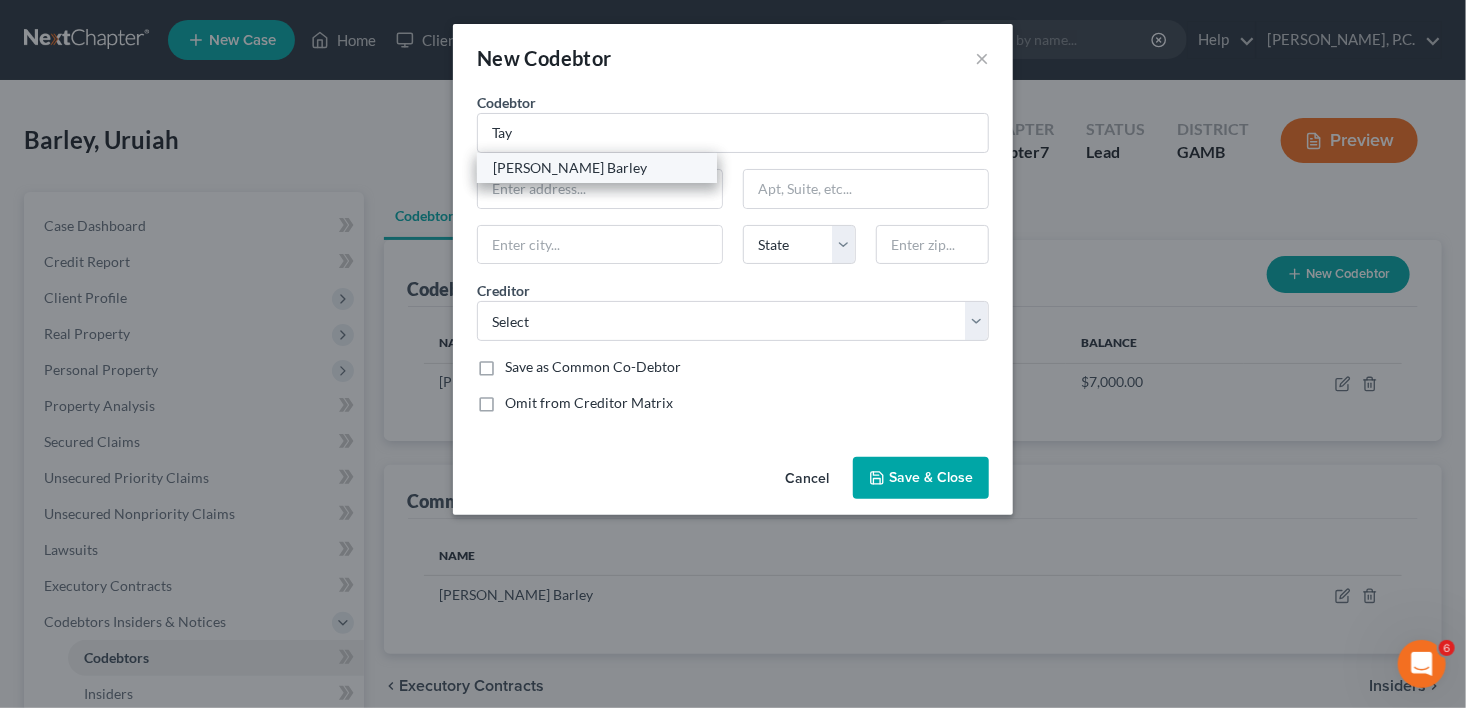 click on "[PERSON_NAME] Barley" at bounding box center [597, 168] 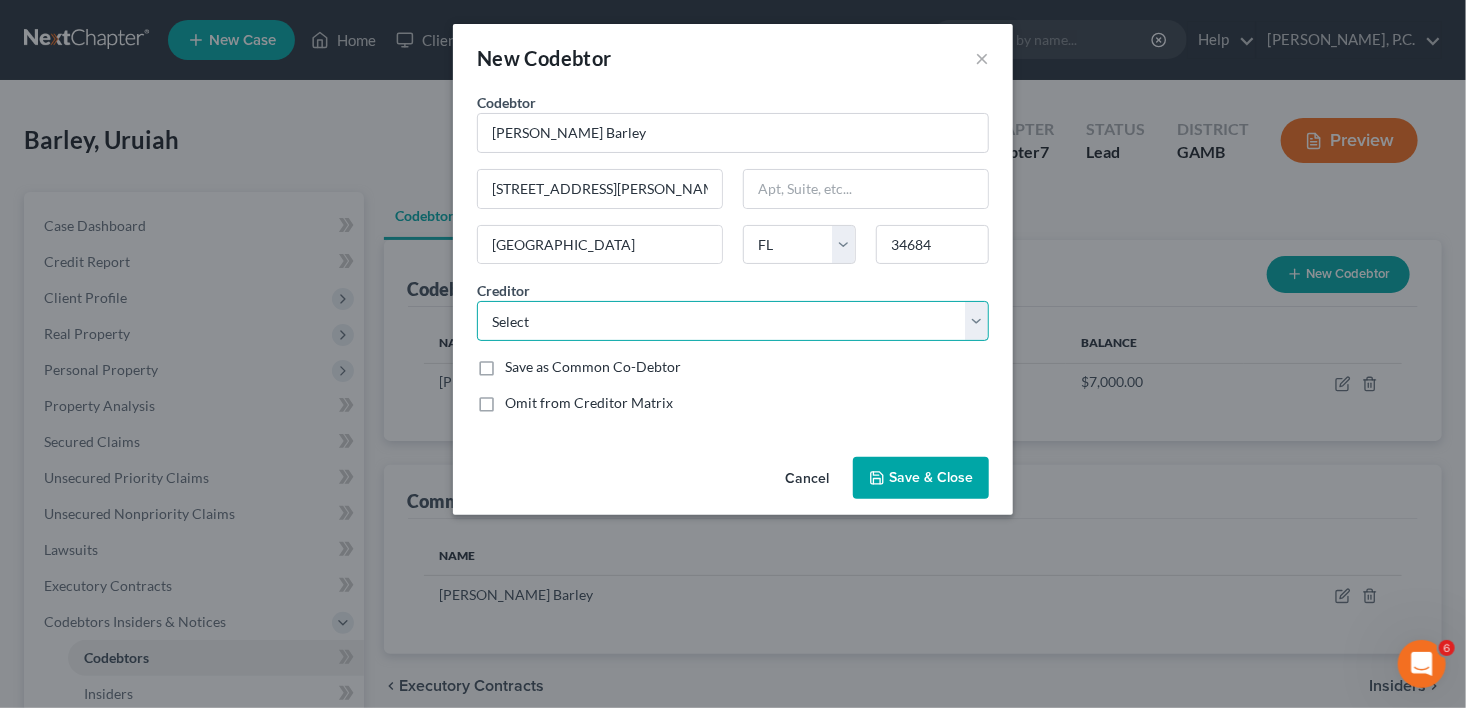 click on "Select USAA/American Express Apple Card/ [PERSON_NAME] [PERSON_NAME] US Deptartment of Education Credence Resource Management USAA Savings Bank Kikoff Lending Credit Systems International, Inc. [US_STATE] Power M & M Credit USAA Savings Bank [US_STATE] Department of Revenue-Bankruptcy Internal Revenue Servicce Citibank Discover Bank USAA Savings Bank USAA Savings Bank USAA/American Express [PERSON_NAME] Barley" at bounding box center [733, 321] 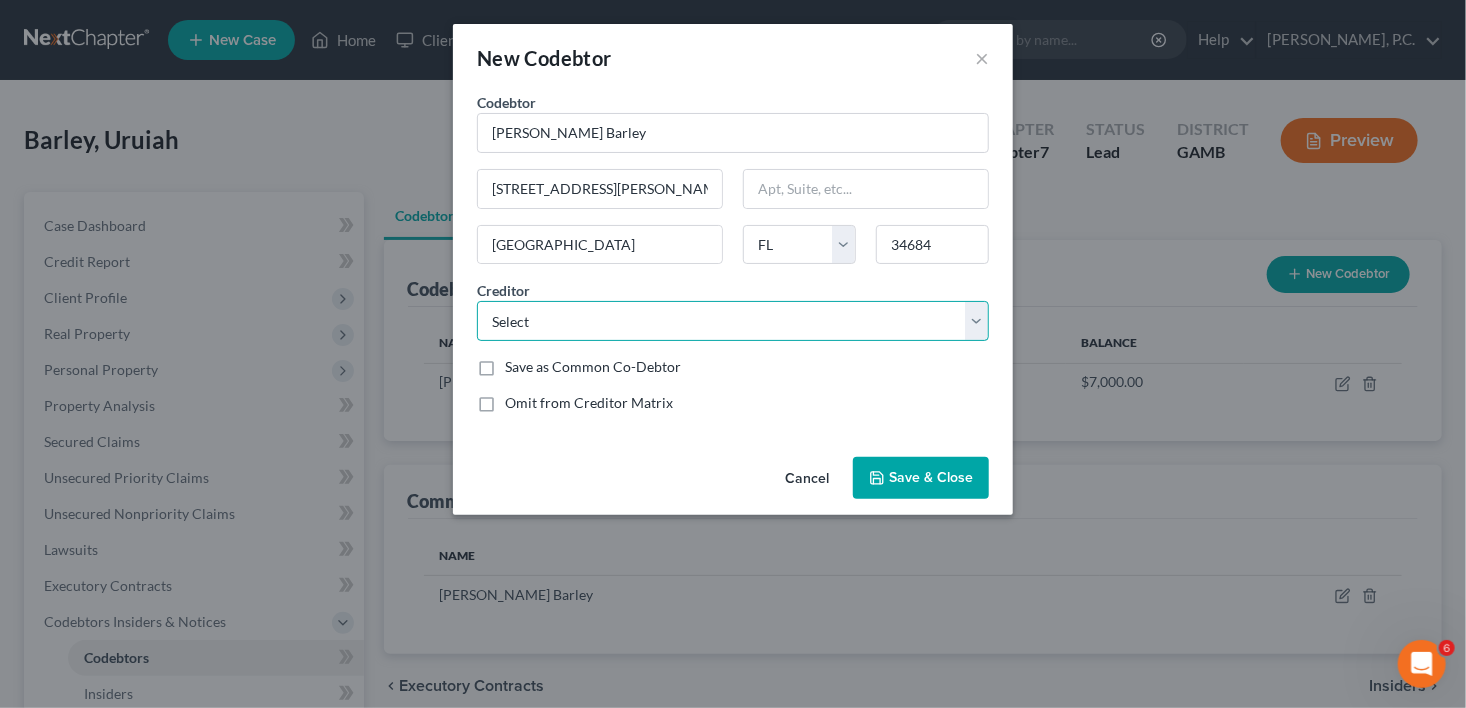 select on "9" 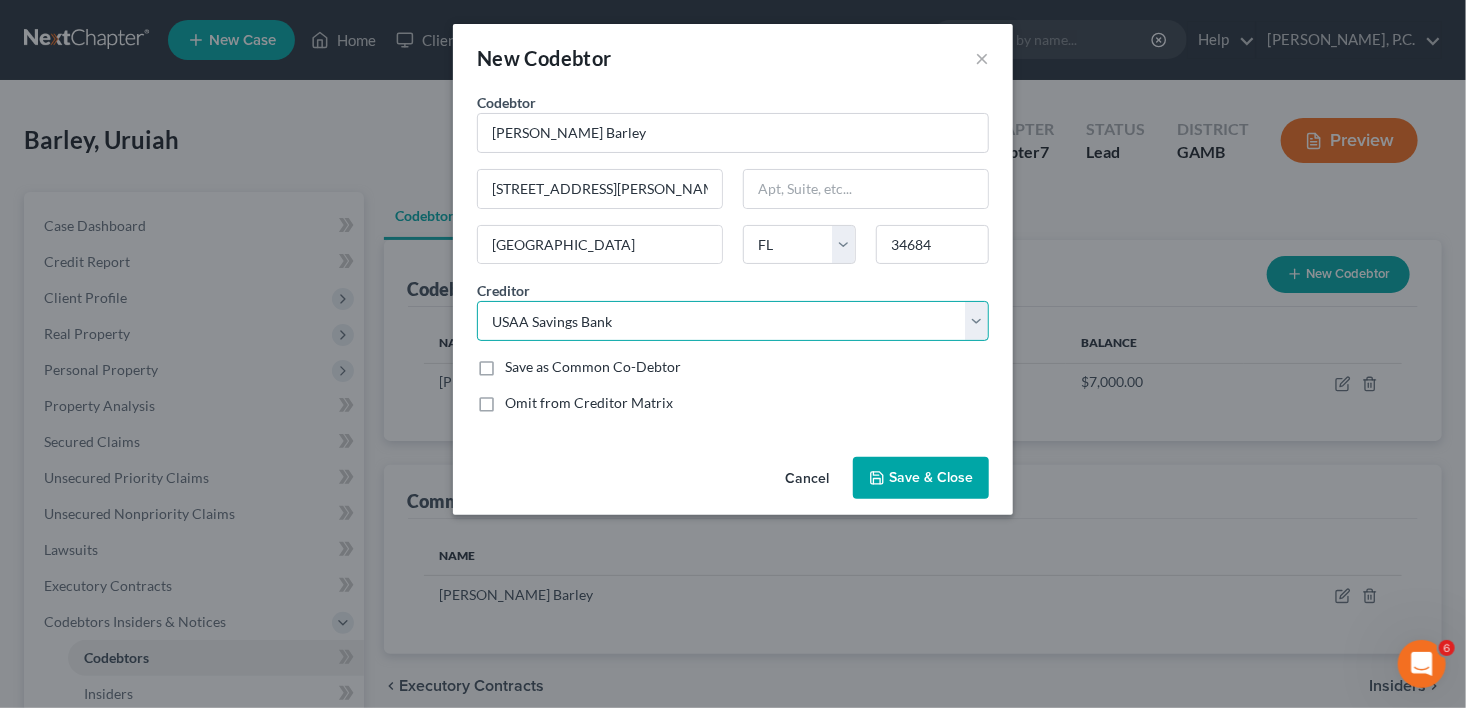 click on "Select USAA/American Express Apple Card/ [PERSON_NAME] [PERSON_NAME] US Deptartment of Education Credence Resource Management USAA Savings Bank Kikoff Lending Credit Systems International, Inc. [US_STATE] Power M & M Credit USAA Savings Bank [US_STATE] Department of Revenue-Bankruptcy Internal Revenue Servicce Citibank Discover Bank USAA Savings Bank USAA Savings Bank USAA/American Express [PERSON_NAME] Barley" at bounding box center (733, 321) 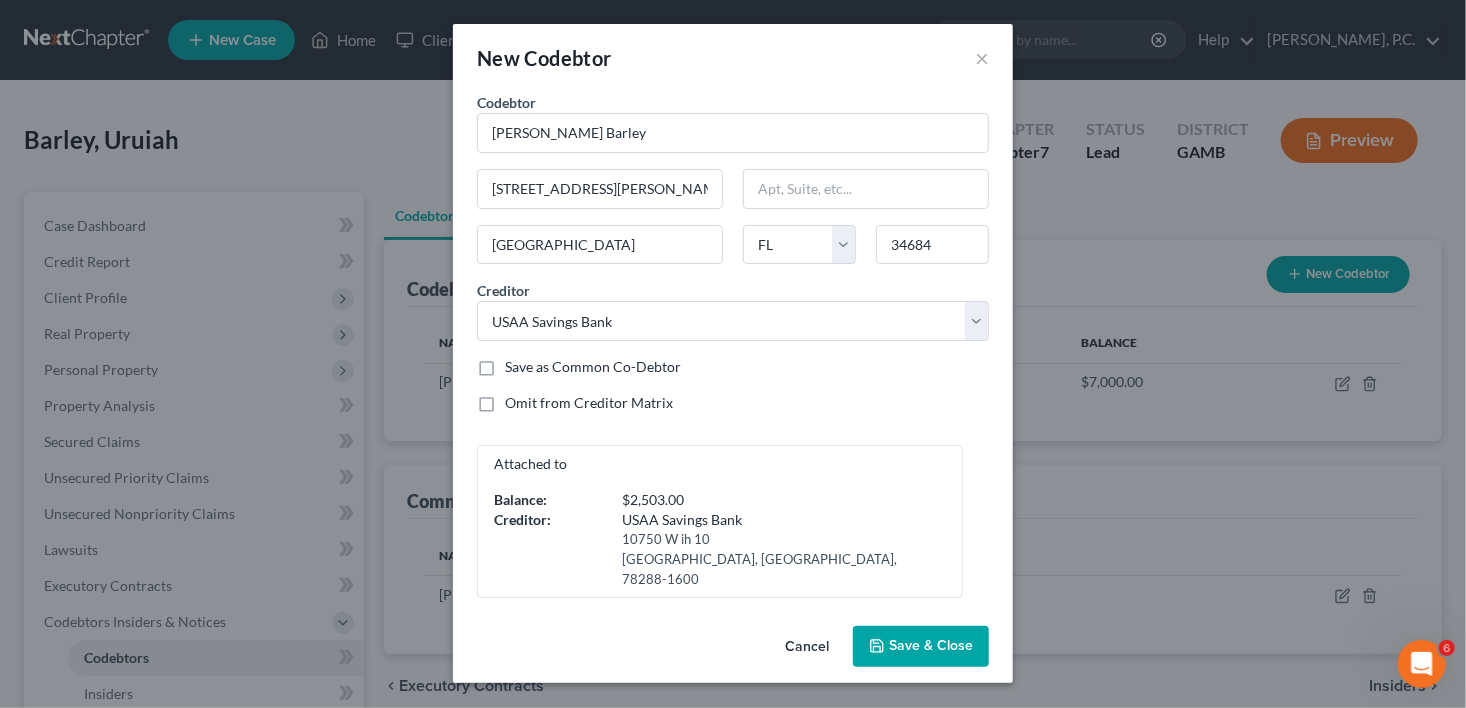 click on "Save & Close" at bounding box center [931, 646] 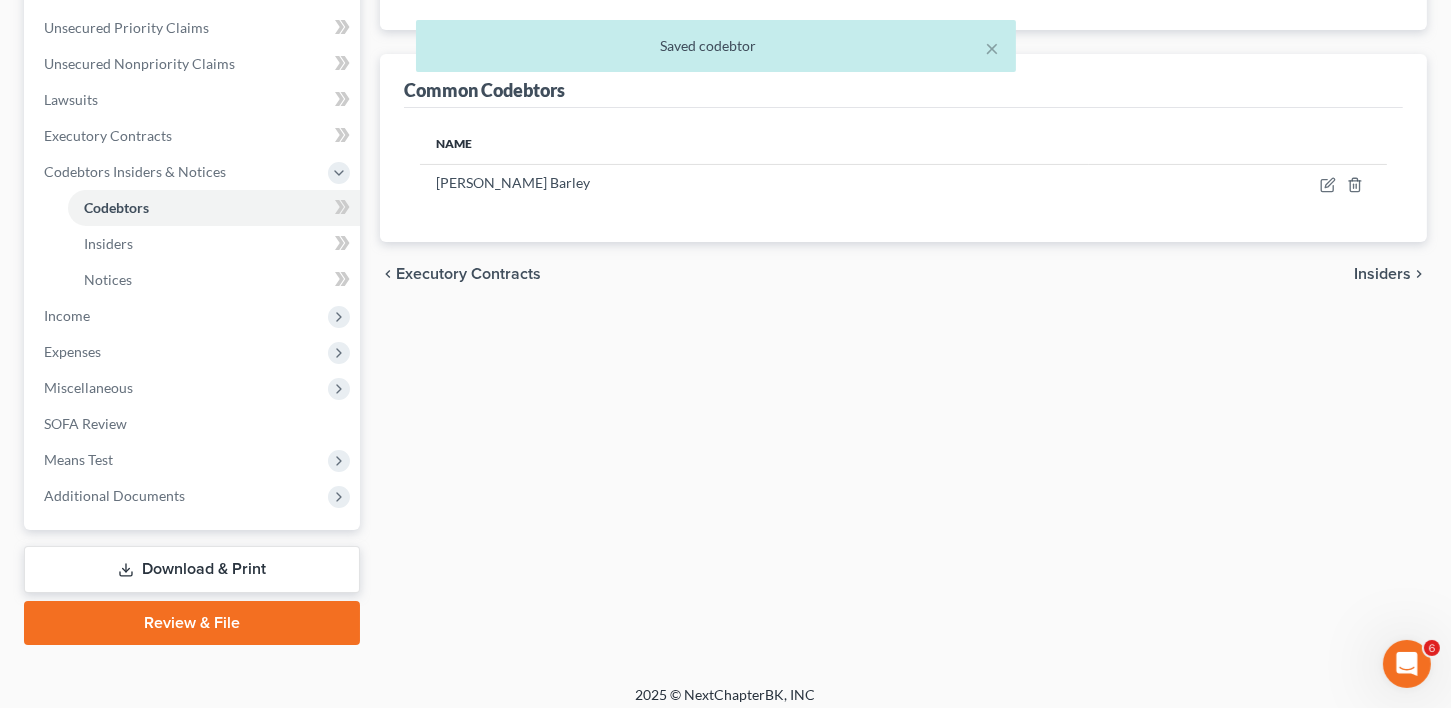 scroll, scrollTop: 453, scrollLeft: 0, axis: vertical 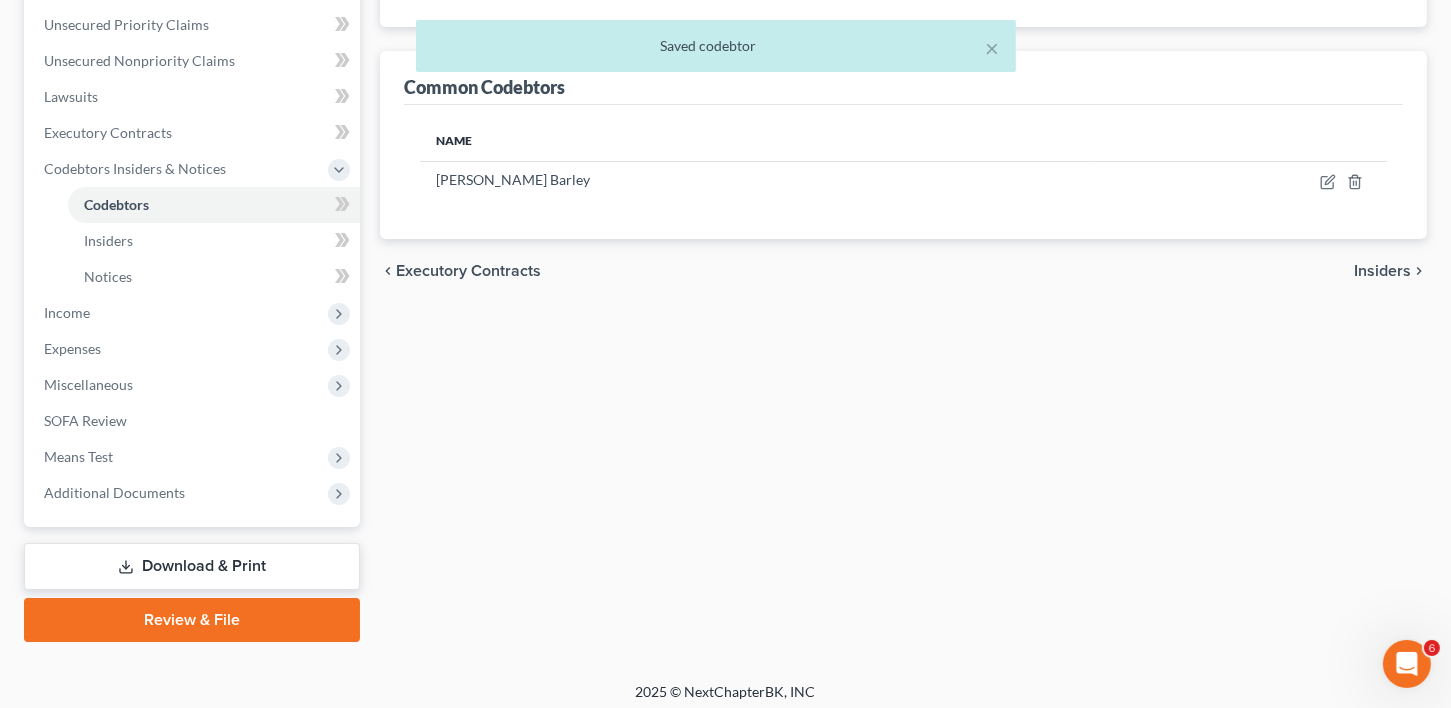 click on "Insiders" at bounding box center (1382, 271) 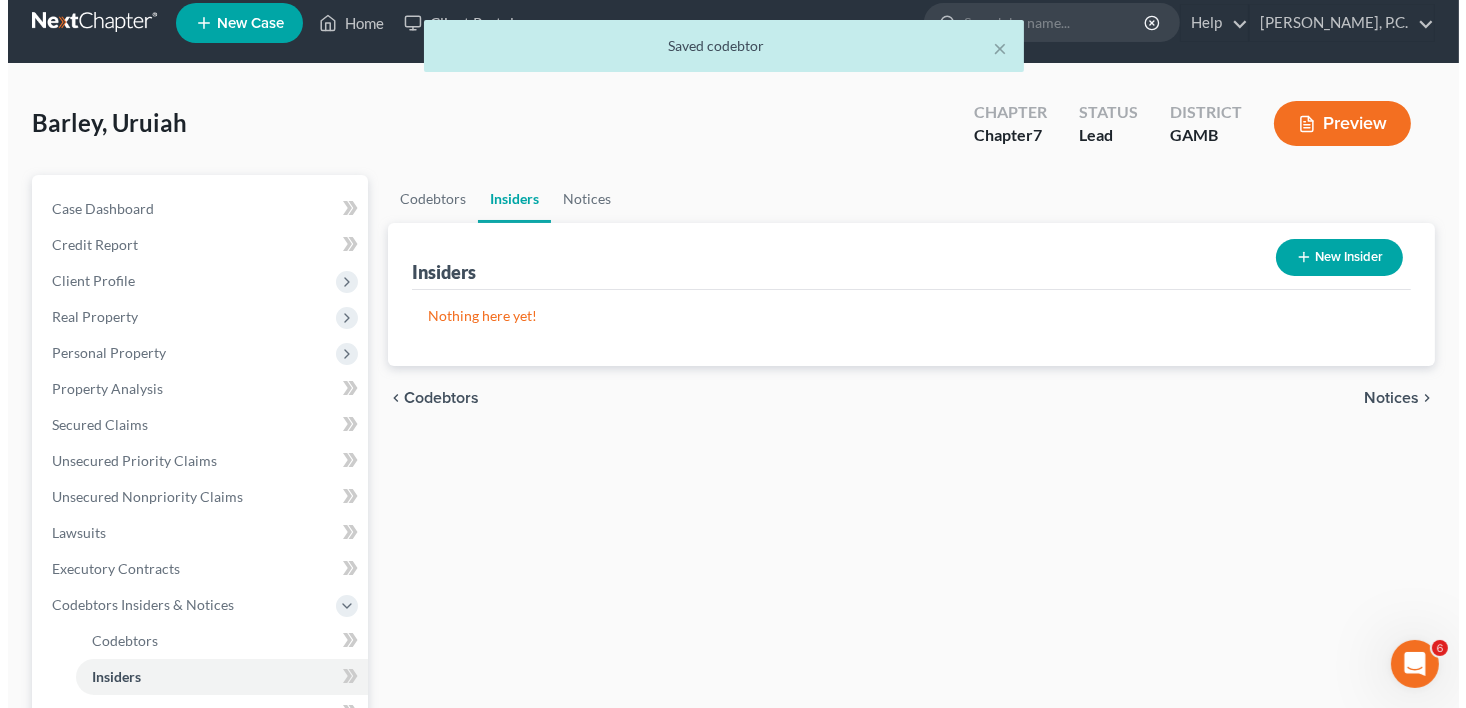 scroll, scrollTop: 0, scrollLeft: 0, axis: both 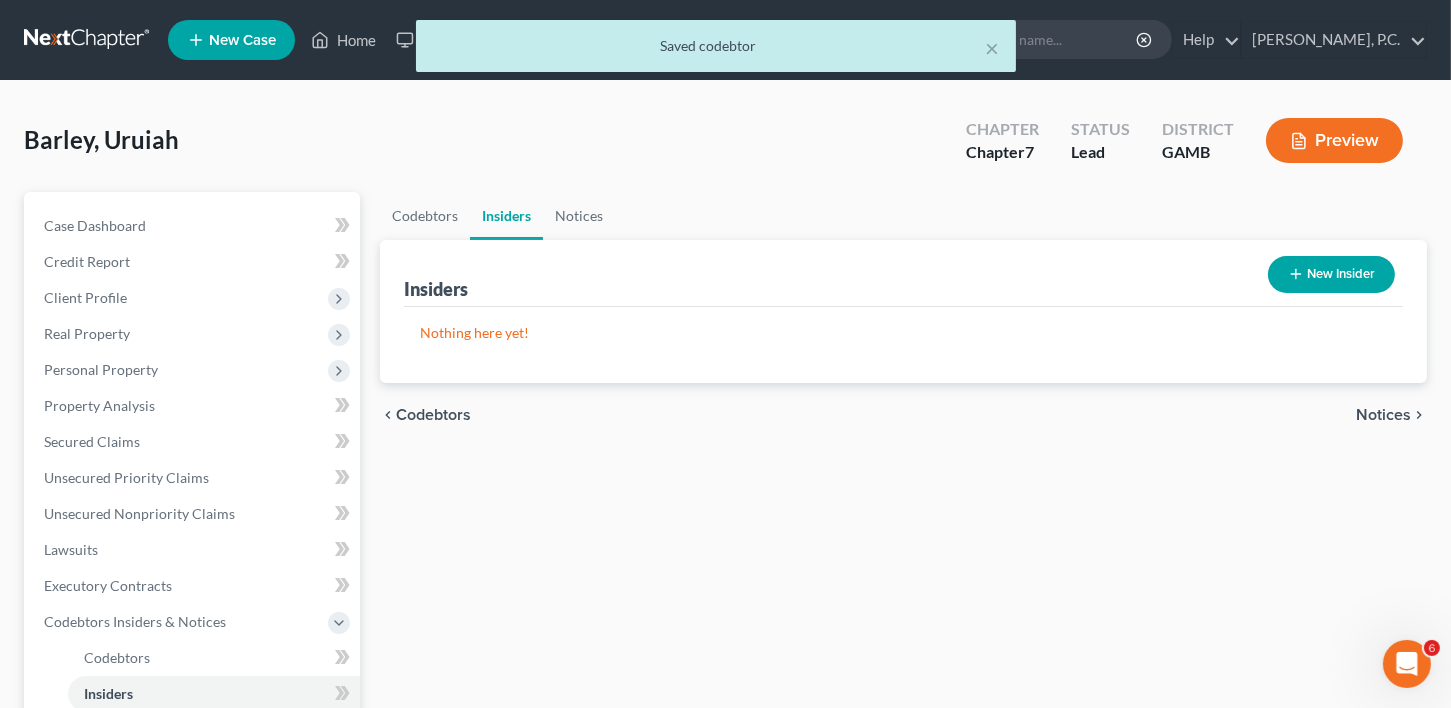click on "chevron_left
Codebtors
Notices
chevron_right" at bounding box center [903, 415] 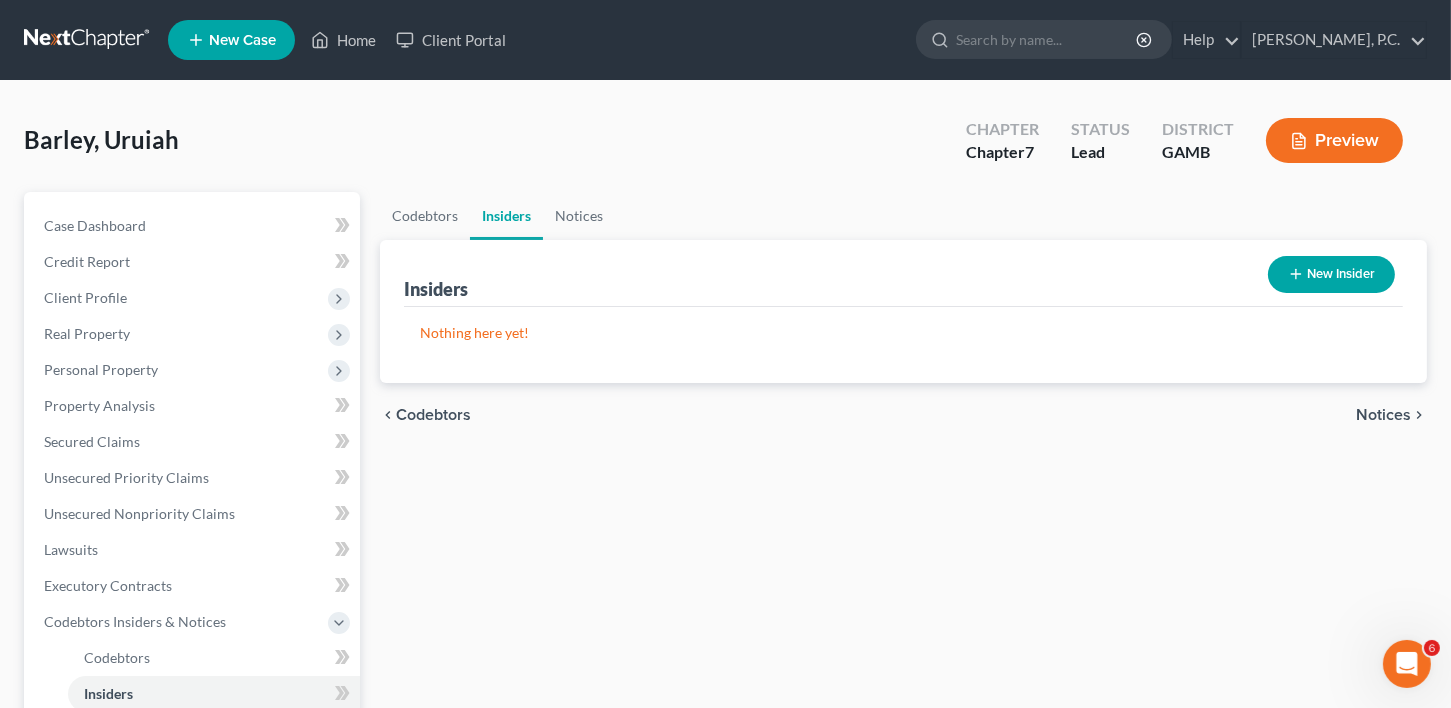 click on "Notices" at bounding box center (1383, 415) 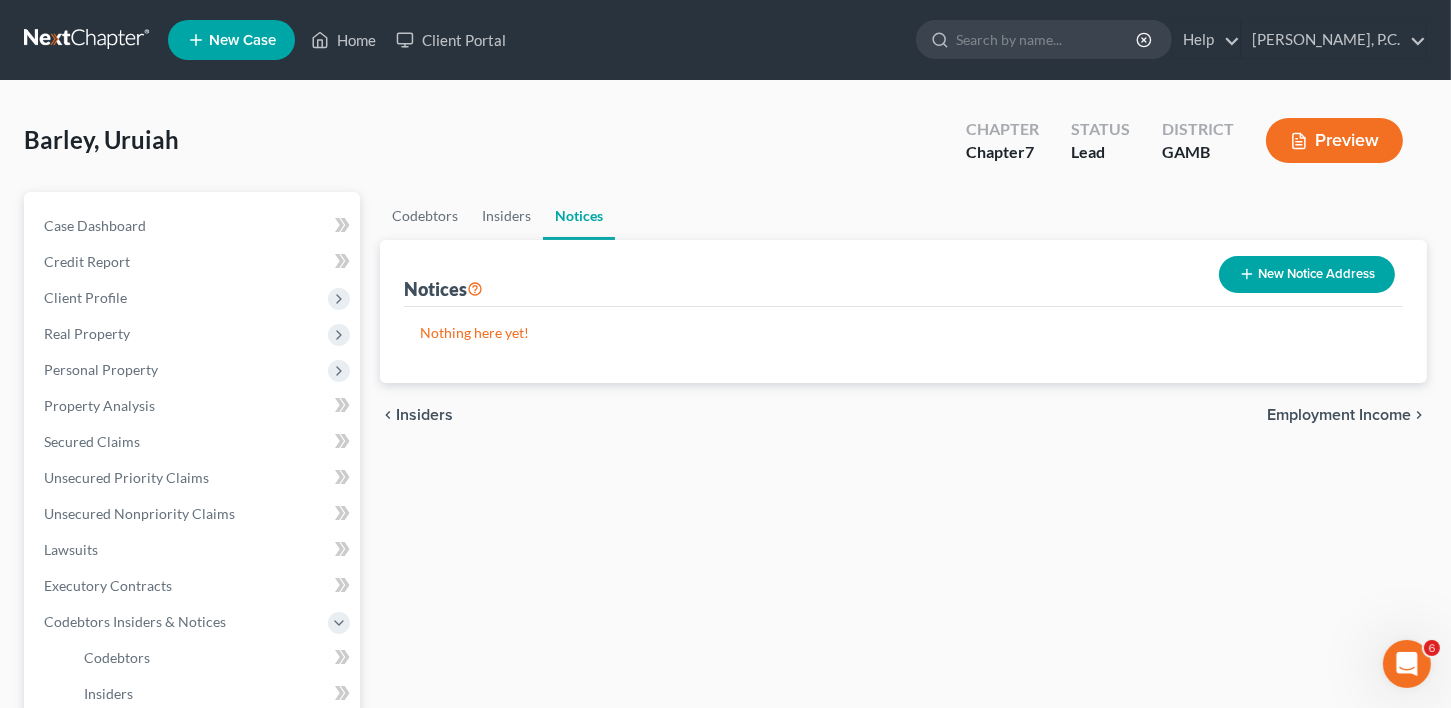 click on "Employment Income" at bounding box center (1339, 415) 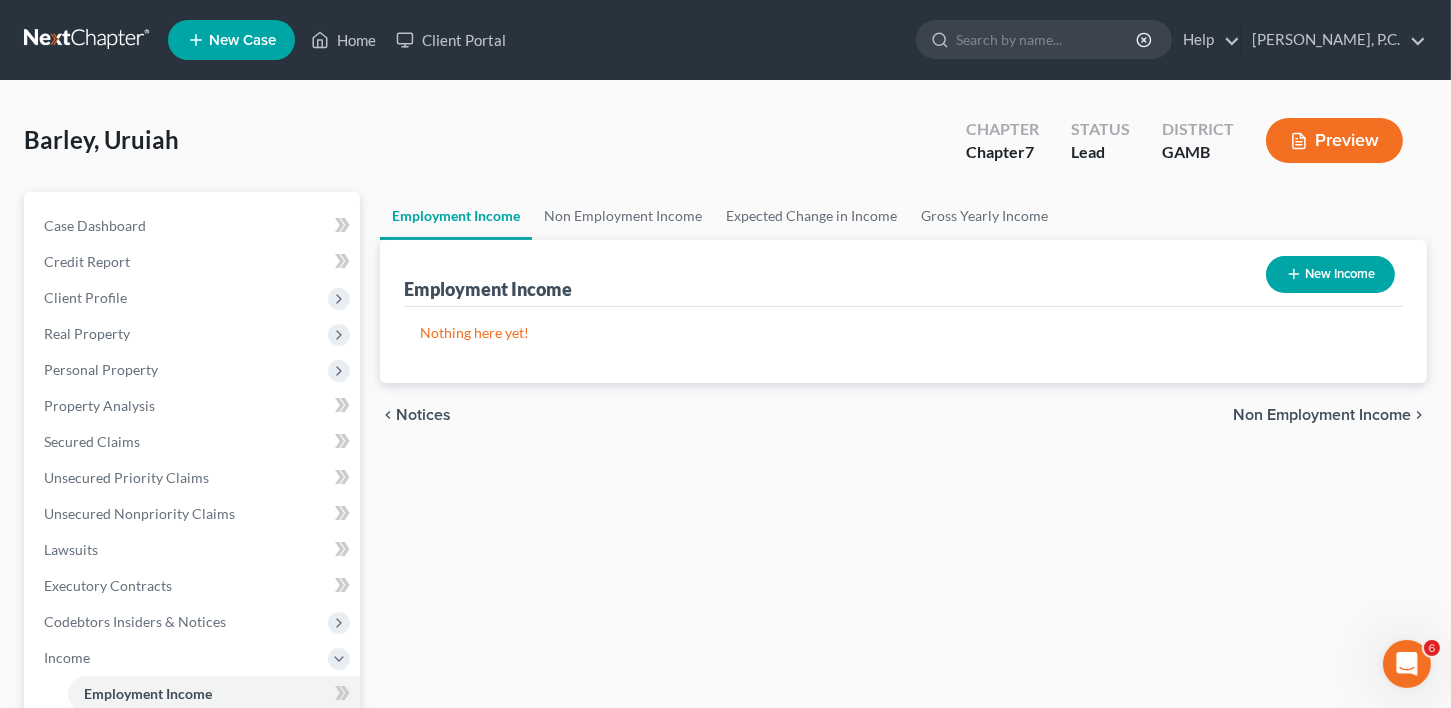 click on "New Income" at bounding box center [1330, 274] 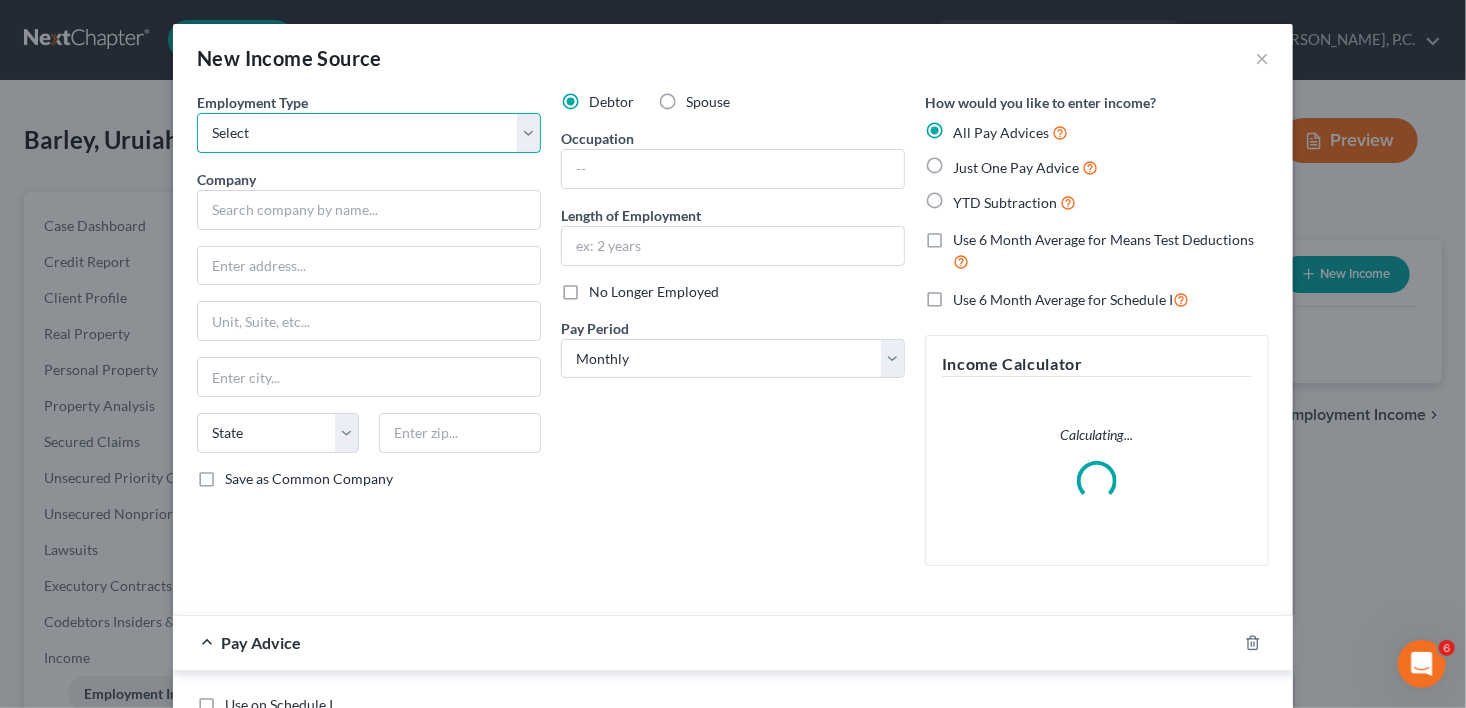 drag, startPoint x: 254, startPoint y: 138, endPoint x: 257, endPoint y: 151, distance: 13.341664 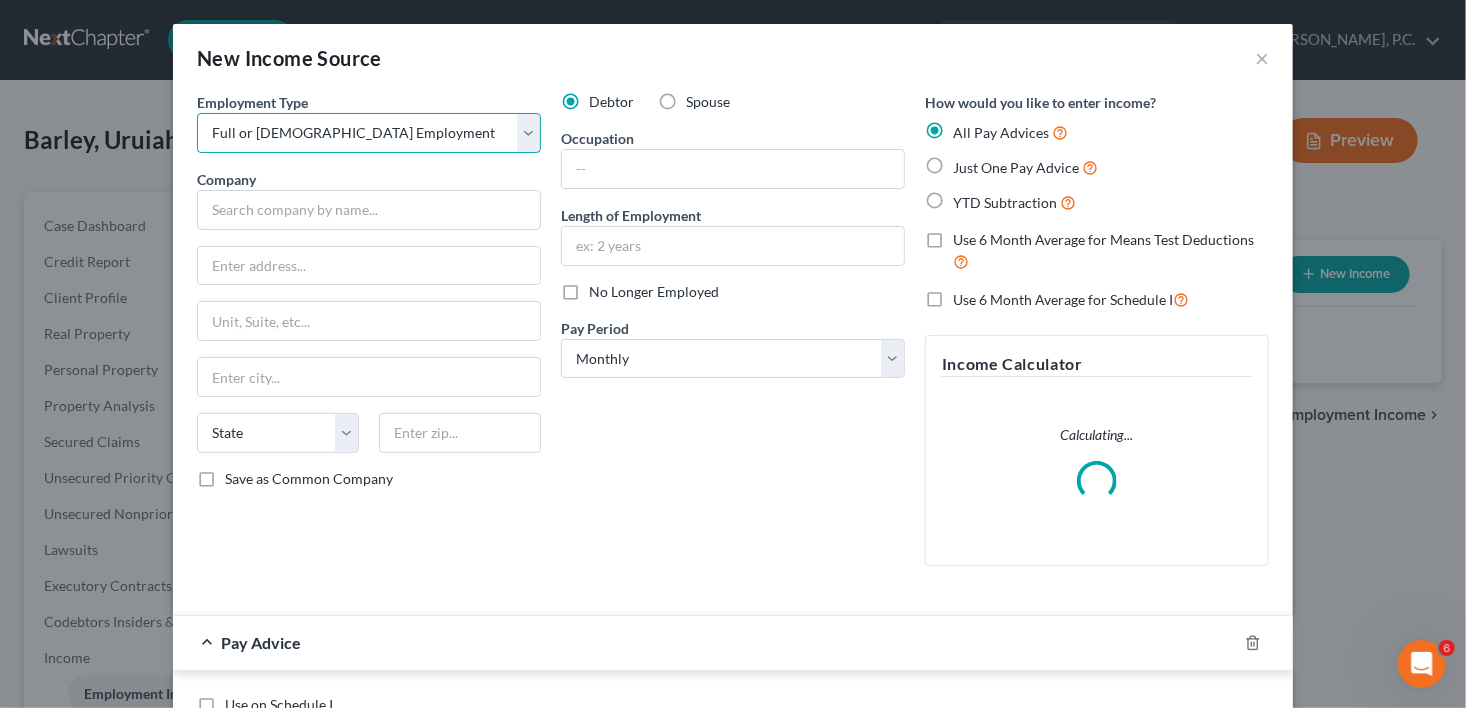 click on "Select Full or [DEMOGRAPHIC_DATA] Employment Self Employment" at bounding box center [369, 133] 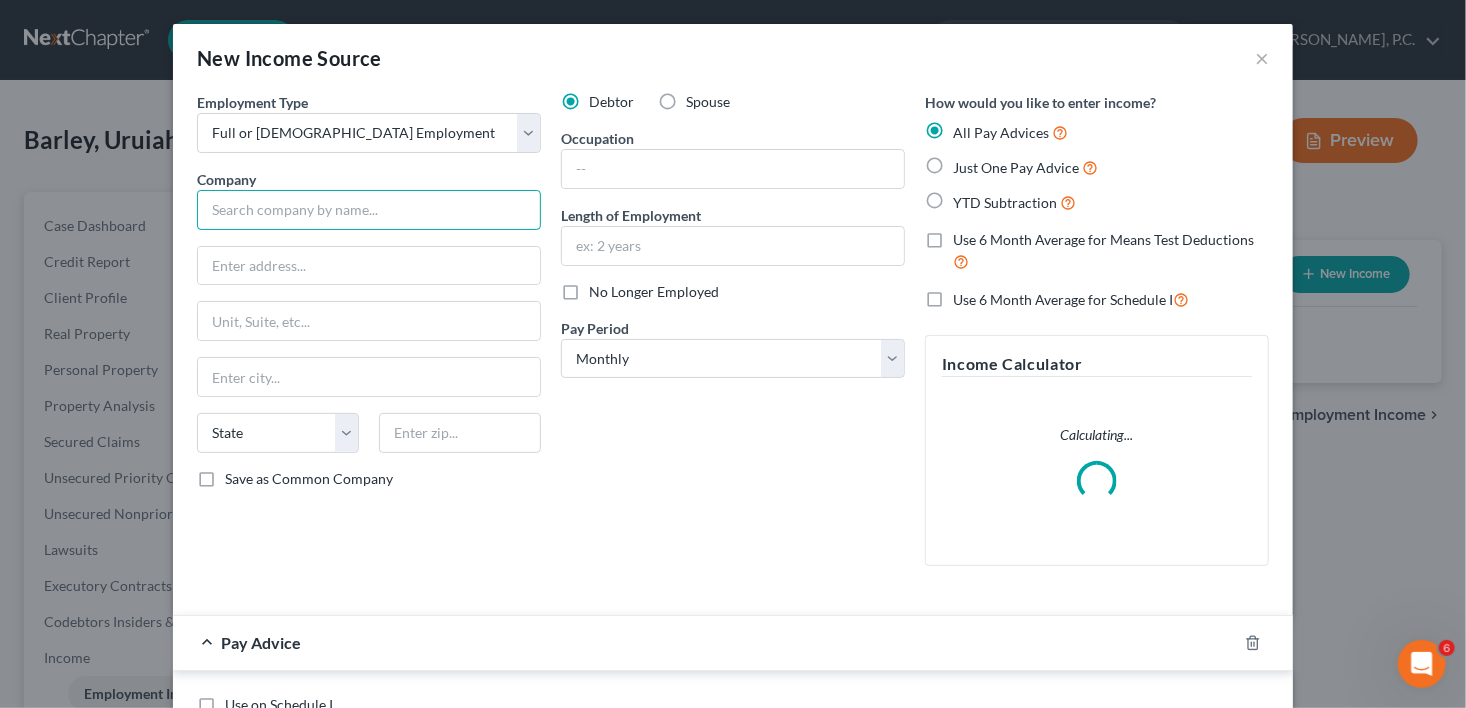 click at bounding box center (369, 210) 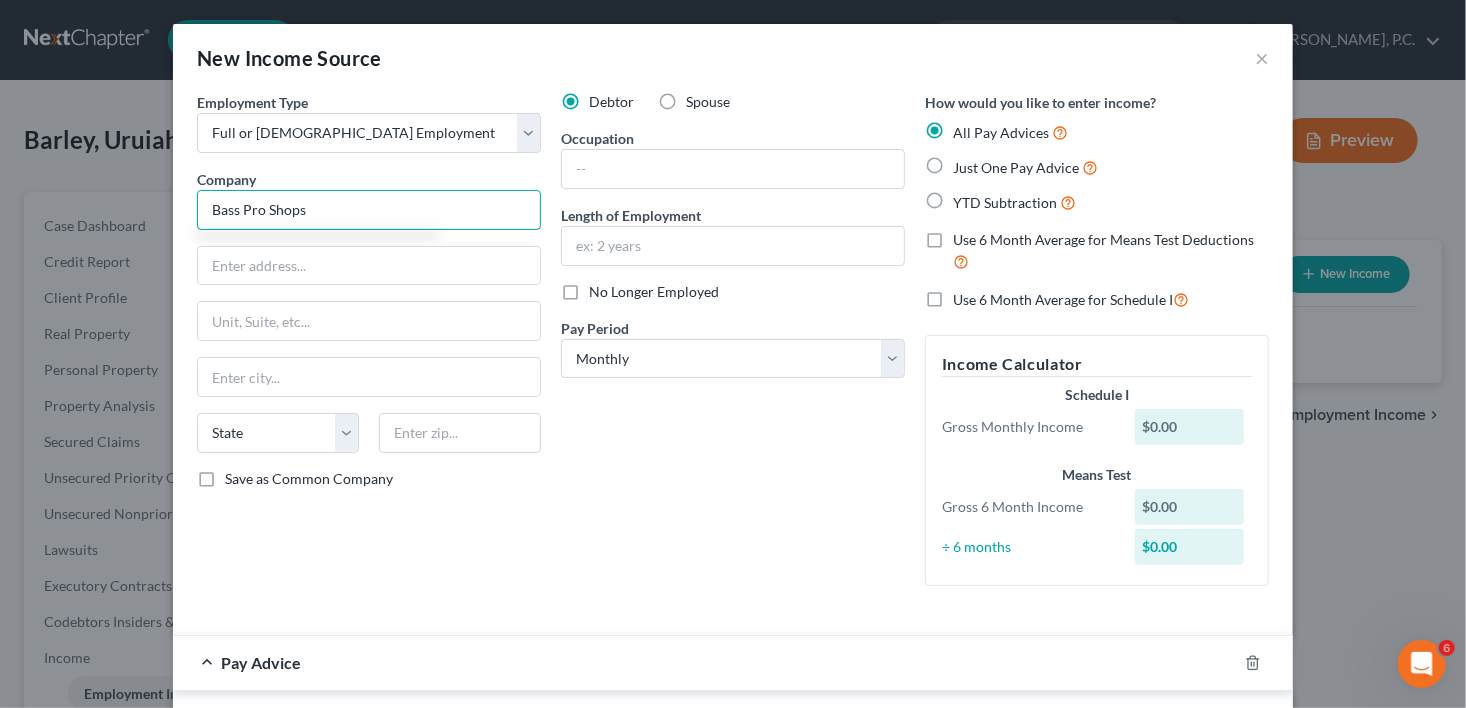 type on "Bass Pro Shops" 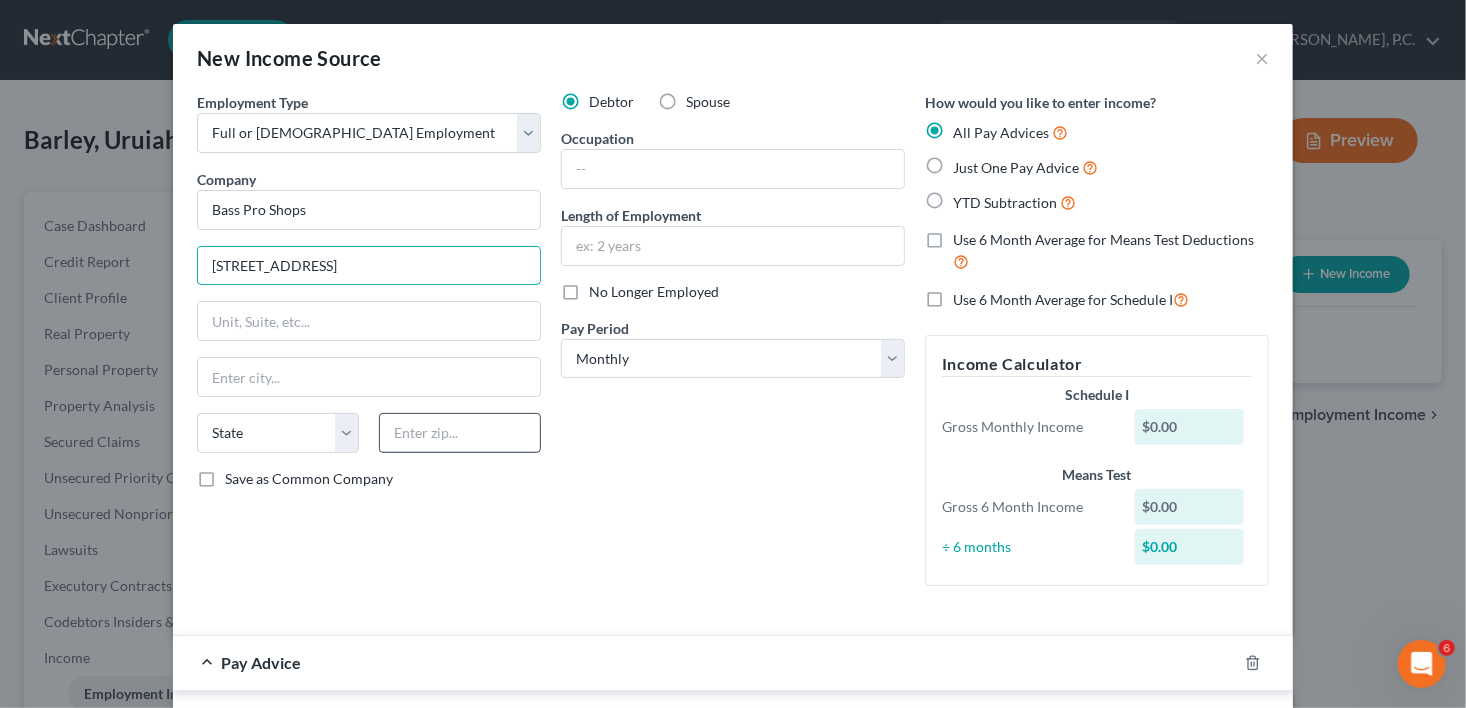 type on "[STREET_ADDRESS]" 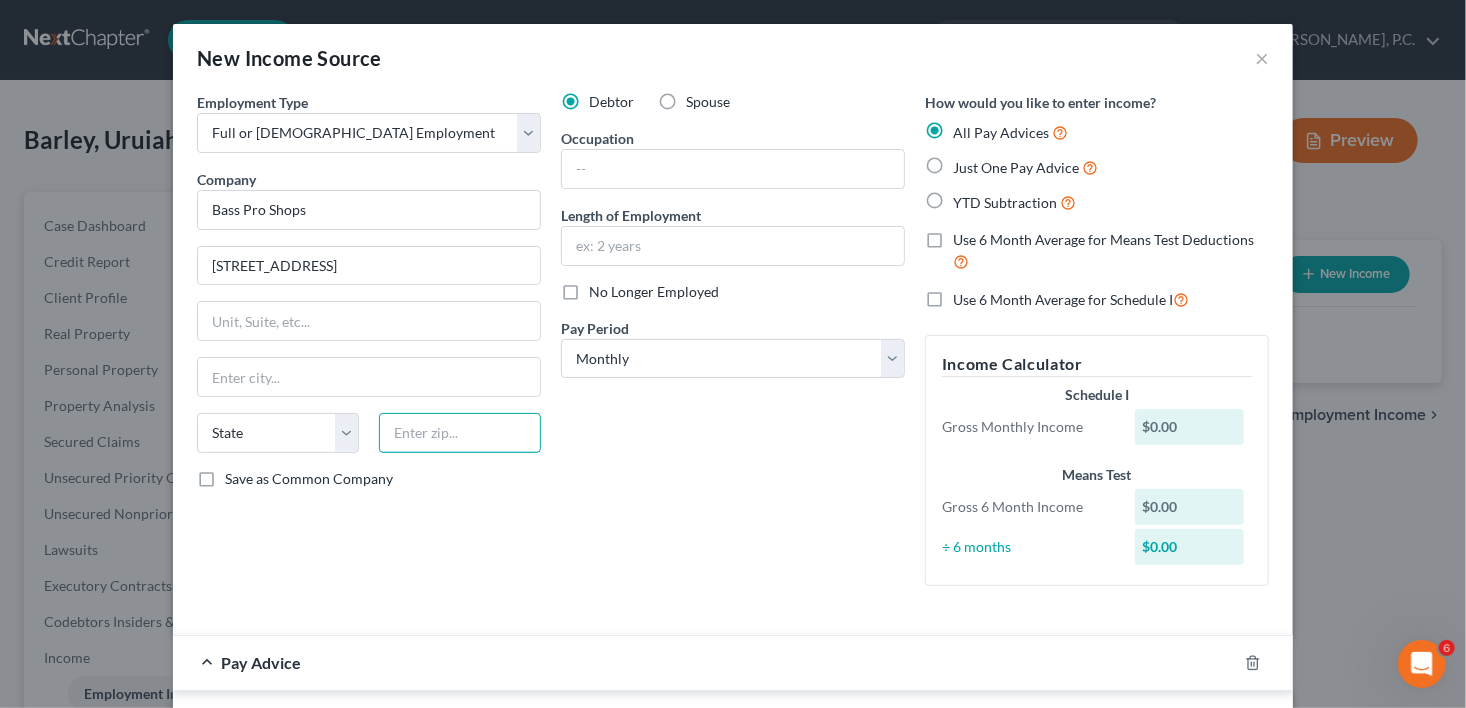 click at bounding box center [460, 433] 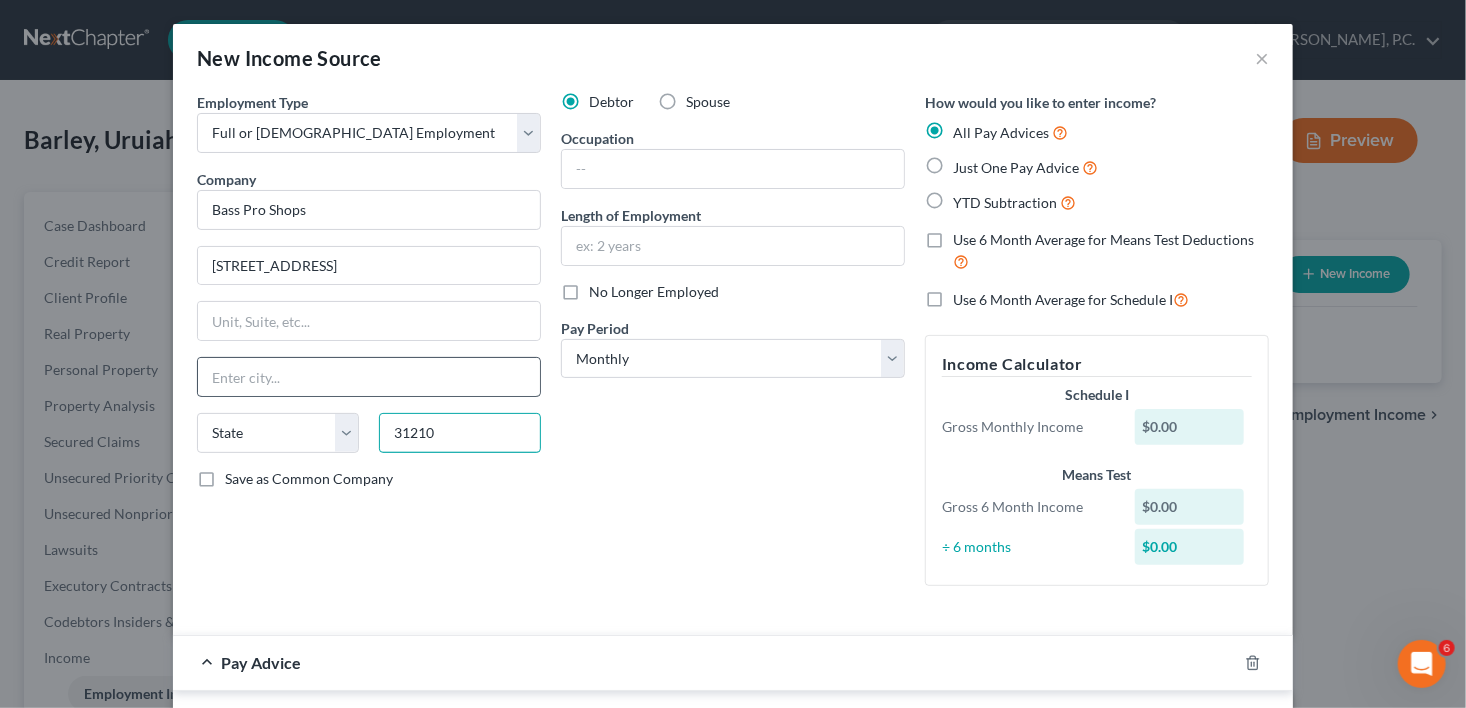 type on "31210" 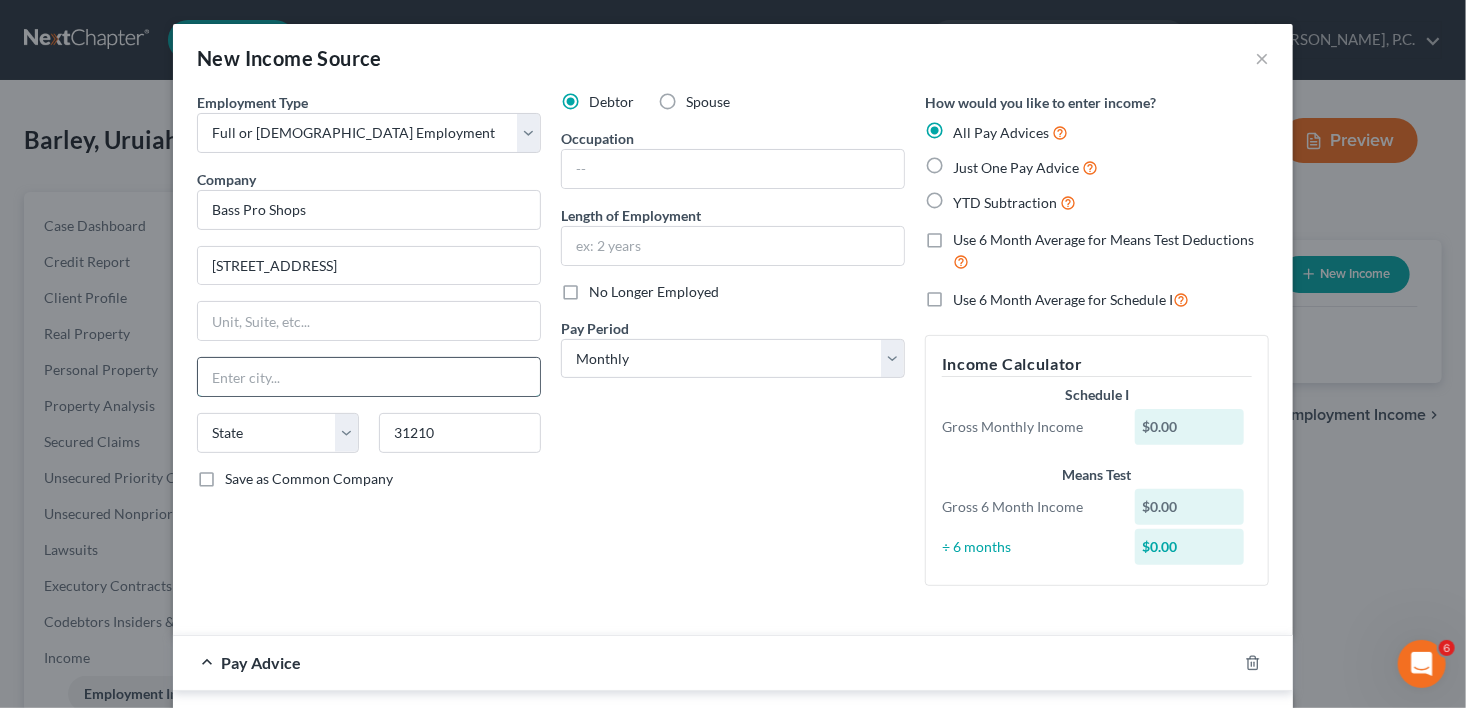 type on "Macon" 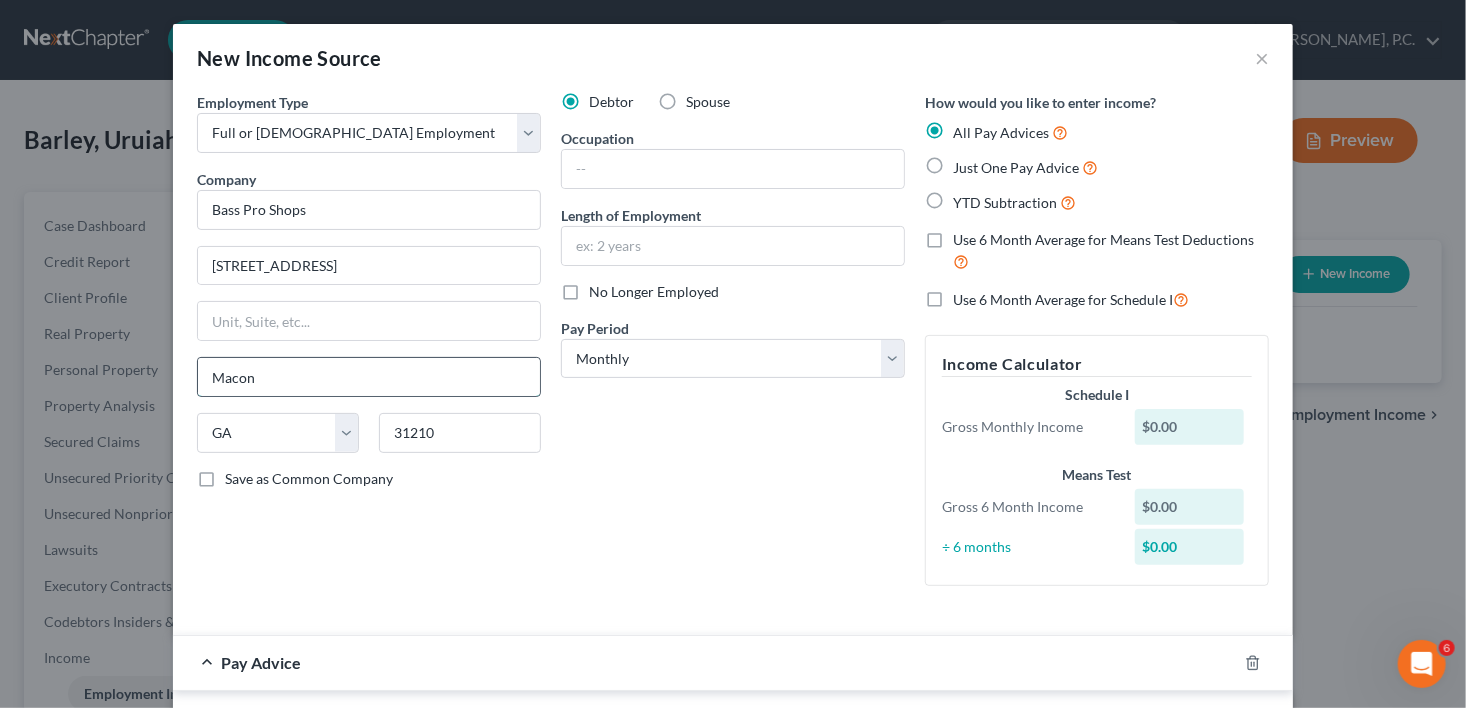 click on "Macon" at bounding box center [369, 377] 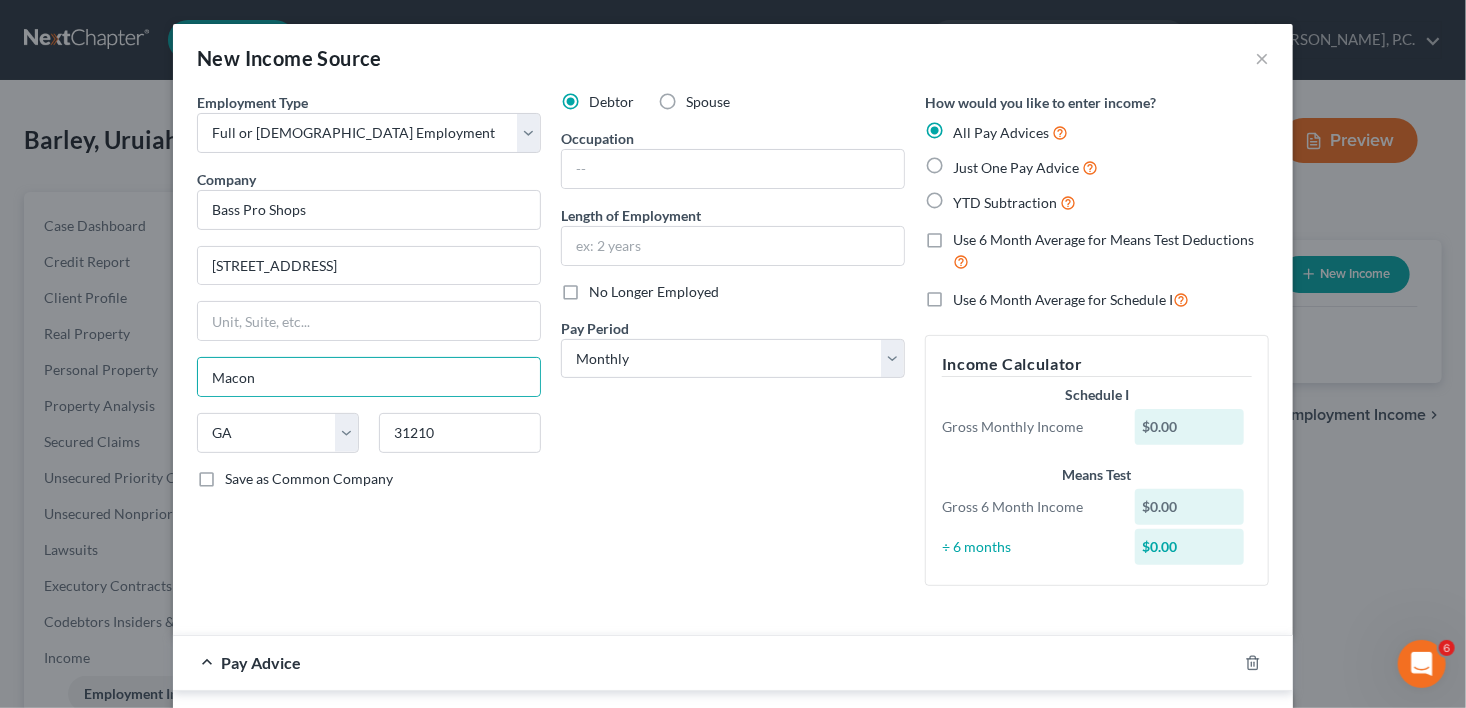 drag, startPoint x: 206, startPoint y: 479, endPoint x: 216, endPoint y: 474, distance: 11.18034 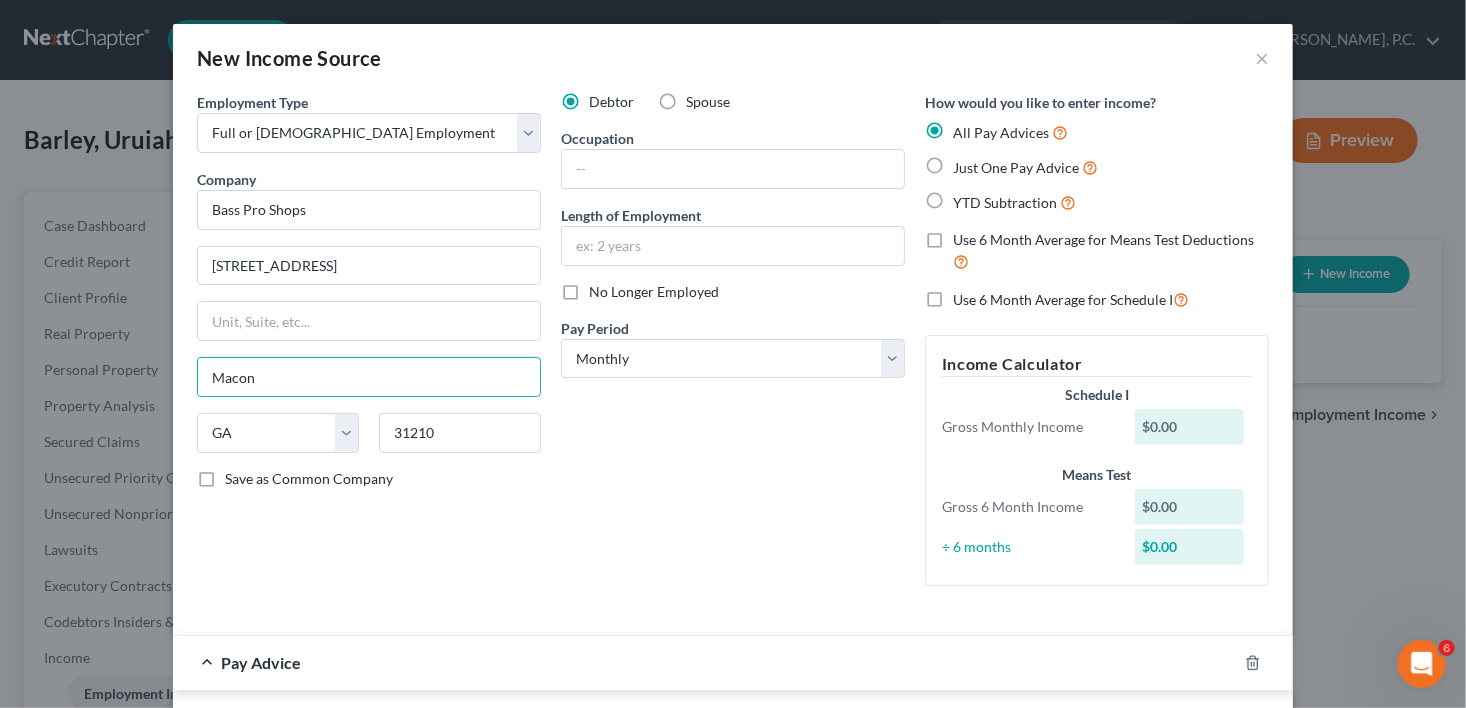 click on "Save as Common Company" at bounding box center [239, 475] 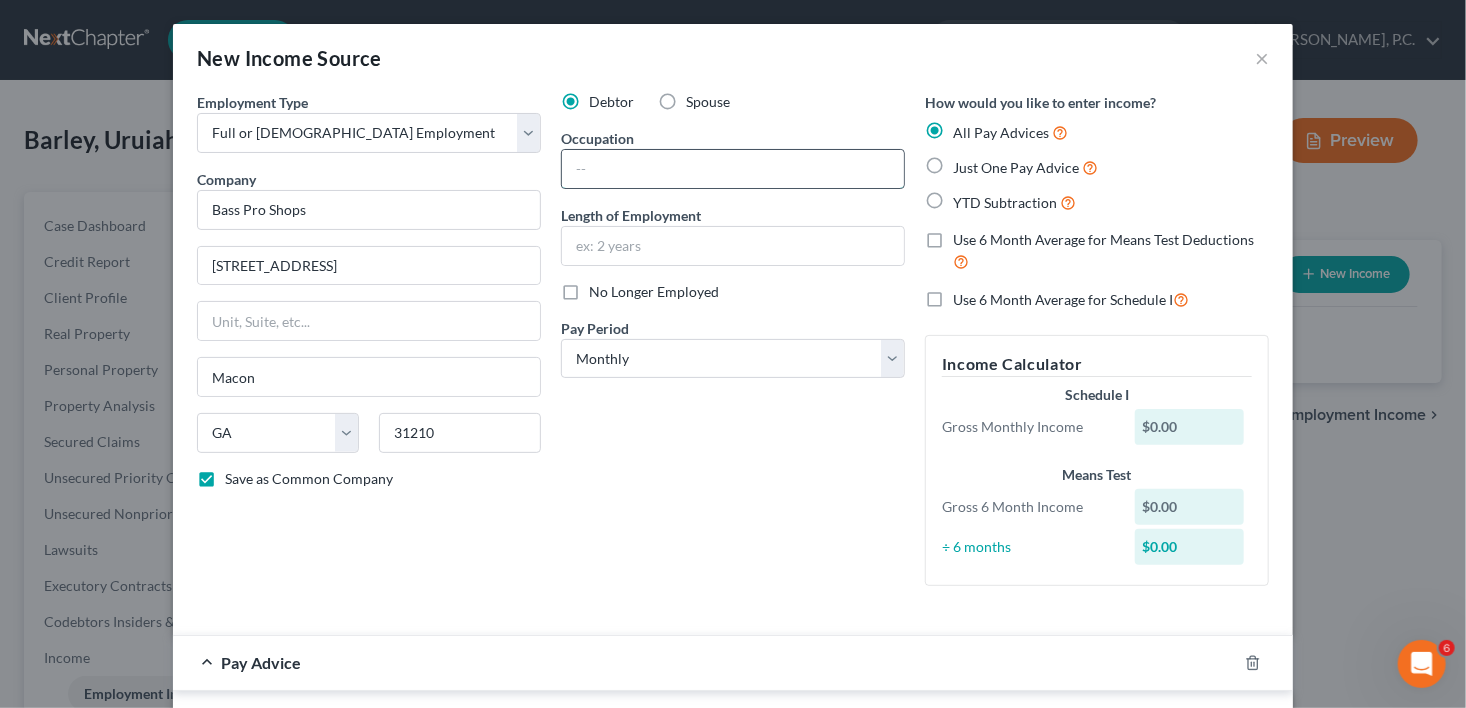 click at bounding box center [733, 169] 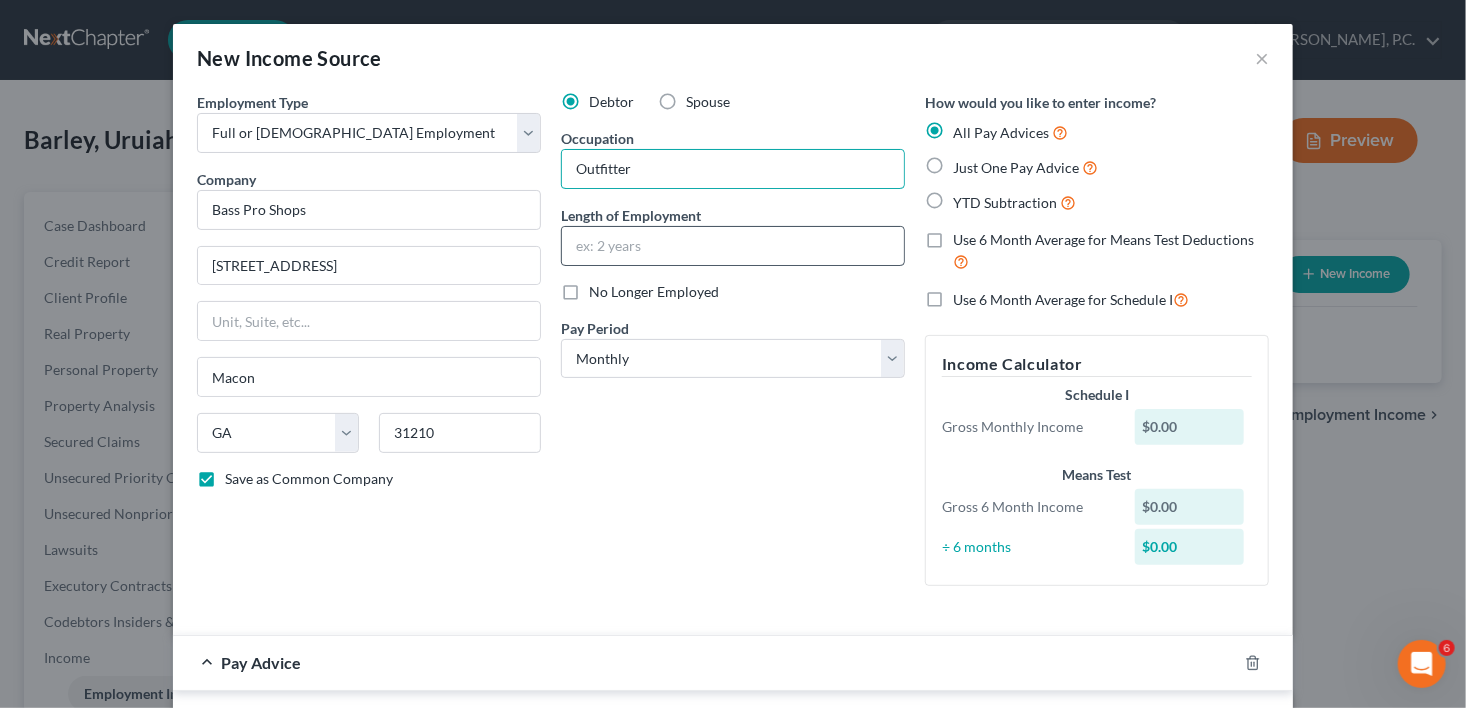 type on "Outfitter" 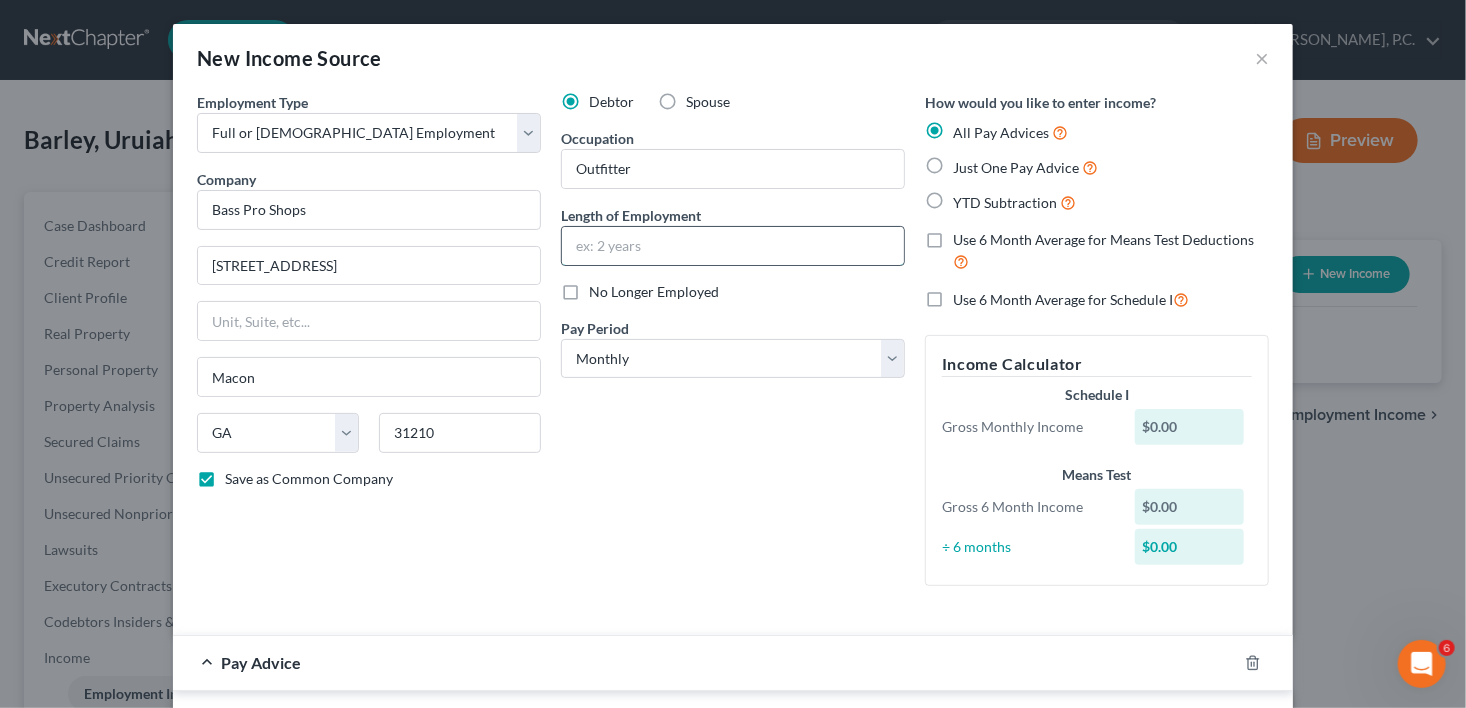 click at bounding box center (733, 246) 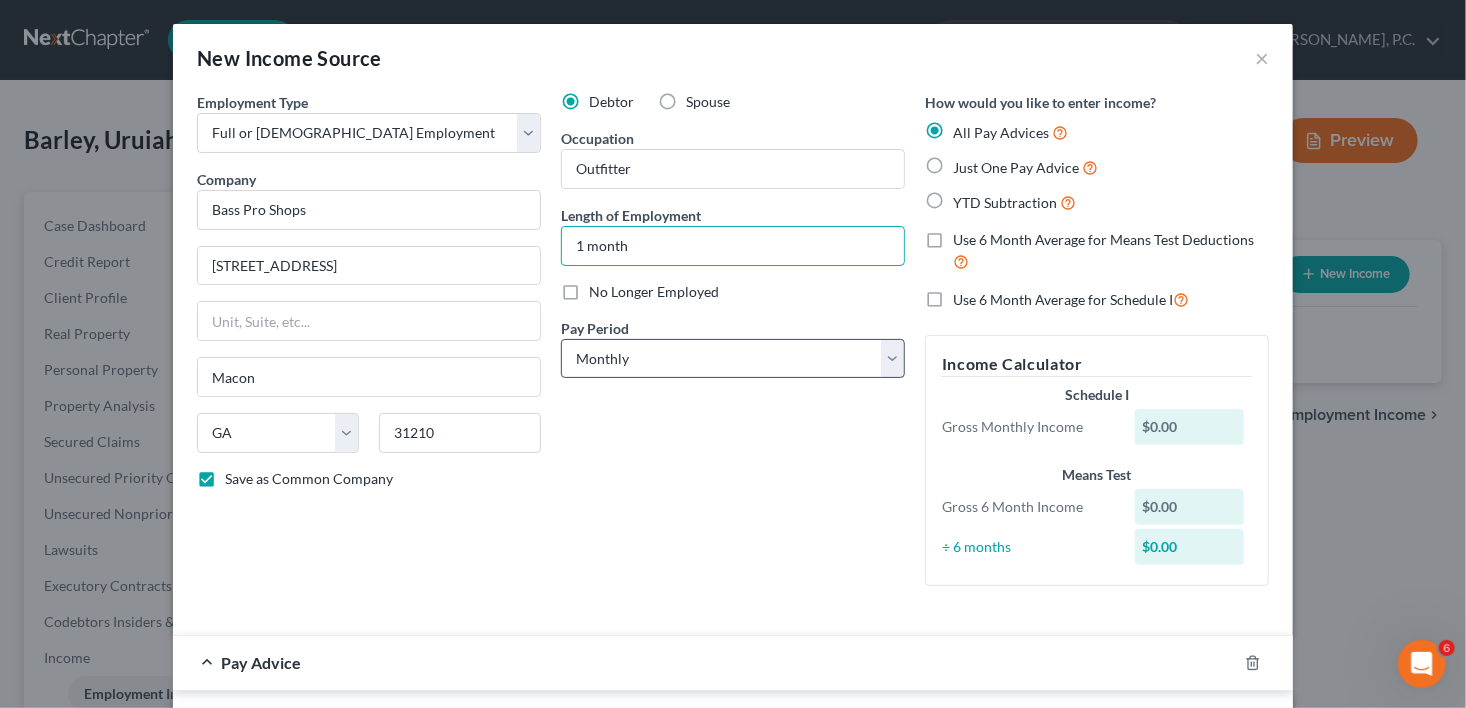 type on "1 month" 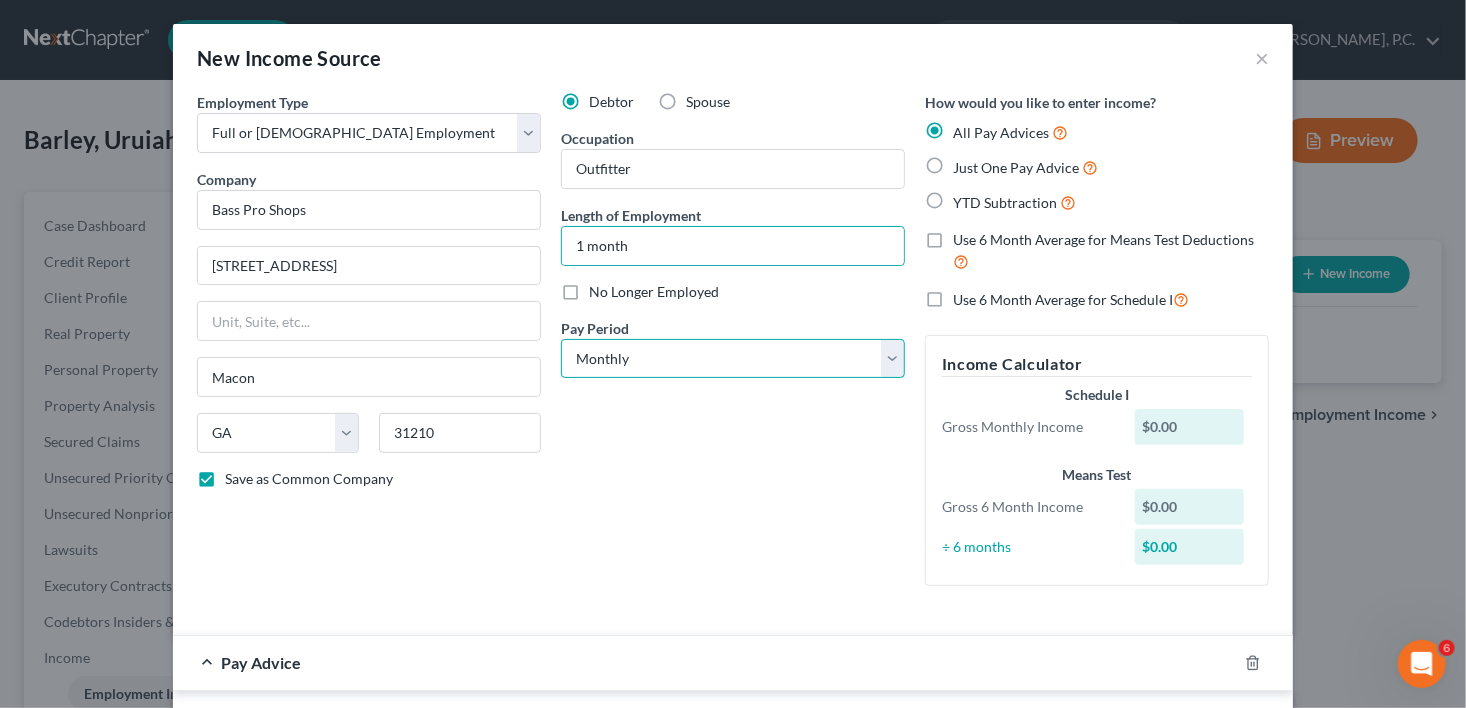 click on "Select Monthly Twice Monthly Every Other Week Weekly" at bounding box center [733, 359] 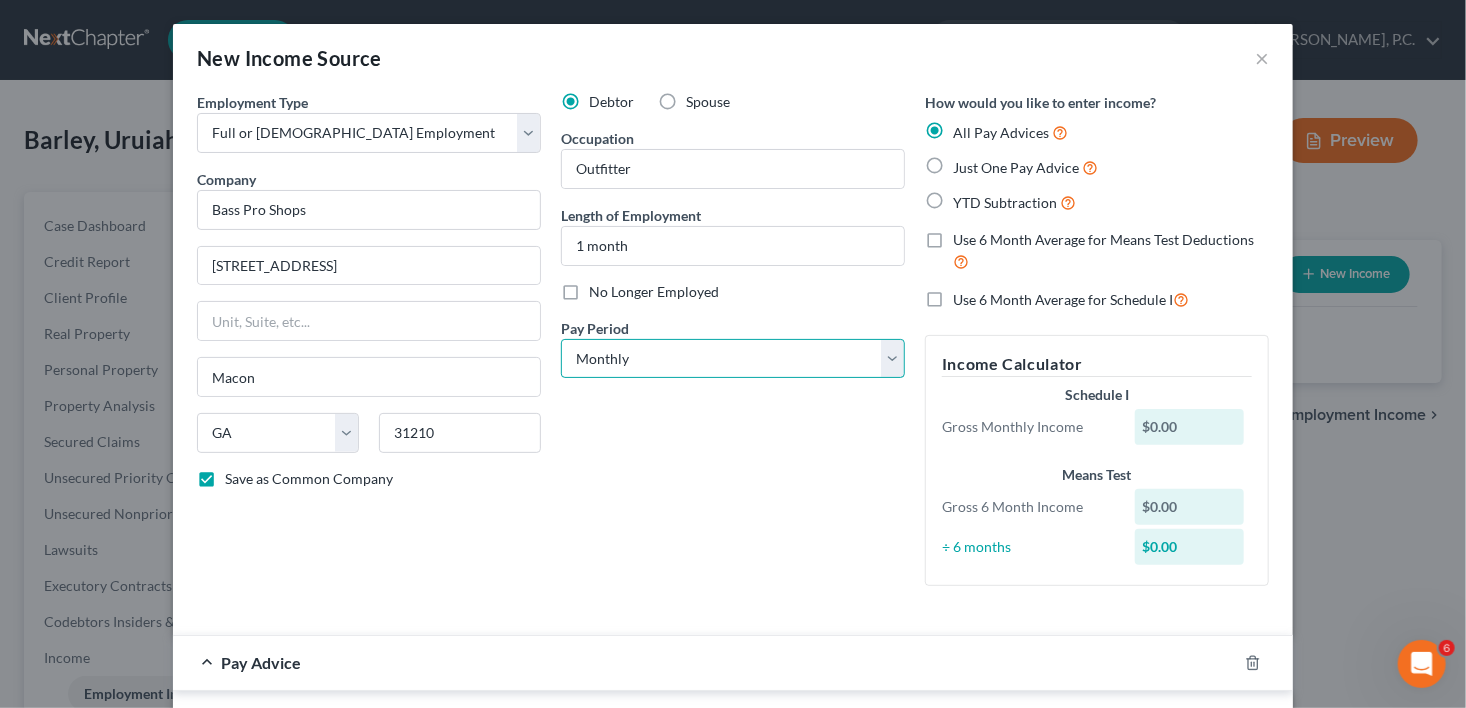 select on "2" 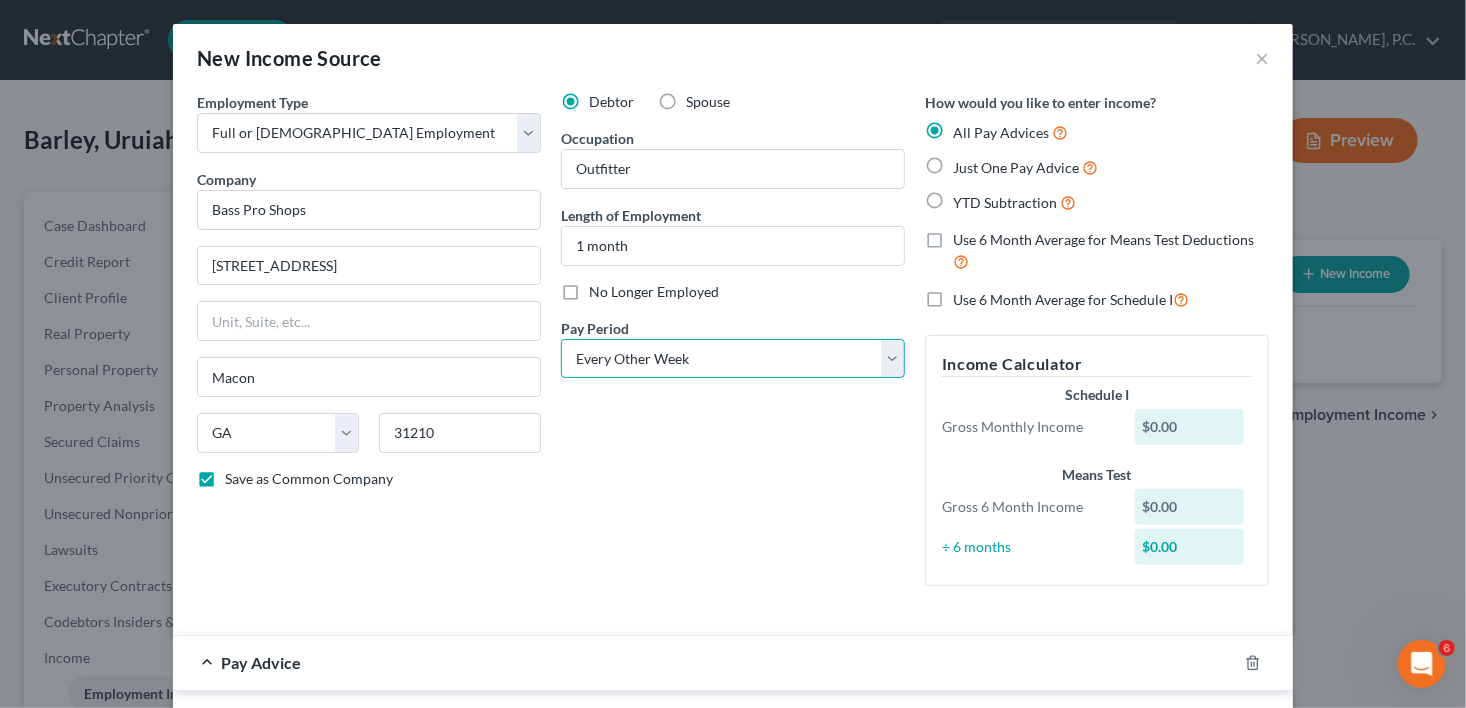 click on "Select Monthly Twice Monthly Every Other Week Weekly" at bounding box center (733, 359) 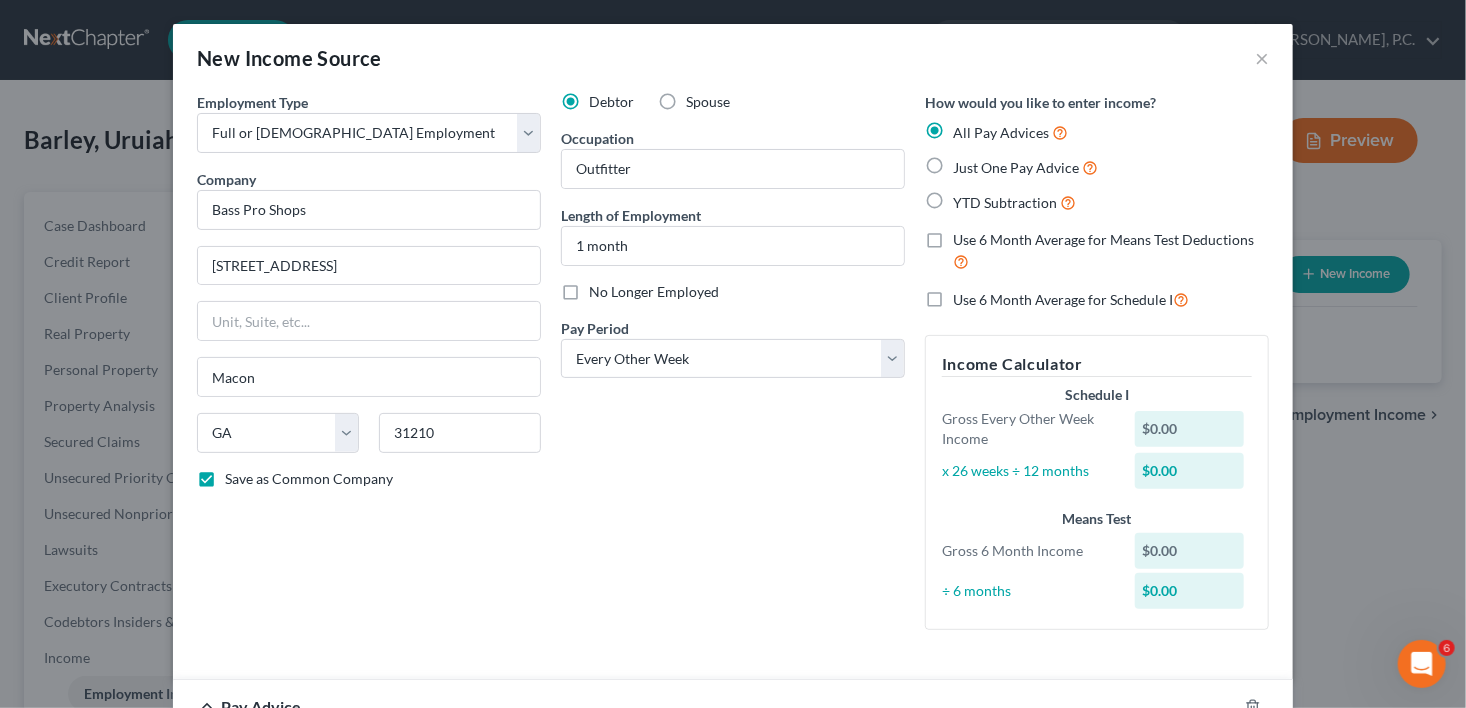 scroll, scrollTop: 401, scrollLeft: 0, axis: vertical 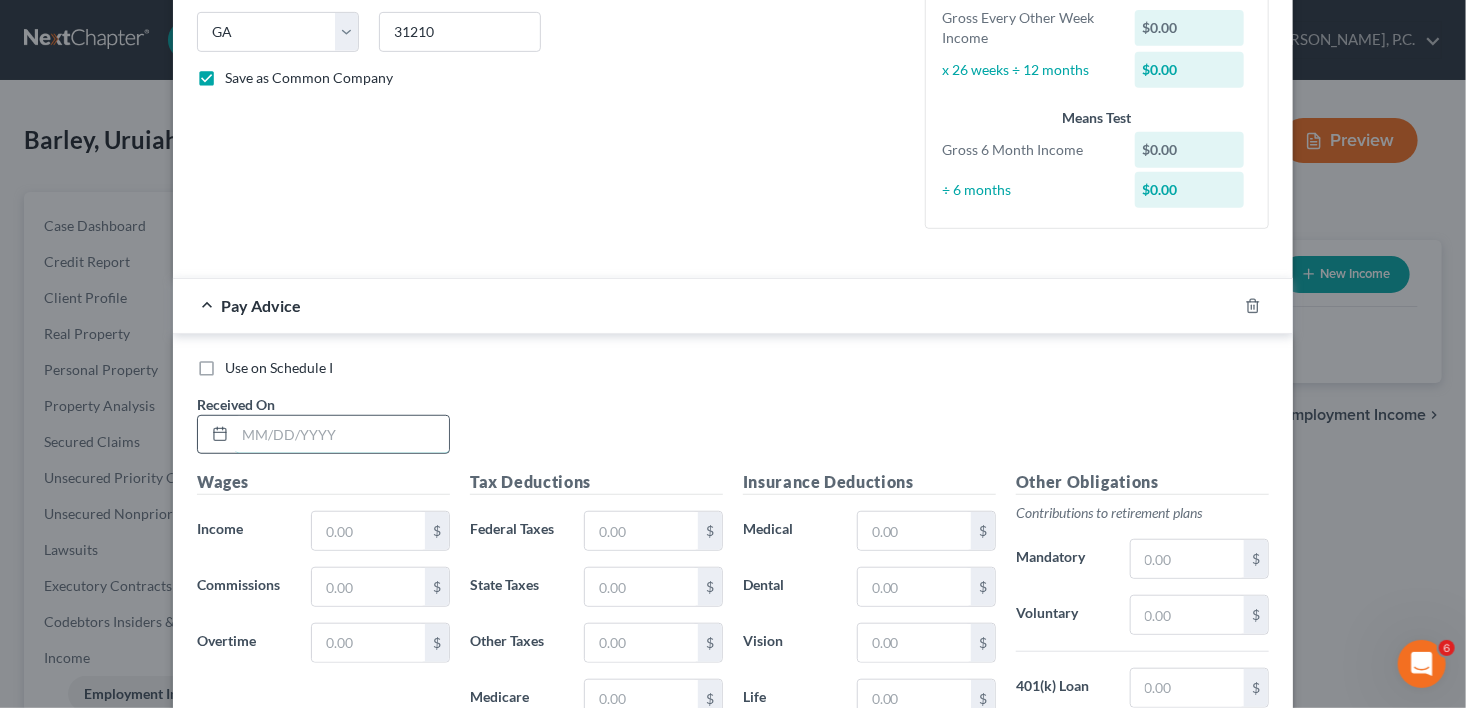 click at bounding box center [342, 435] 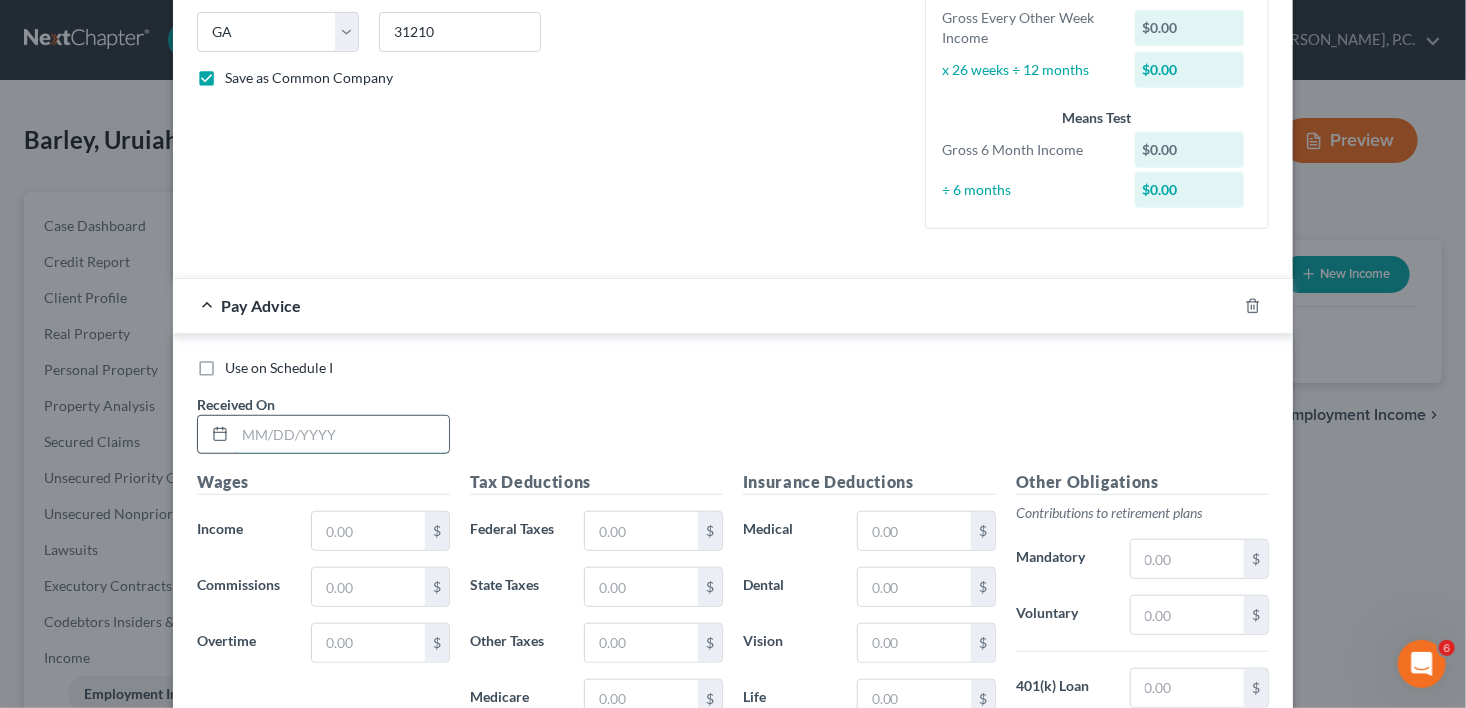 click at bounding box center (342, 435) 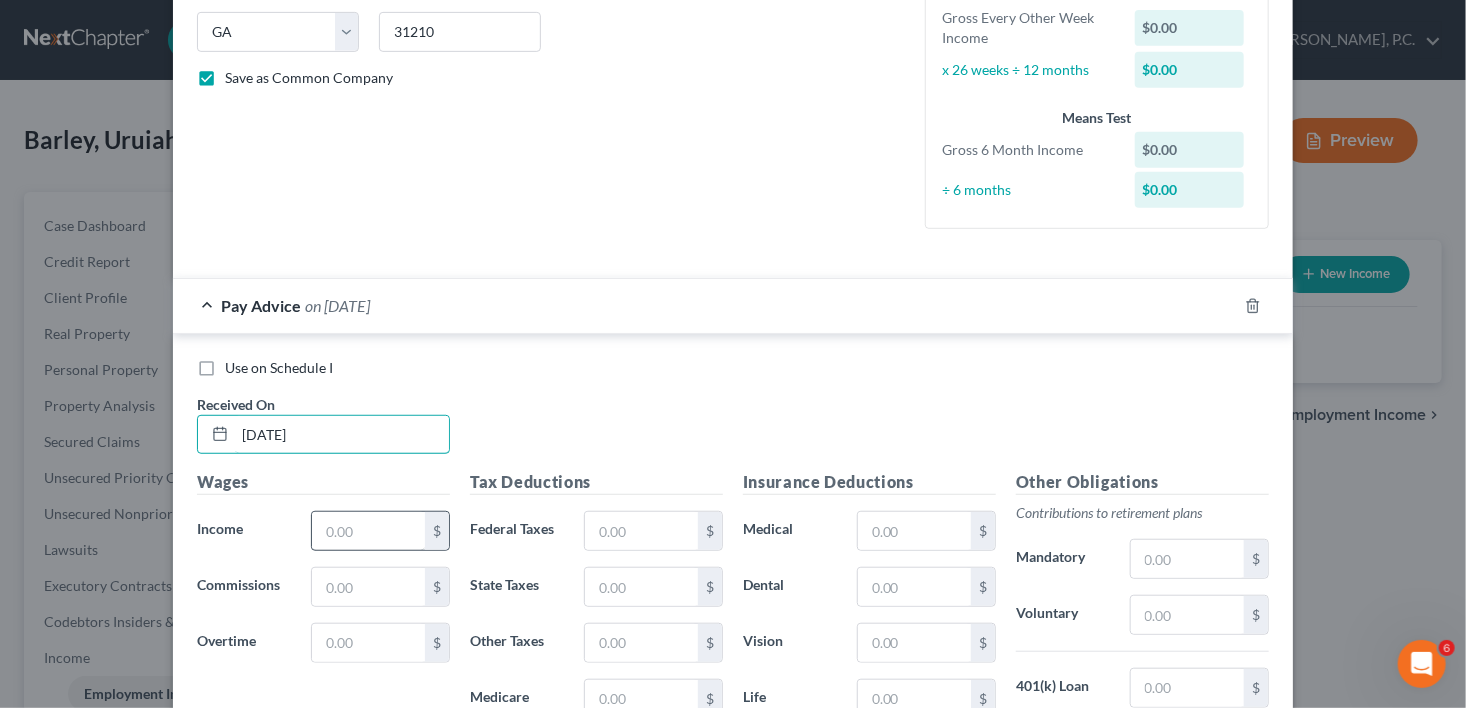 type on "[DATE]" 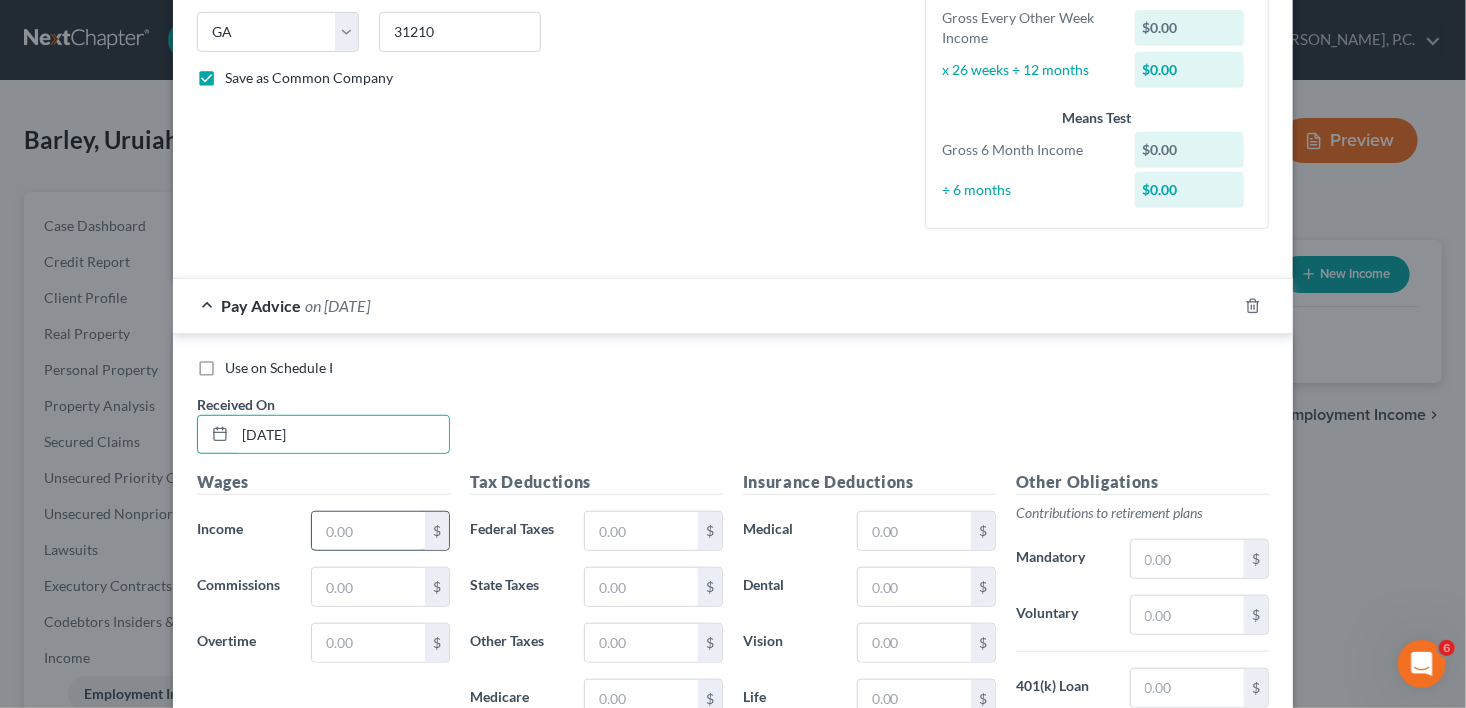 click at bounding box center [368, 531] 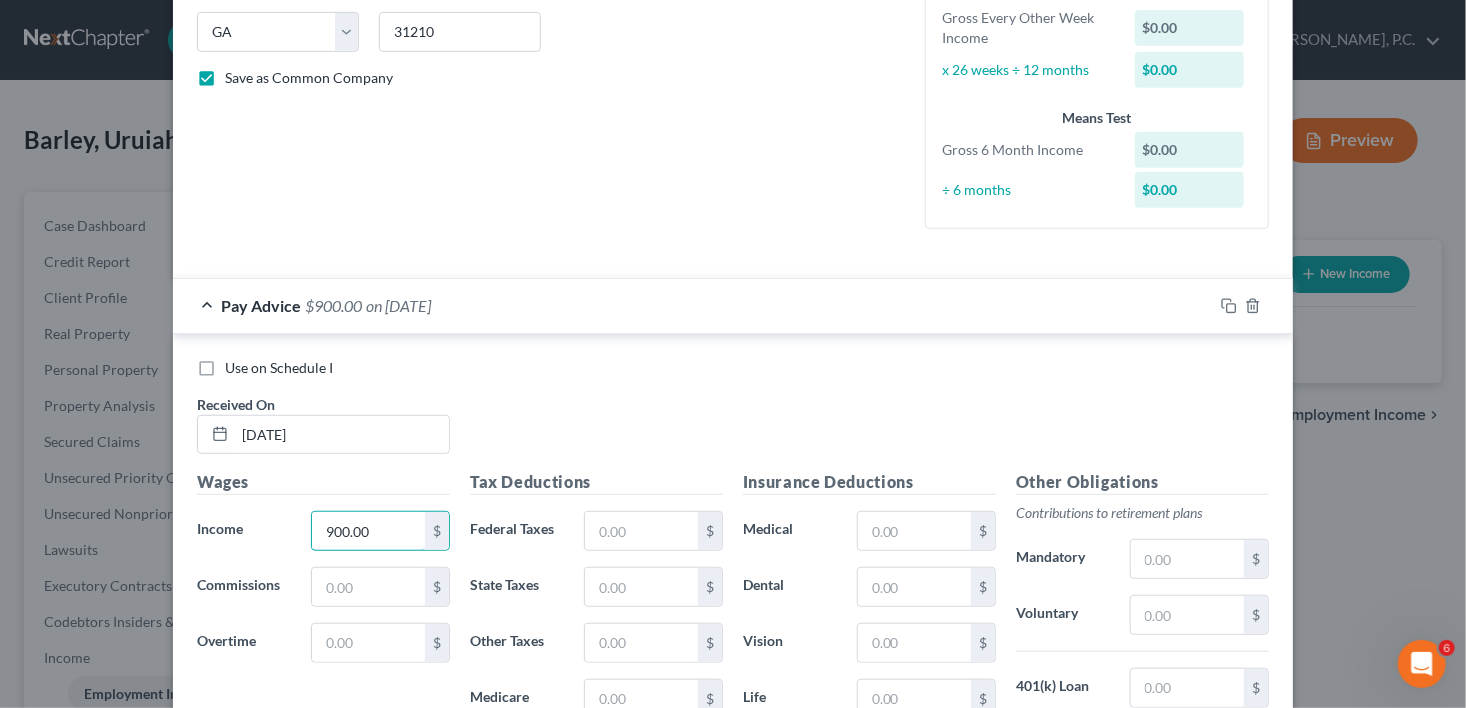 type on "900.00" 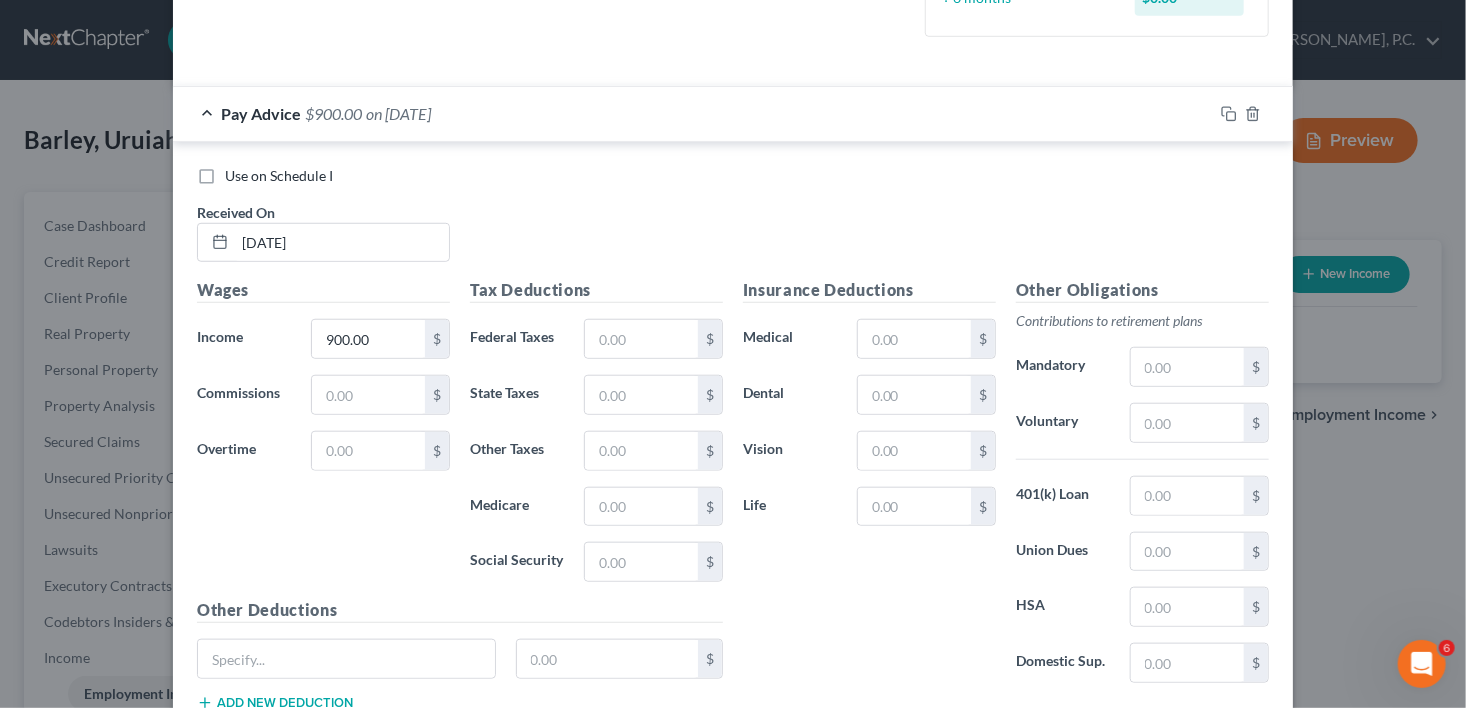 scroll, scrollTop: 732, scrollLeft: 0, axis: vertical 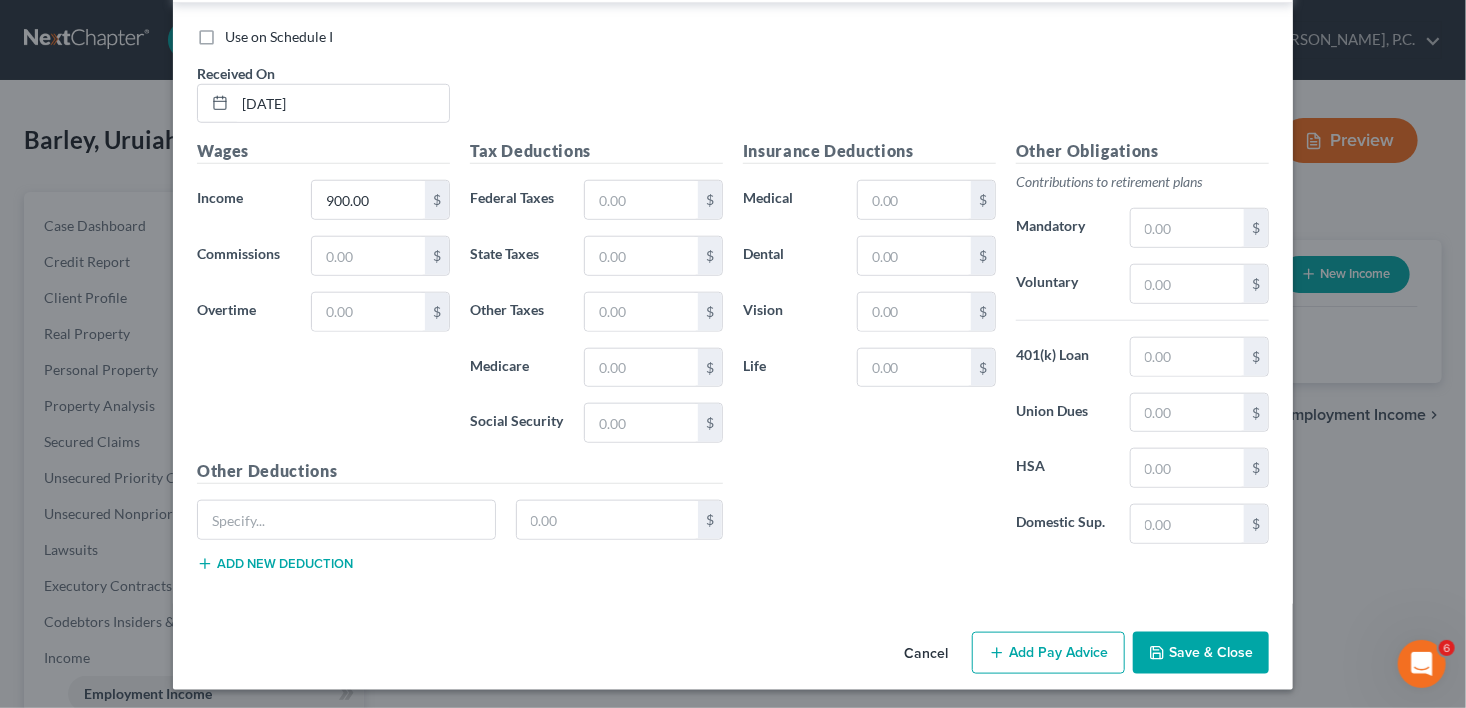 click 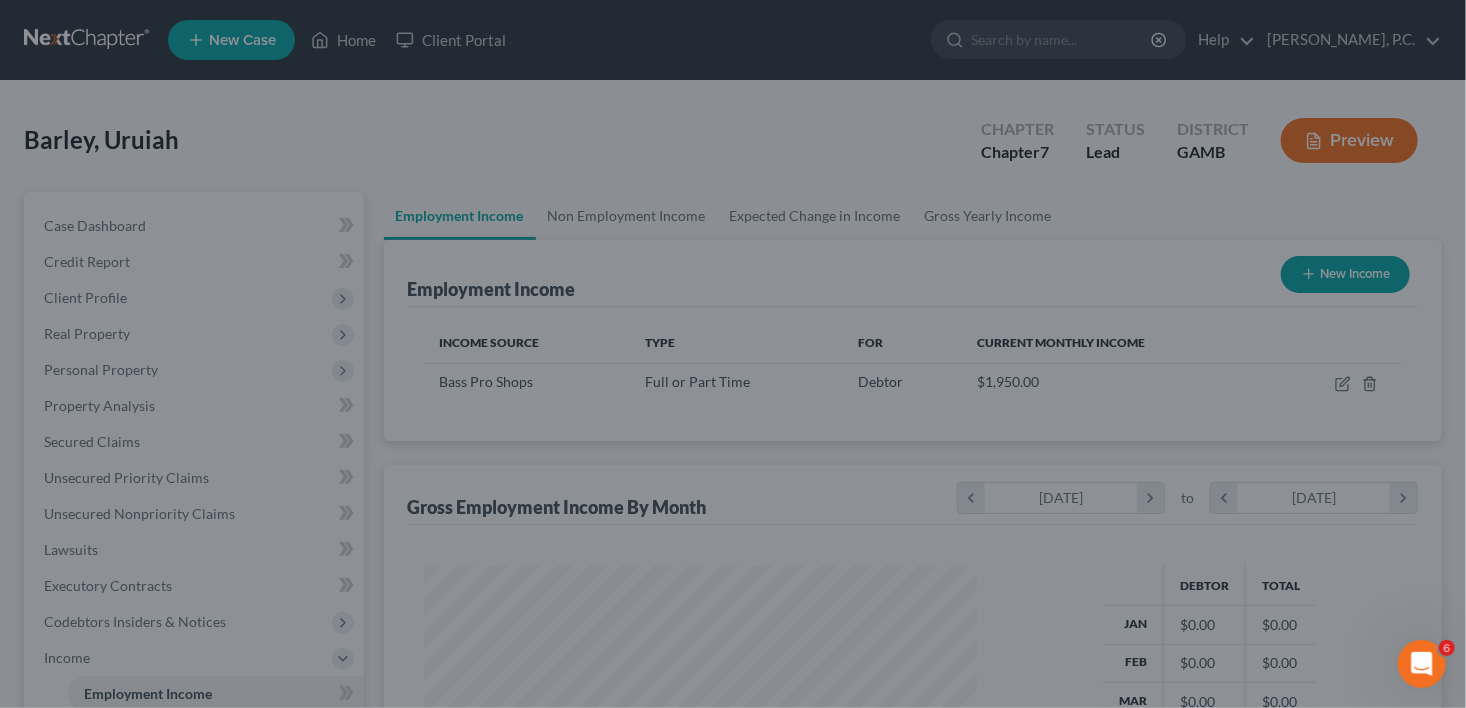 scroll, scrollTop: 999643, scrollLeft: 999412, axis: both 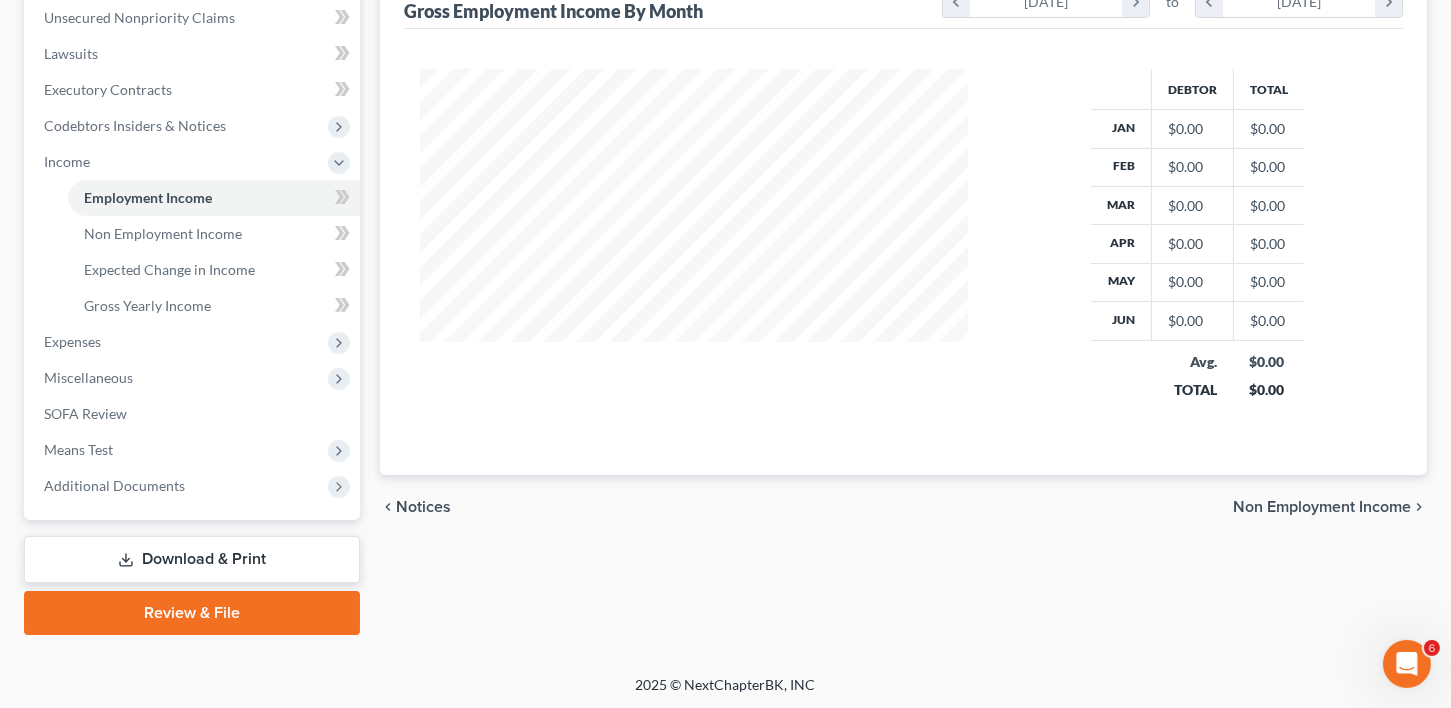 click on "Non Employment Income" at bounding box center [1322, 507] 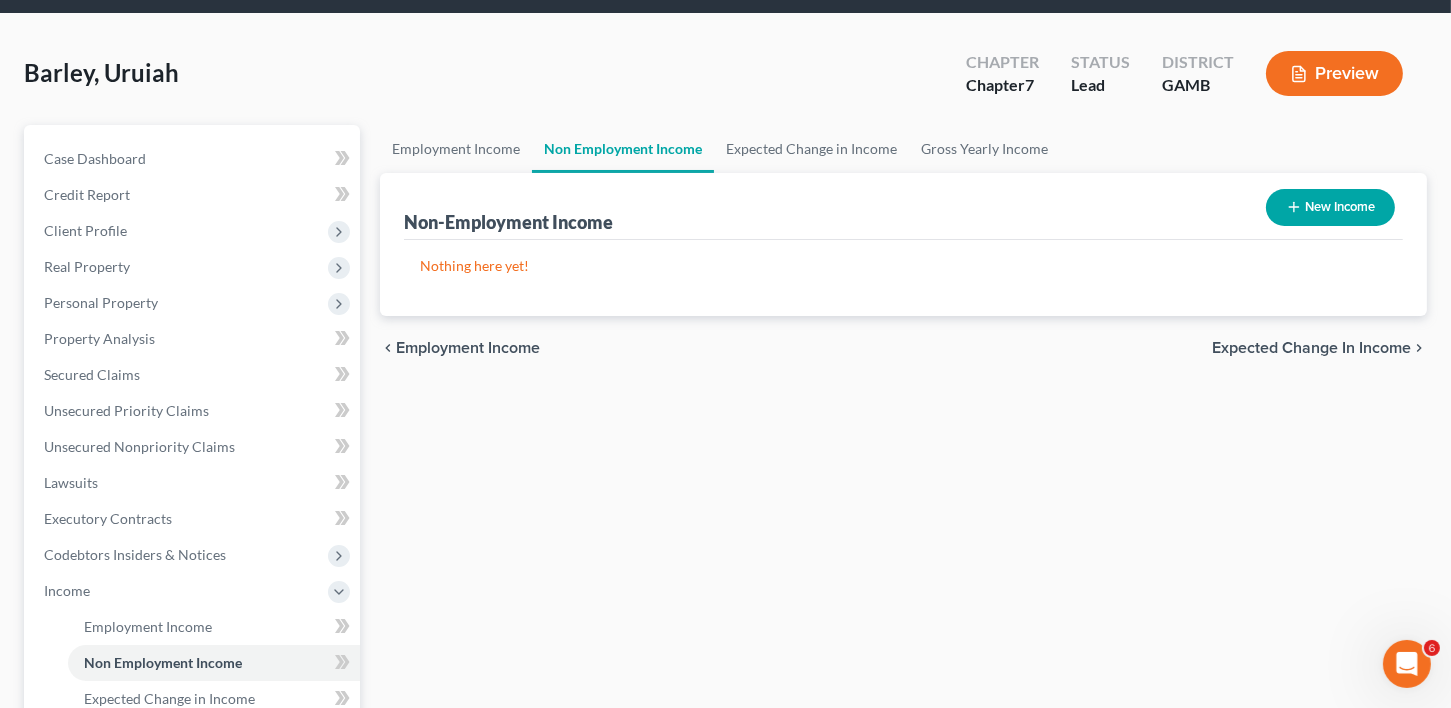 scroll, scrollTop: 0, scrollLeft: 0, axis: both 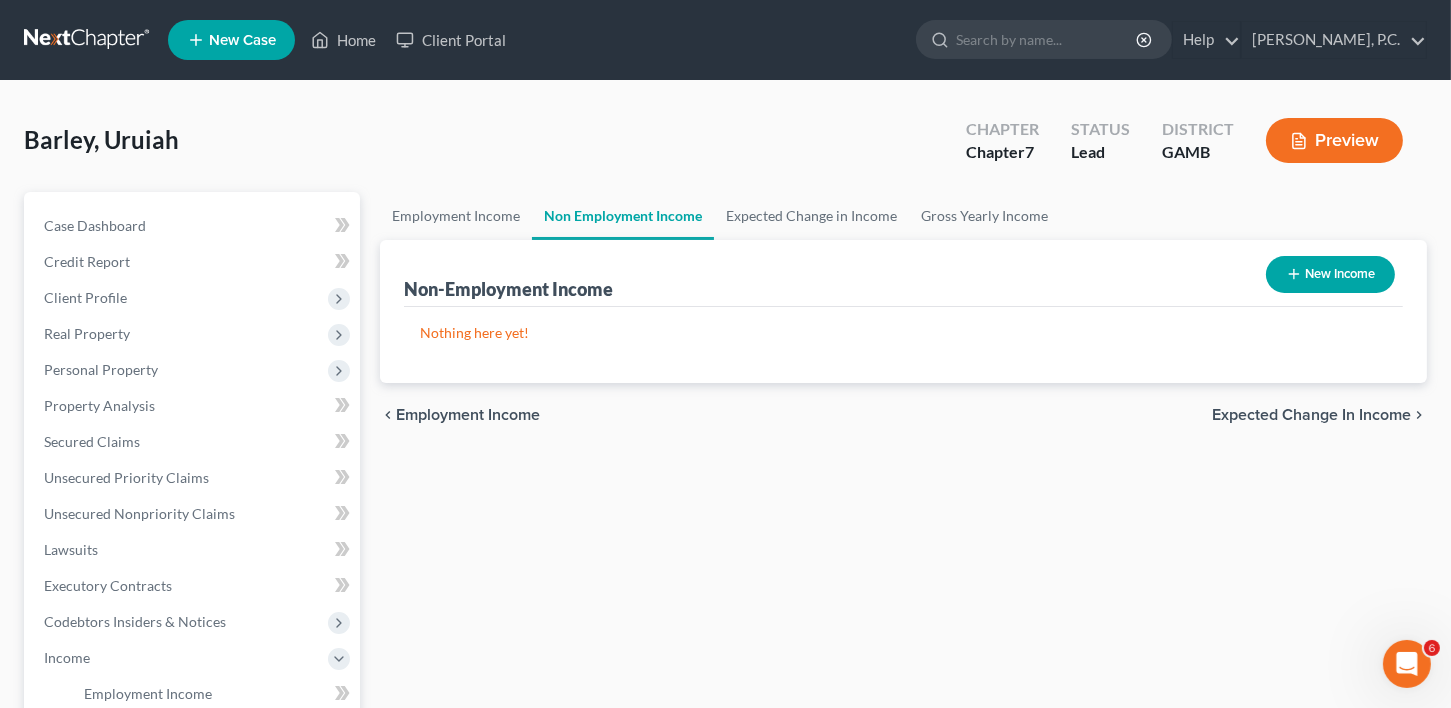 click on "Expected Change in Income" at bounding box center (1311, 415) 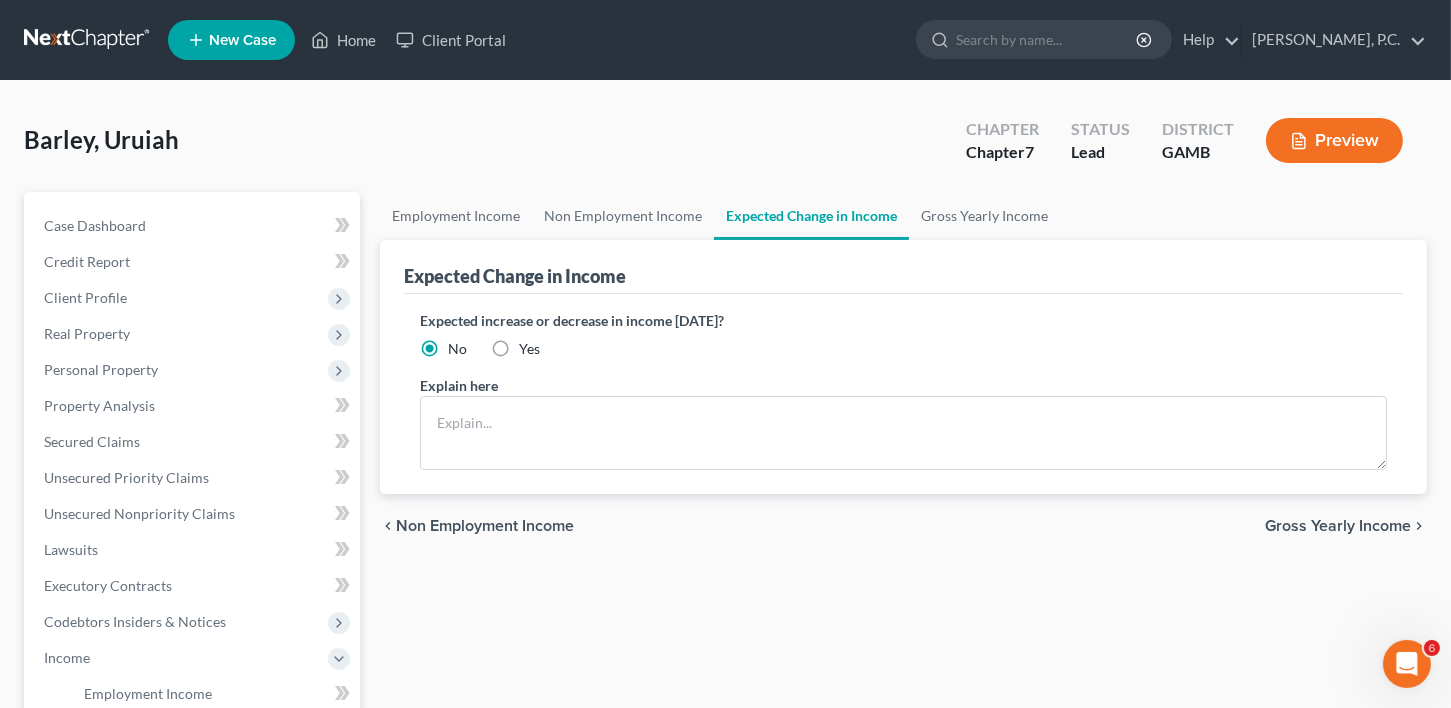 click on "Gross Yearly Income" at bounding box center (1338, 526) 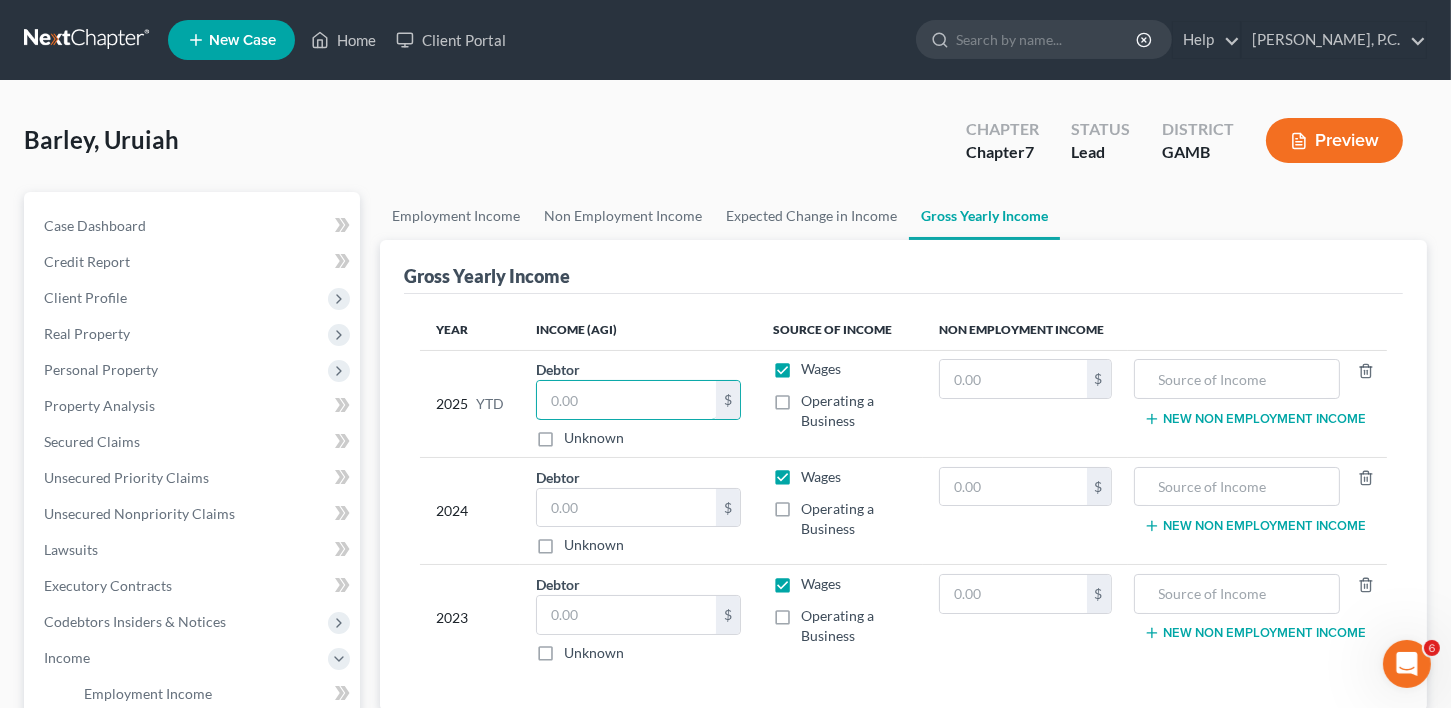drag, startPoint x: 585, startPoint y: 407, endPoint x: 499, endPoint y: 397, distance: 86.579445 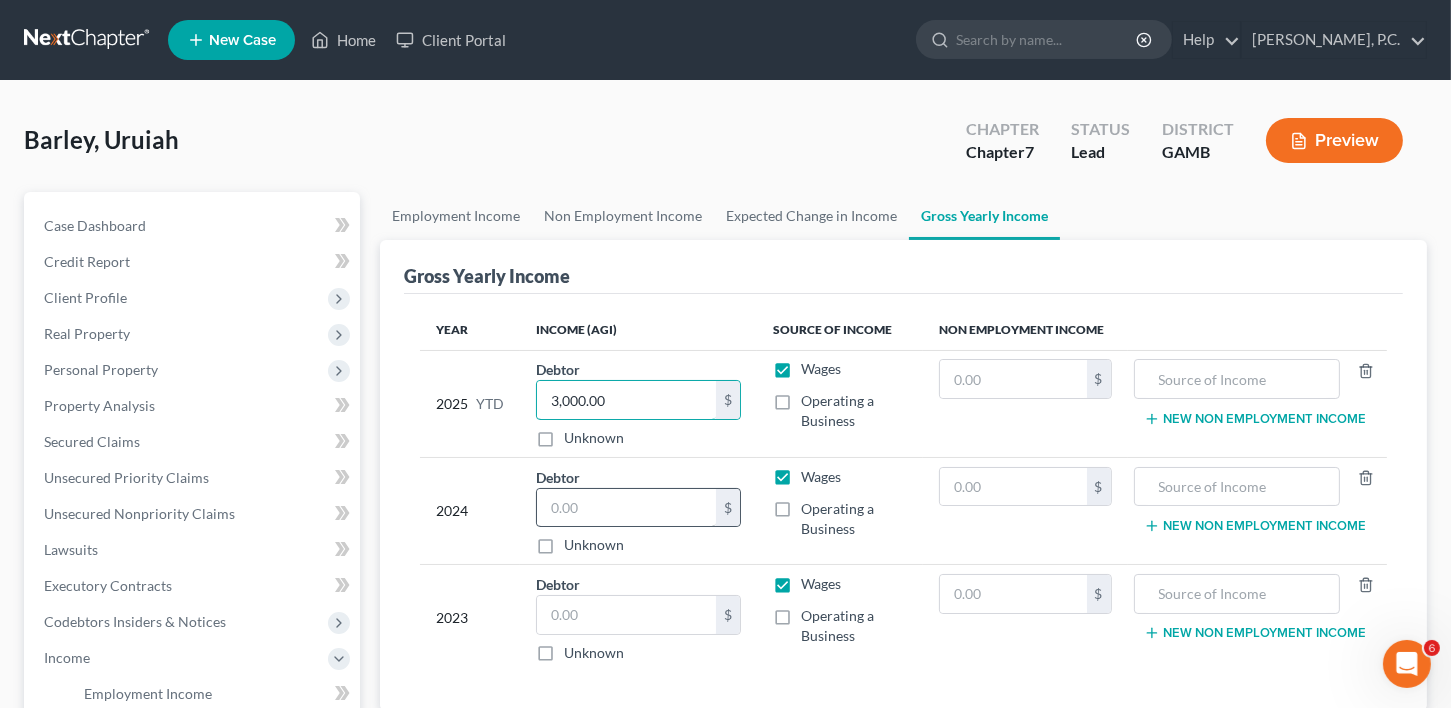 type on "3,000.00" 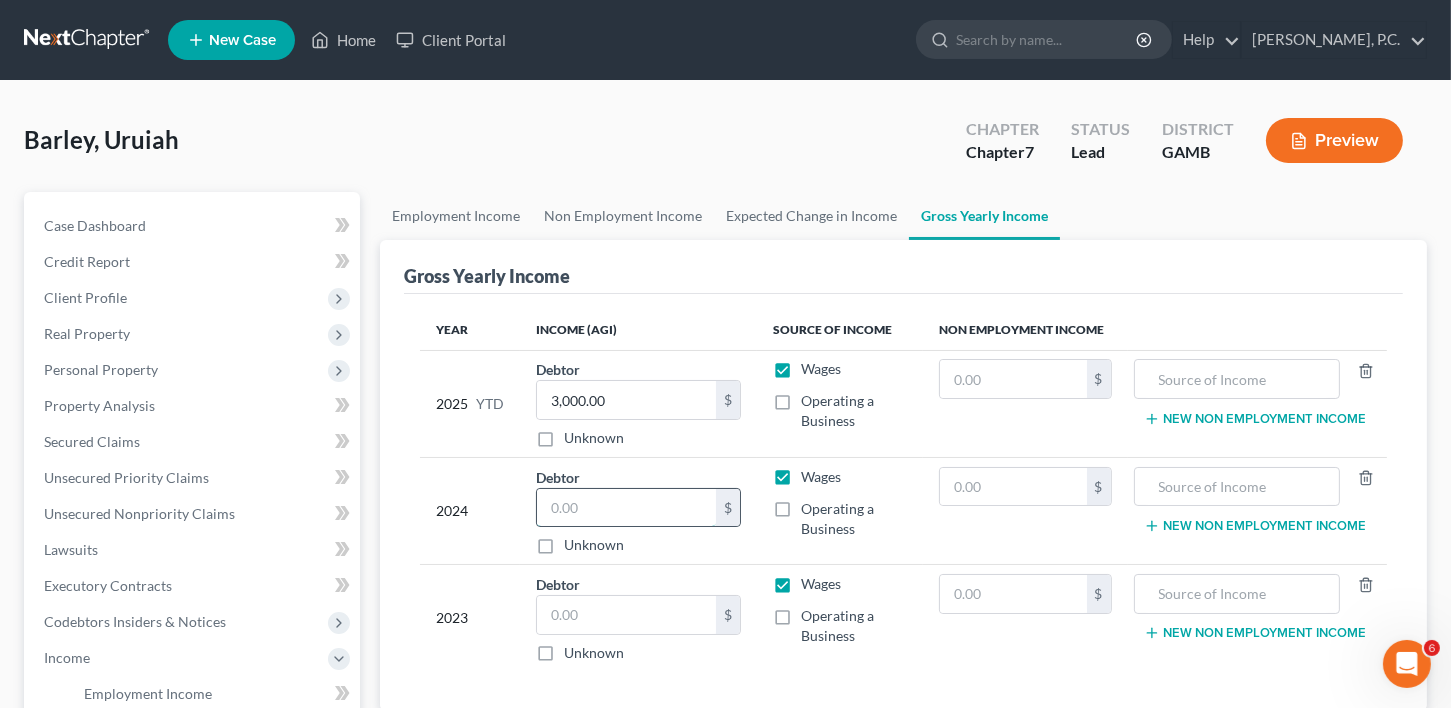 click at bounding box center [627, 508] 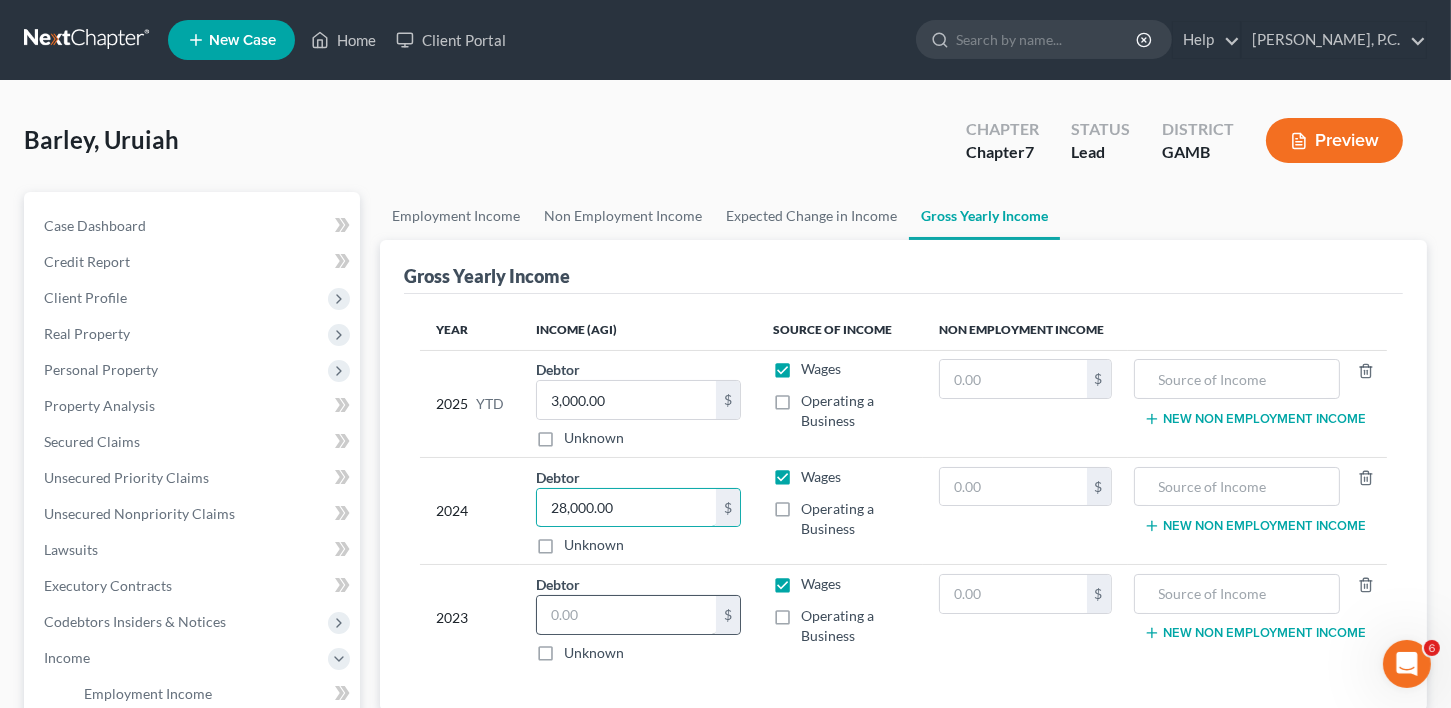 type on "28,000.00" 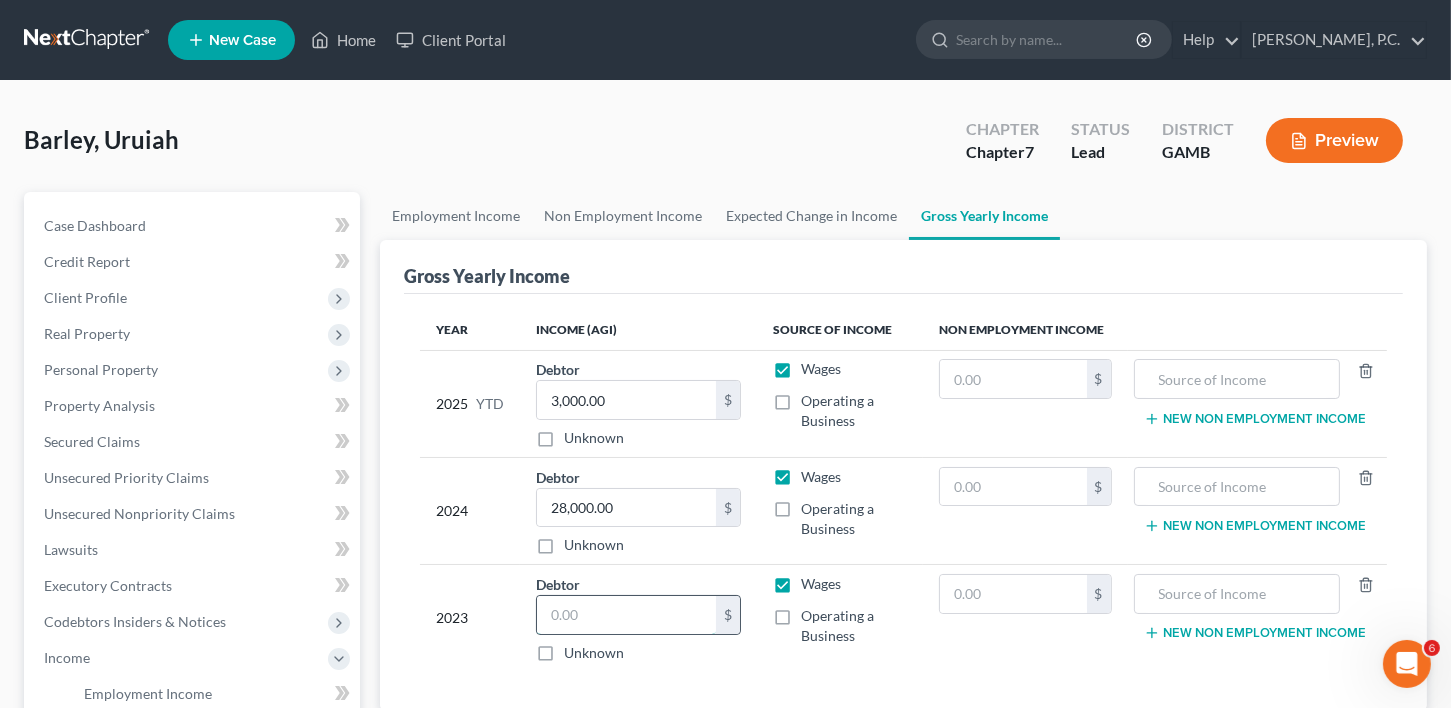 click at bounding box center (627, 615) 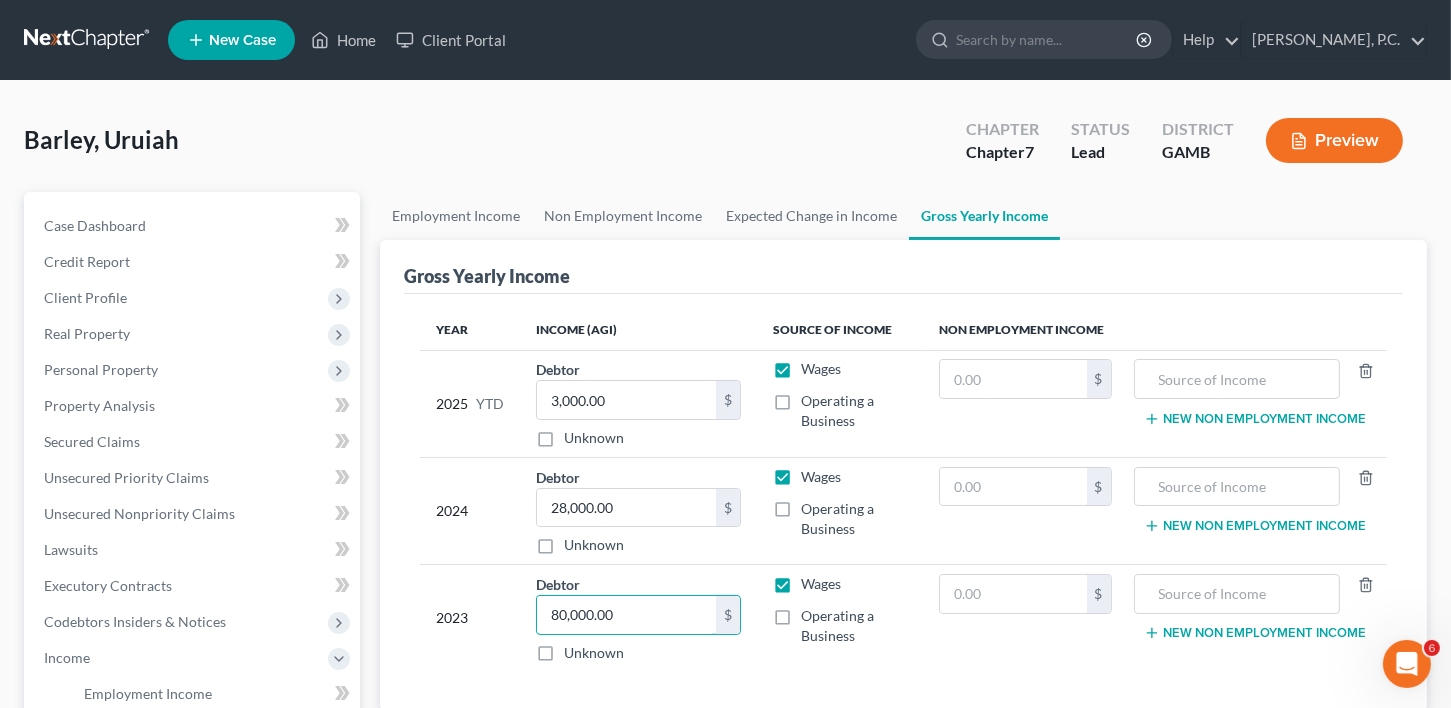 scroll, scrollTop: 281, scrollLeft: 0, axis: vertical 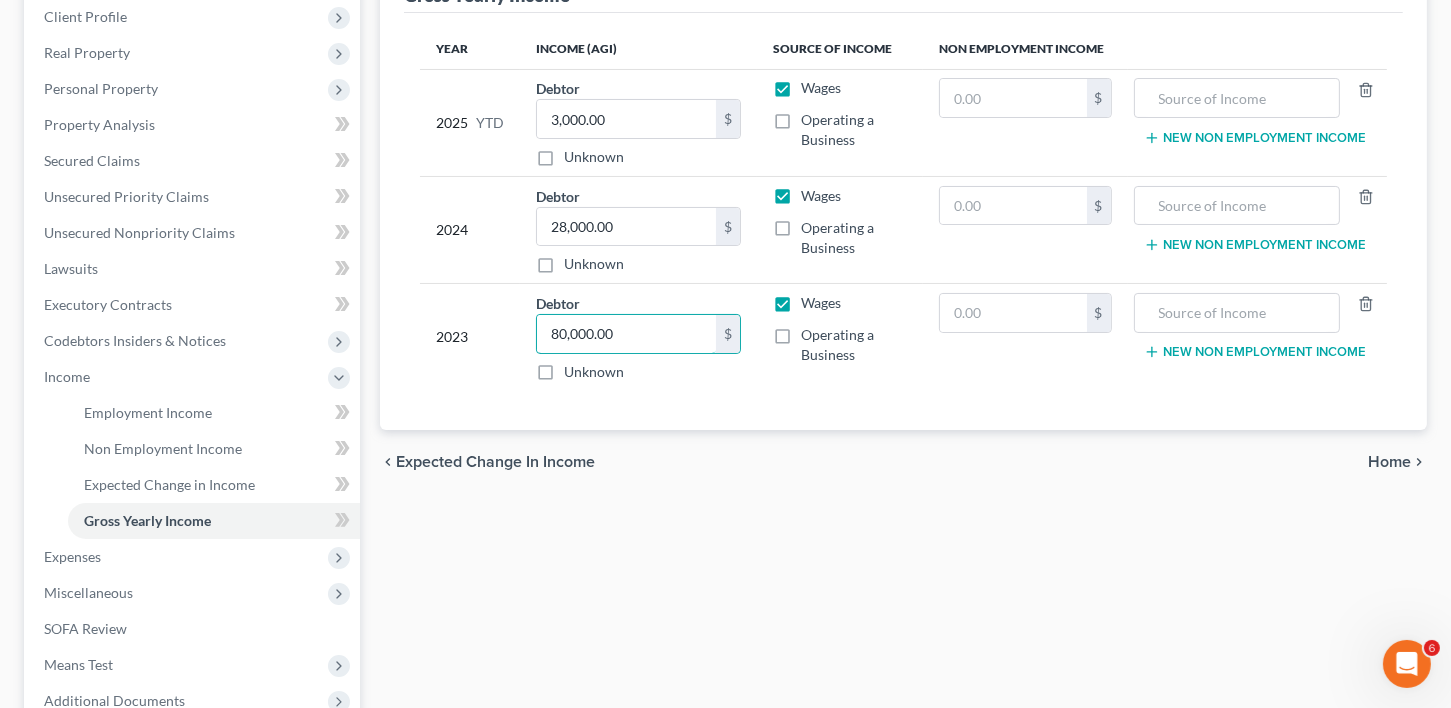 type on "80,000.00" 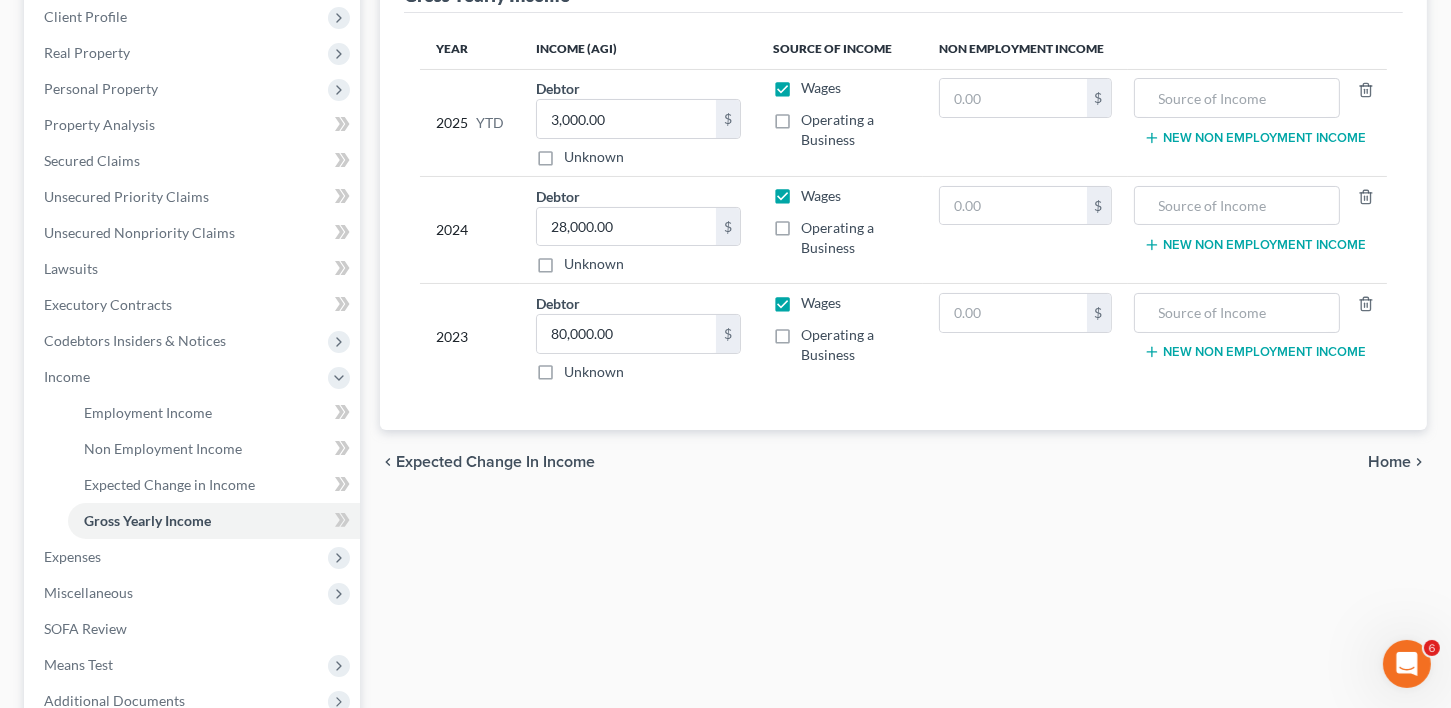 click on "Home" at bounding box center (1389, 462) 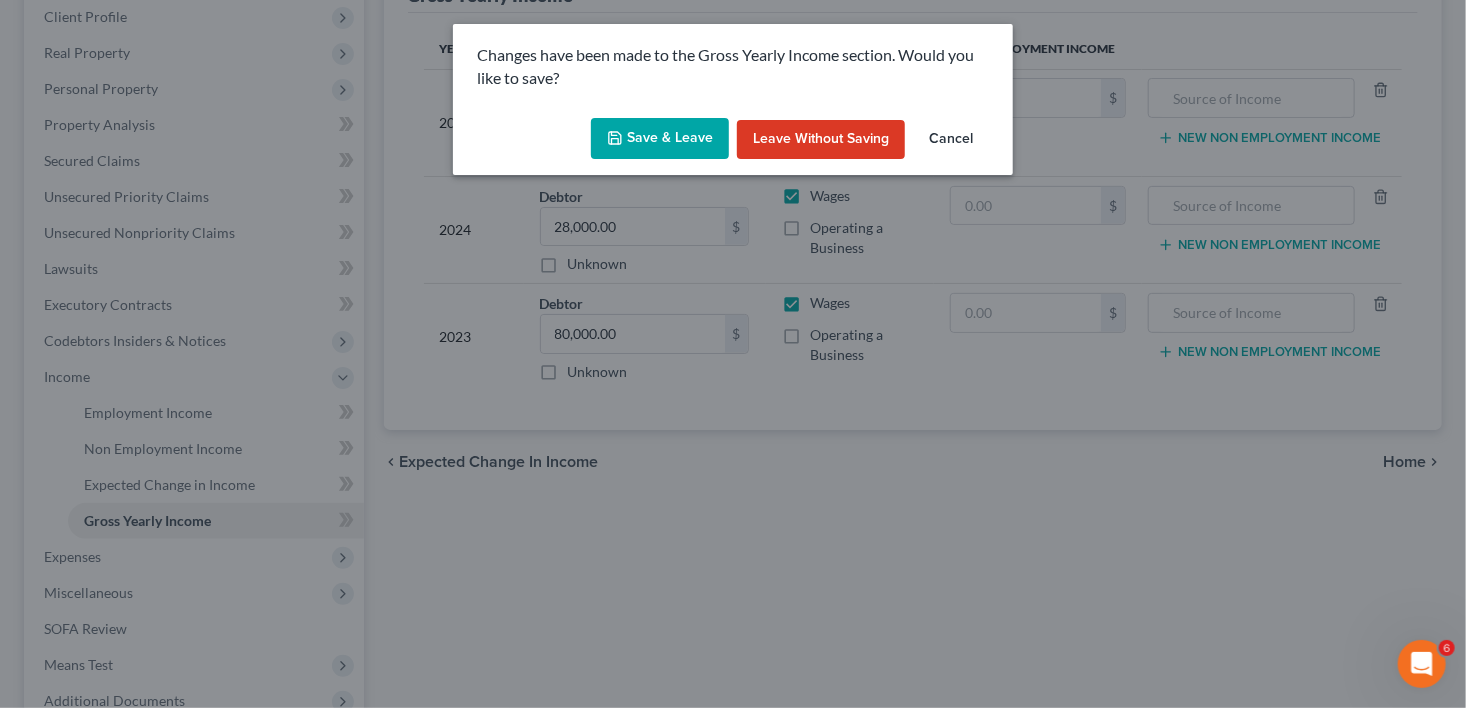 click on "Save & Leave" at bounding box center (660, 139) 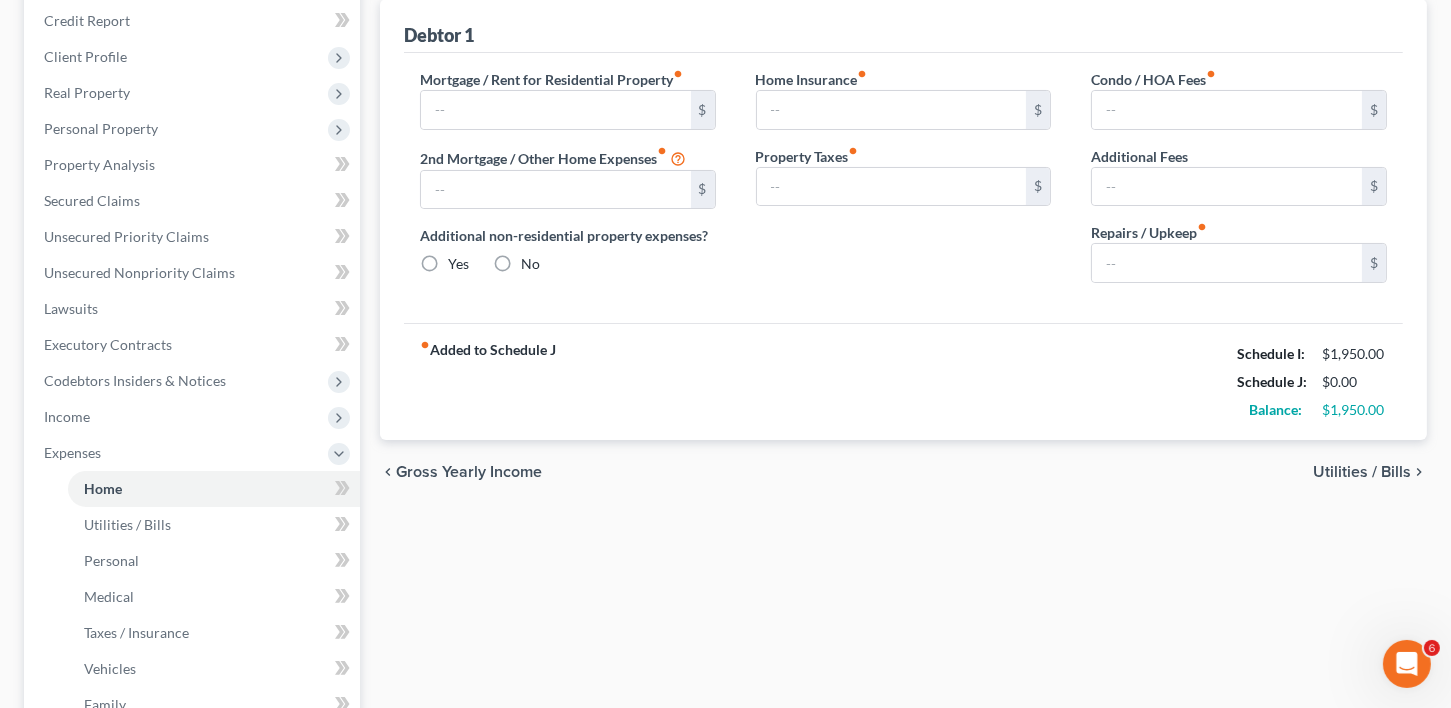 scroll, scrollTop: 106, scrollLeft: 0, axis: vertical 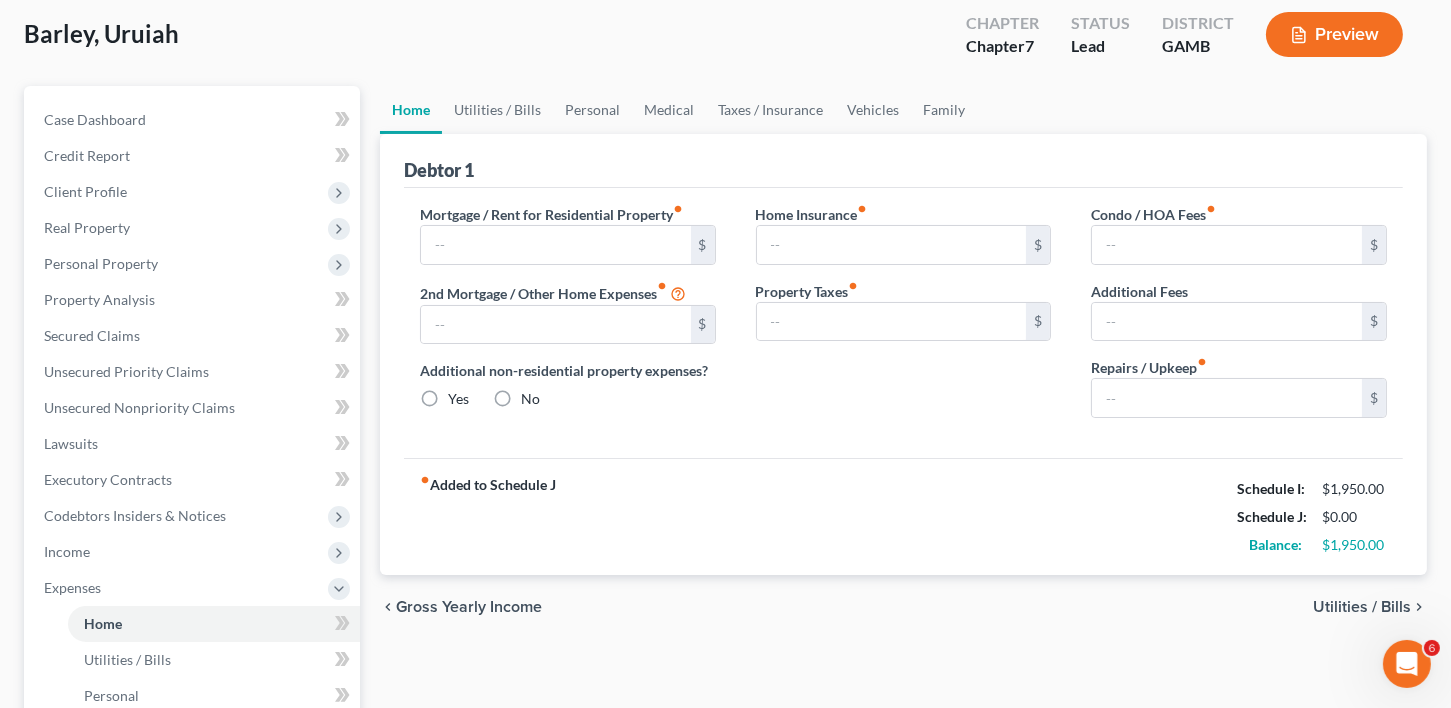 type on "0.00" 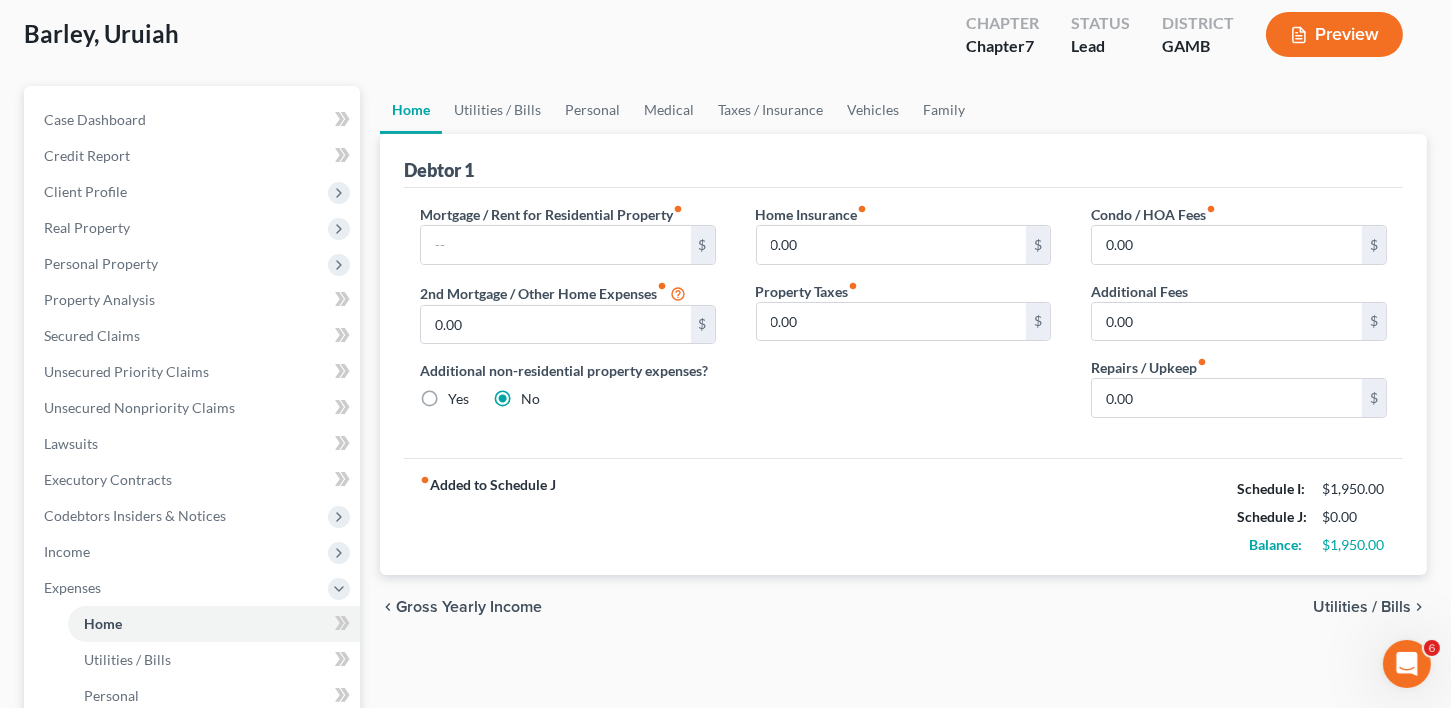 scroll, scrollTop: 0, scrollLeft: 0, axis: both 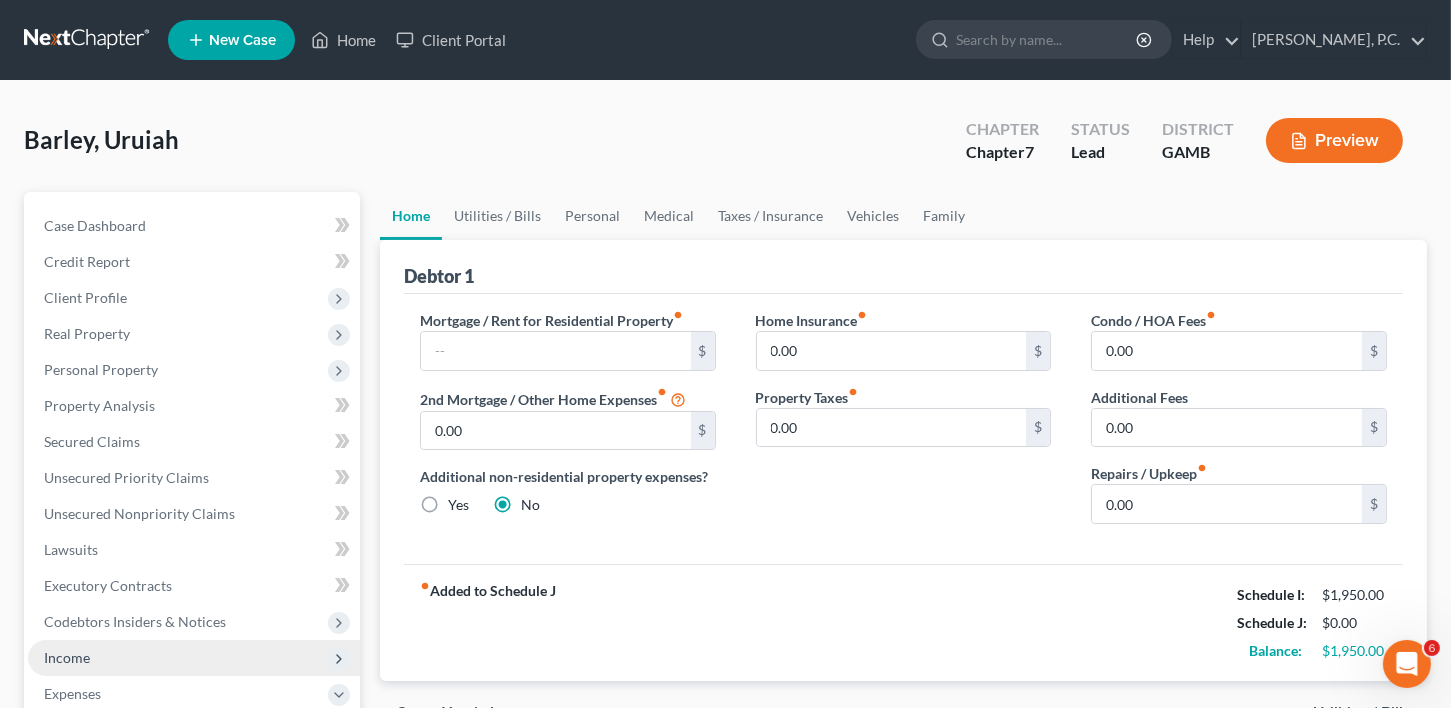 click on "Income" at bounding box center [67, 657] 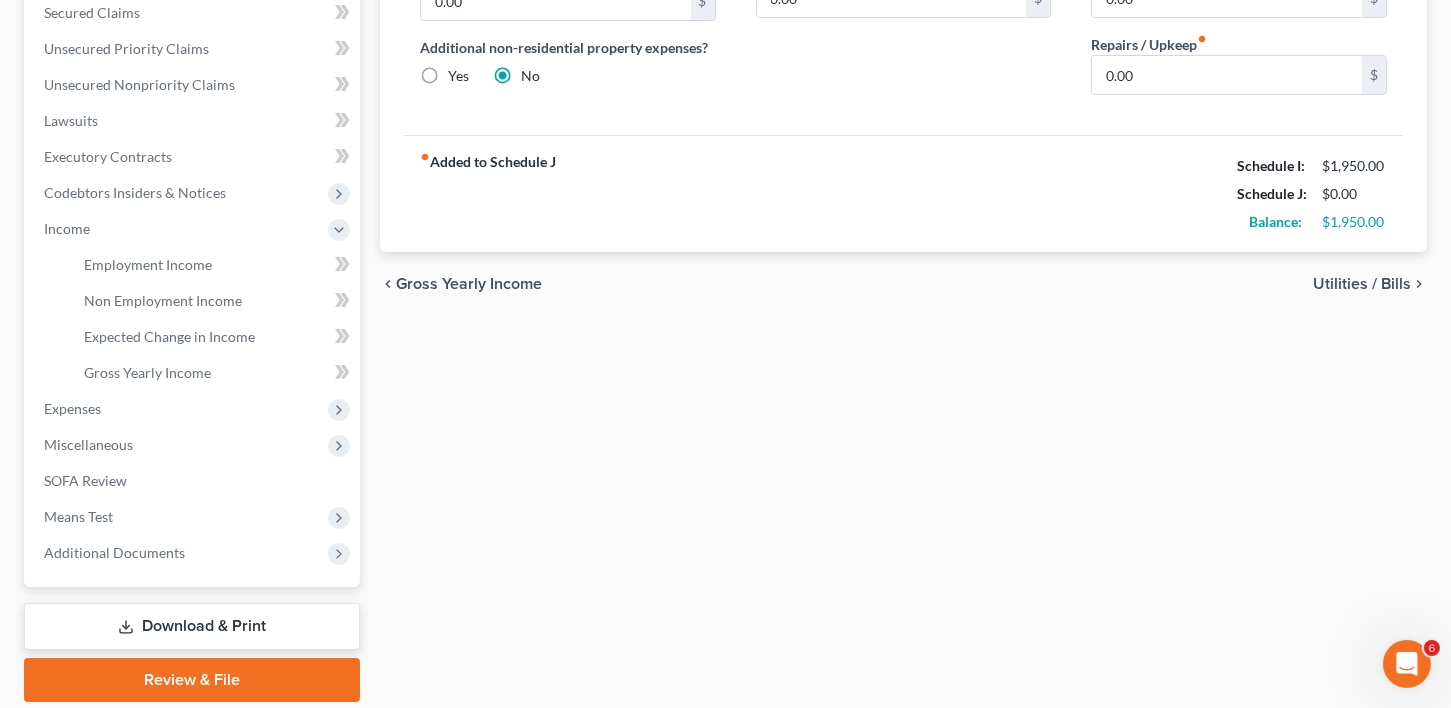 scroll, scrollTop: 496, scrollLeft: 0, axis: vertical 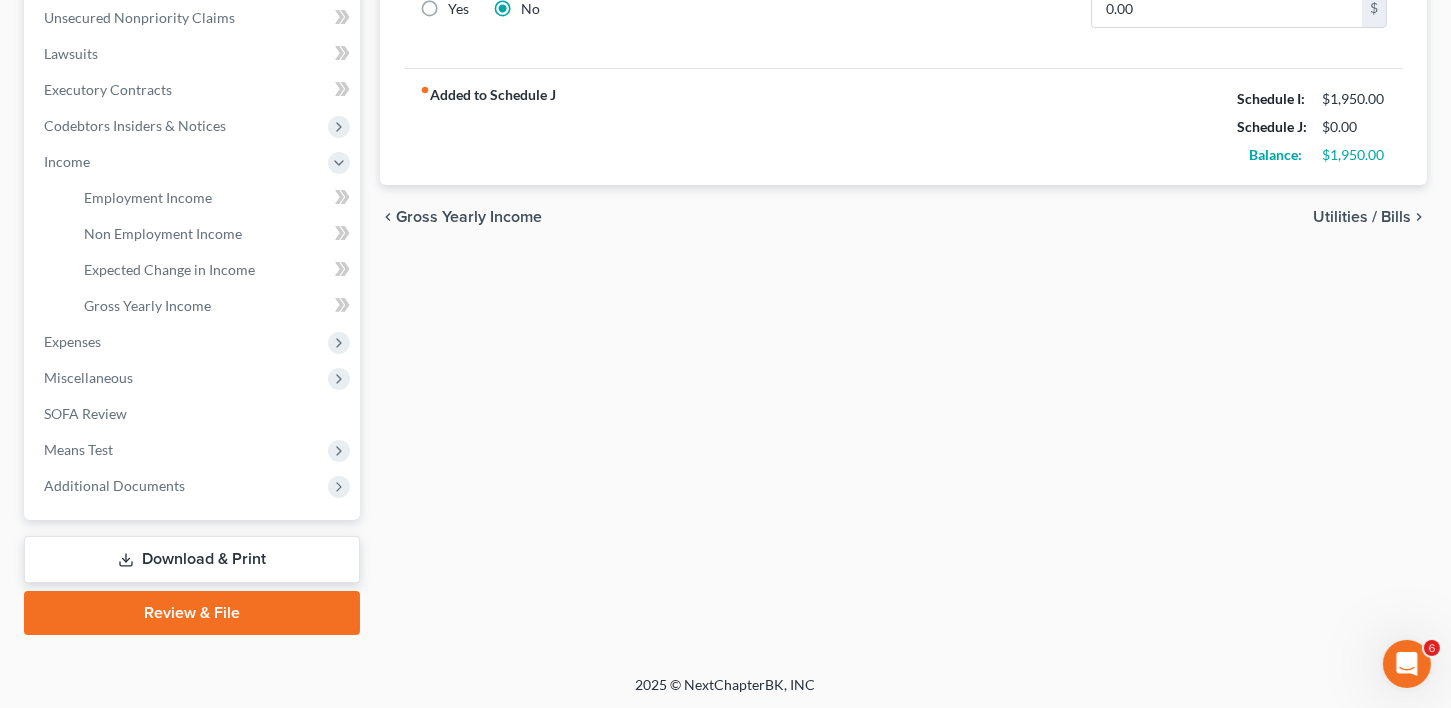 drag, startPoint x: 1463, startPoint y: 417, endPoint x: 8, endPoint y: 13, distance: 1510.0466 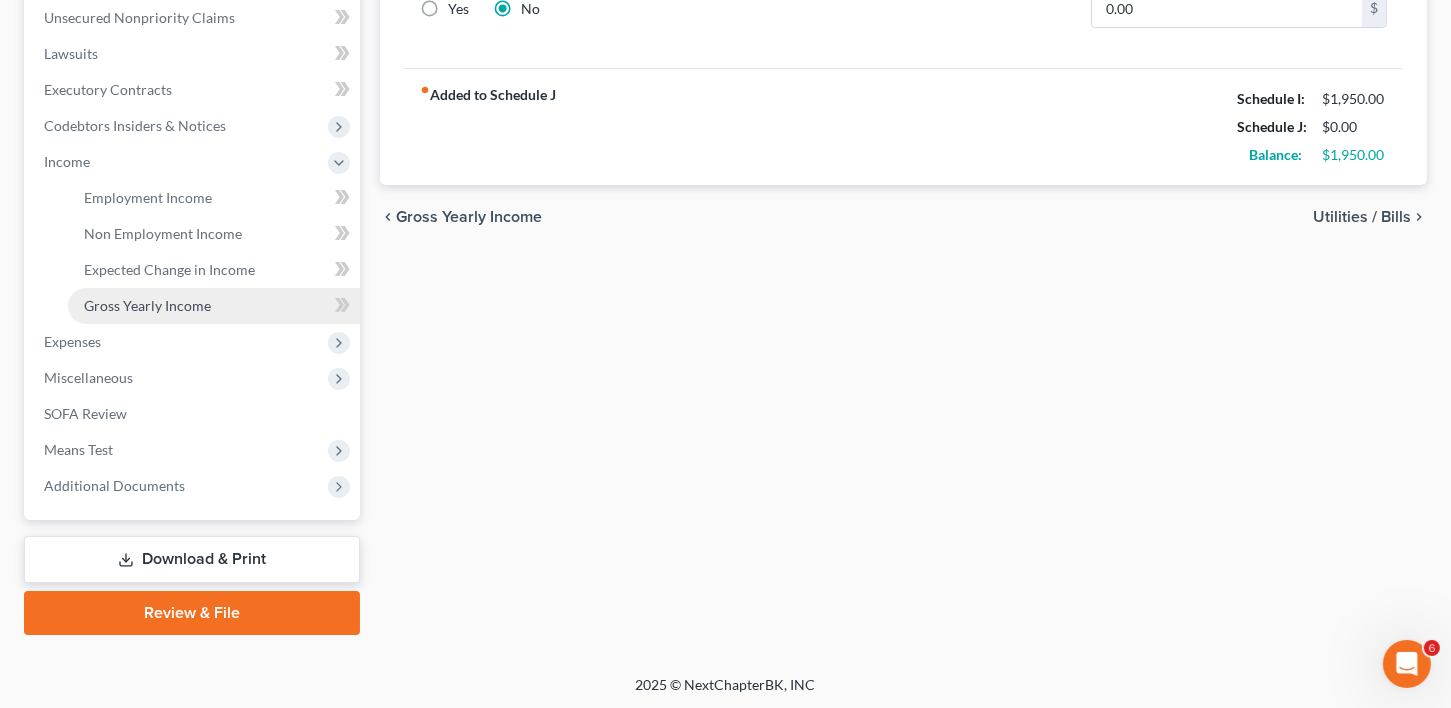 click on "Gross Yearly Income" at bounding box center (147, 305) 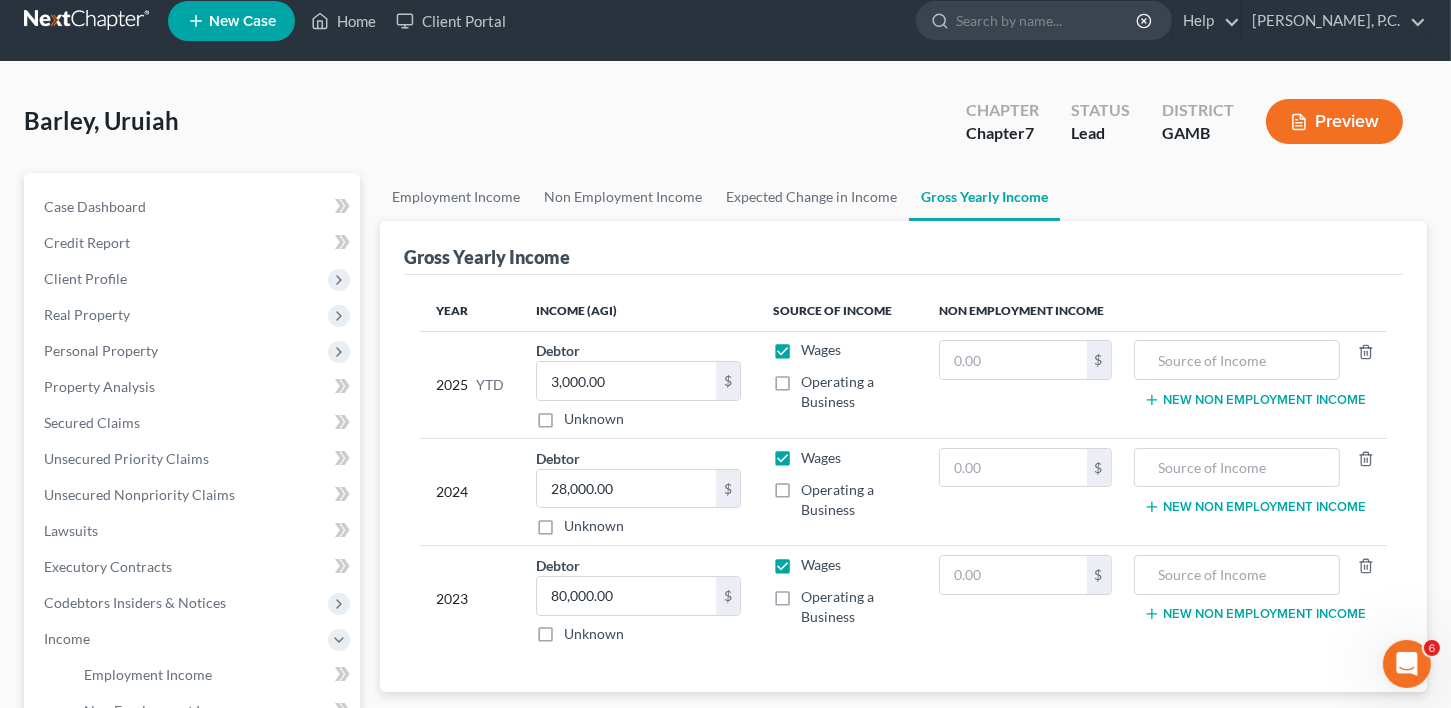 scroll, scrollTop: 0, scrollLeft: 0, axis: both 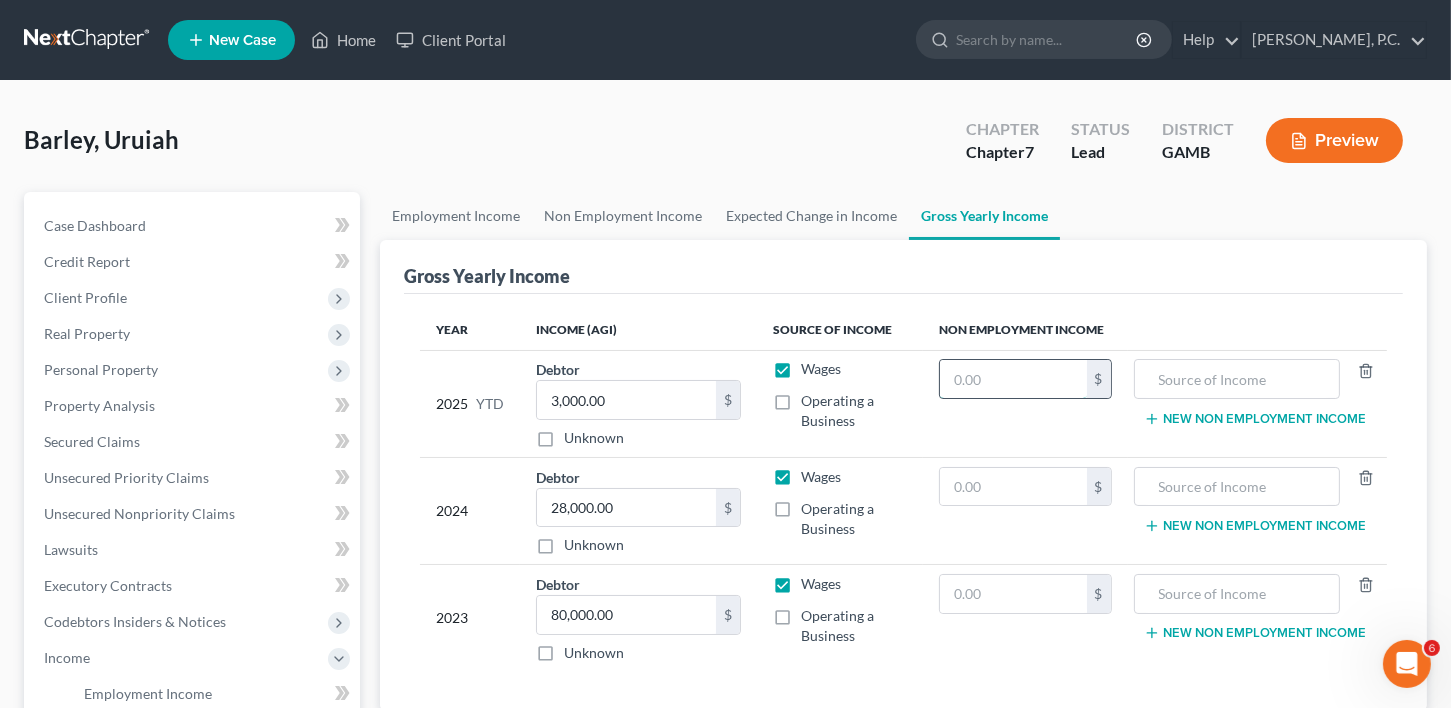 click at bounding box center (1013, 379) 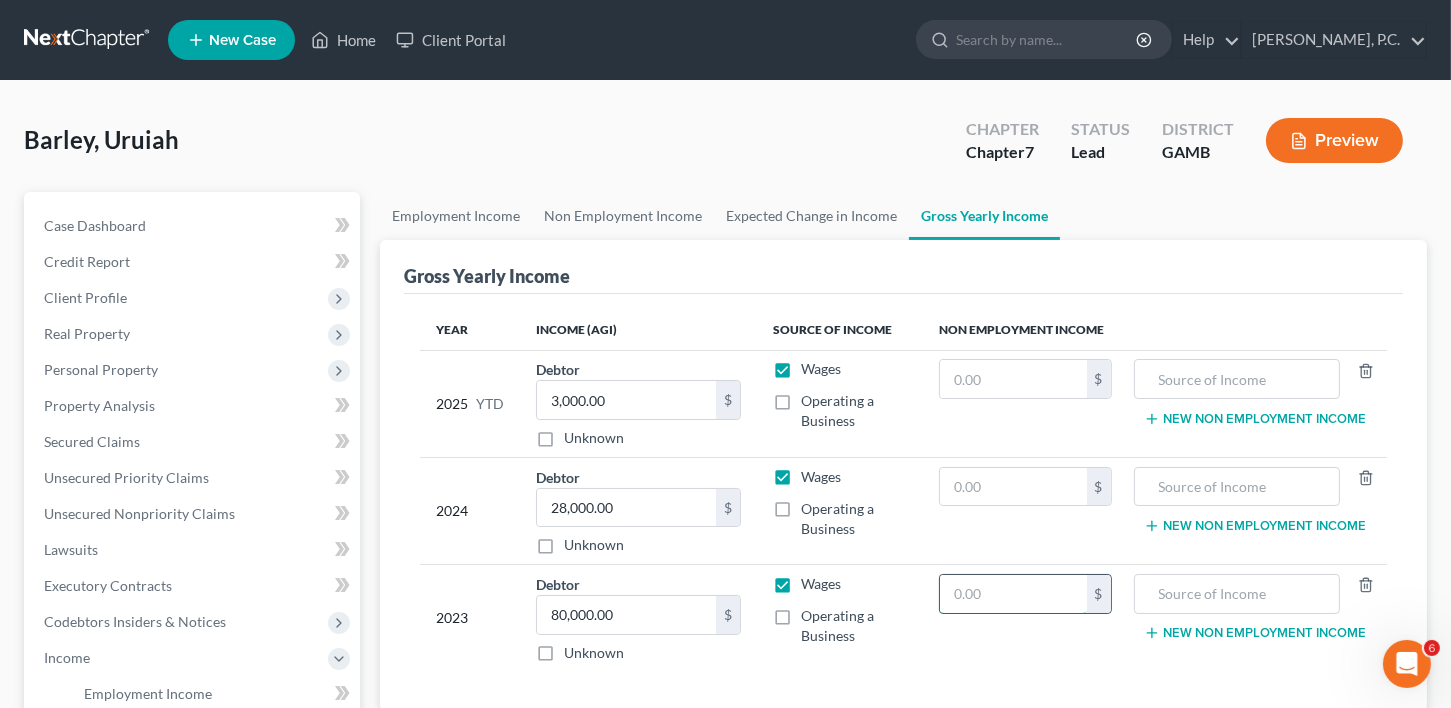 click at bounding box center [1013, 594] 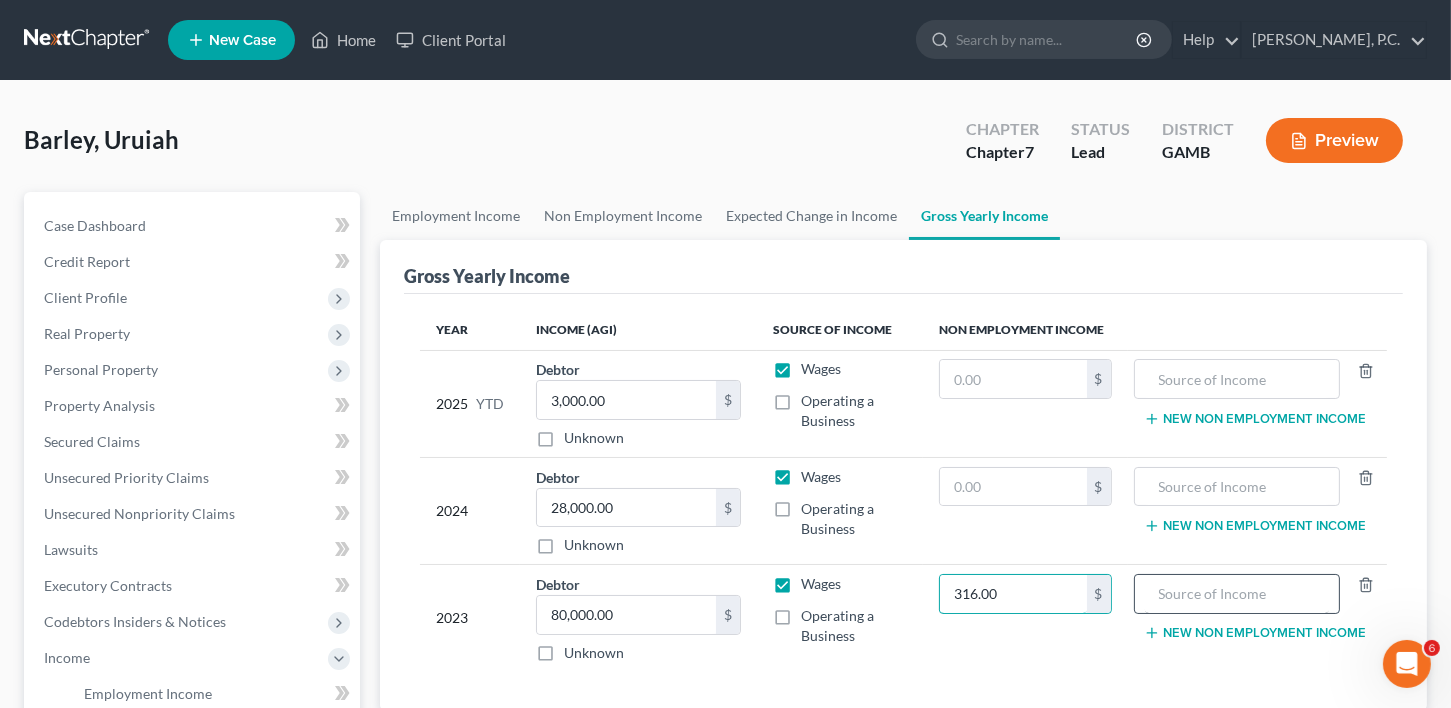 type on "316.00" 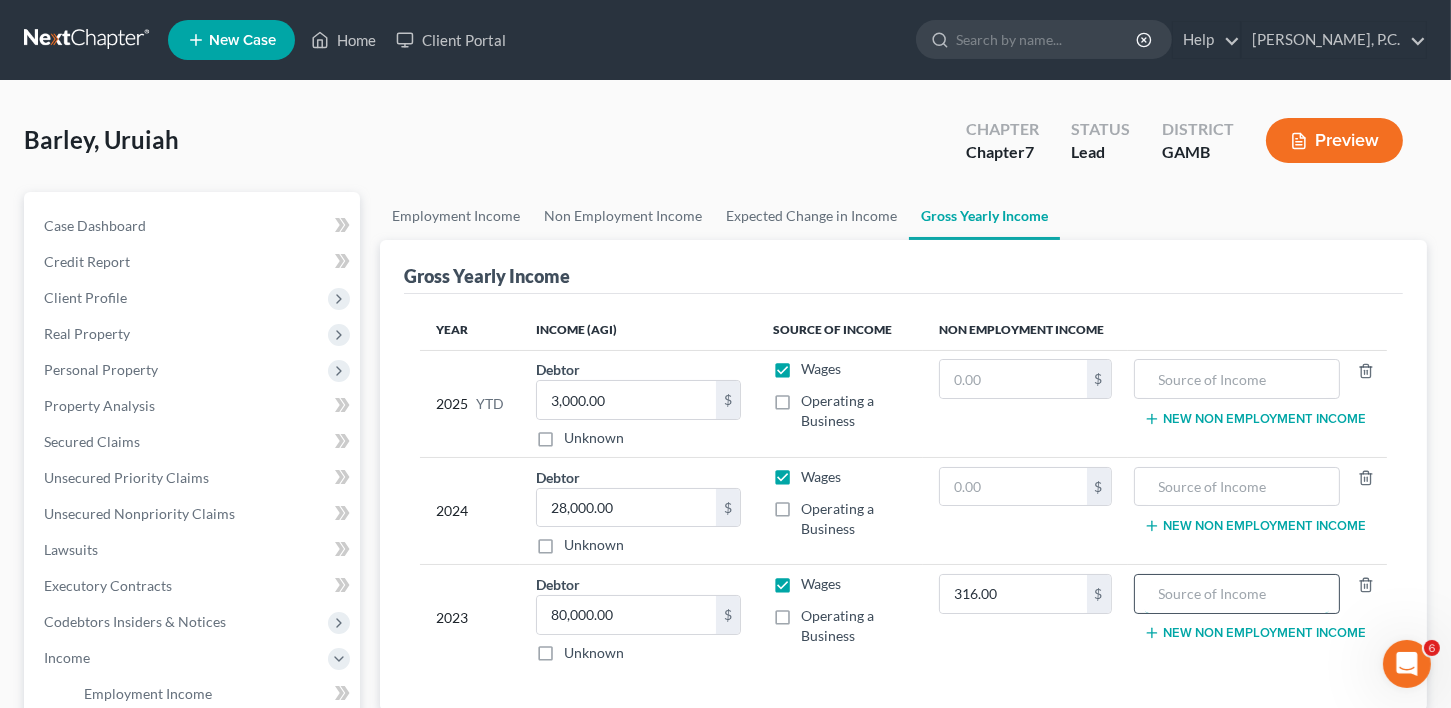 click at bounding box center [1237, 594] 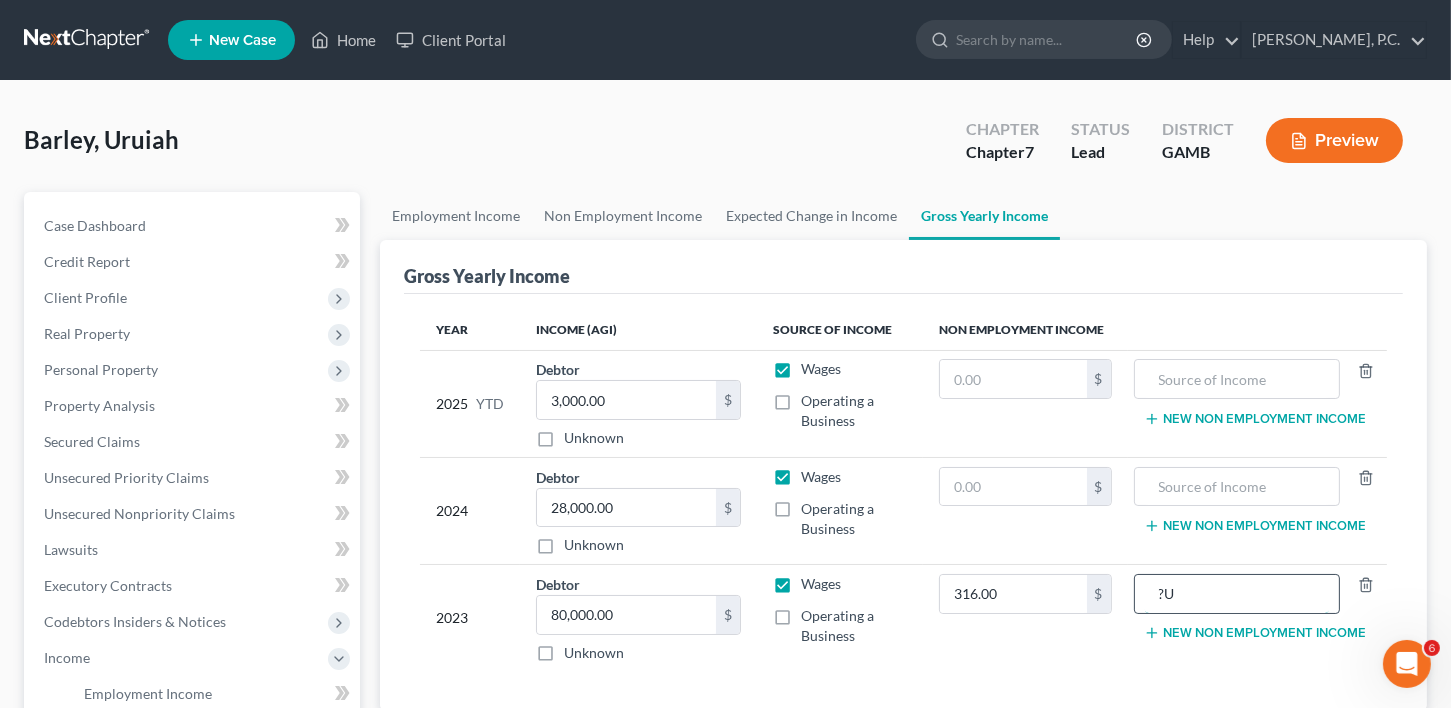type on "?" 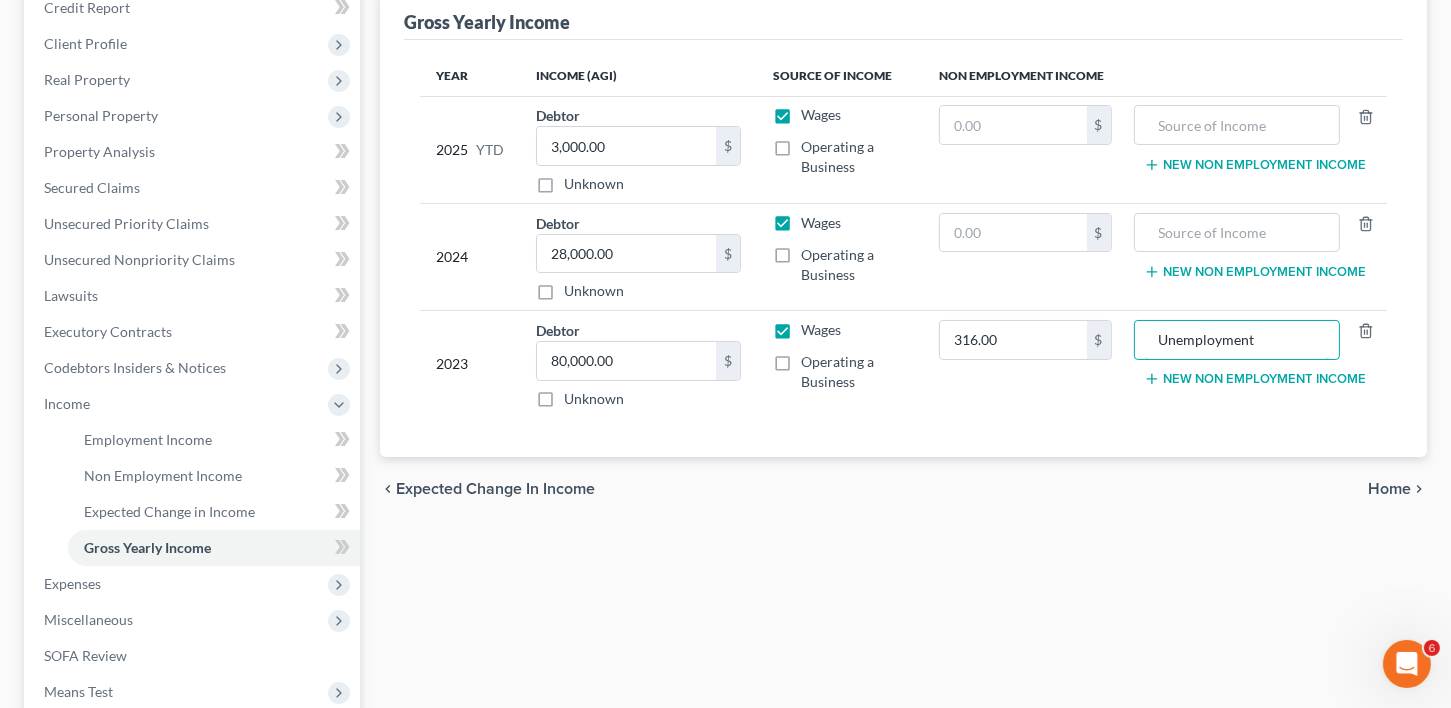 scroll, scrollTop: 261, scrollLeft: 0, axis: vertical 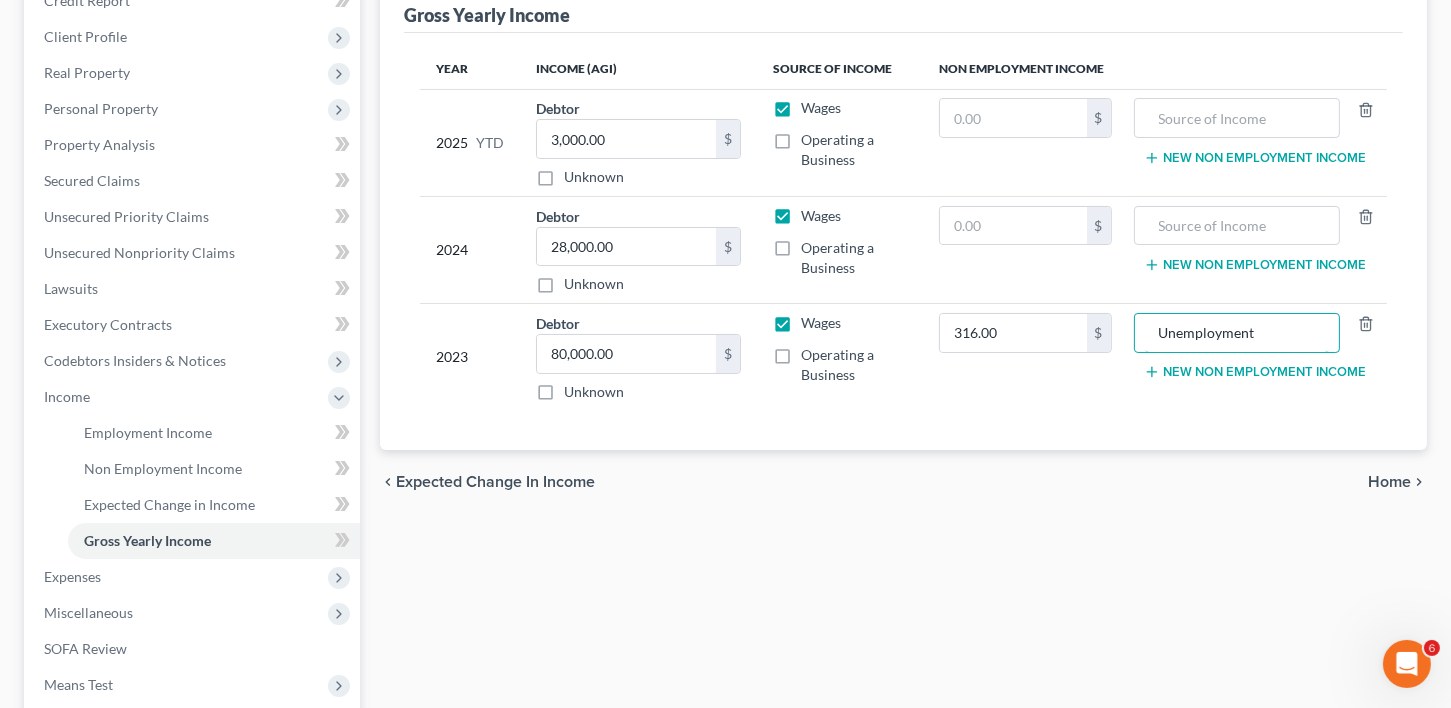type on "Unemployment" 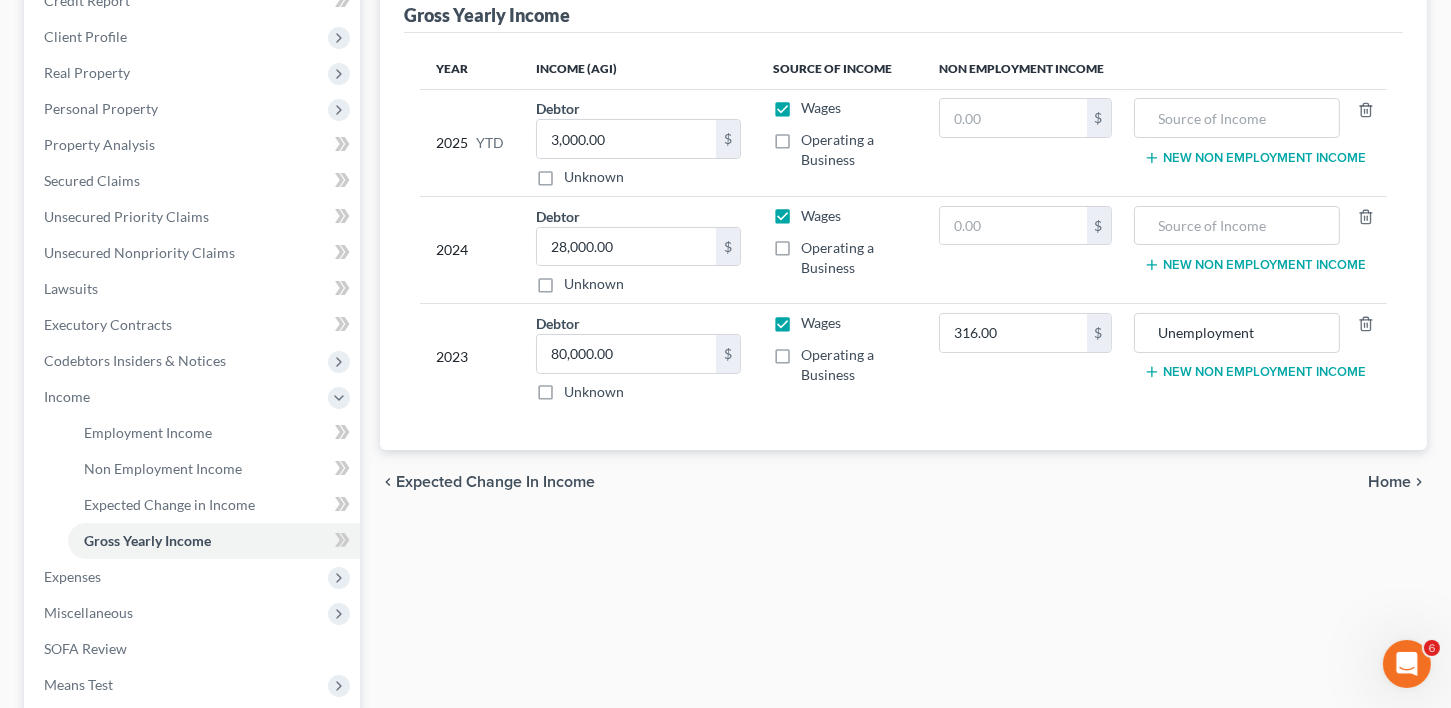 click on "Home" at bounding box center (1389, 482) 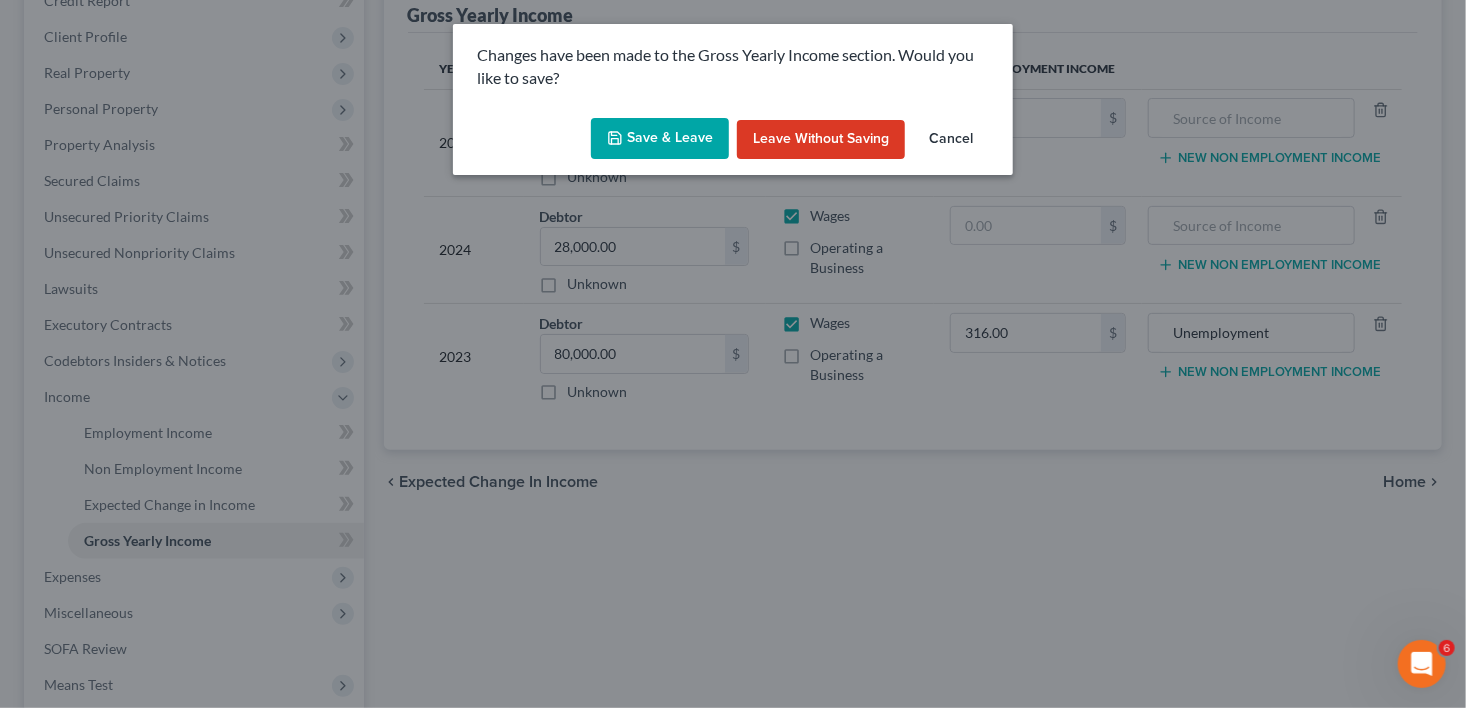 click 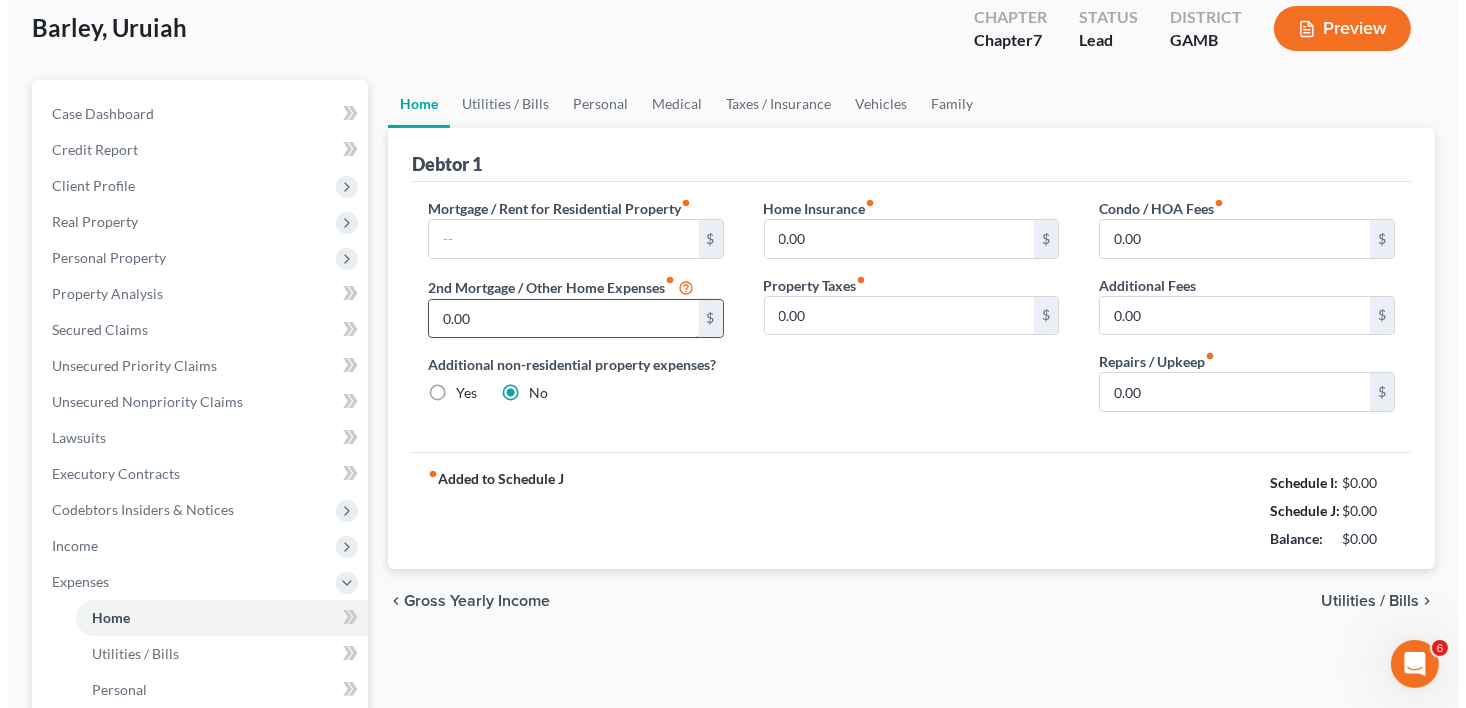 scroll, scrollTop: 0, scrollLeft: 0, axis: both 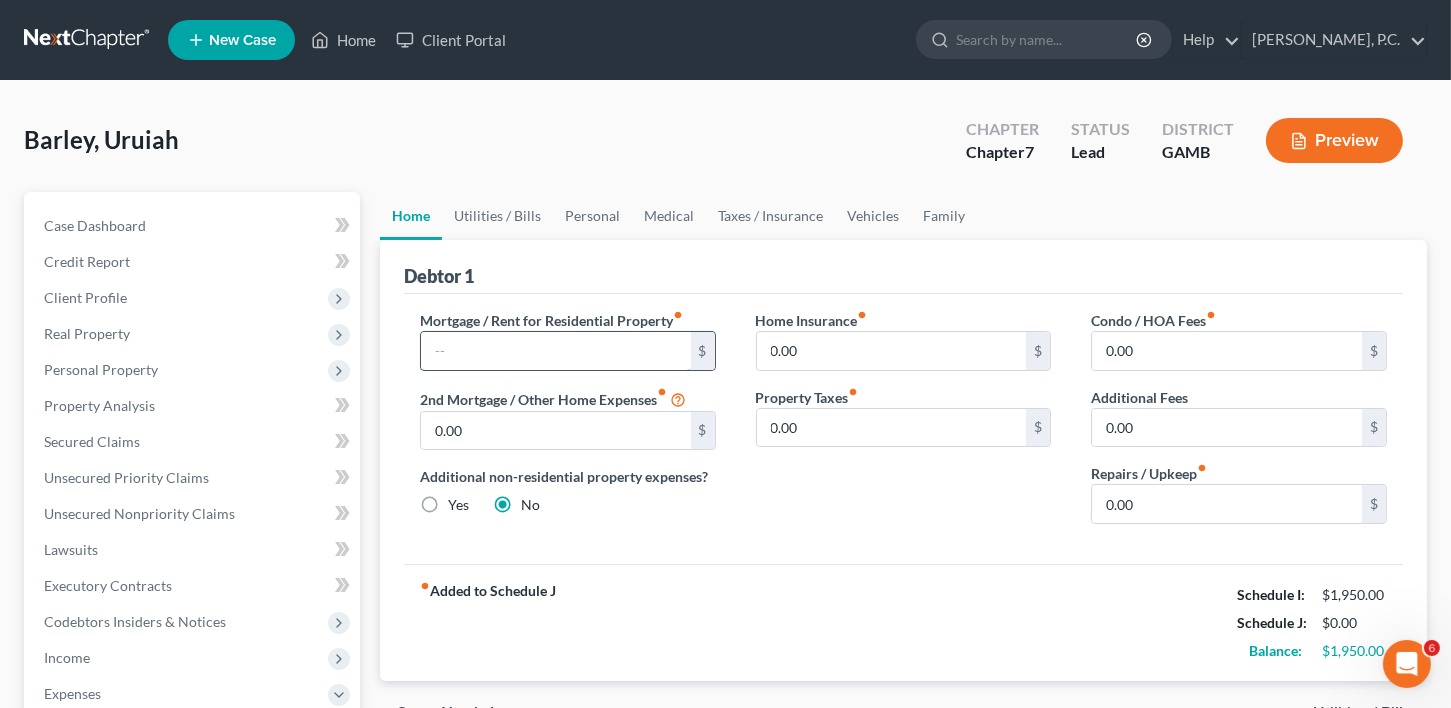 click at bounding box center [556, 351] 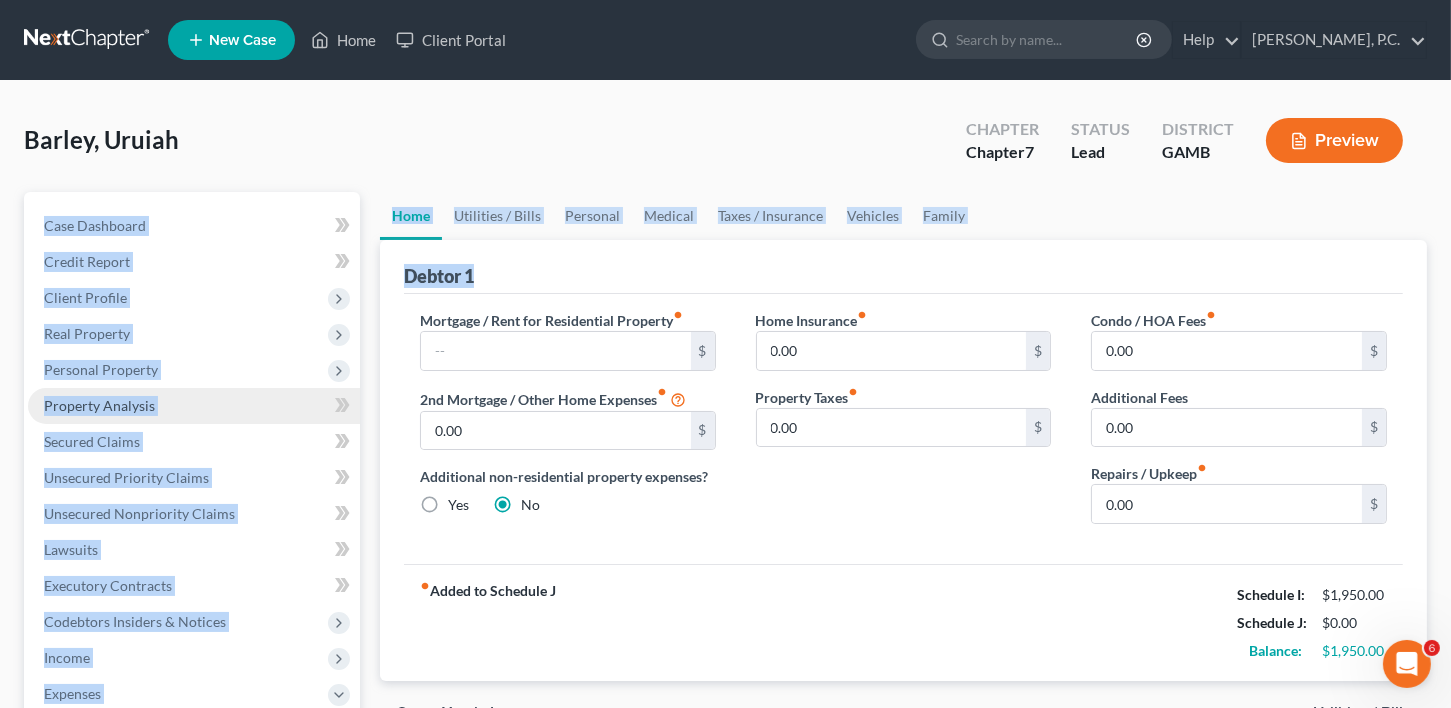 drag, startPoint x: 1309, startPoint y: 162, endPoint x: 154, endPoint y: 397, distance: 1178.6646 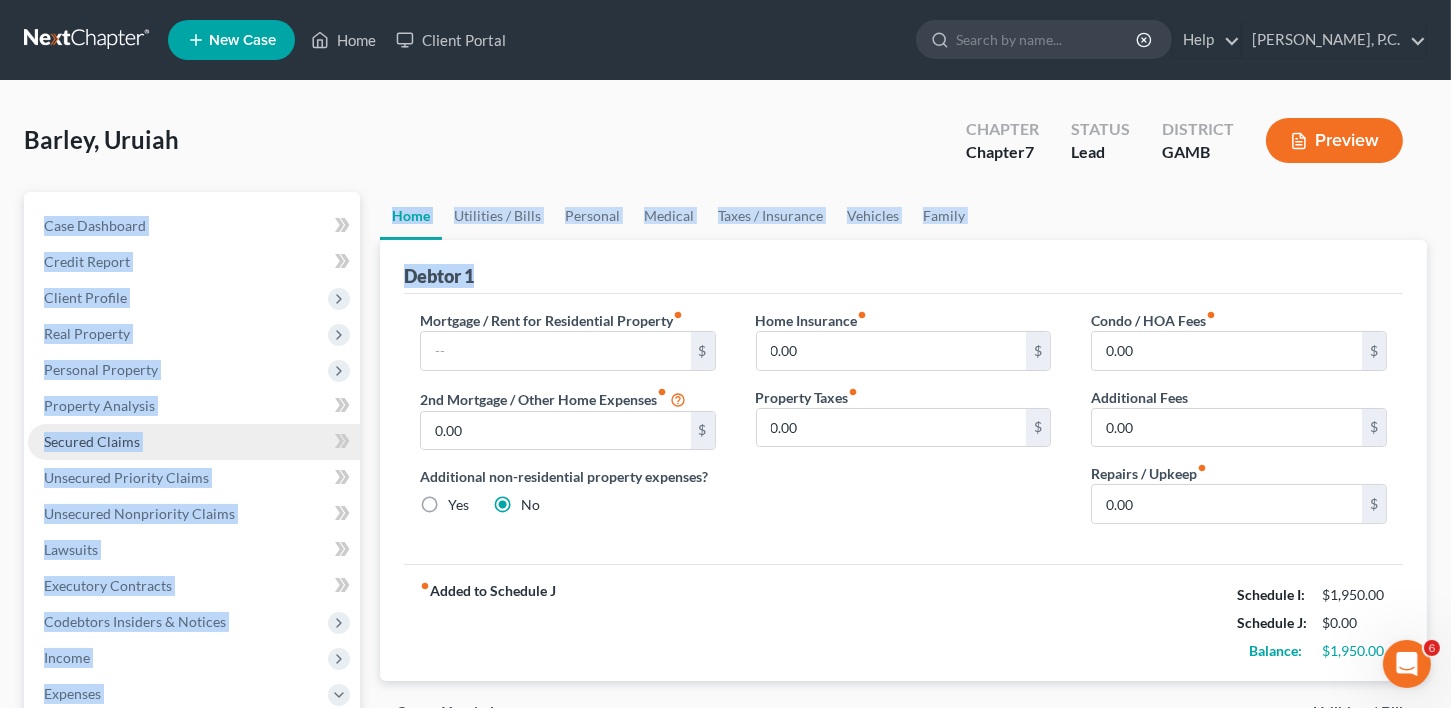 click on "Secured Claims" at bounding box center (92, 441) 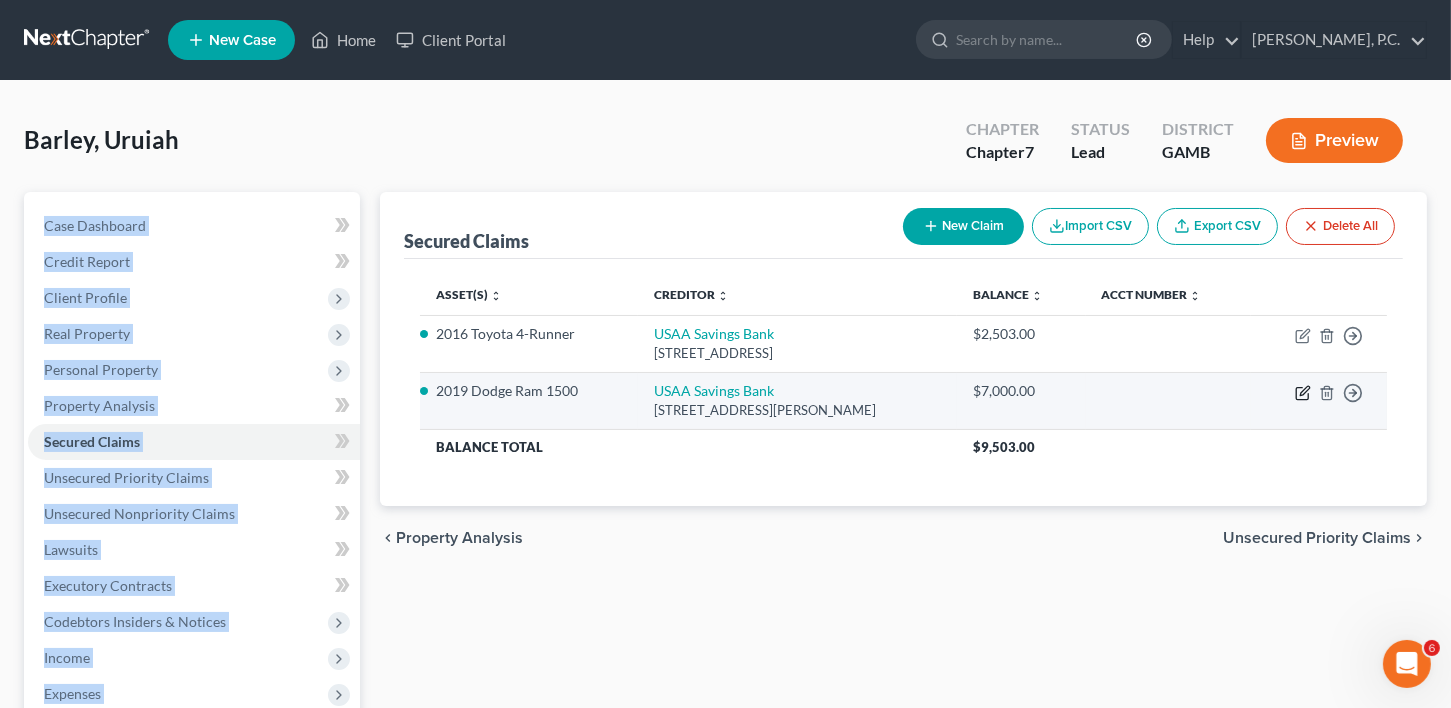 click 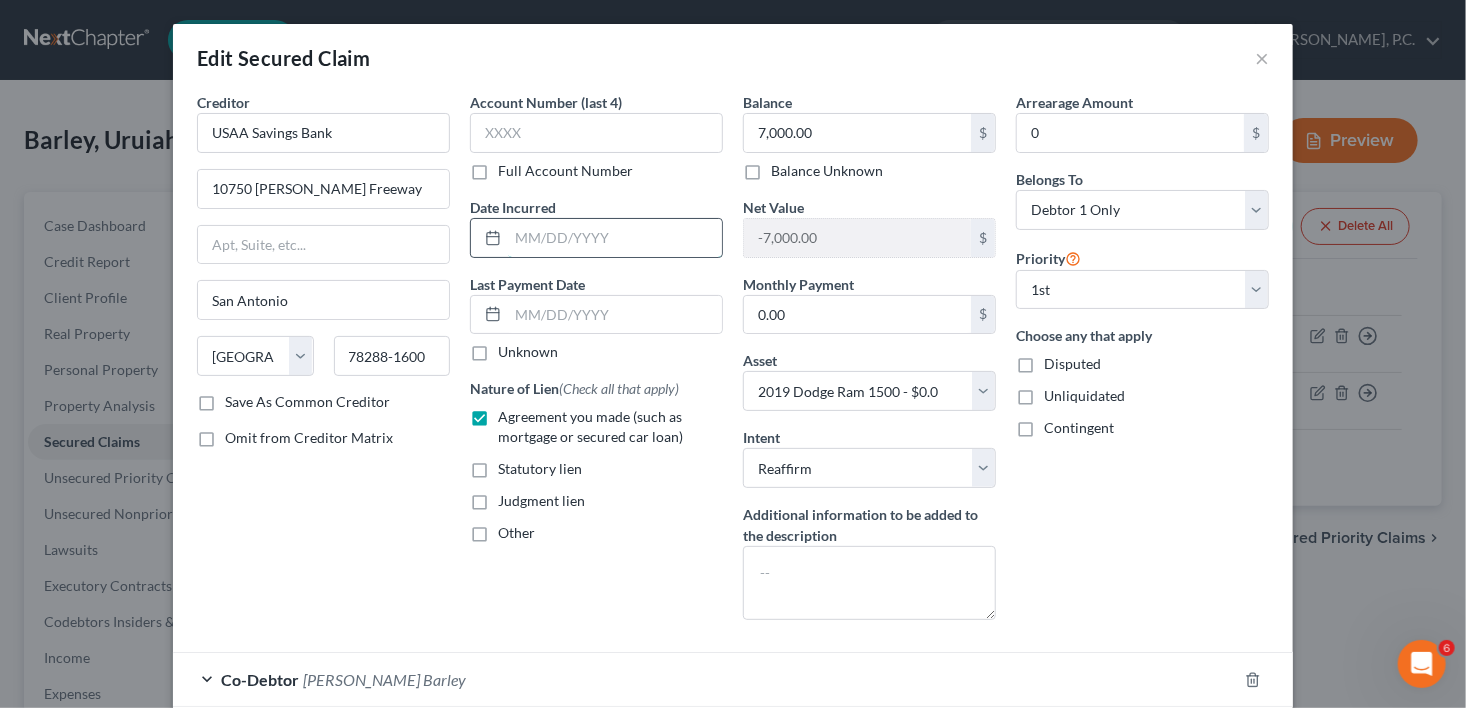 click at bounding box center [615, 238] 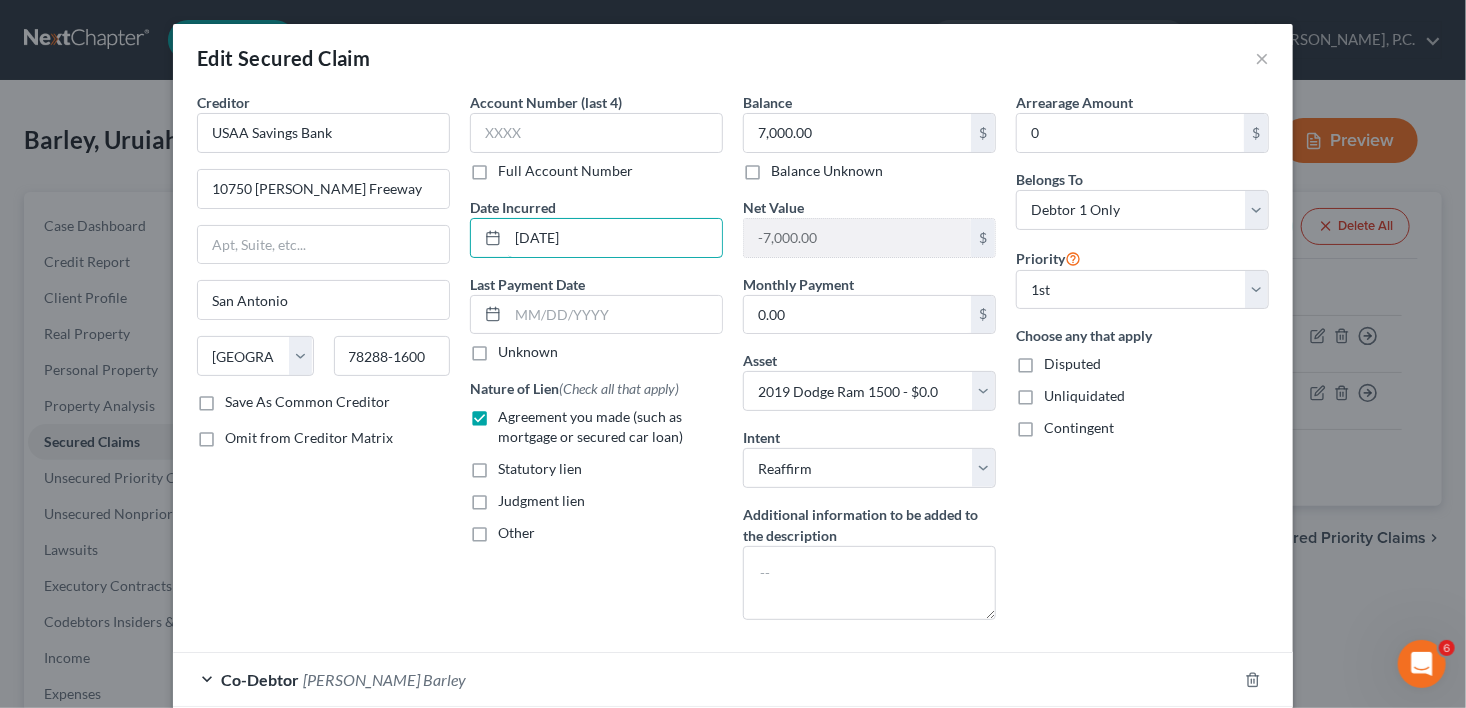 type on "[DATE]" 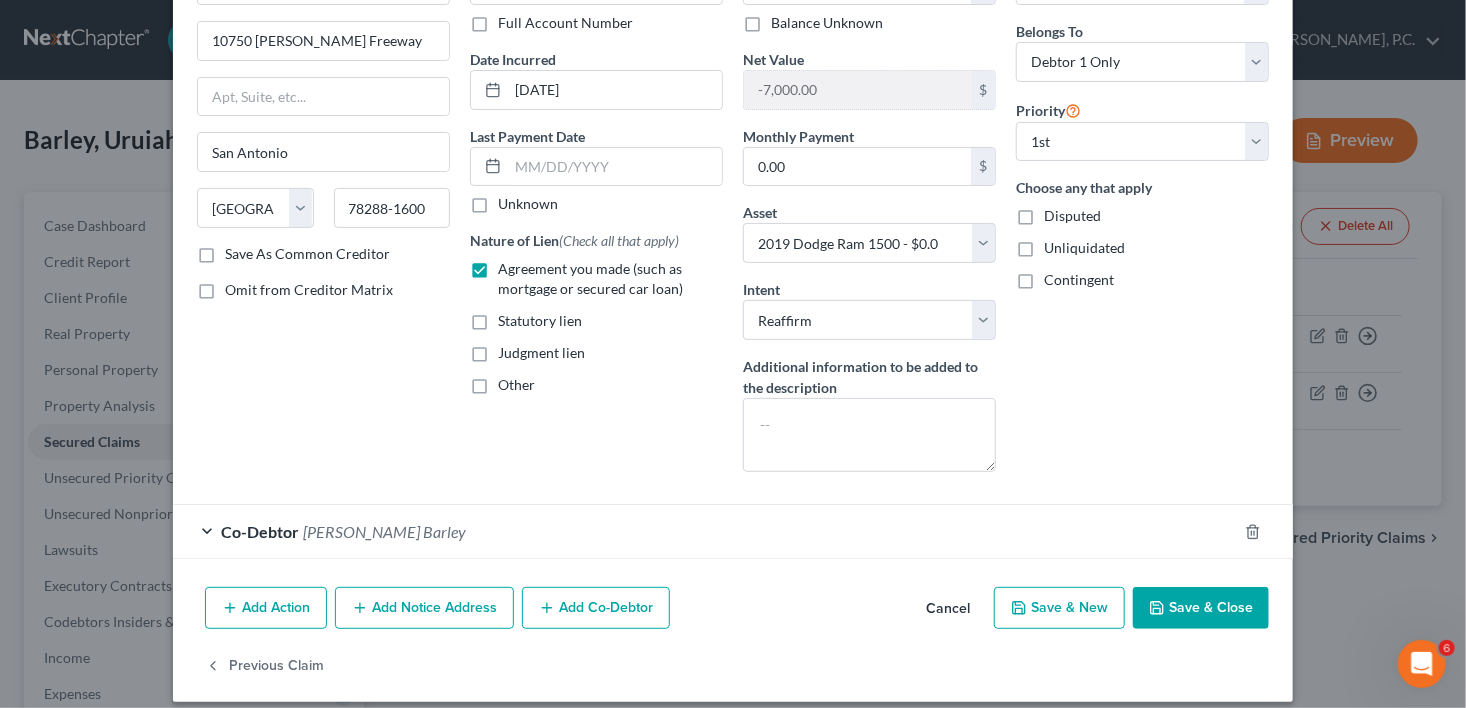 scroll, scrollTop: 163, scrollLeft: 0, axis: vertical 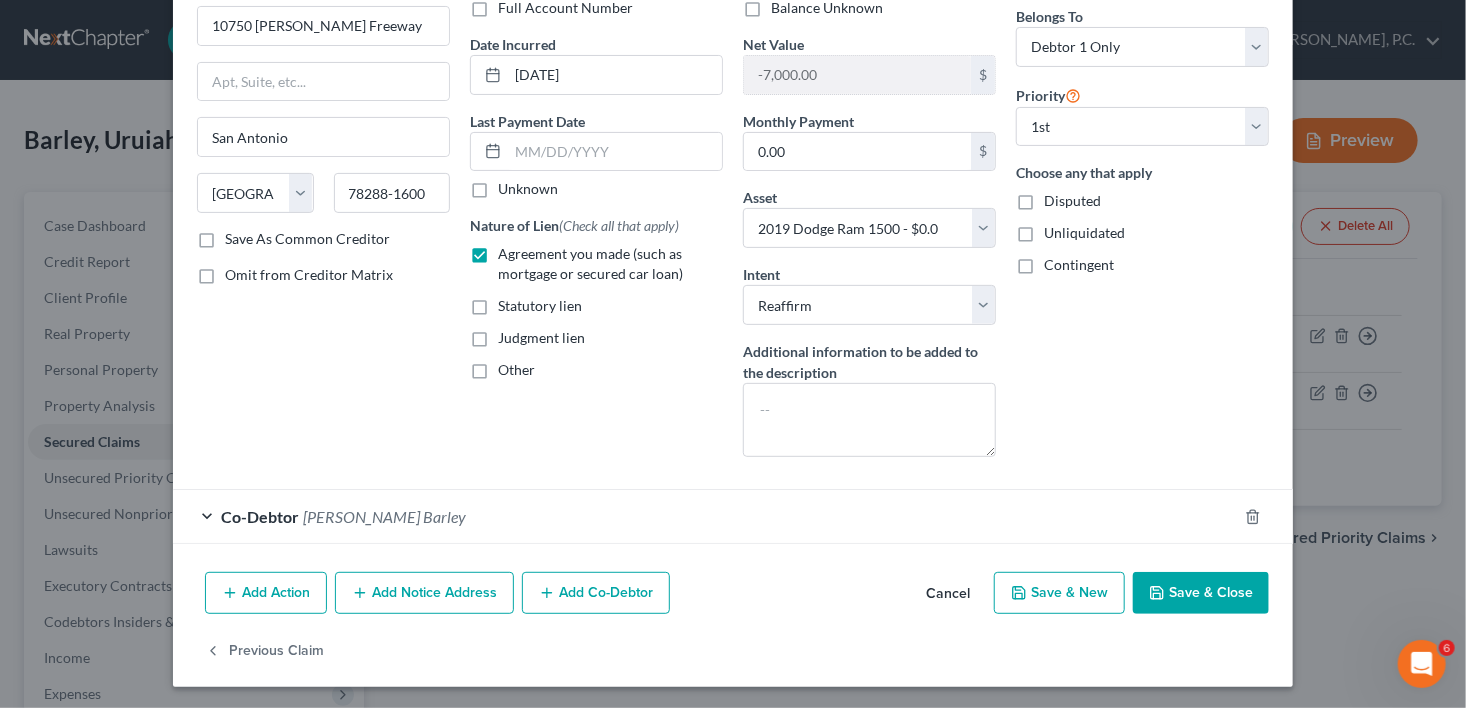 click on "Edit Secured Claim  × Creditor *    [GEOGRAPHIC_DATA] Savings Bank                      10750 [PERSON_NAME] Freeway [GEOGRAPHIC_DATA] [US_STATE][GEOGRAPHIC_DATA] AZ CA CO [GEOGRAPHIC_DATA] DE DC [GEOGRAPHIC_DATA] [GEOGRAPHIC_DATA] GU HI ID [GEOGRAPHIC_DATA] IN [GEOGRAPHIC_DATA] [GEOGRAPHIC_DATA] [GEOGRAPHIC_DATA] [GEOGRAPHIC_DATA] MD [GEOGRAPHIC_DATA] [GEOGRAPHIC_DATA] [GEOGRAPHIC_DATA] [GEOGRAPHIC_DATA] [GEOGRAPHIC_DATA] MT NC [GEOGRAPHIC_DATA] [GEOGRAPHIC_DATA] [GEOGRAPHIC_DATA] [GEOGRAPHIC_DATA] [GEOGRAPHIC_DATA] [GEOGRAPHIC_DATA] [GEOGRAPHIC_DATA] [GEOGRAPHIC_DATA] [GEOGRAPHIC_DATA] OR [GEOGRAPHIC_DATA] PR RI SC SD [GEOGRAPHIC_DATA] [GEOGRAPHIC_DATA] [GEOGRAPHIC_DATA] VI [GEOGRAPHIC_DATA] [GEOGRAPHIC_DATA] [GEOGRAPHIC_DATA] WV [GEOGRAPHIC_DATA] WY 78288-1600 Save As Common Creditor Omit from Creditor Matrix
Account Number (last 4)
Full Account Number
Date Incurred         [DATE] Last Payment Date         Unknown Nature of Lien  (Check all that apply) Agreement you made (such as mortgage or secured car loan) Statutory lien Judgment lien Other Balance
7,000.00 $
Balance Unknown
Balance Undetermined
7,000.00 $
Balance Unknown
Net Value -7,000.00 $ Monthly Payment 0.00 $
Asset
*
Select Other Multiple Assets 2019 Dodge Ram 1500 - $0.0 Navy Federal Credit Union (Savings Account) - $100.0 USAA Bank (Checking Account) - $0.0" at bounding box center (733, 274) 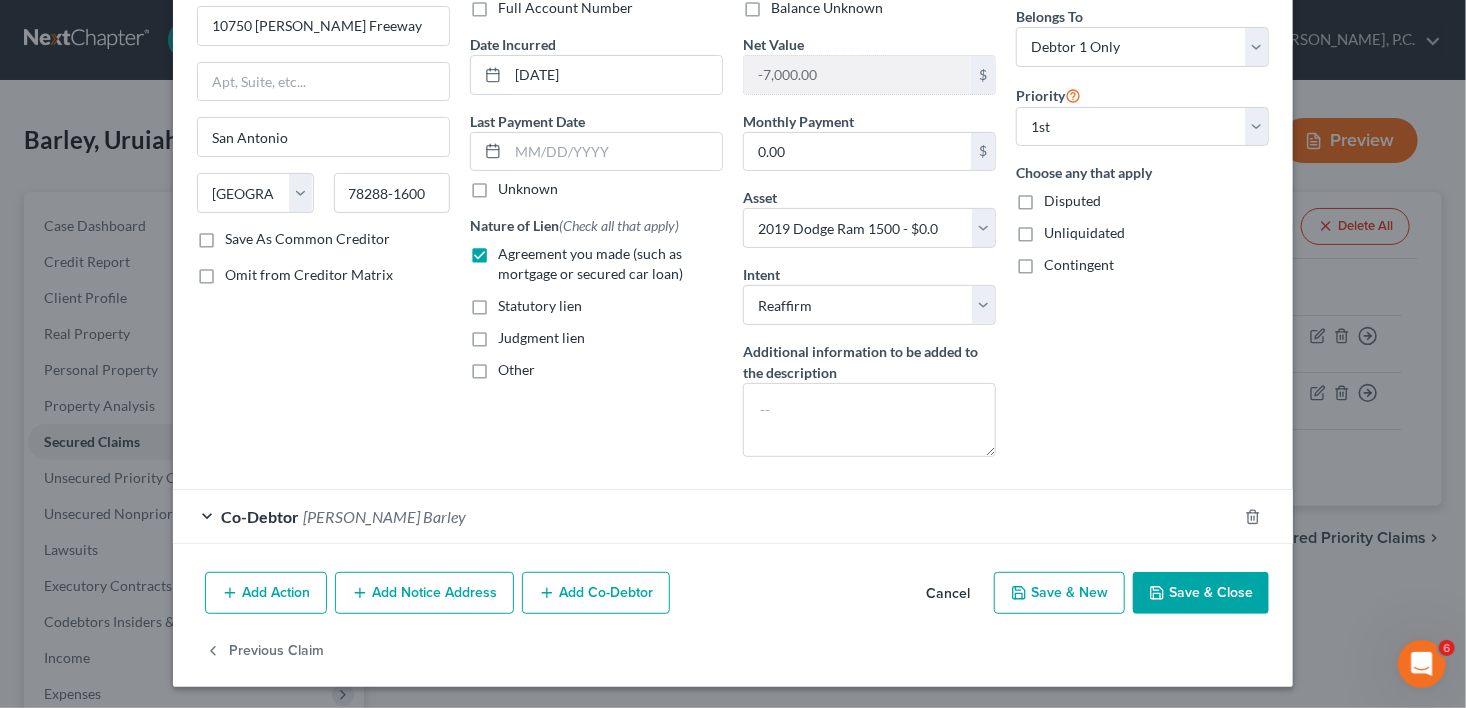 click on "Save & Close" at bounding box center [1201, 593] 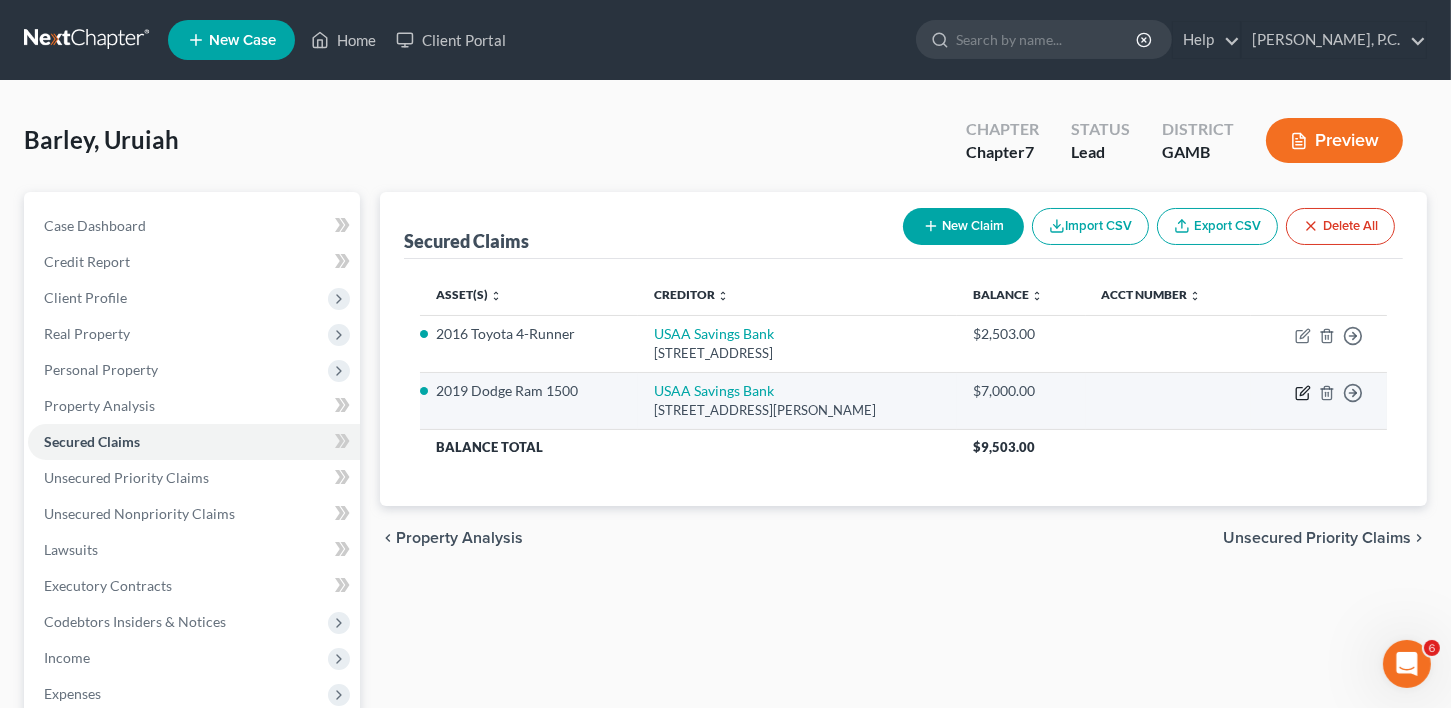 click 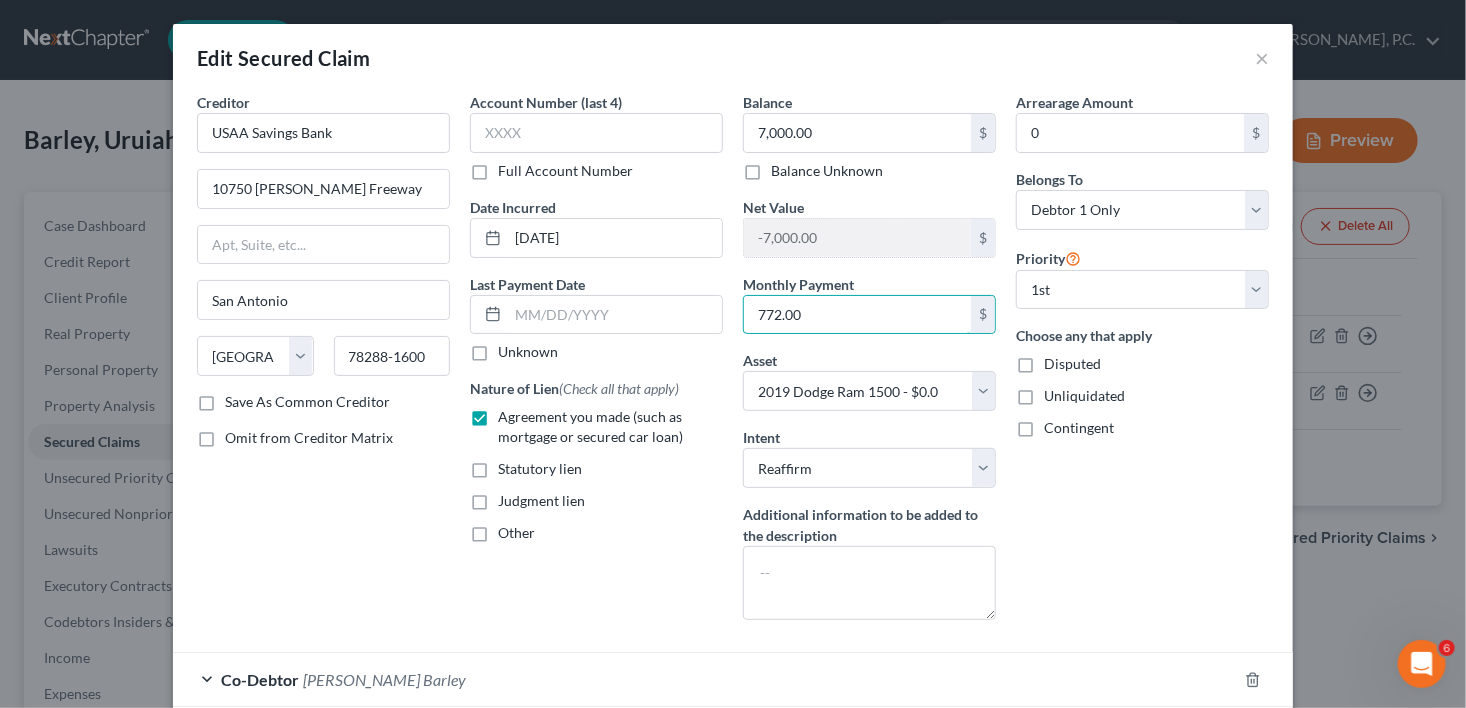 type on "772.00" 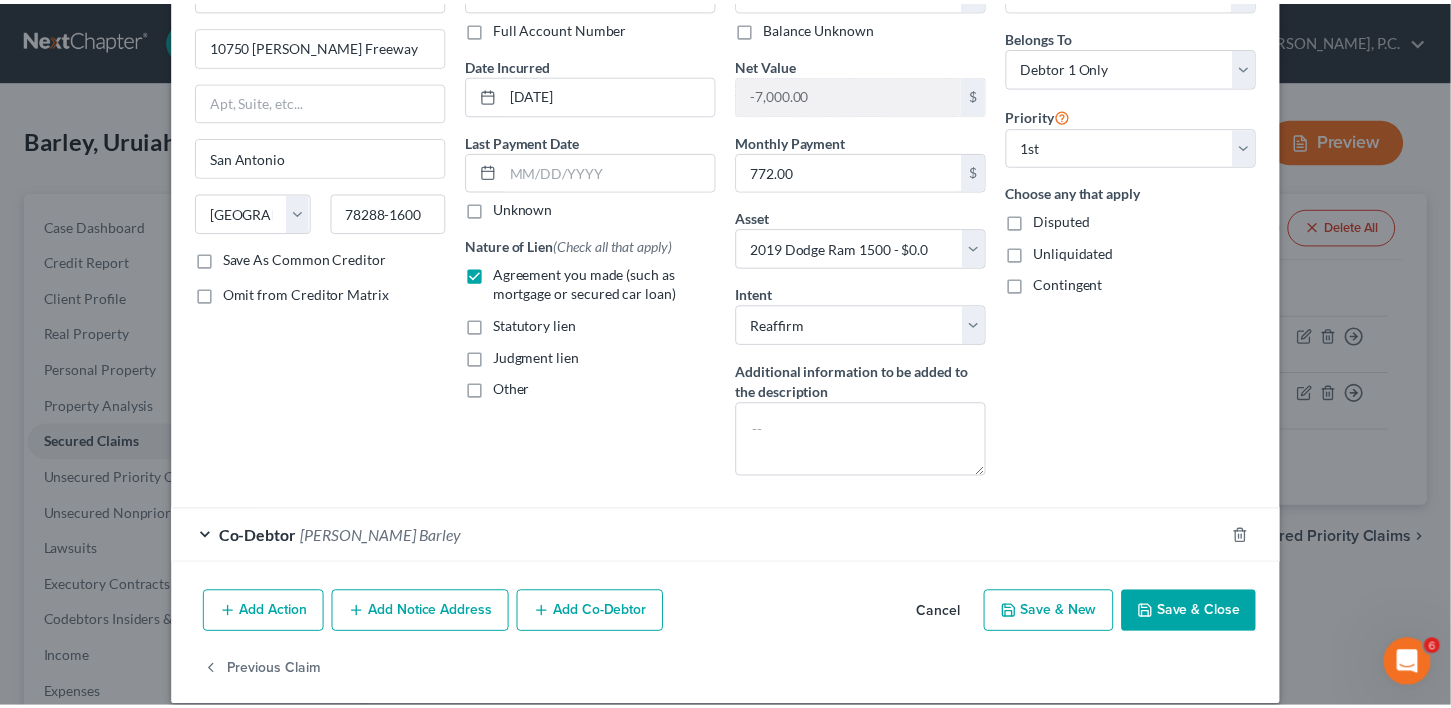 scroll, scrollTop: 163, scrollLeft: 0, axis: vertical 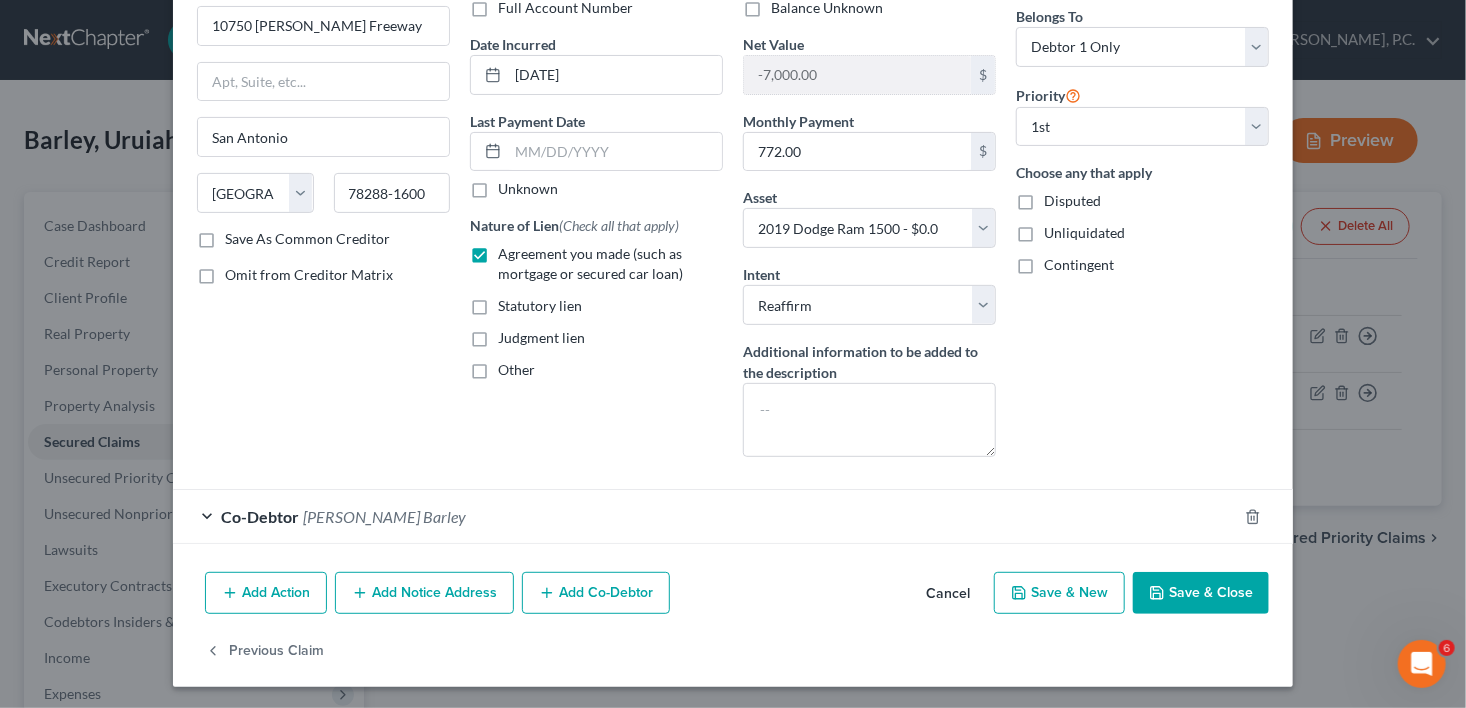 click on "Save & Close" at bounding box center [1201, 593] 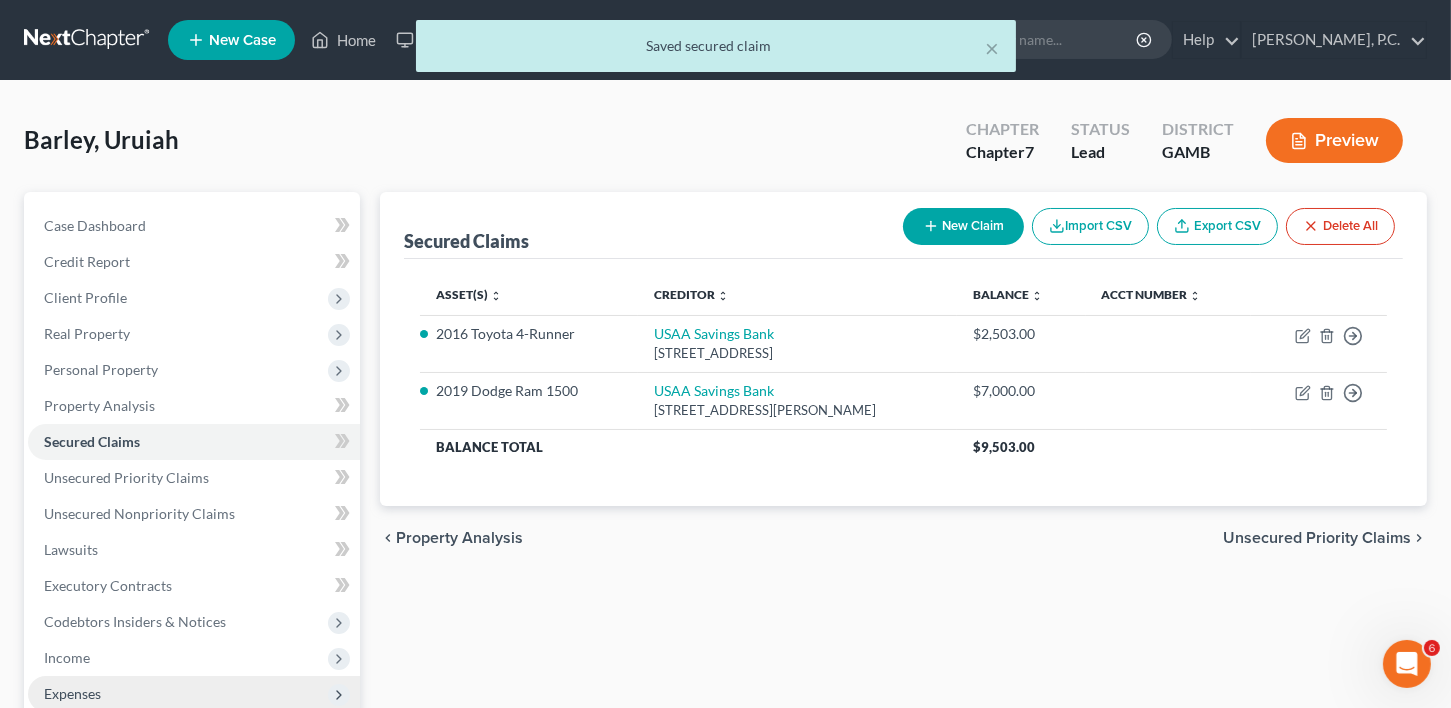 drag, startPoint x: 72, startPoint y: 691, endPoint x: 104, endPoint y: 685, distance: 32.55764 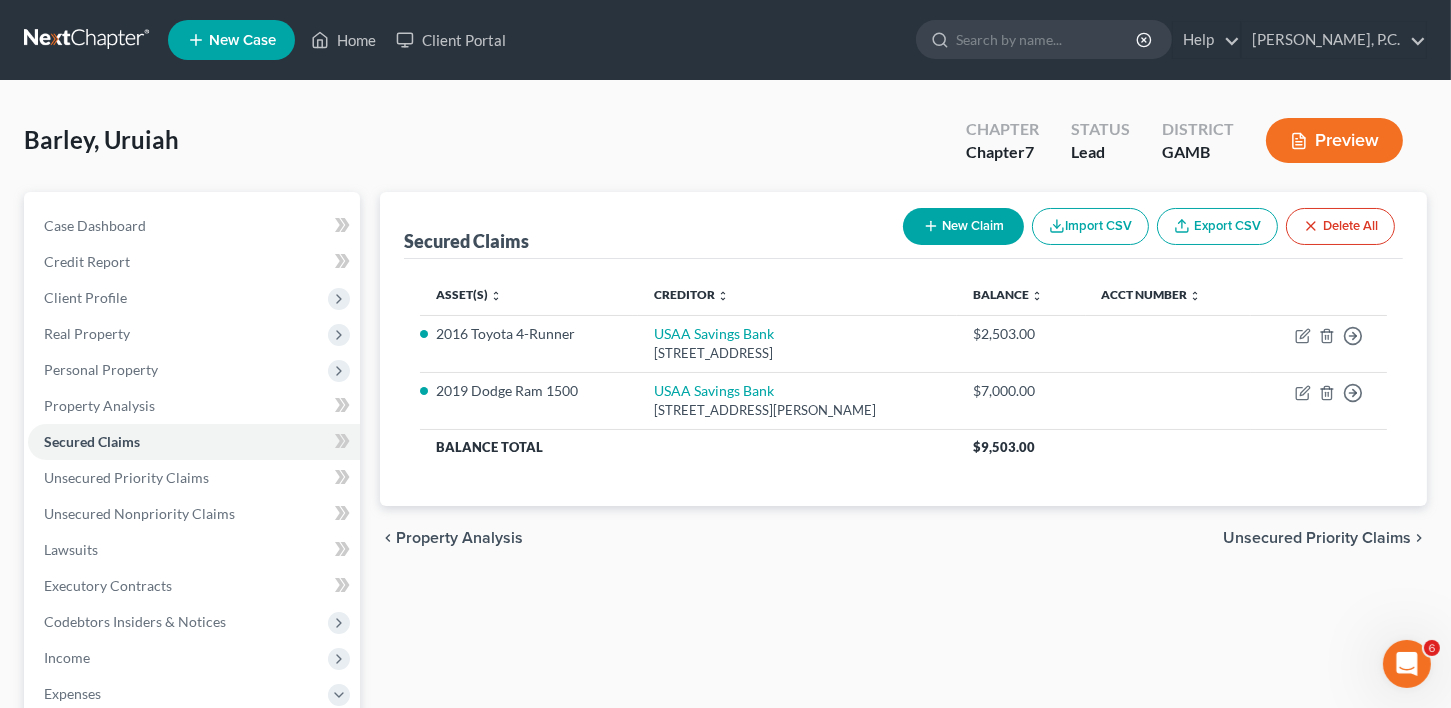 click on "Unsecured Priority Claims" at bounding box center [1317, 538] 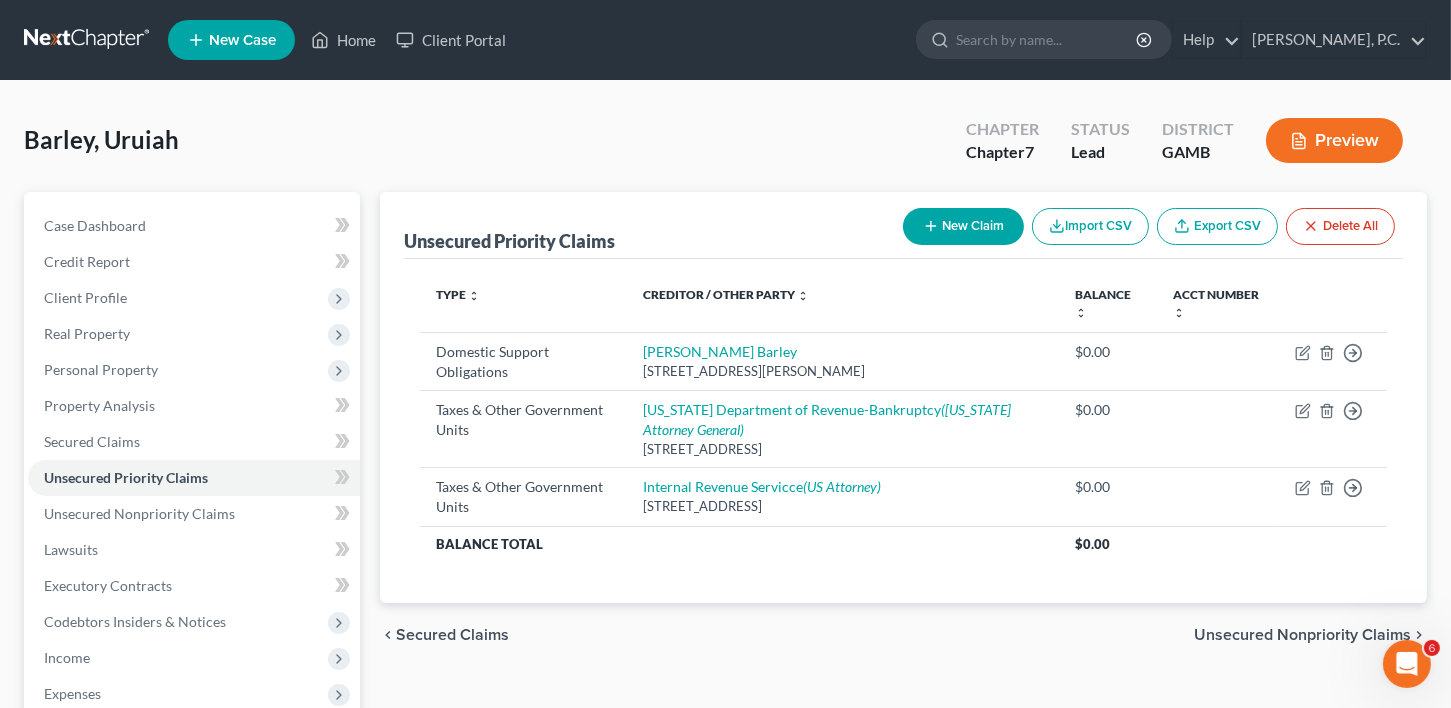 click on "Unsecured Nonpriority Claims" at bounding box center (1302, 635) 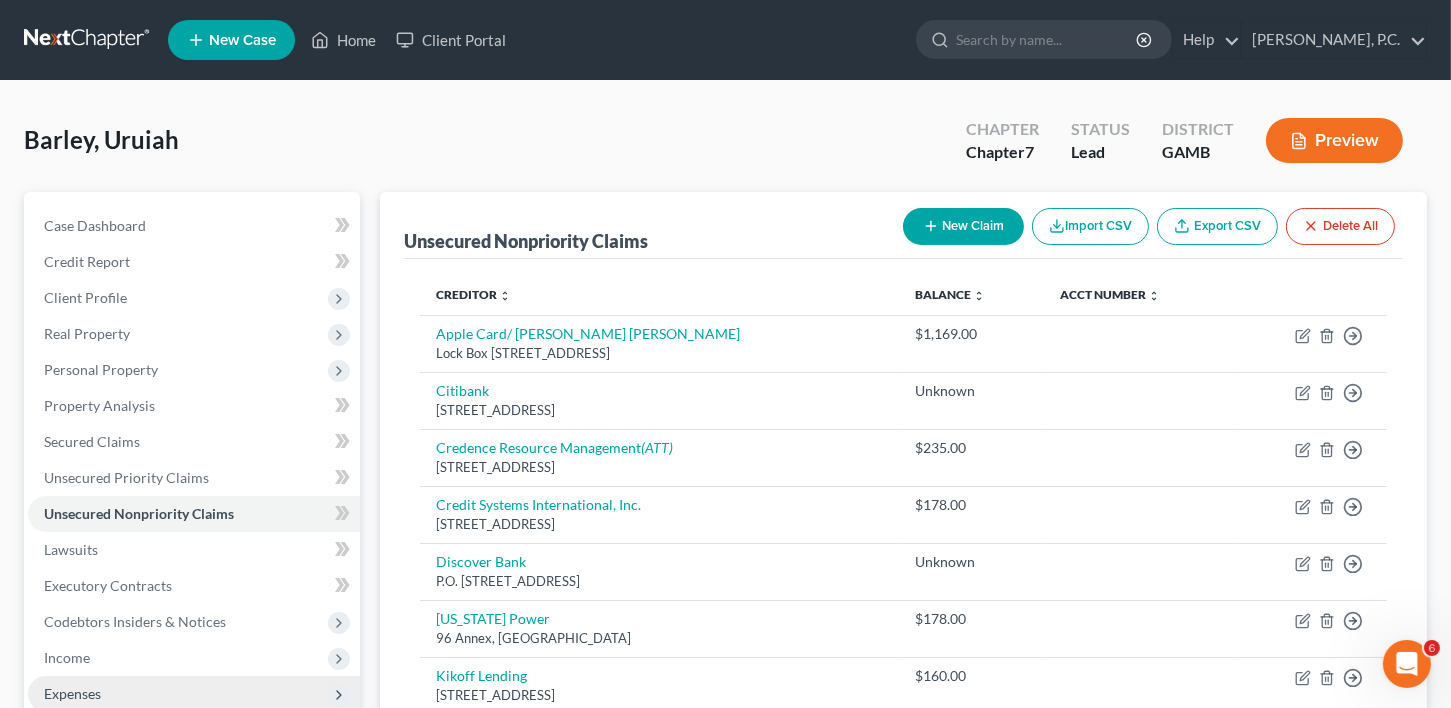 click on "Expenses" at bounding box center [72, 693] 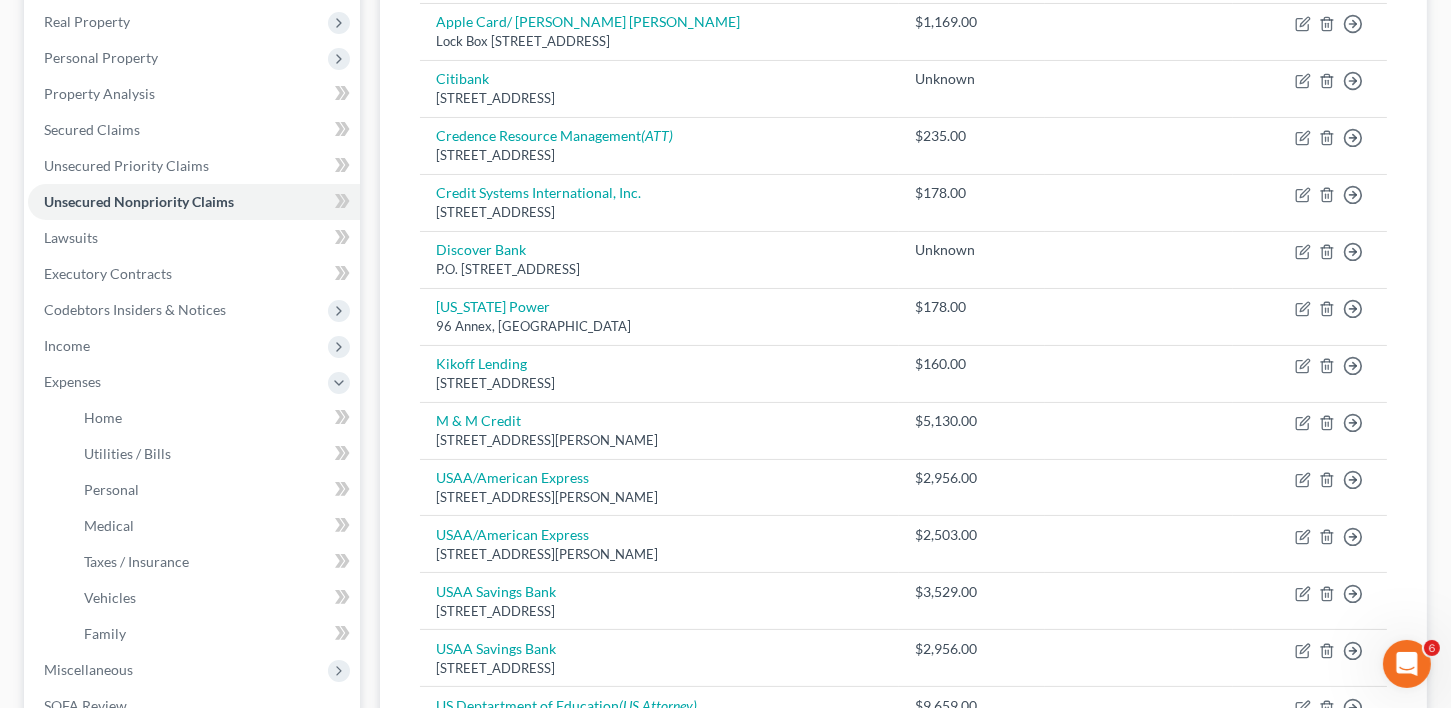 scroll, scrollTop: 429, scrollLeft: 0, axis: vertical 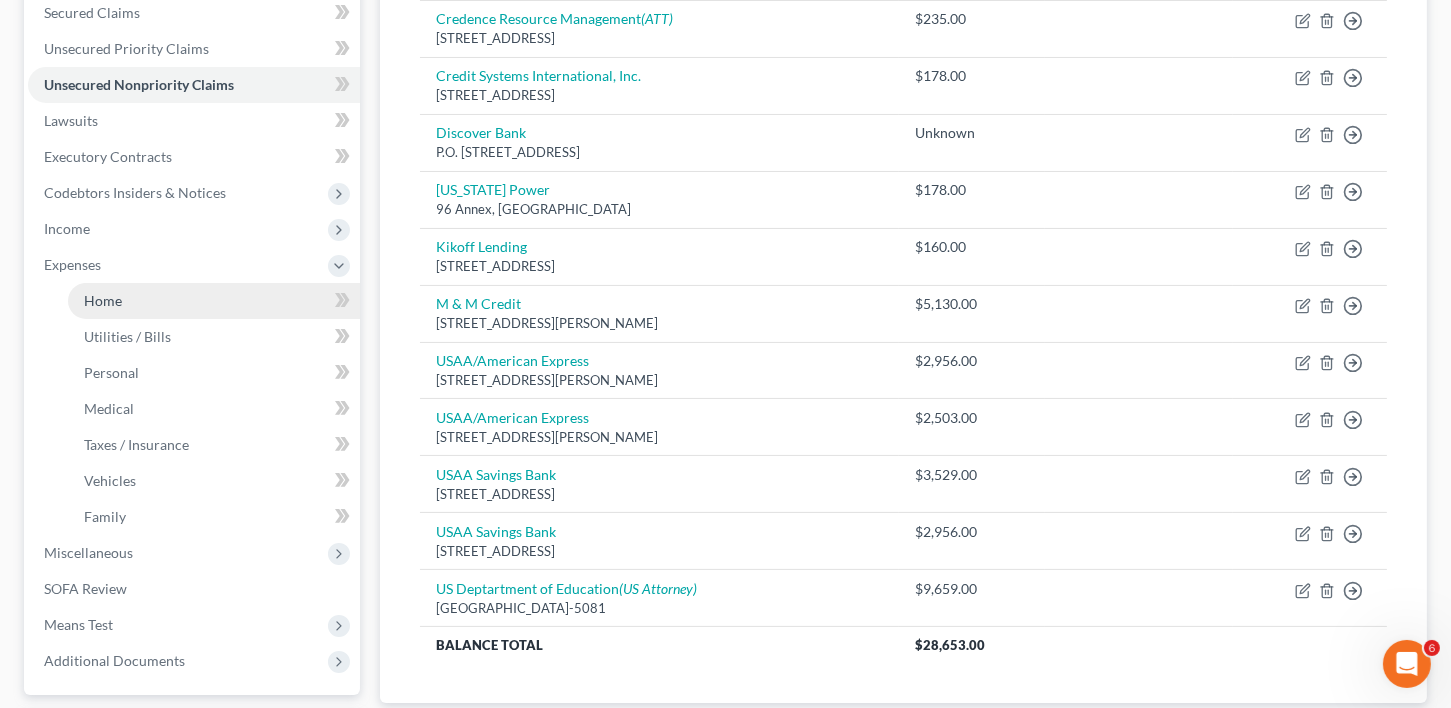 click on "Home" at bounding box center (103, 300) 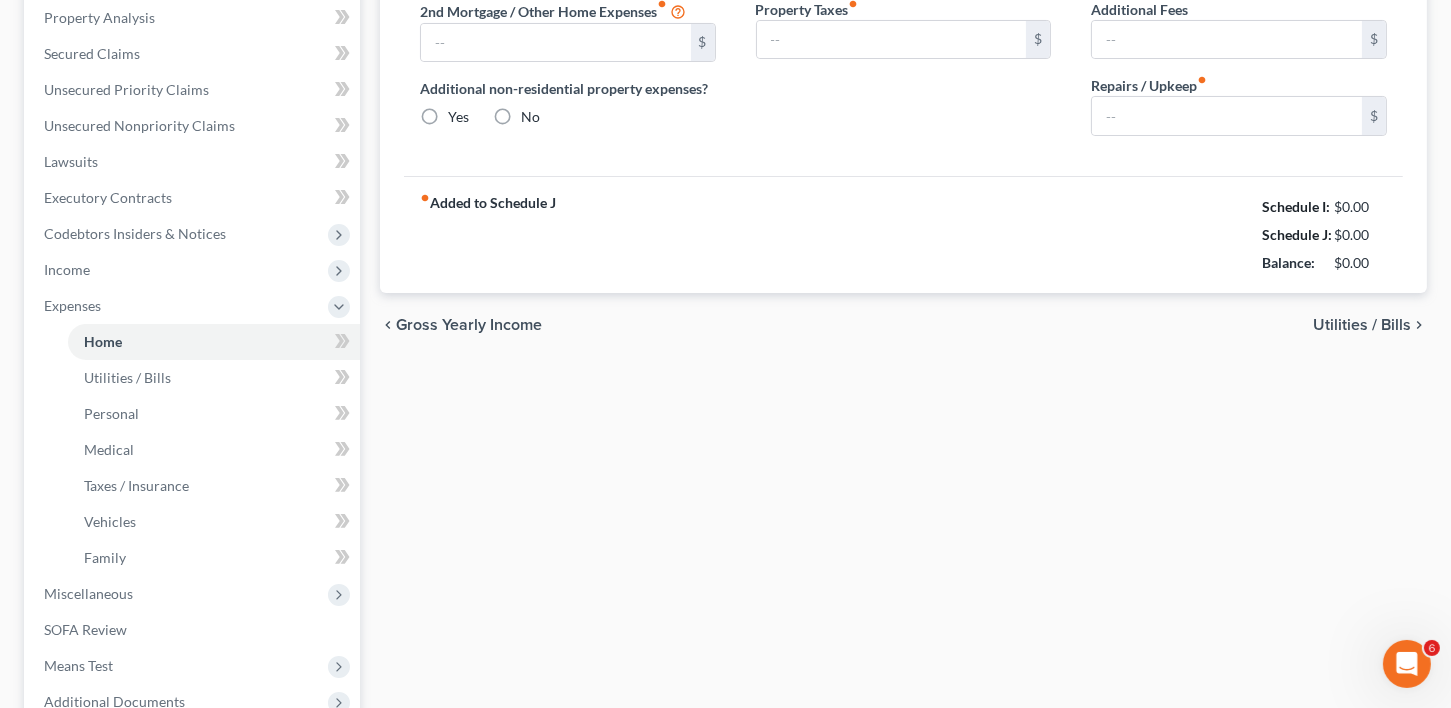 type on "0.00" 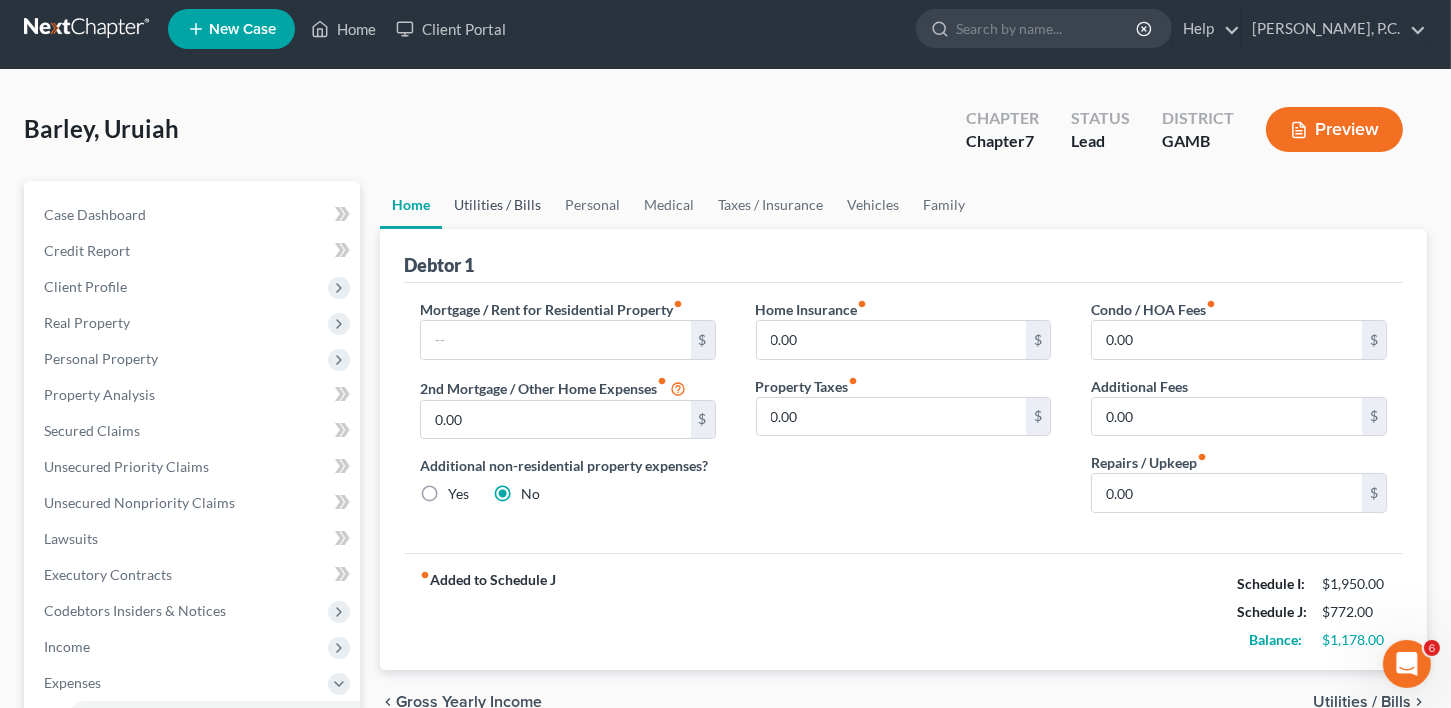 scroll, scrollTop: 0, scrollLeft: 0, axis: both 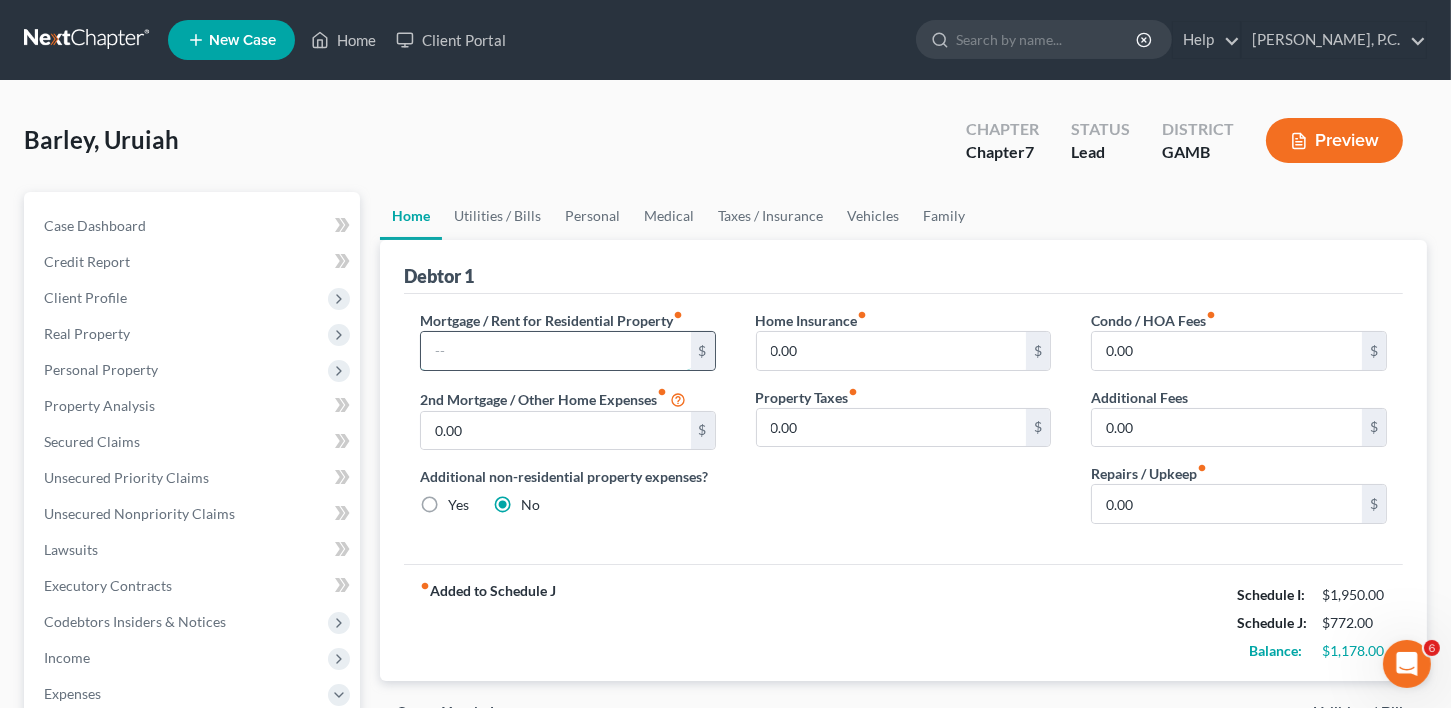 click at bounding box center [556, 351] 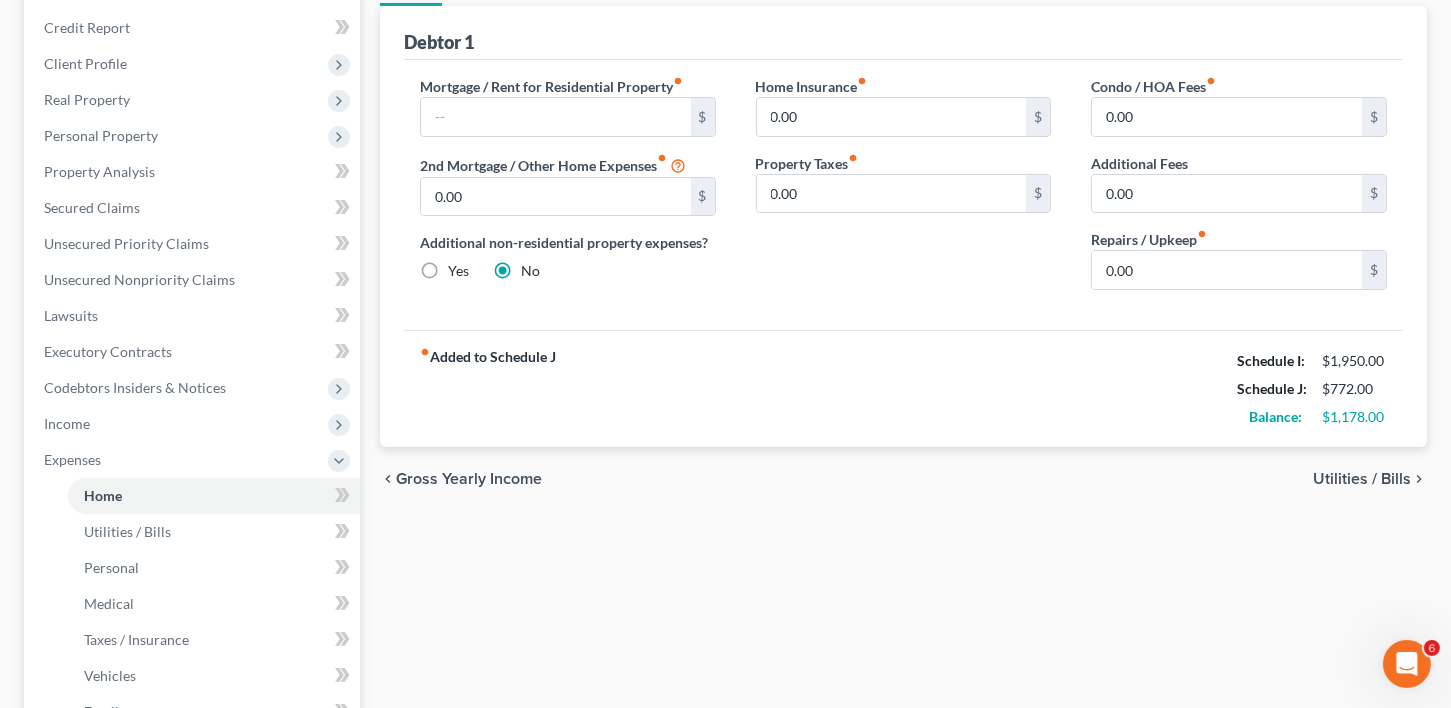 click on "Utilities / Bills" at bounding box center (1362, 479) 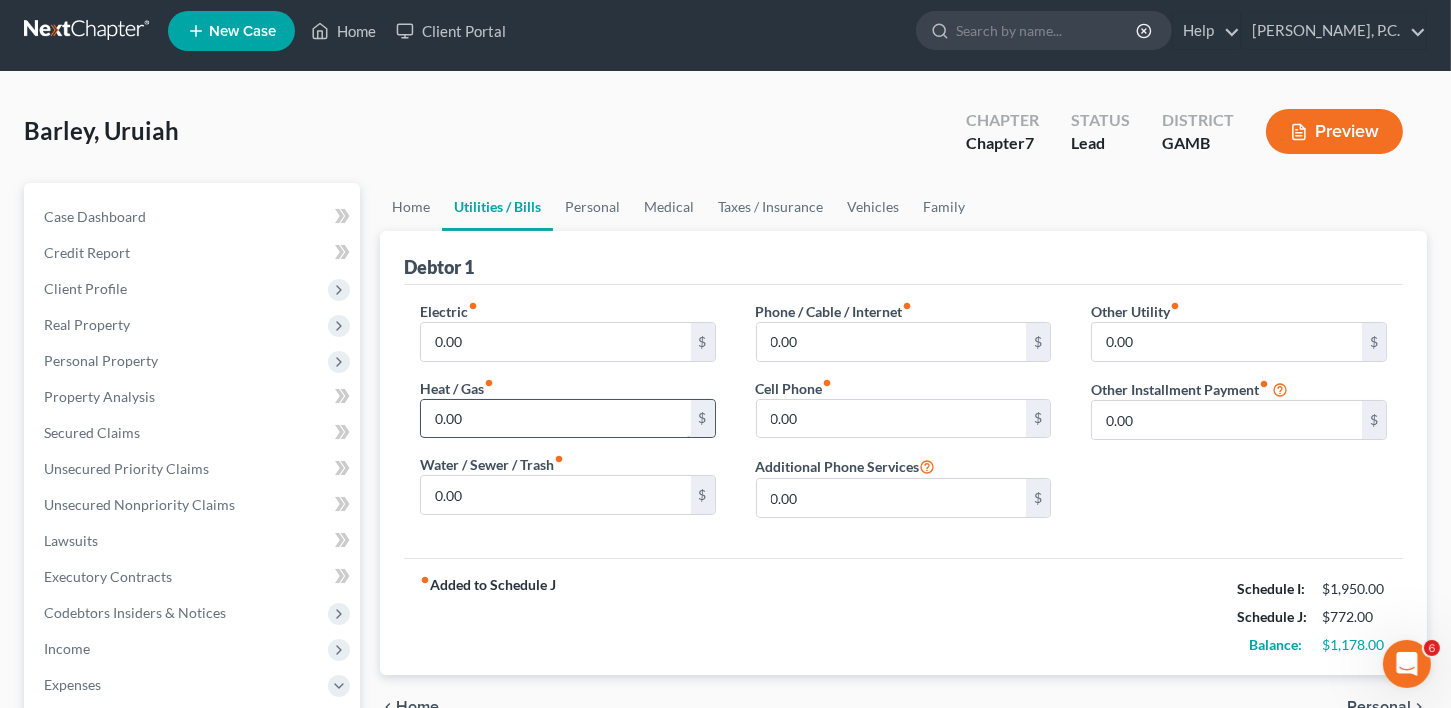 scroll, scrollTop: 0, scrollLeft: 0, axis: both 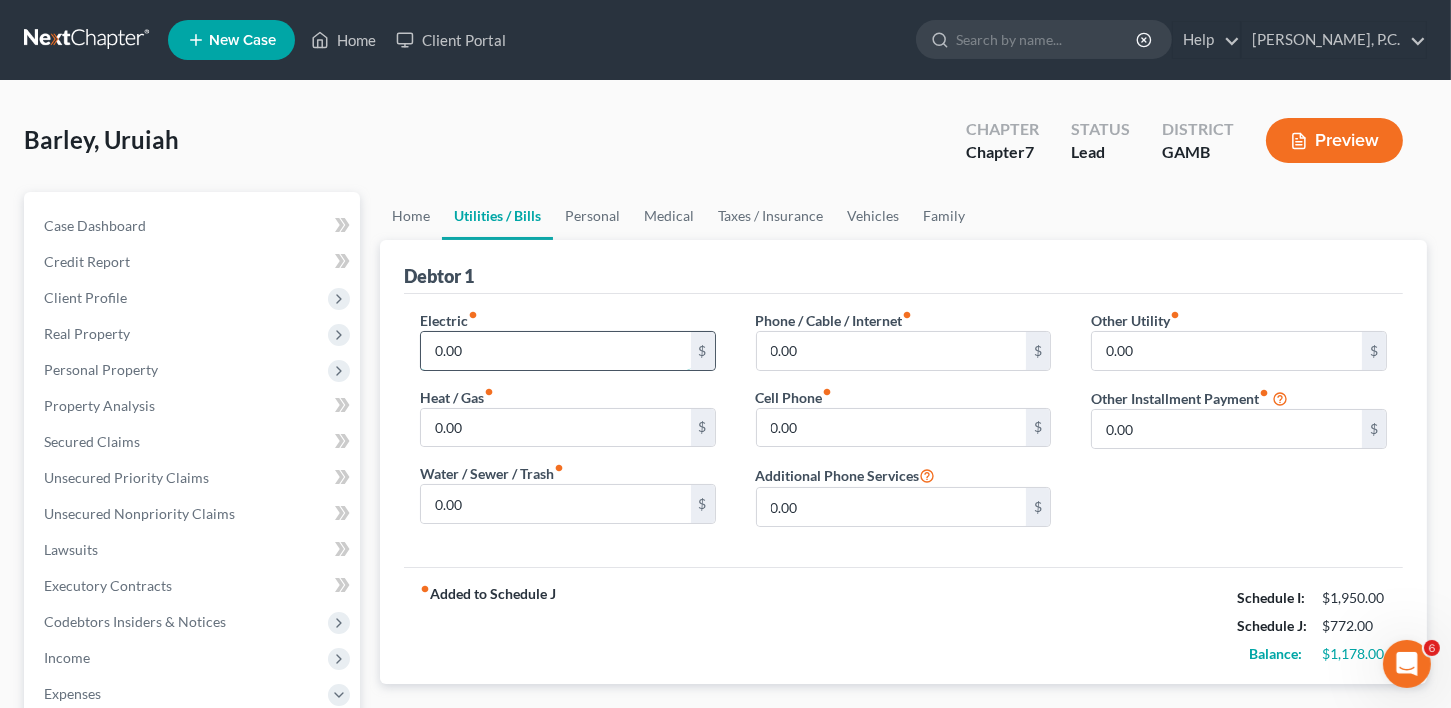 click on "0.00" at bounding box center [556, 351] 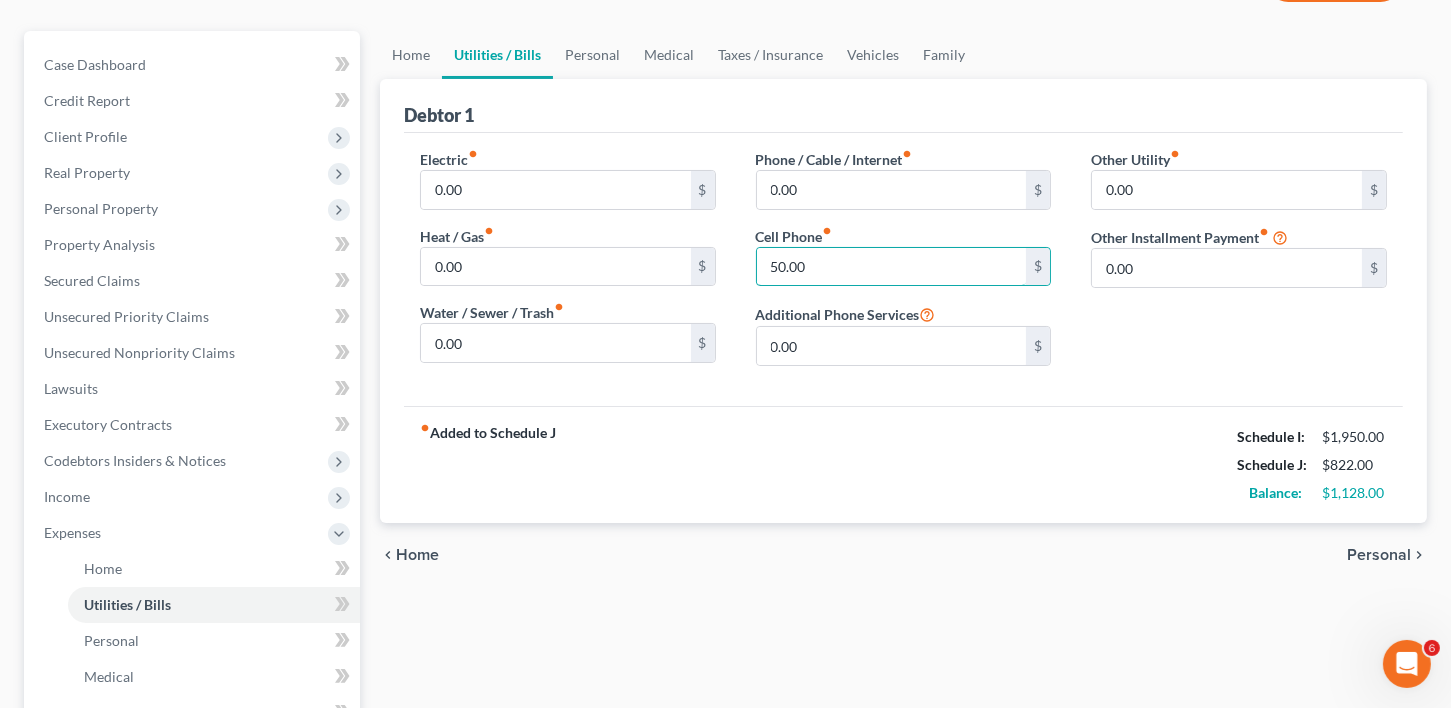 scroll, scrollTop: 209, scrollLeft: 0, axis: vertical 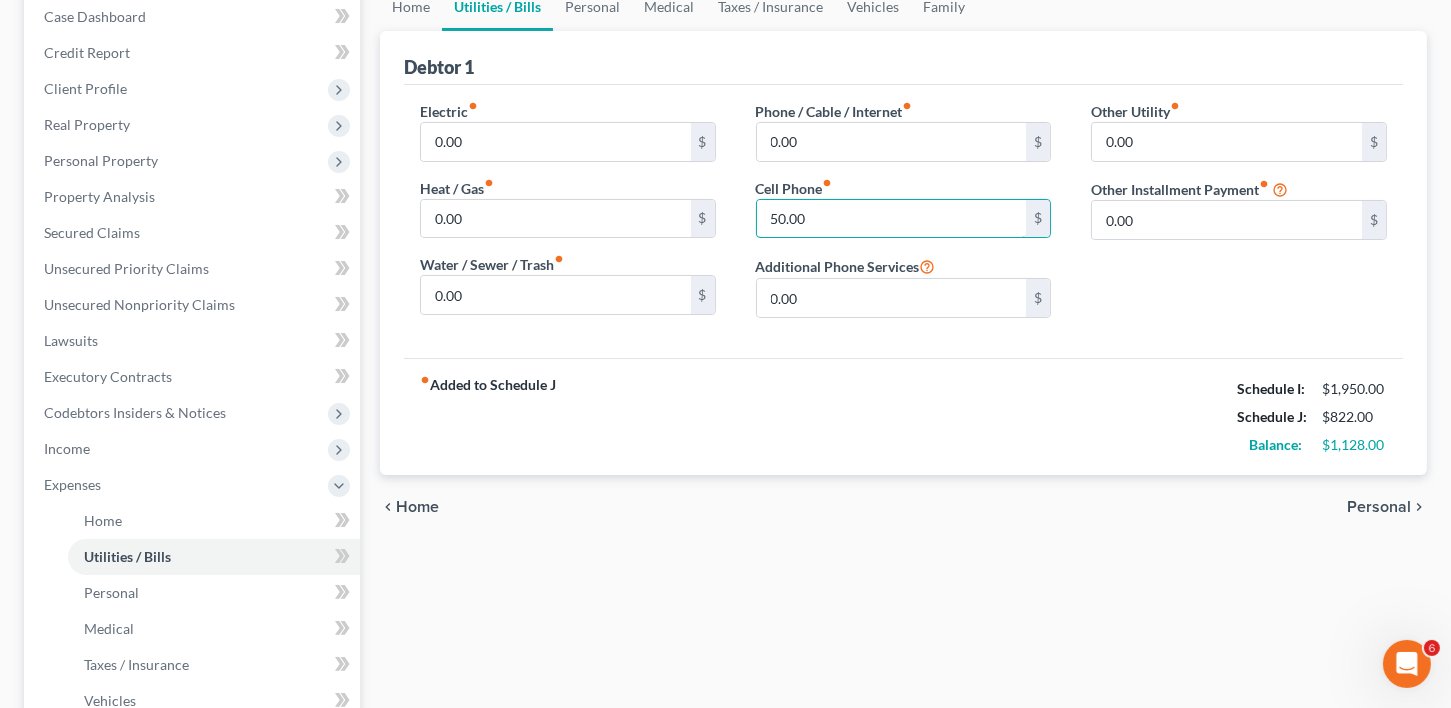 type on "50.00" 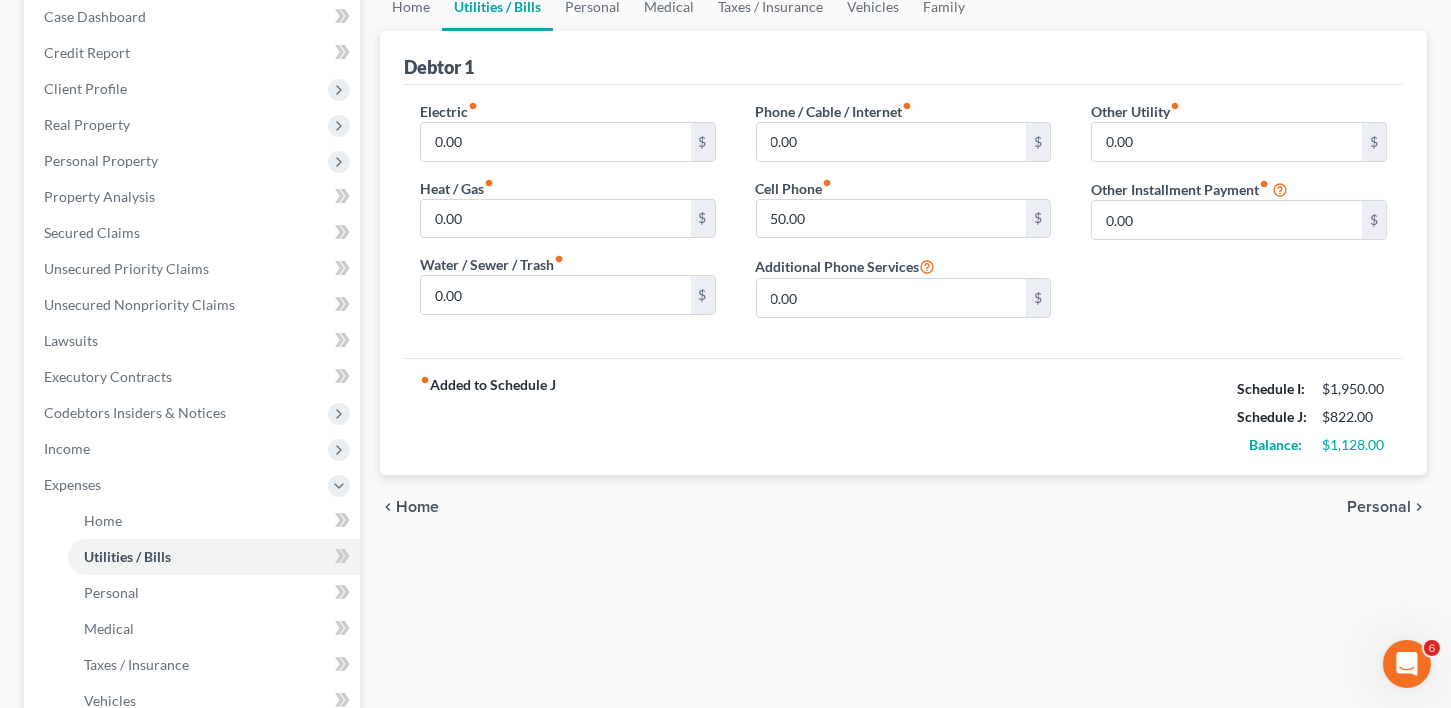 click on "Personal" at bounding box center (1379, 507) 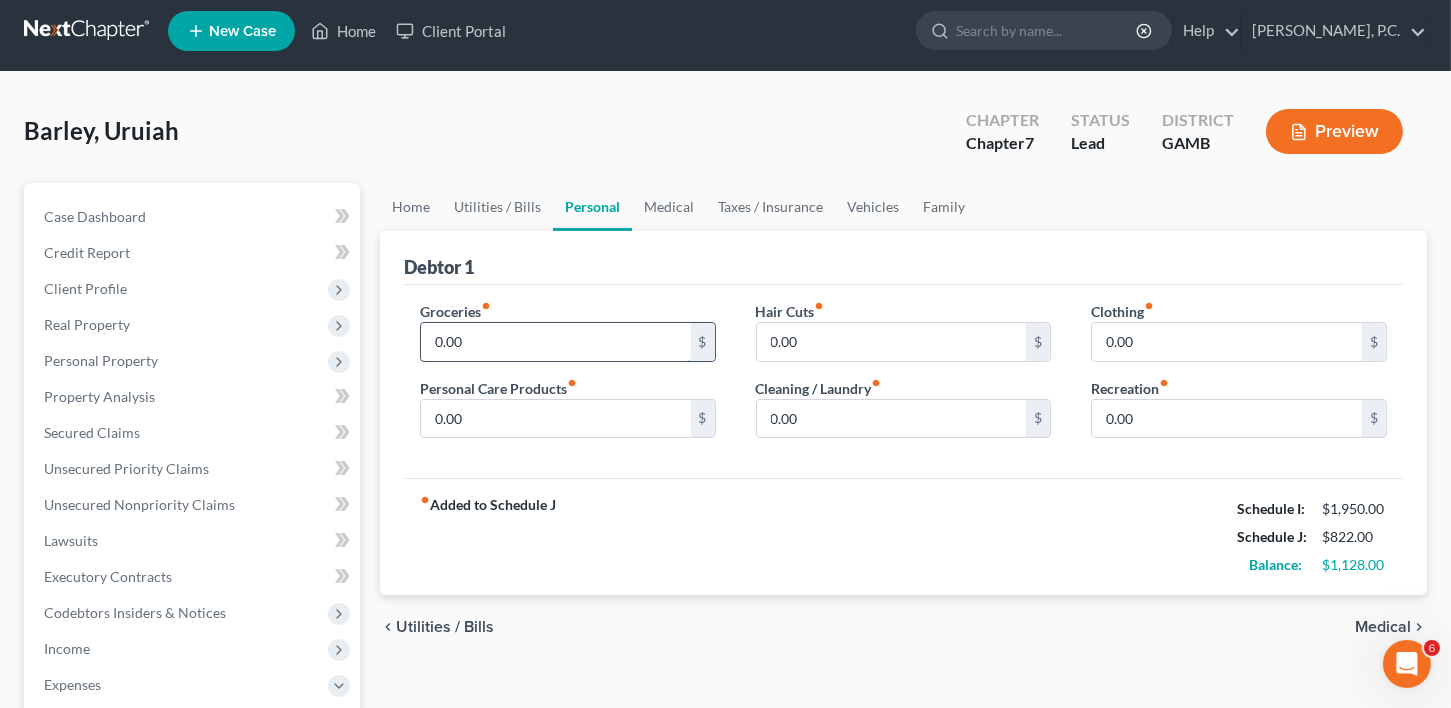 scroll, scrollTop: 0, scrollLeft: 0, axis: both 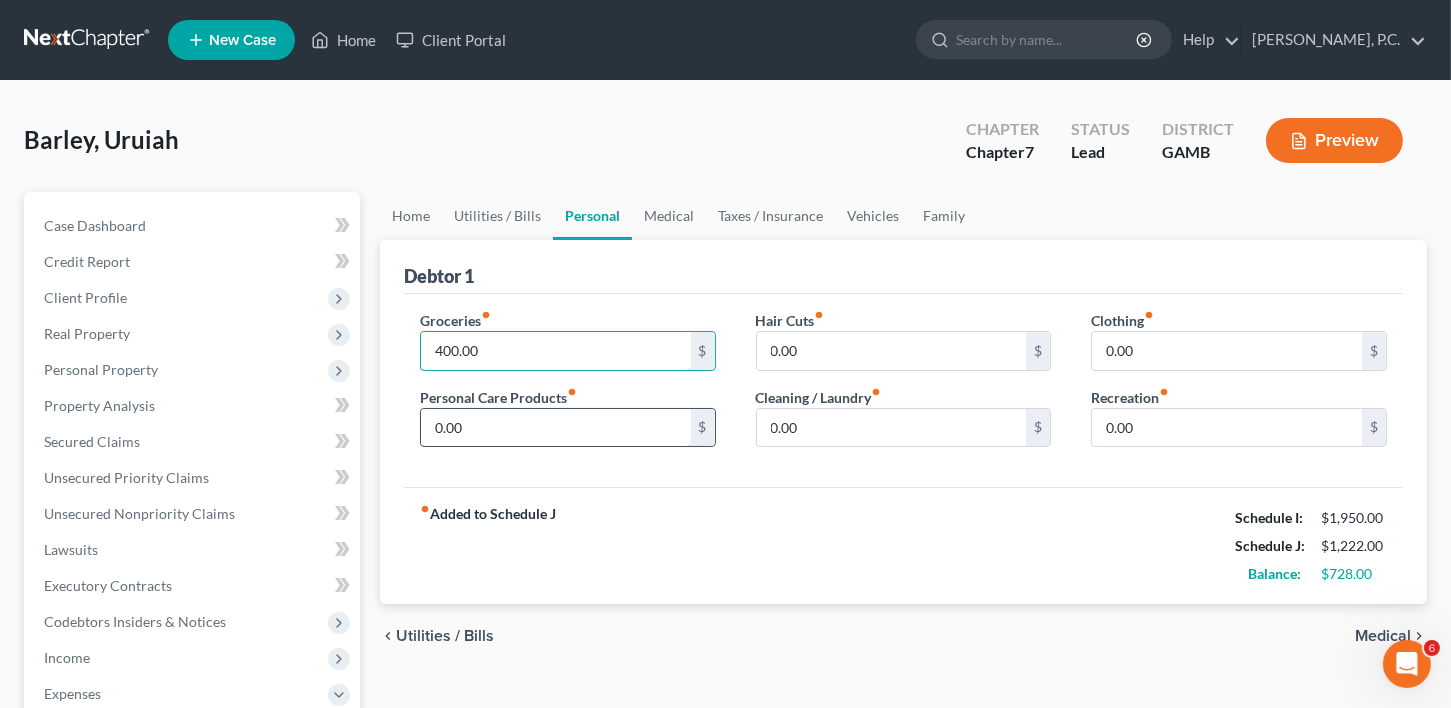 type on "400.00" 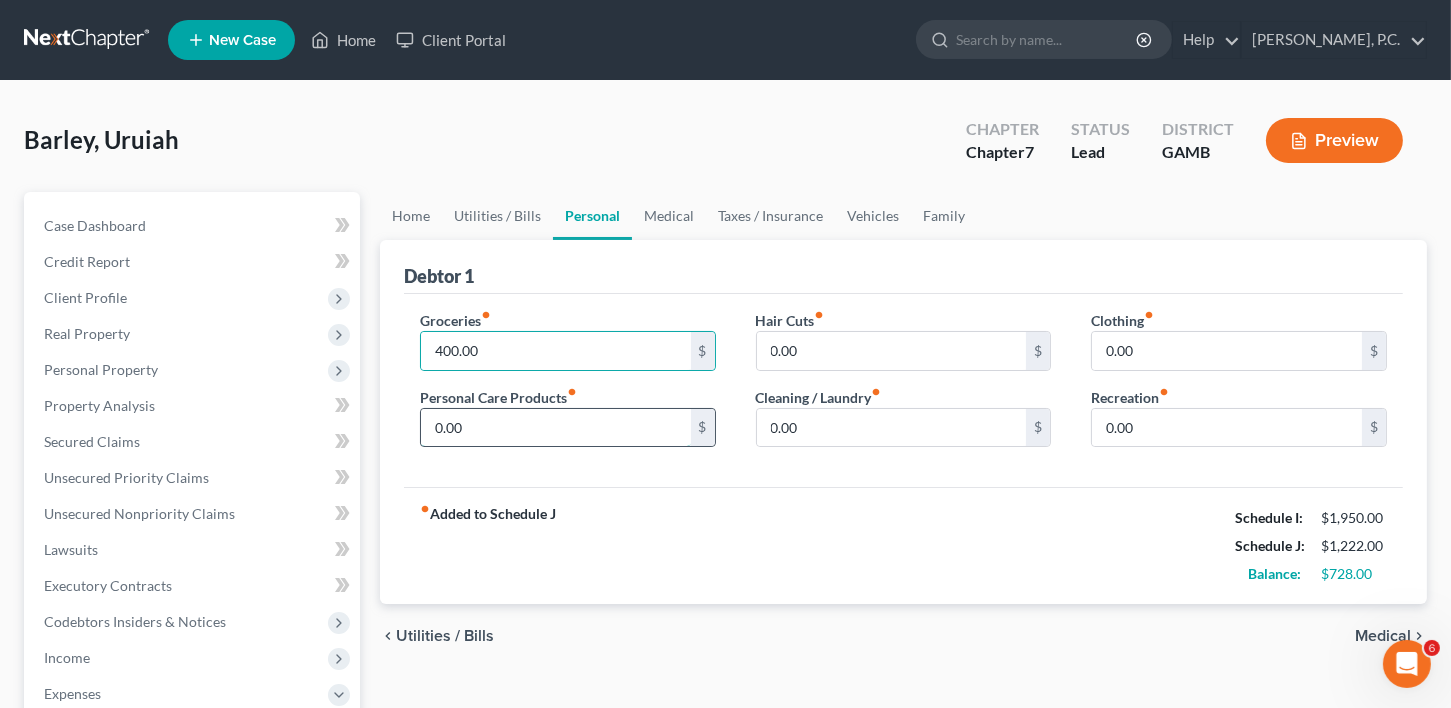 click on "0.00" at bounding box center [556, 428] 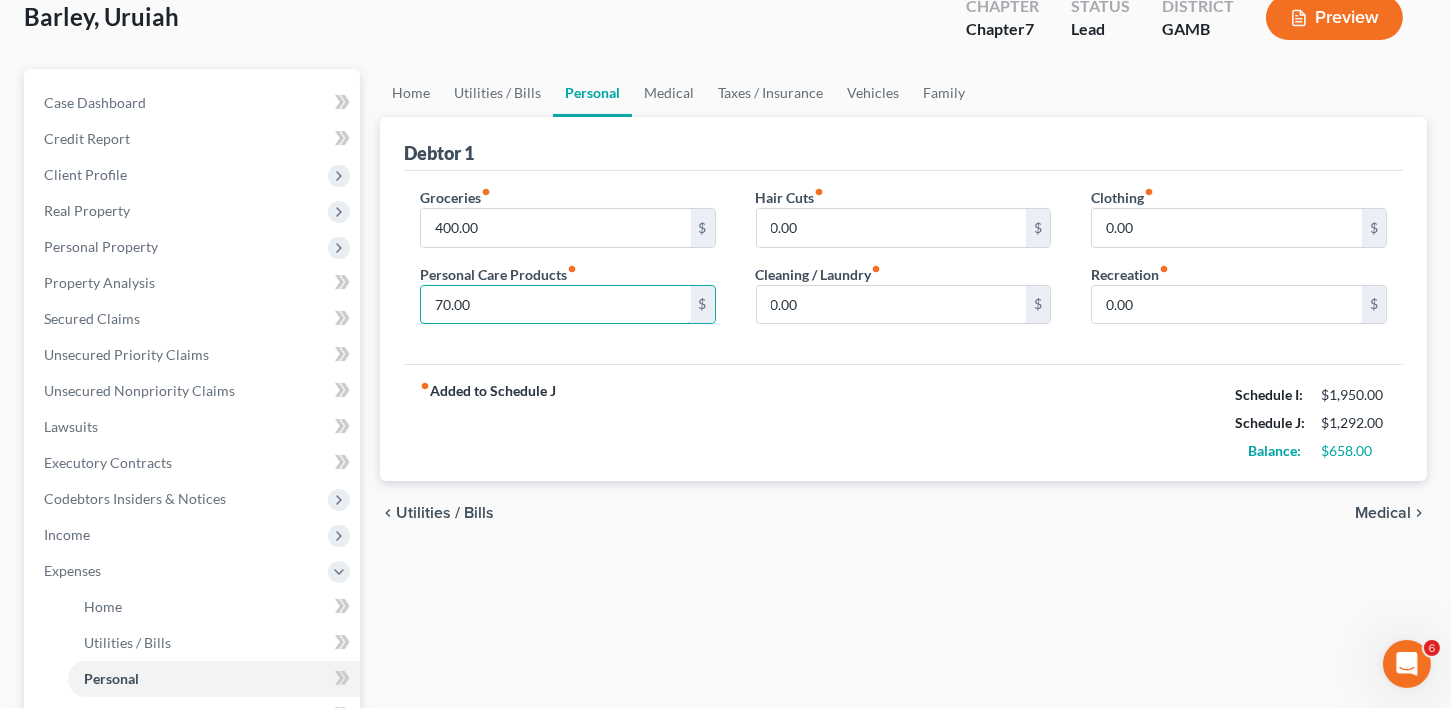 scroll, scrollTop: 189, scrollLeft: 0, axis: vertical 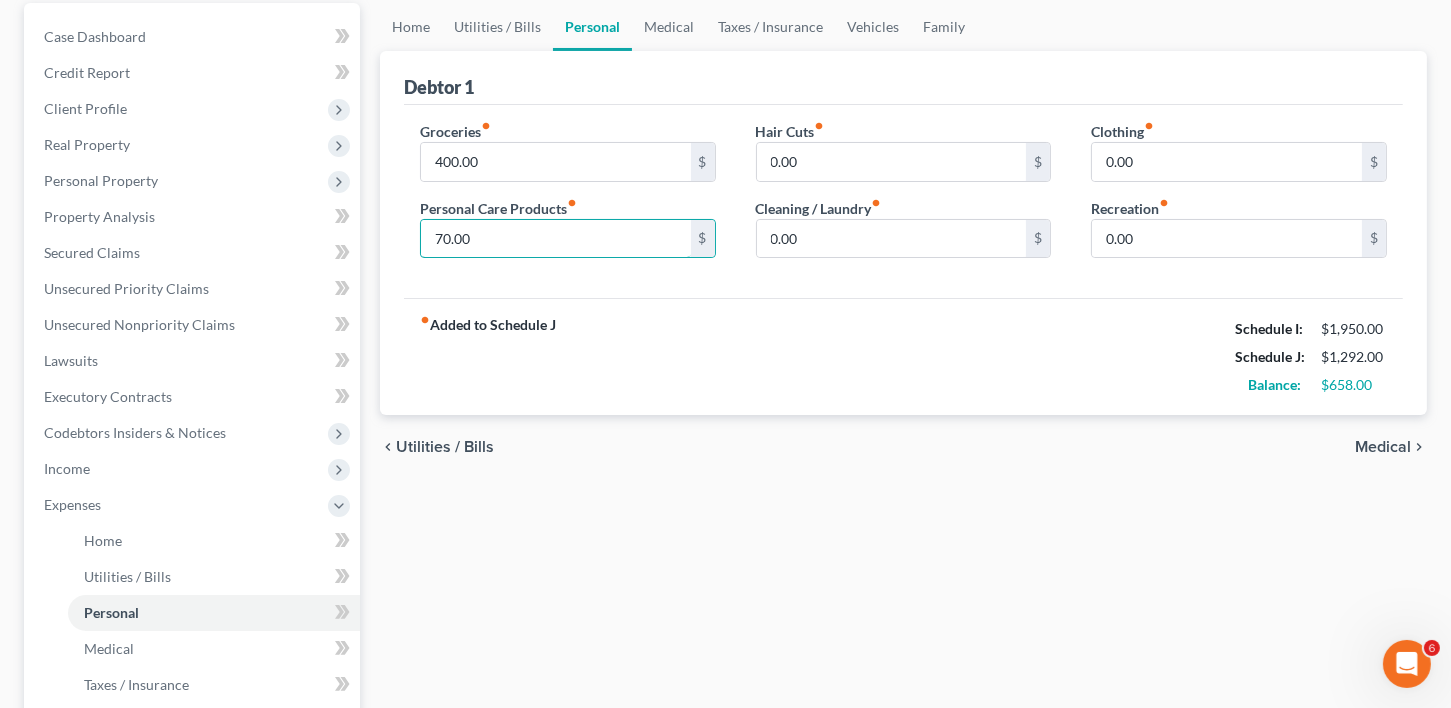 type on "70.00" 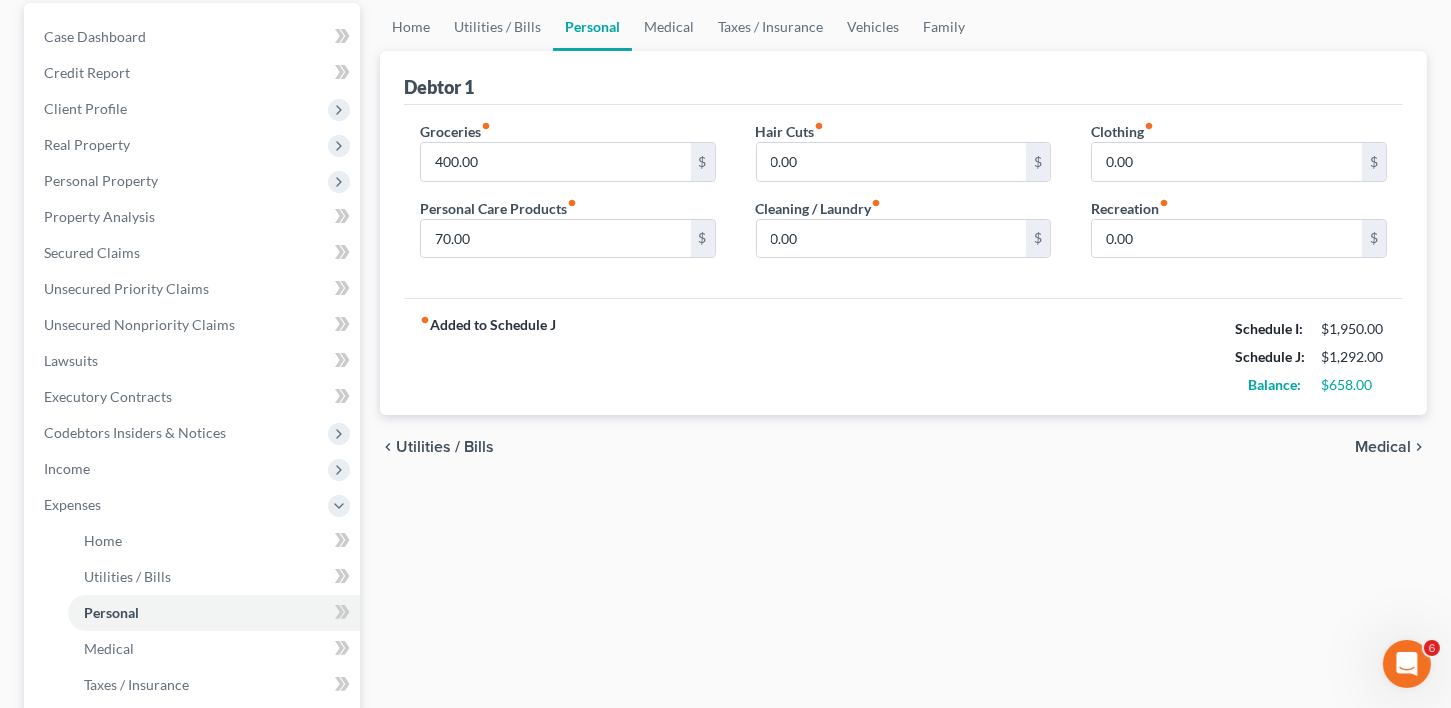 click on "chevron_left
Utilities / Bills
Medical
chevron_right" at bounding box center [903, 447] 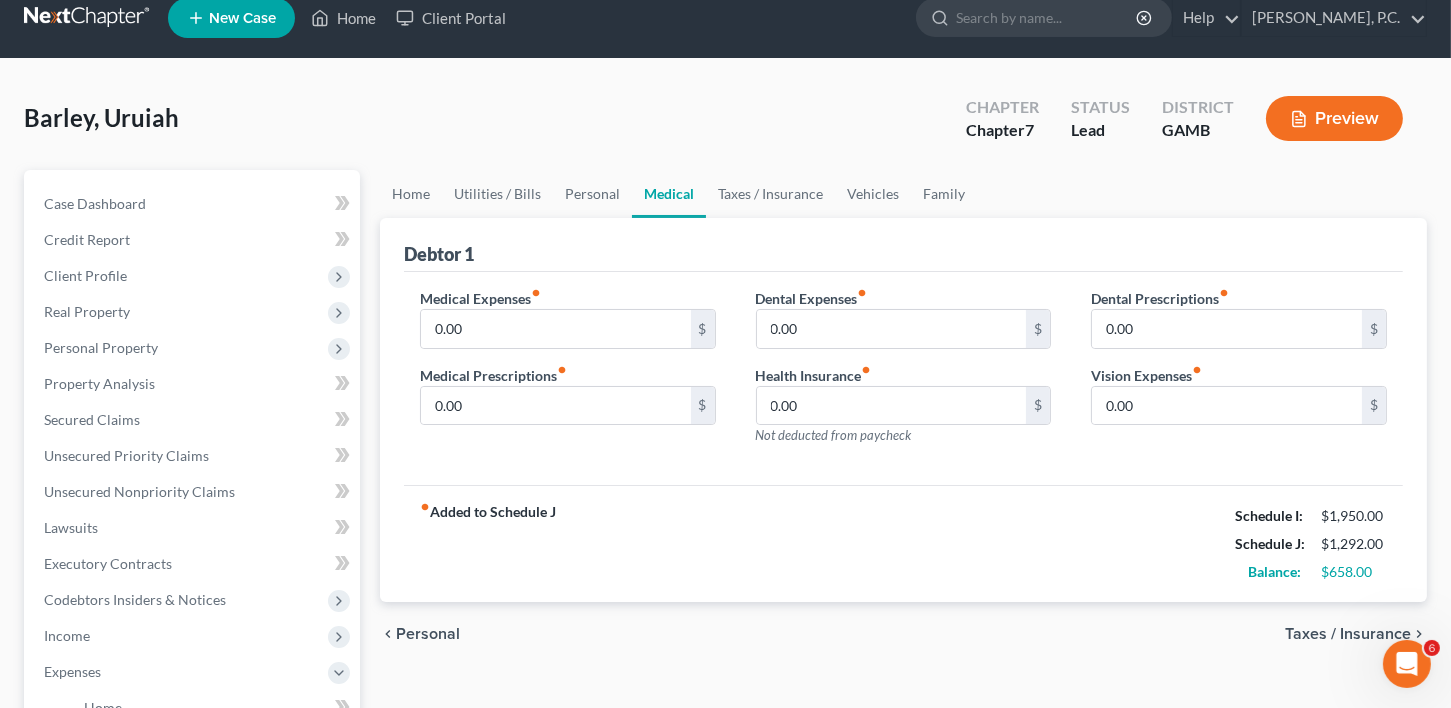 scroll, scrollTop: 0, scrollLeft: 0, axis: both 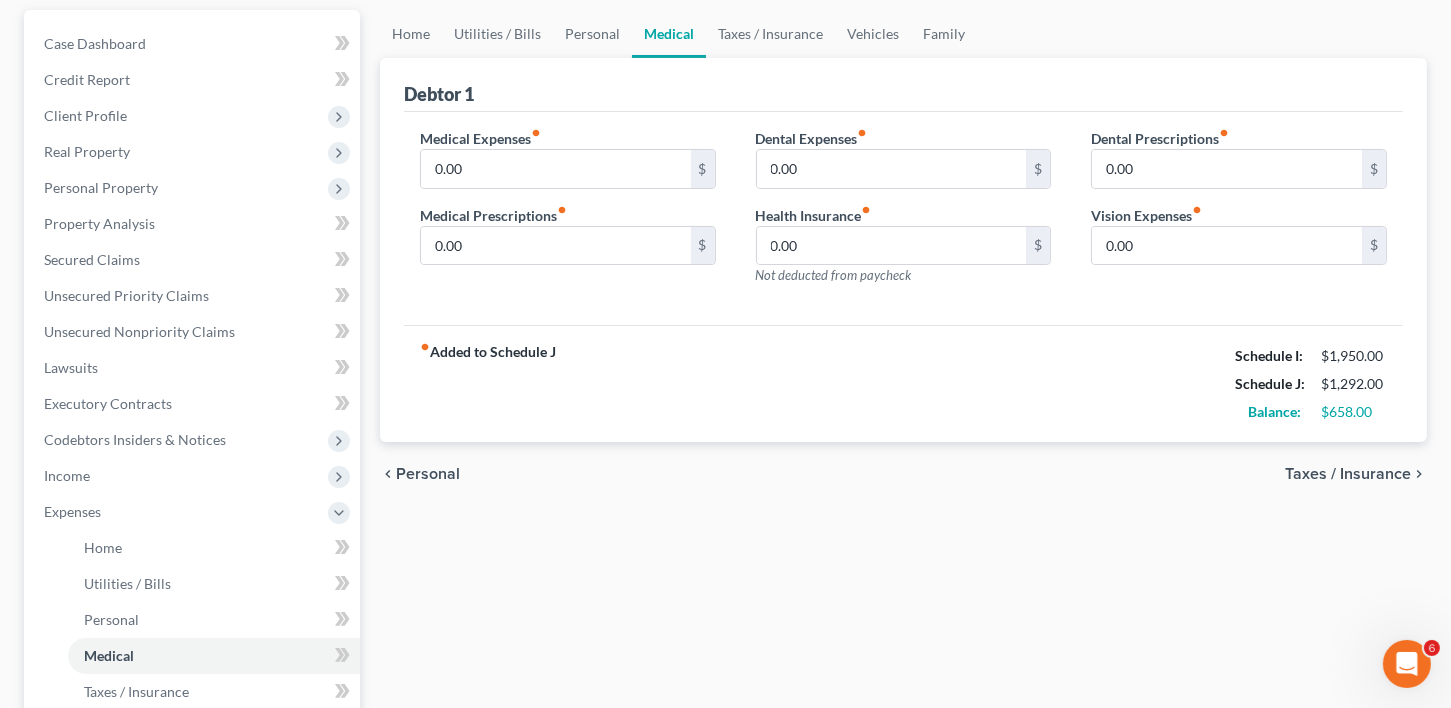 click on "Taxes / Insurance" at bounding box center [1348, 474] 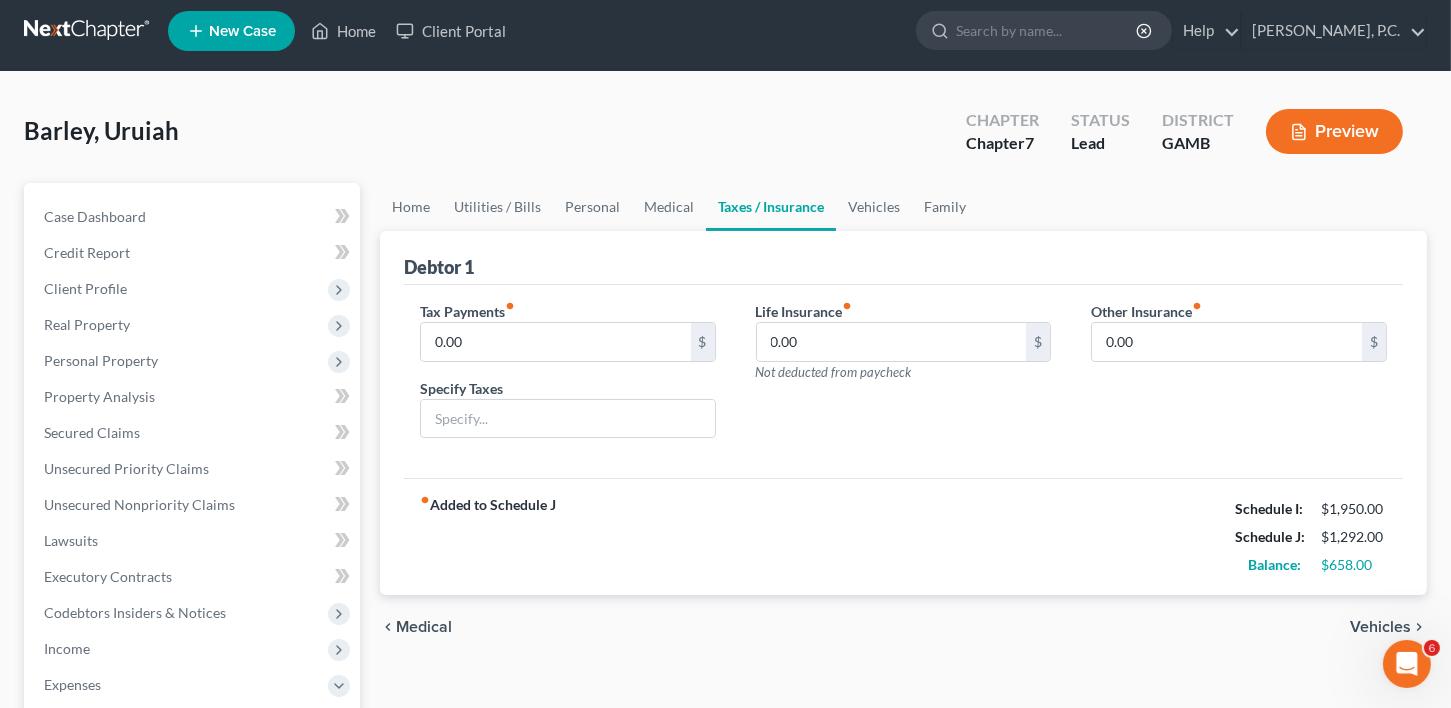 scroll, scrollTop: 0, scrollLeft: 0, axis: both 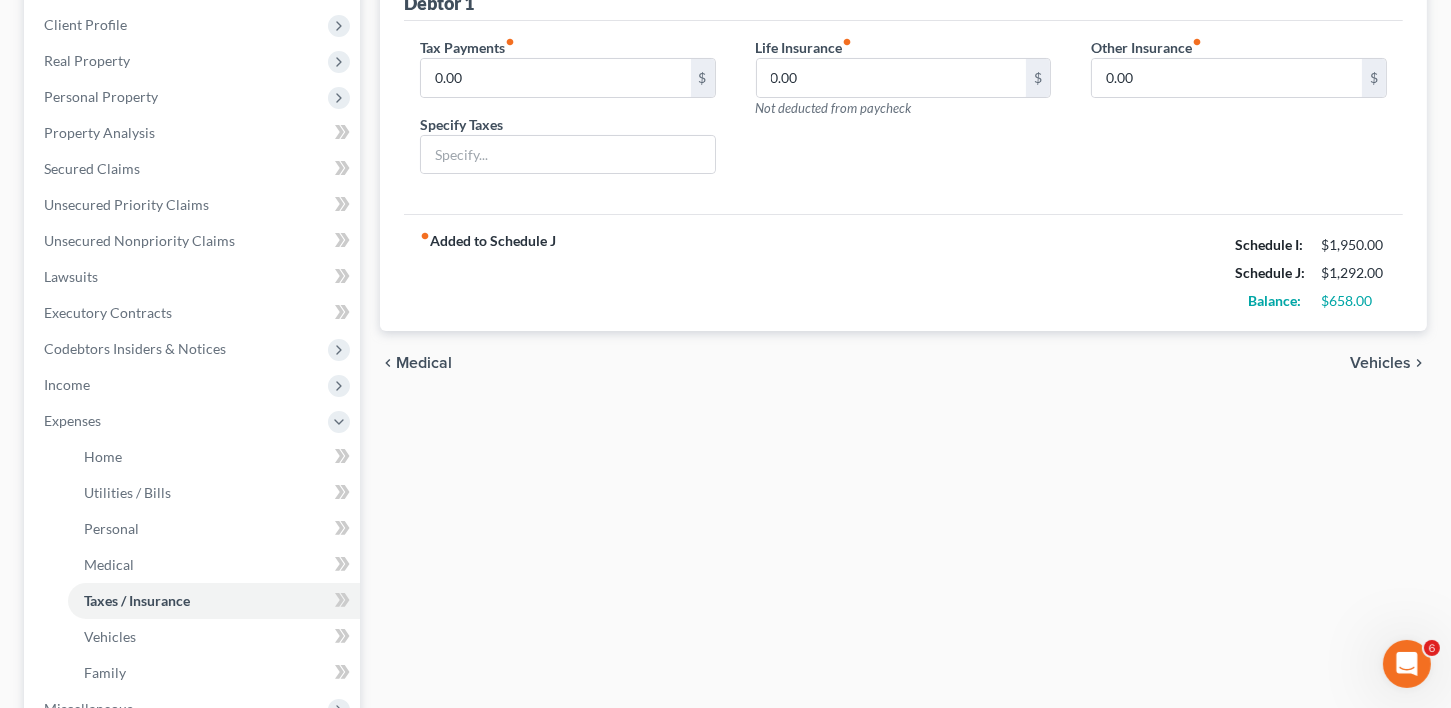 click on "Vehicles" at bounding box center [1380, 363] 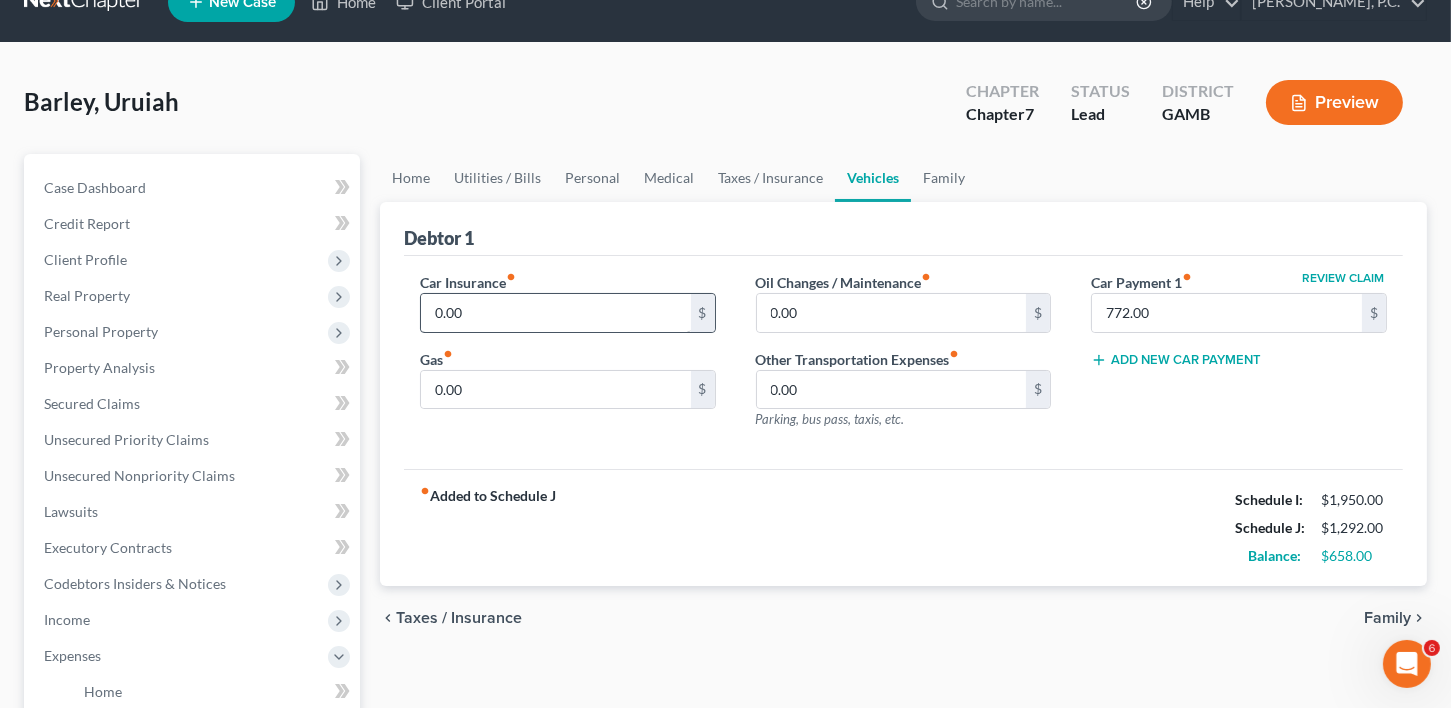 scroll, scrollTop: 0, scrollLeft: 0, axis: both 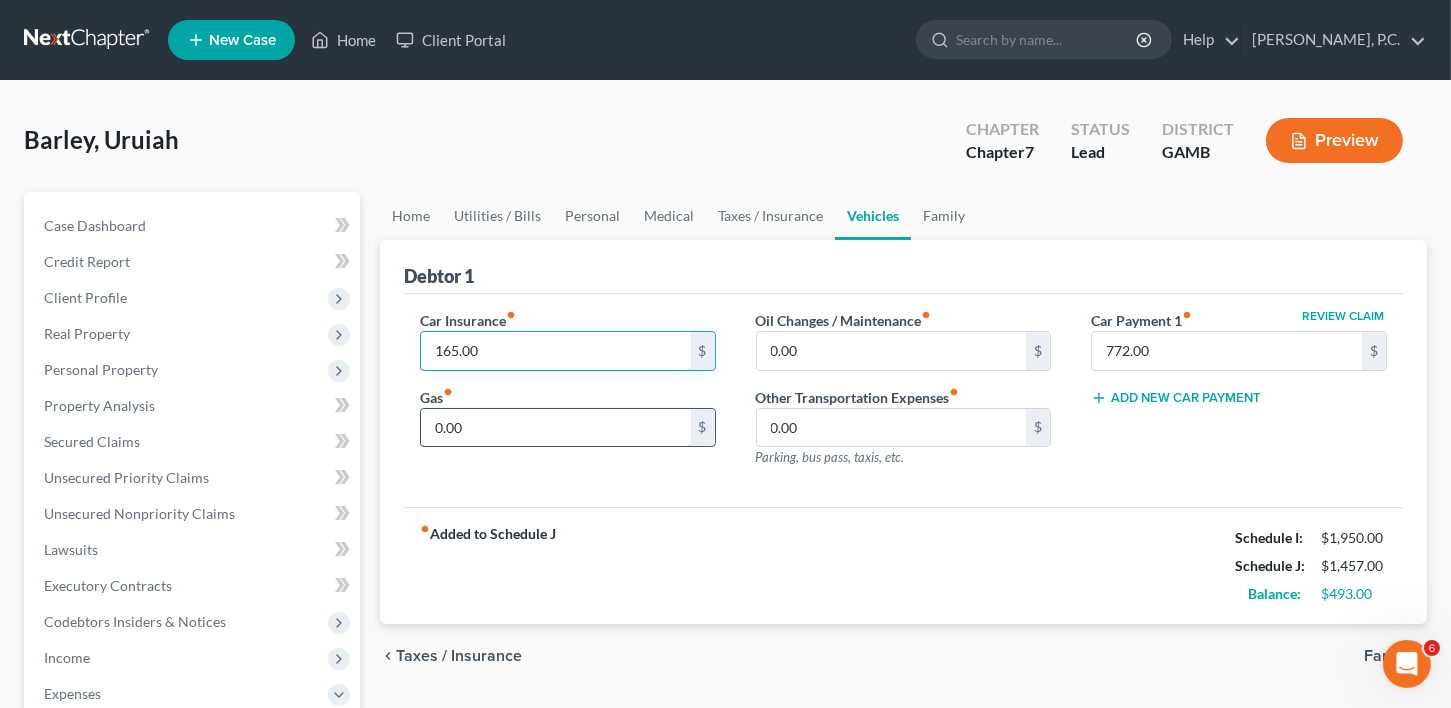 type on "165.00" 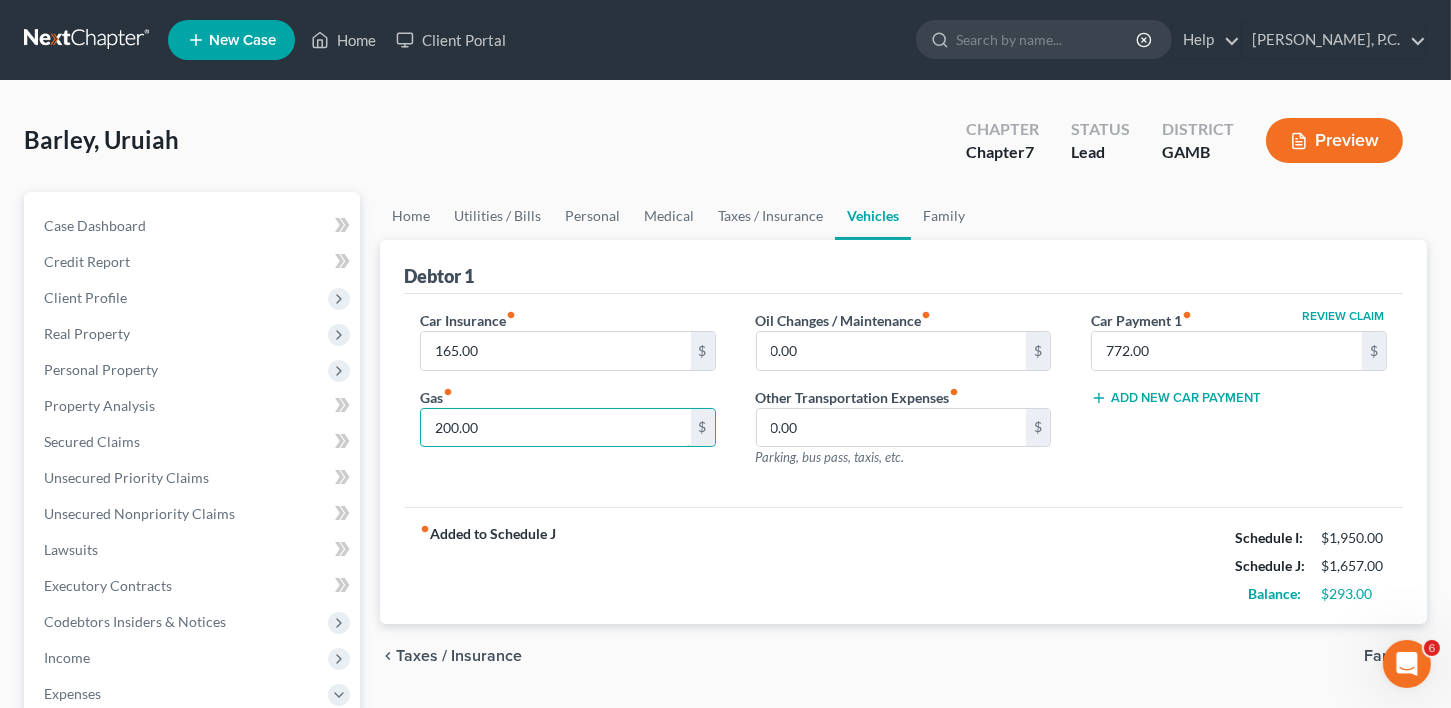 type on "200.00" 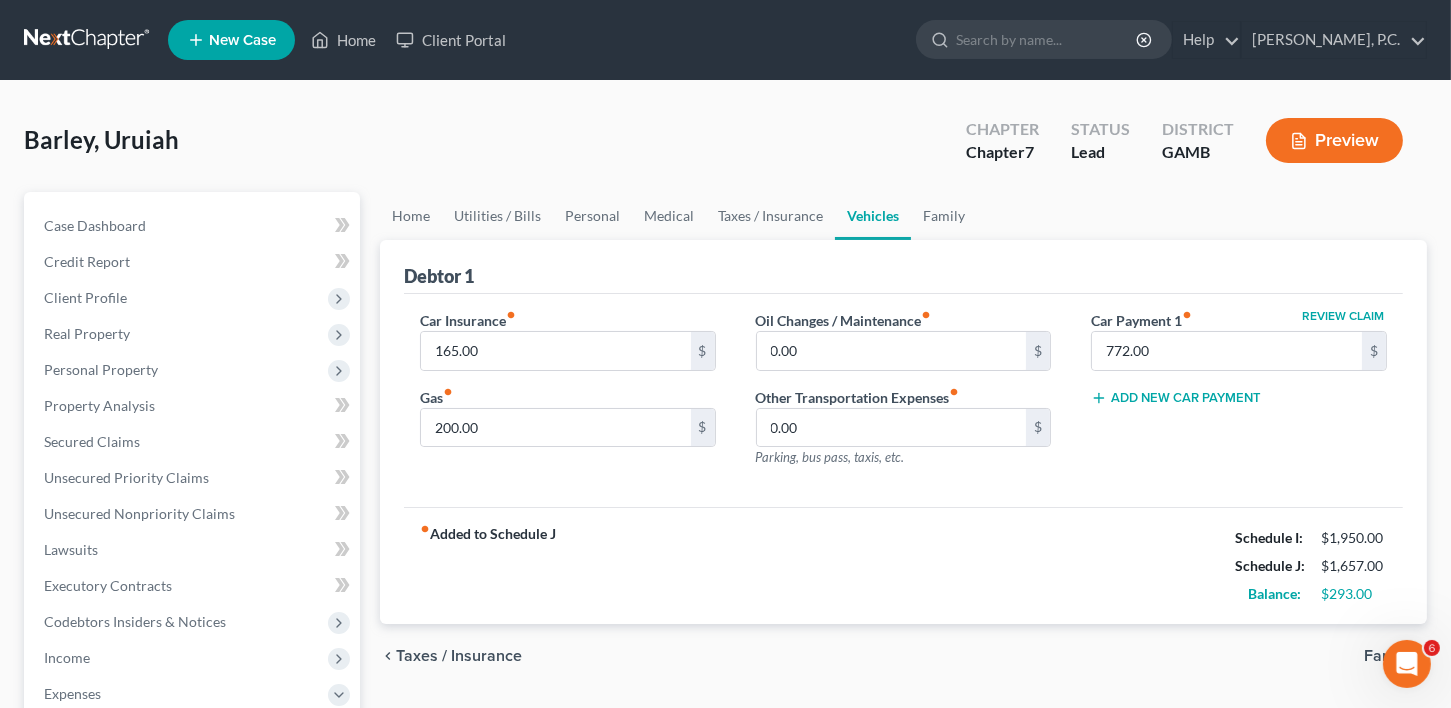 click on "chevron_left
Taxes / Insurance
Family
chevron_right" at bounding box center (903, 656) 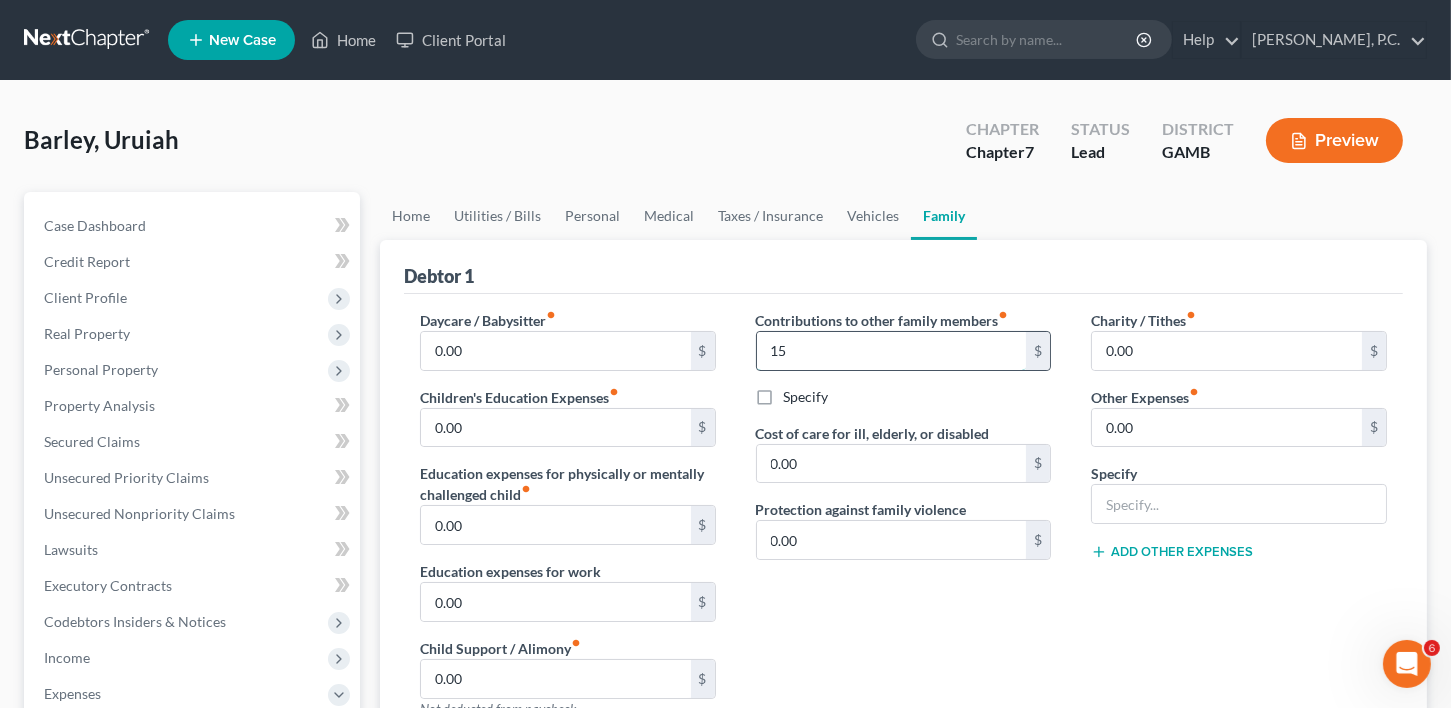type on "1" 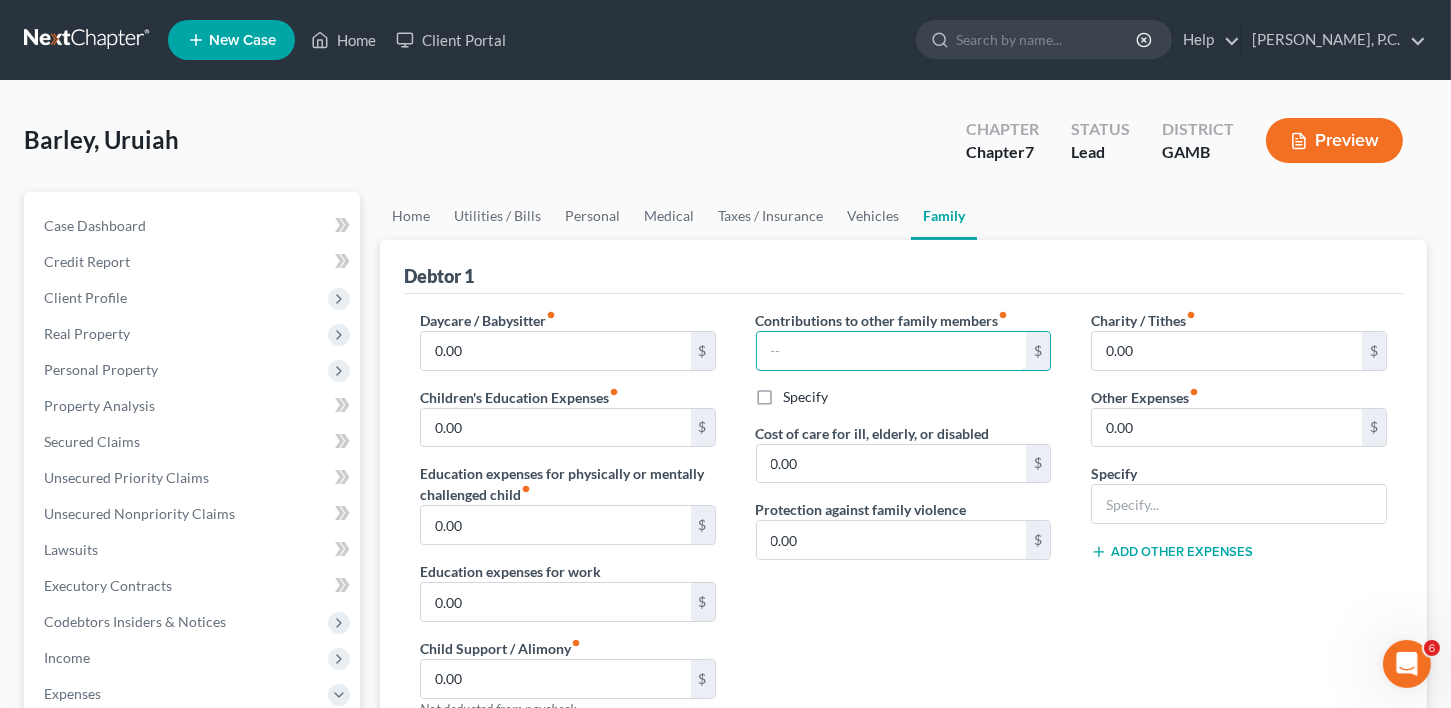 type 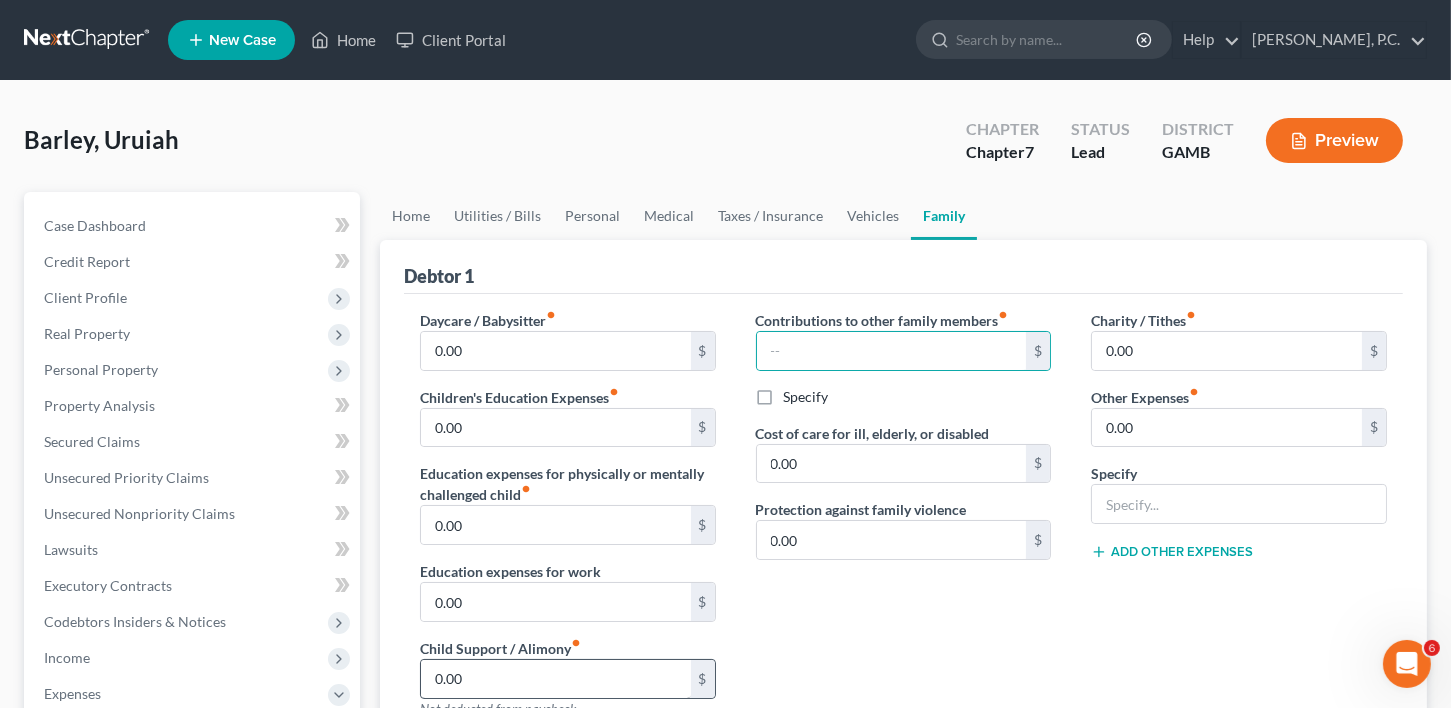 drag, startPoint x: 444, startPoint y: 699, endPoint x: 489, endPoint y: 677, distance: 50.08992 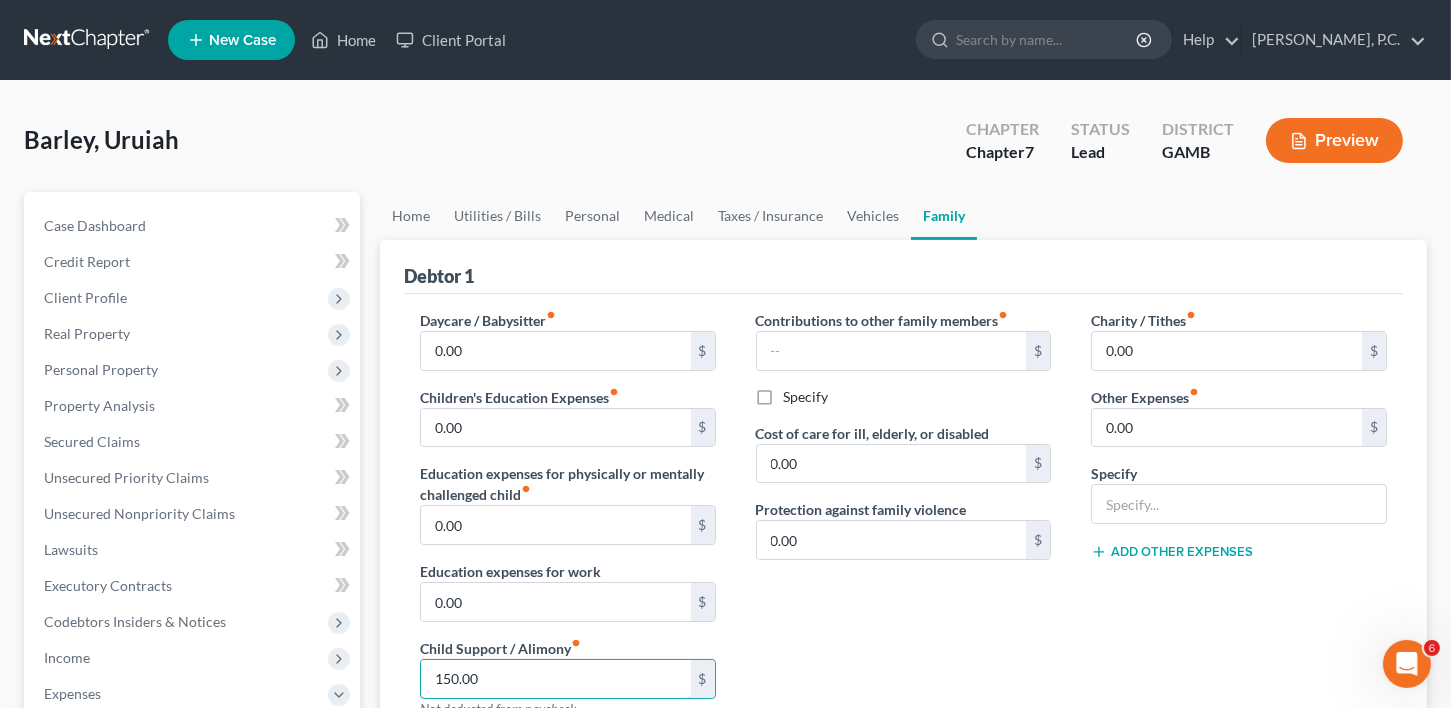 scroll, scrollTop: 177, scrollLeft: 0, axis: vertical 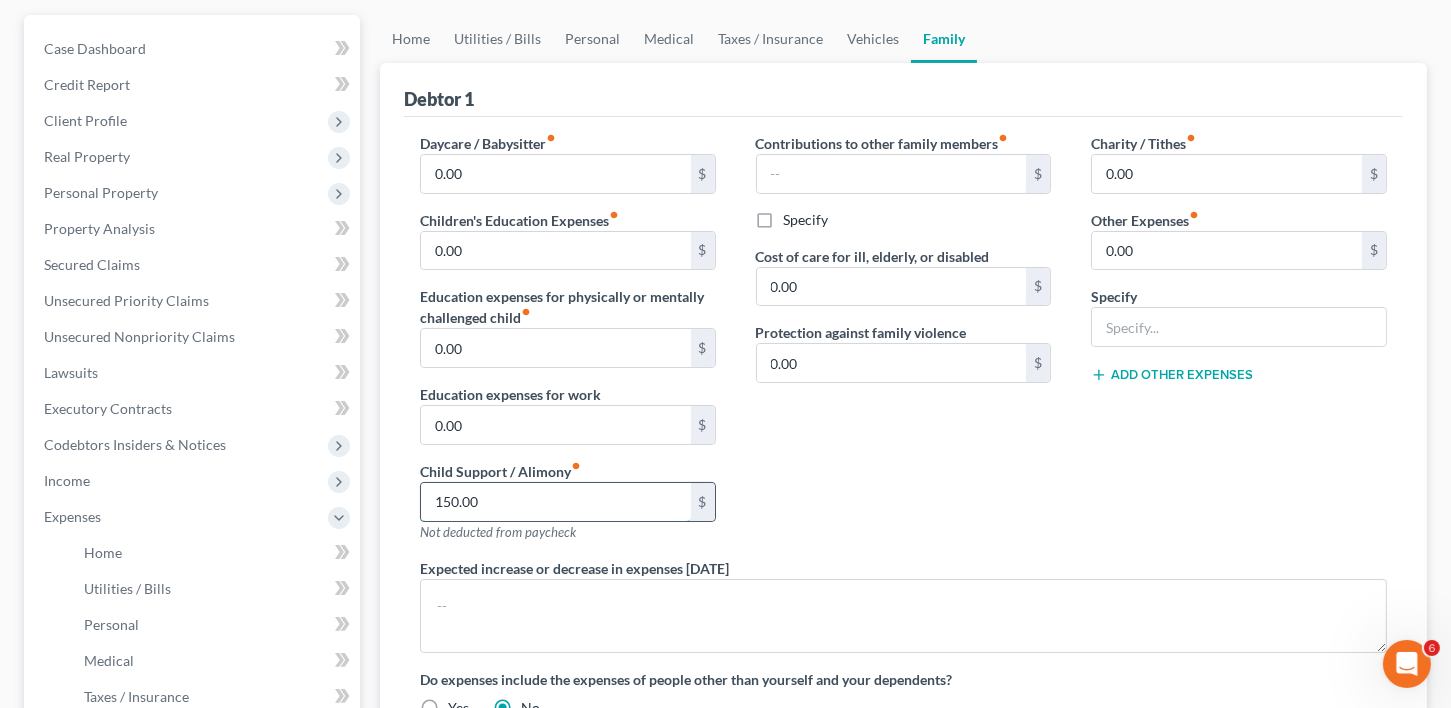 drag, startPoint x: 480, startPoint y: 495, endPoint x: 432, endPoint y: 498, distance: 48.09366 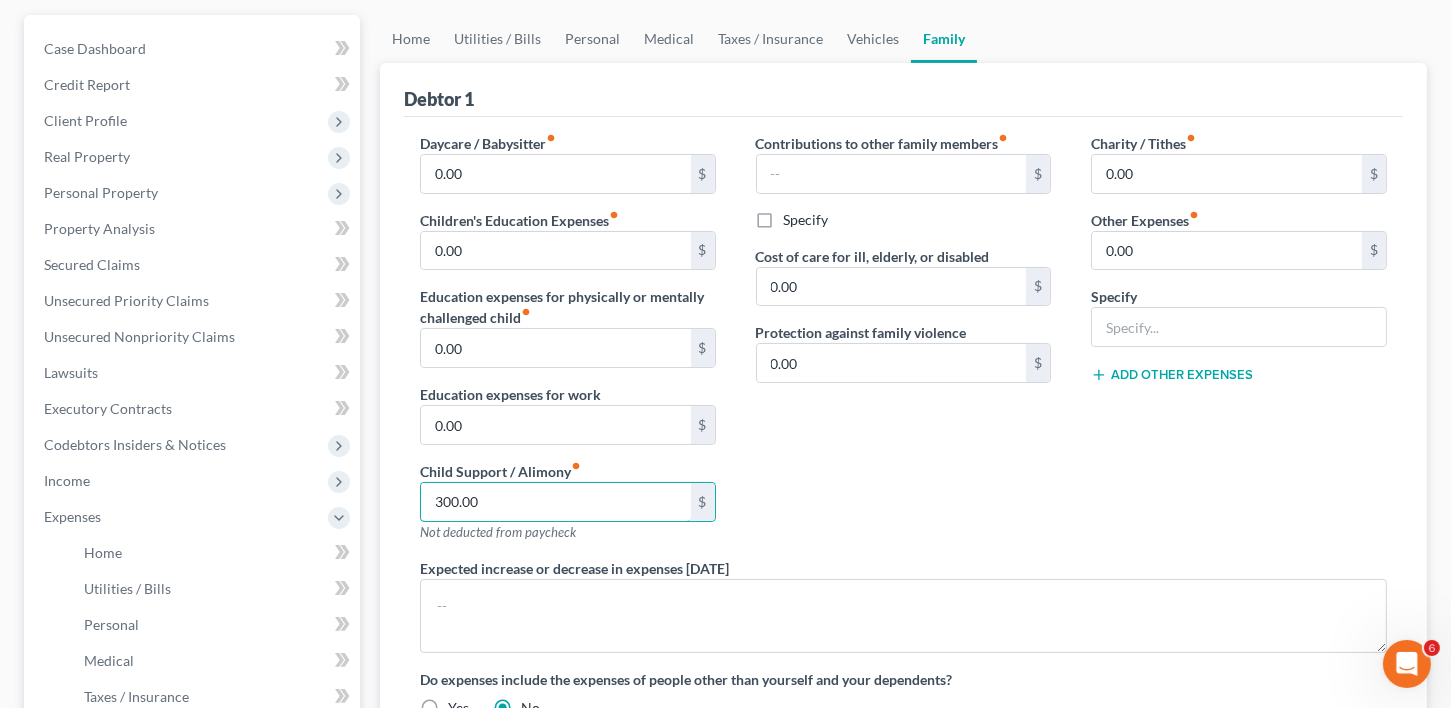 scroll, scrollTop: 604, scrollLeft: 0, axis: vertical 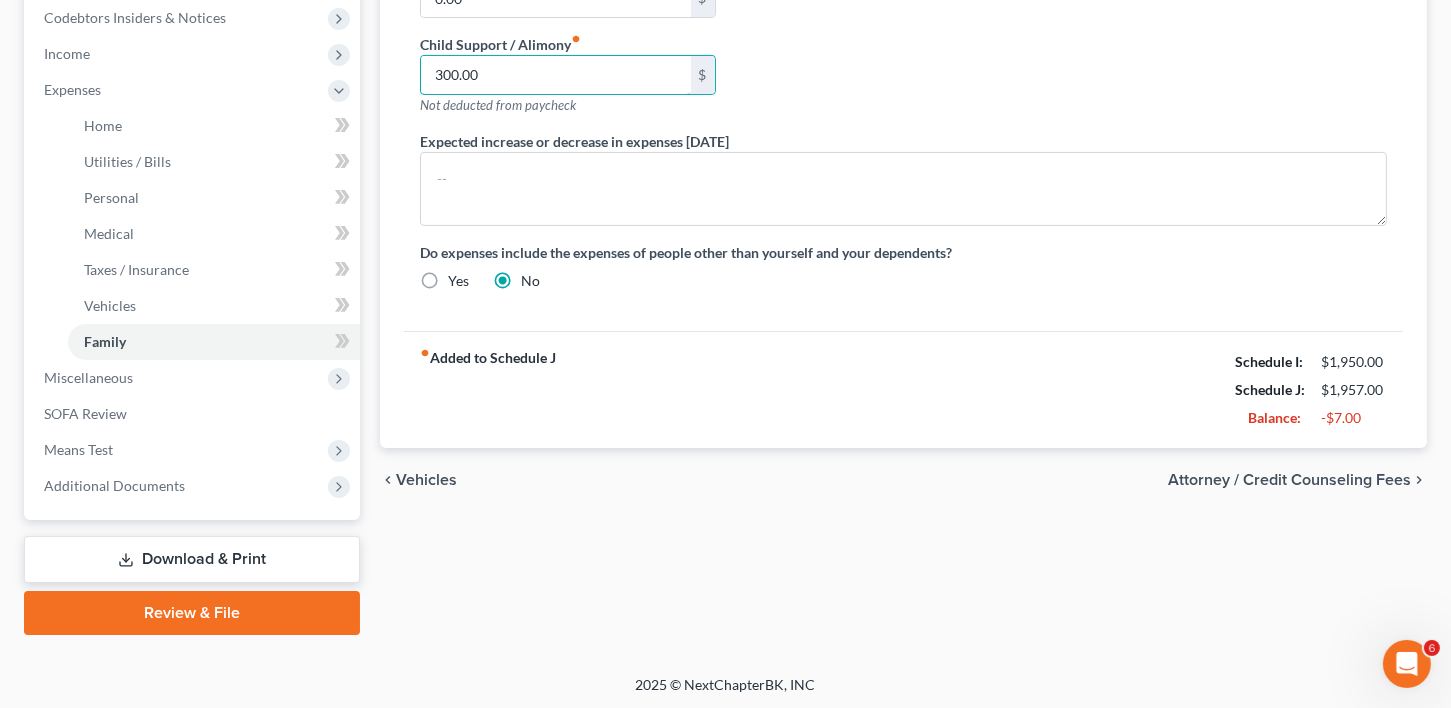 type on "300.00" 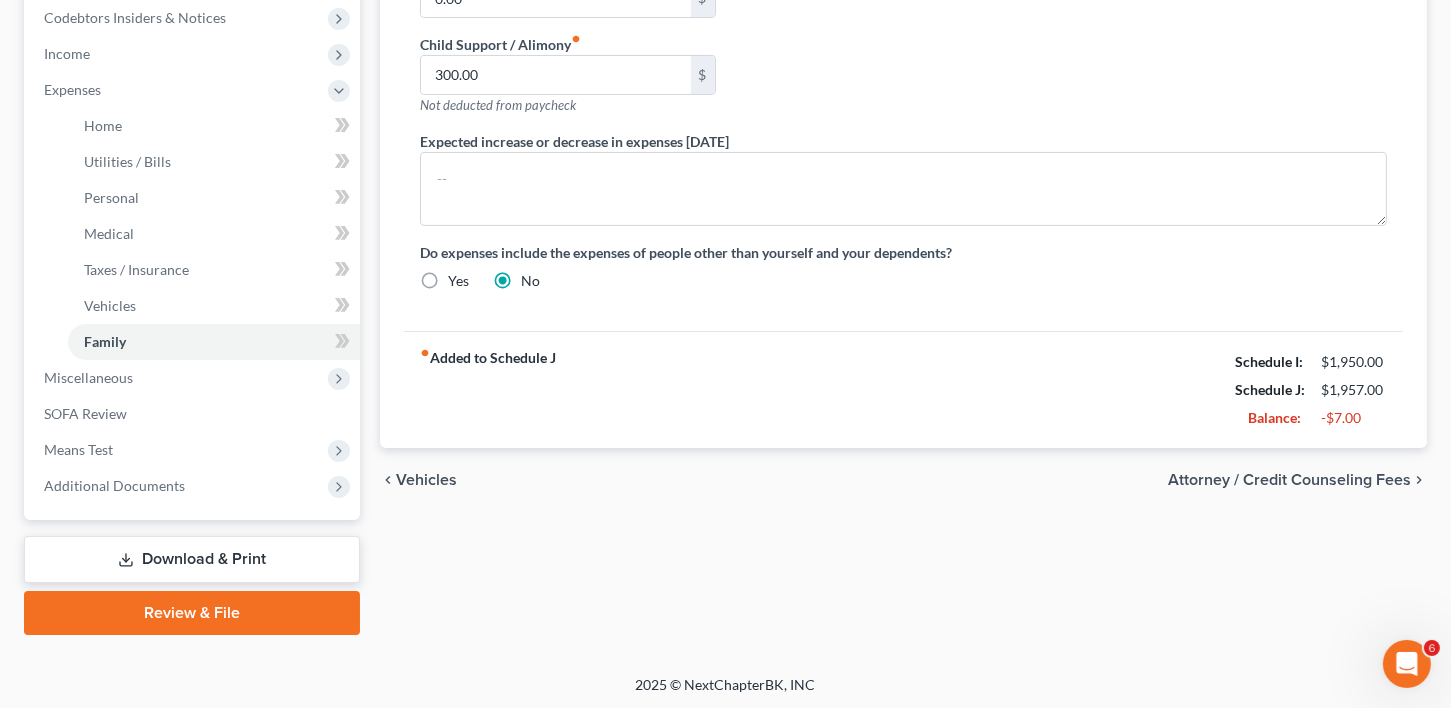 click on "Attorney / Credit Counseling Fees" at bounding box center [1289, 480] 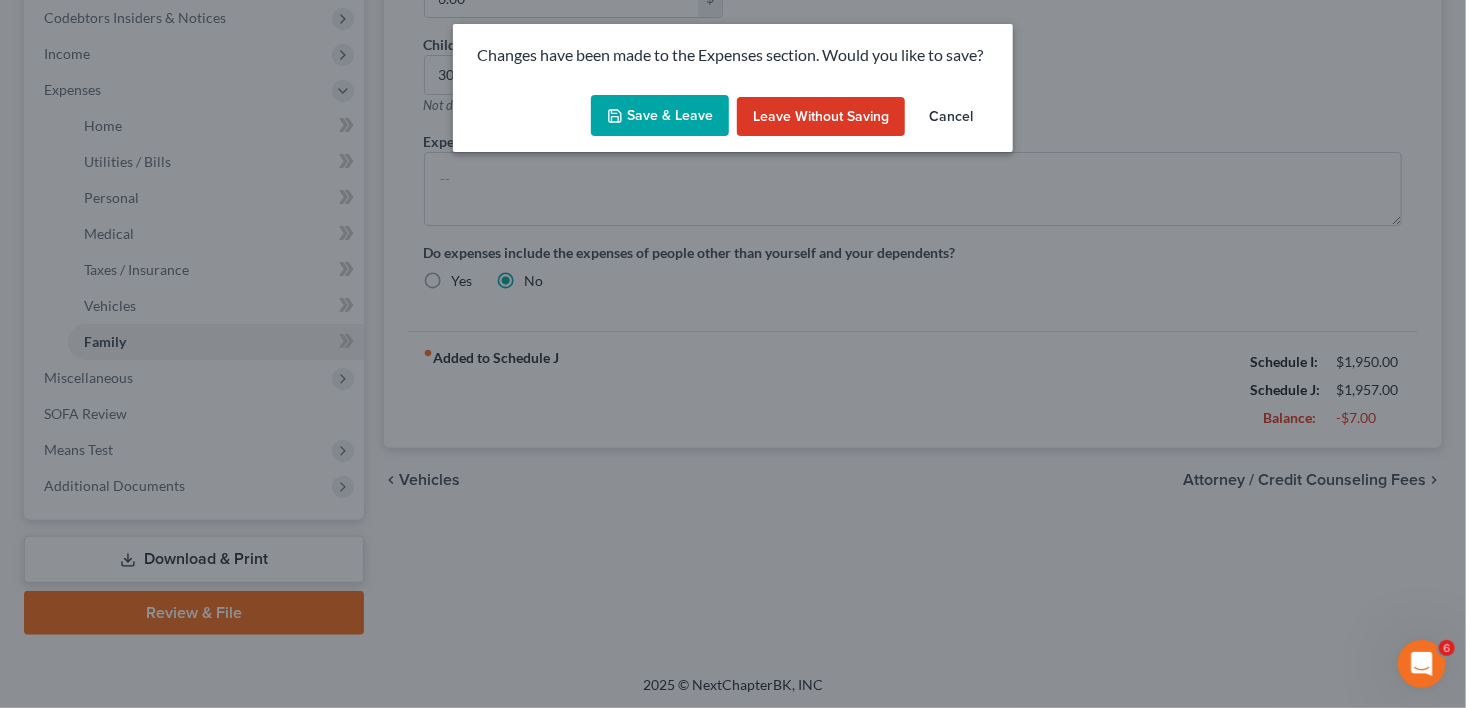 click on "Save & Leave" at bounding box center [660, 116] 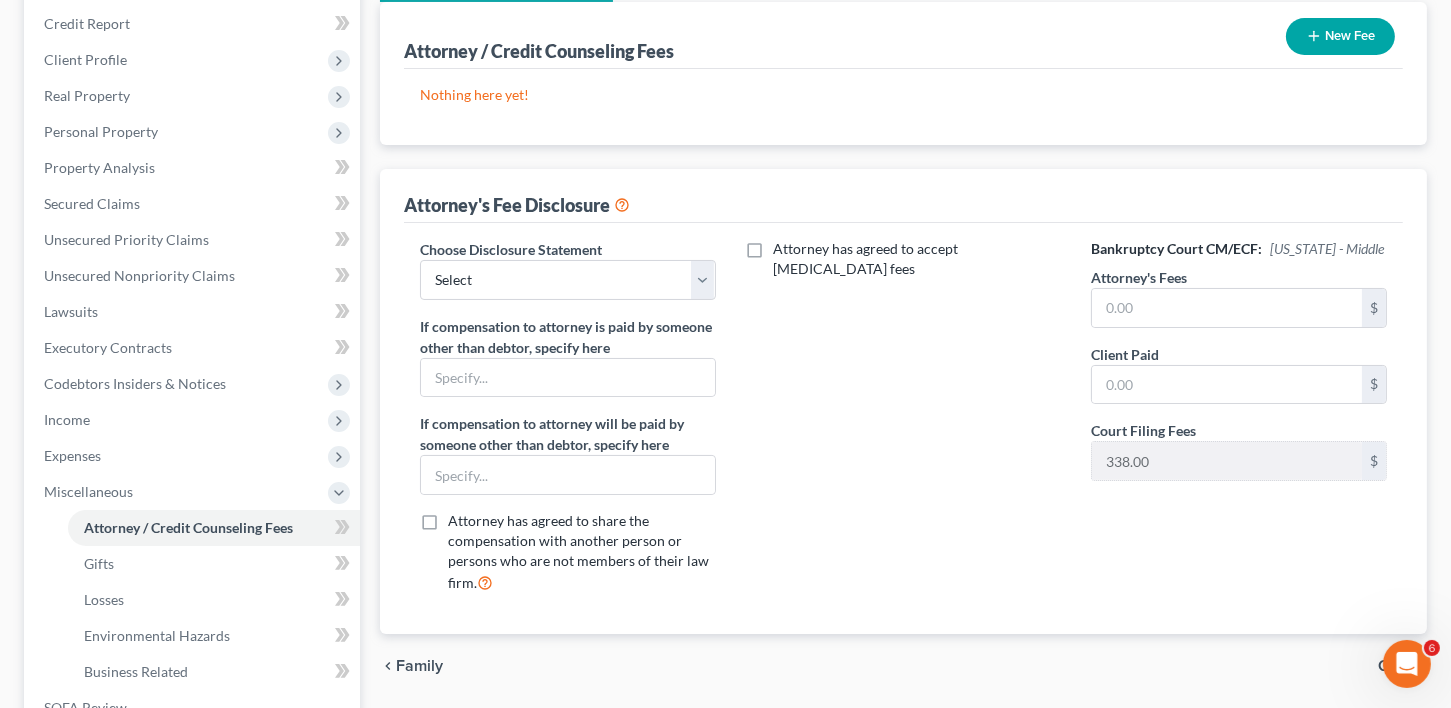 scroll, scrollTop: 0, scrollLeft: 0, axis: both 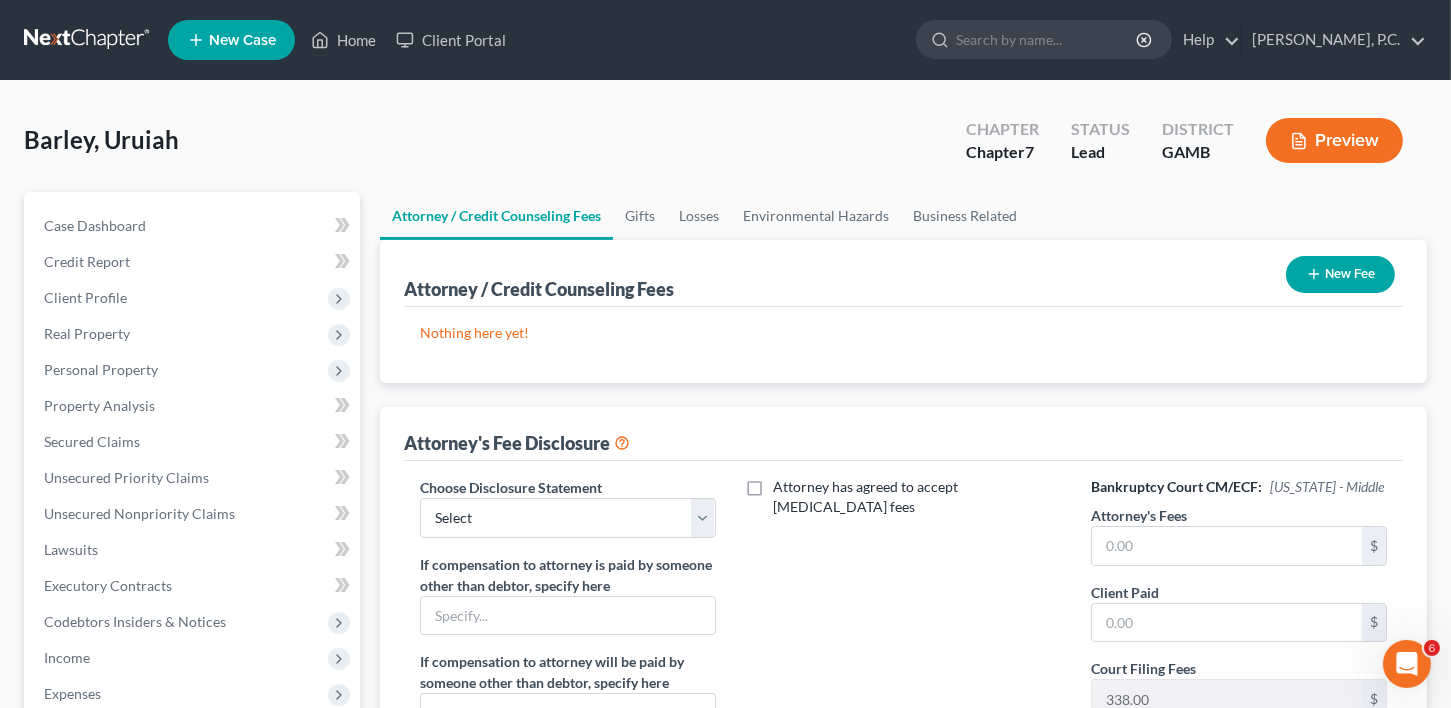 click on "New Fee" at bounding box center (1340, 274) 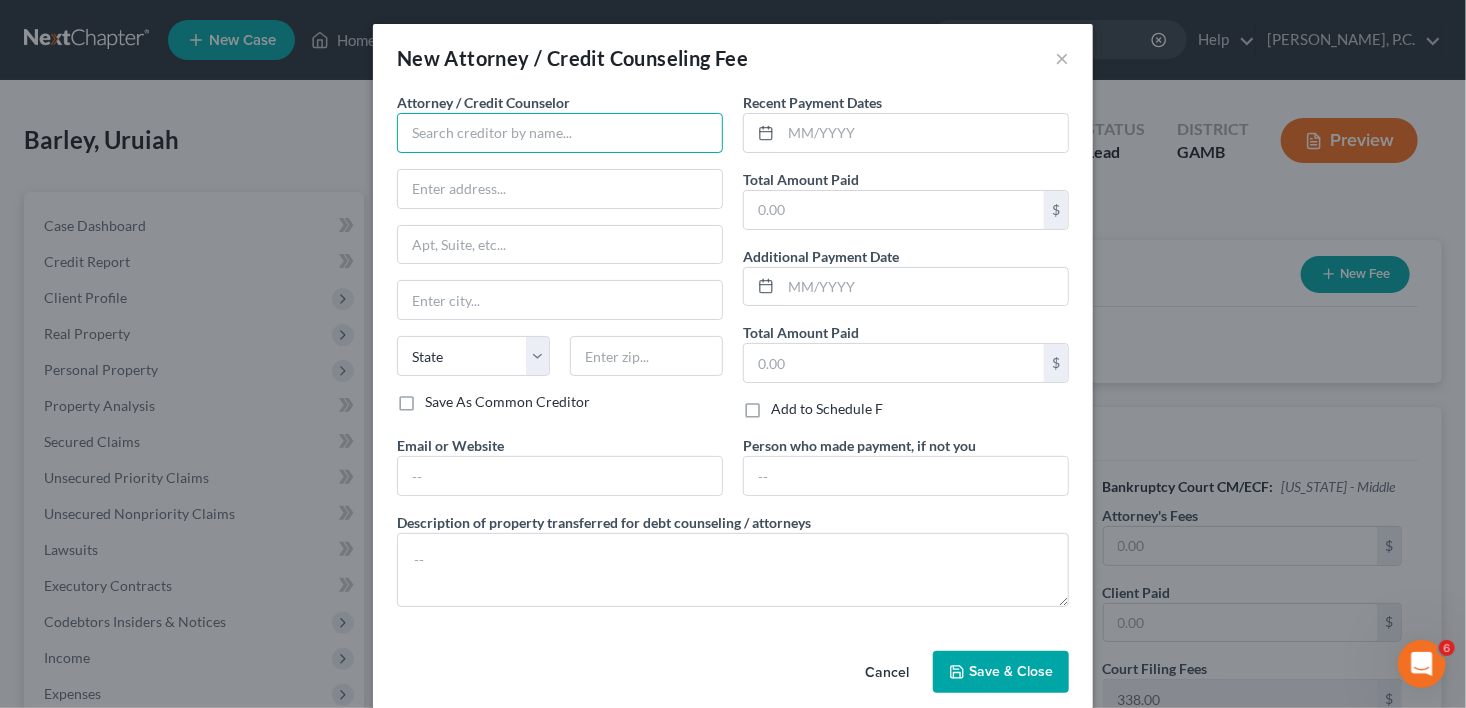 click at bounding box center [560, 133] 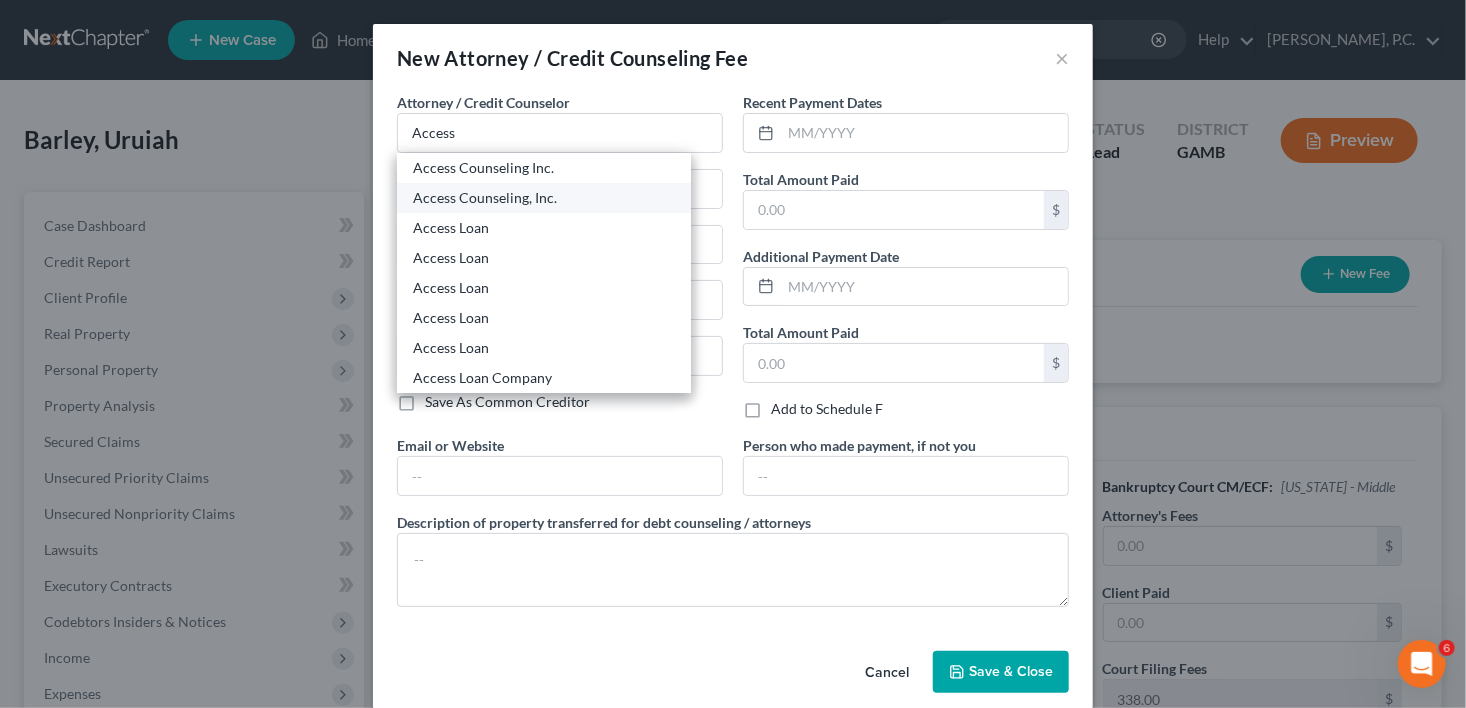 click on "Access Counseling, Inc." at bounding box center (544, 198) 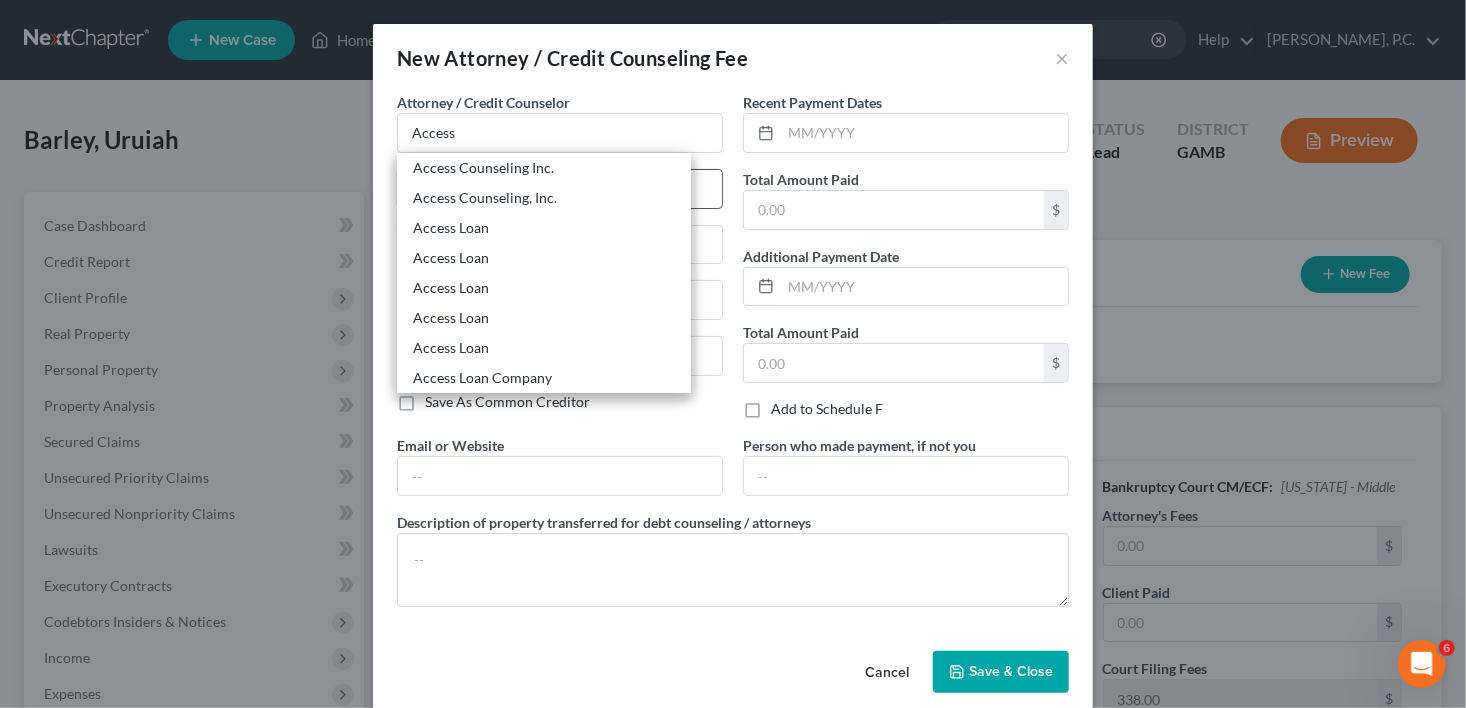 type on "Access Counseling, Inc." 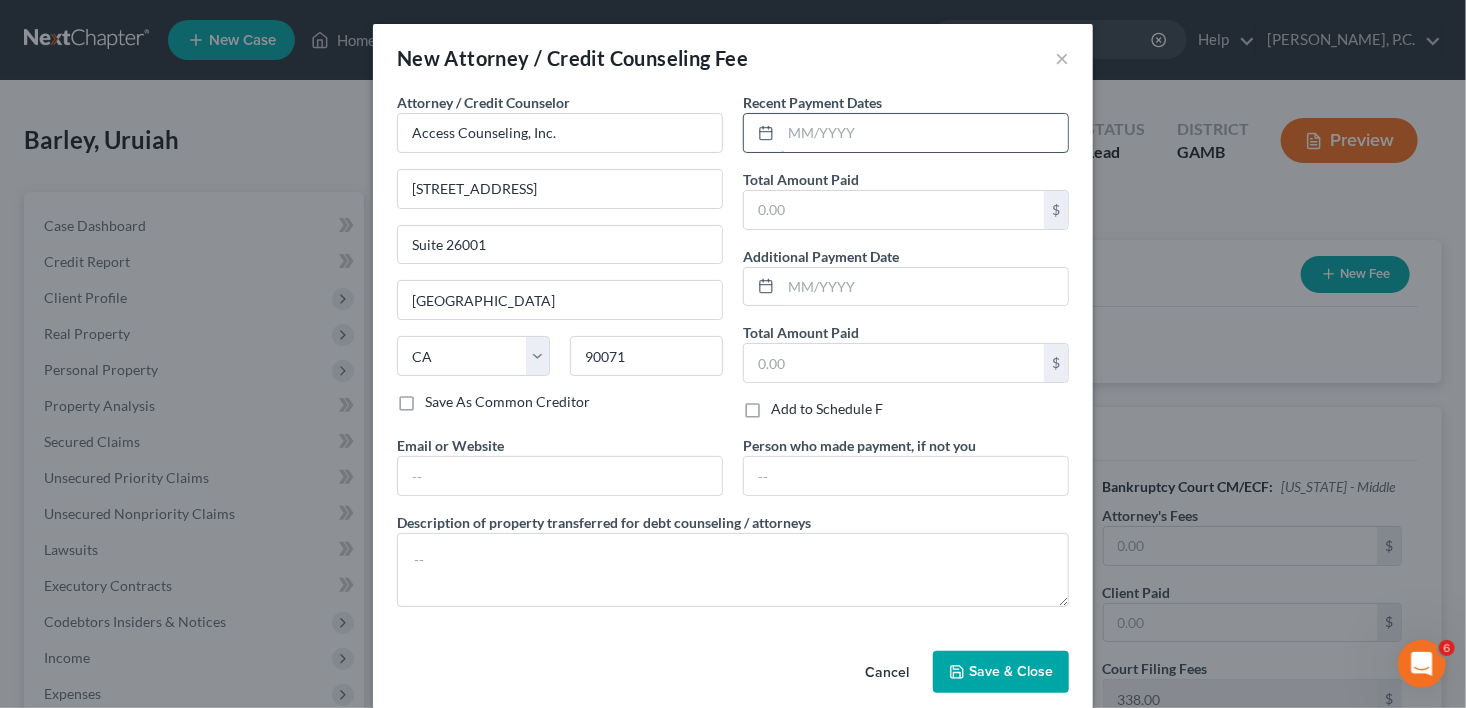 click at bounding box center (924, 133) 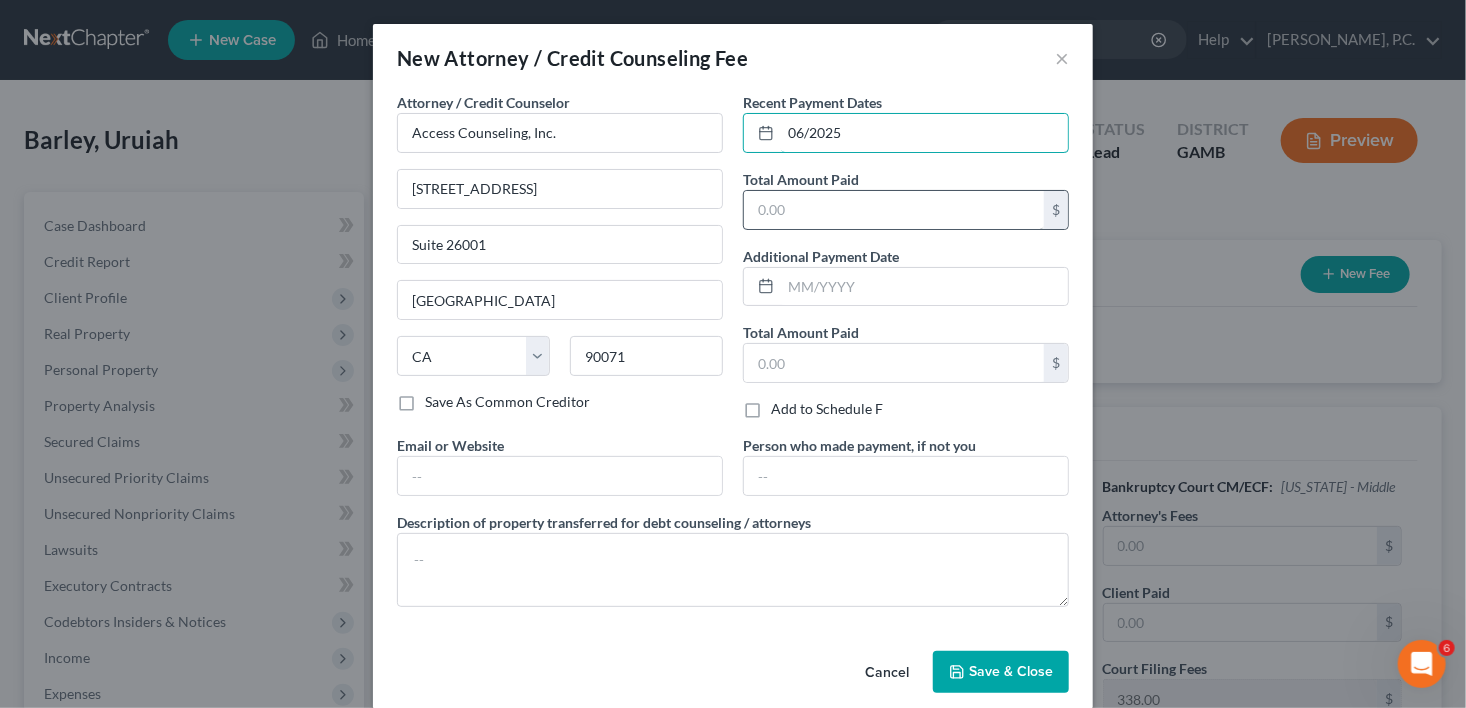 type on "06/2025" 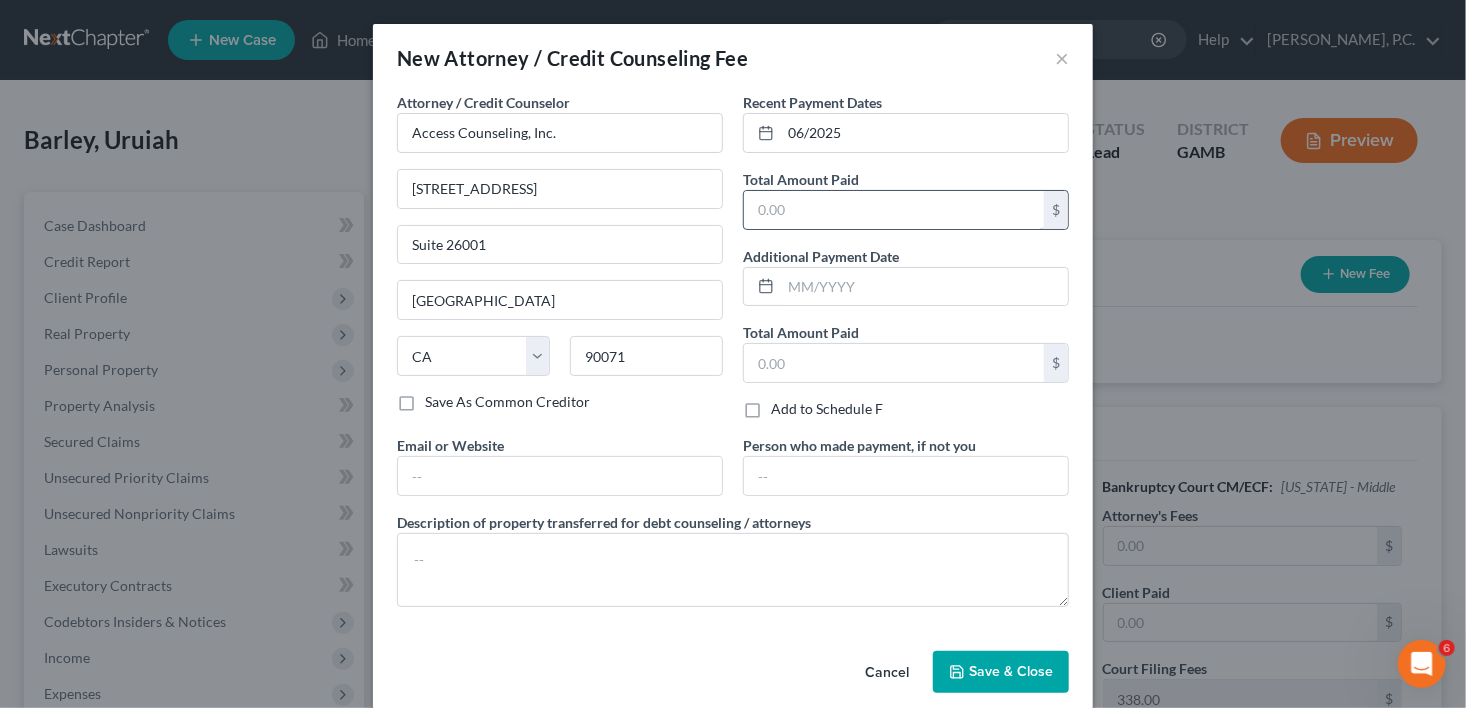 click at bounding box center [894, 210] 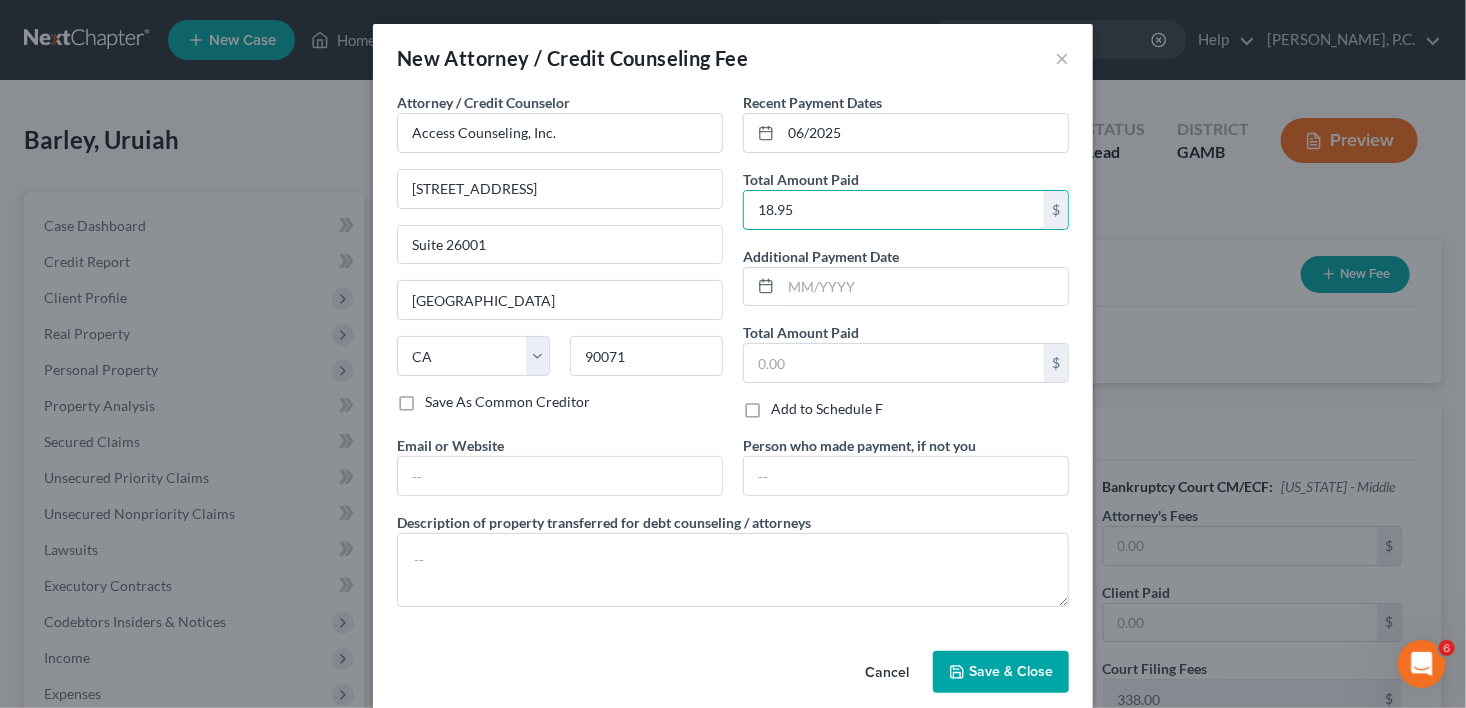 type on "18.95" 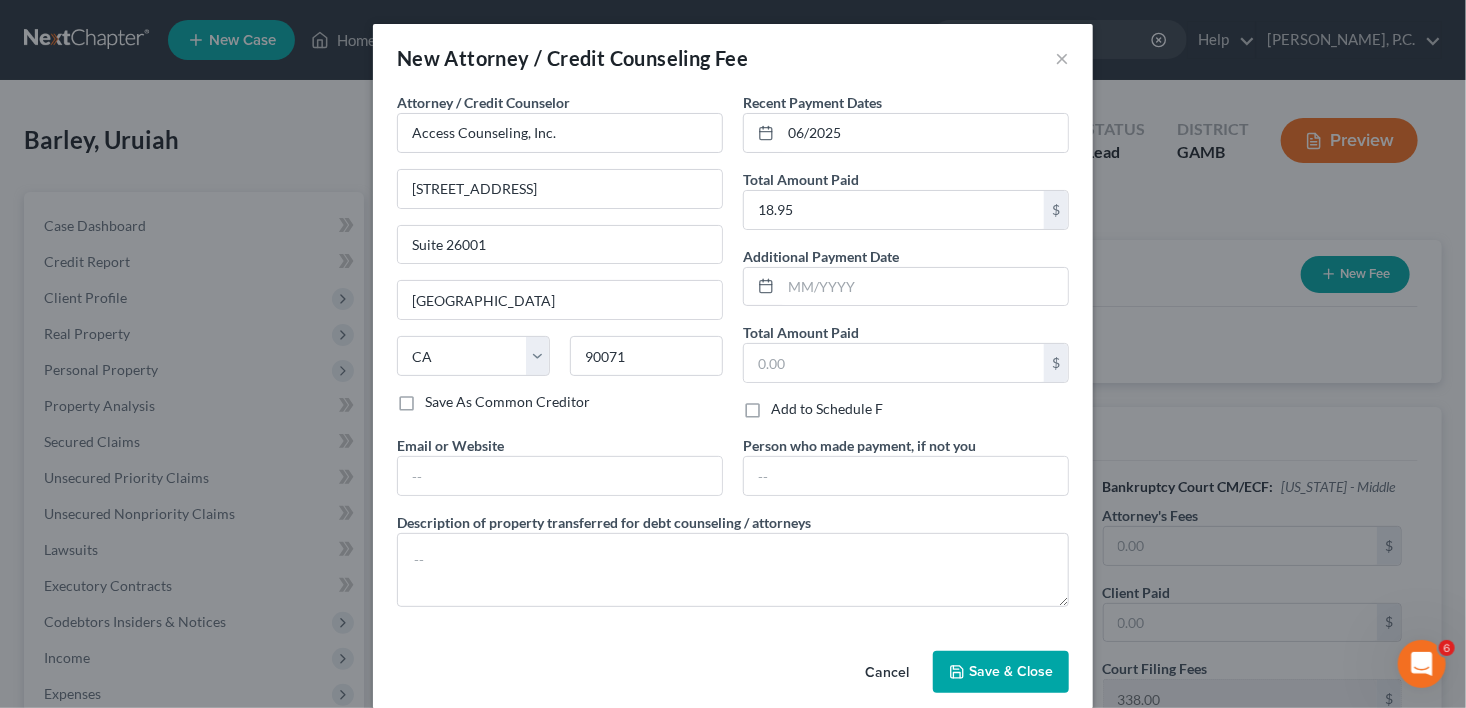 click 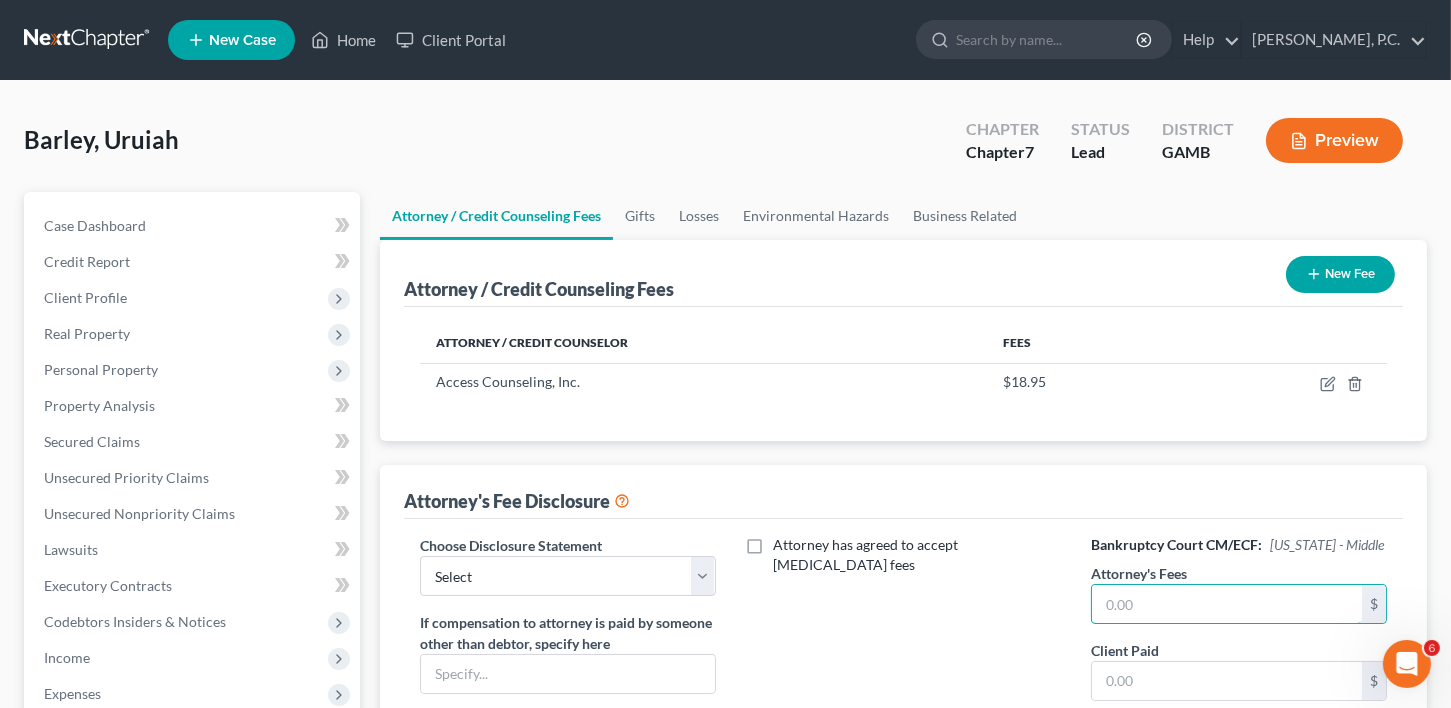 drag, startPoint x: 1181, startPoint y: 593, endPoint x: 1077, endPoint y: 606, distance: 104.80935 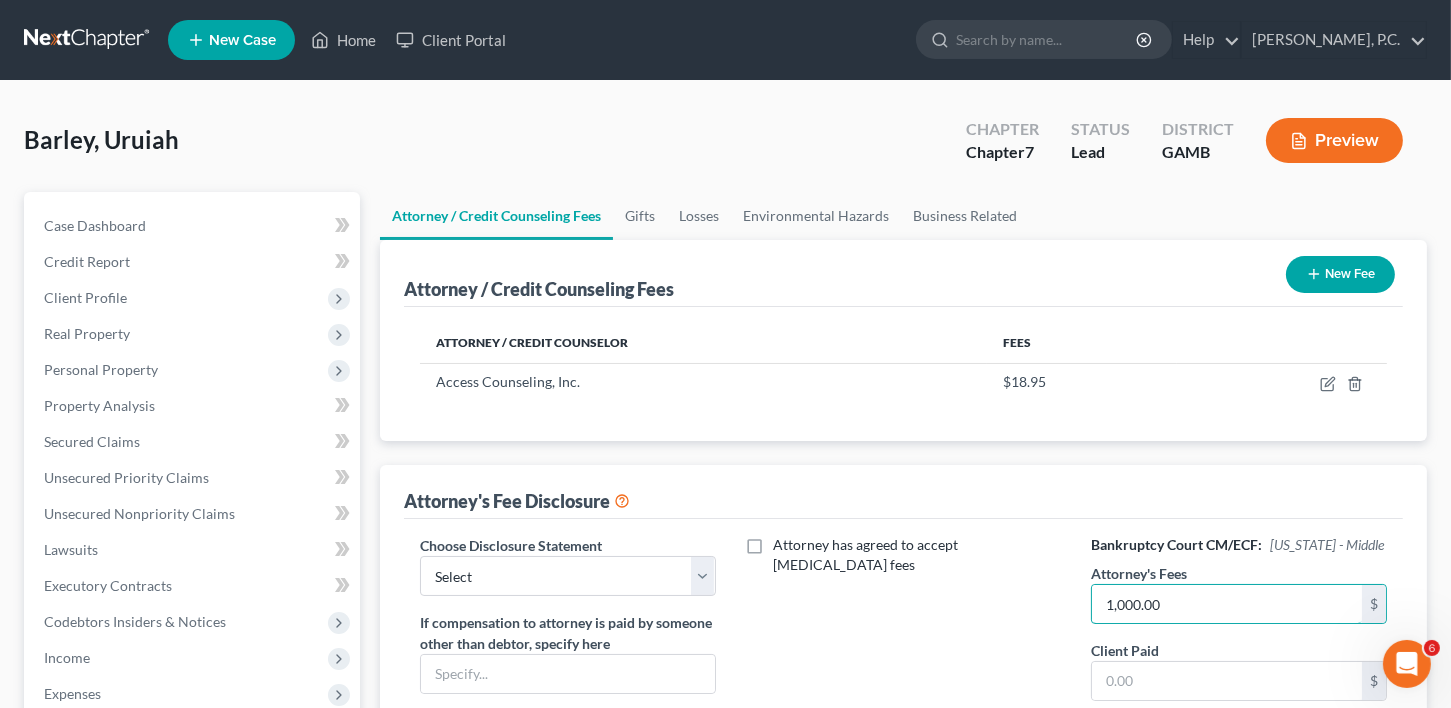 scroll, scrollTop: 332, scrollLeft: 0, axis: vertical 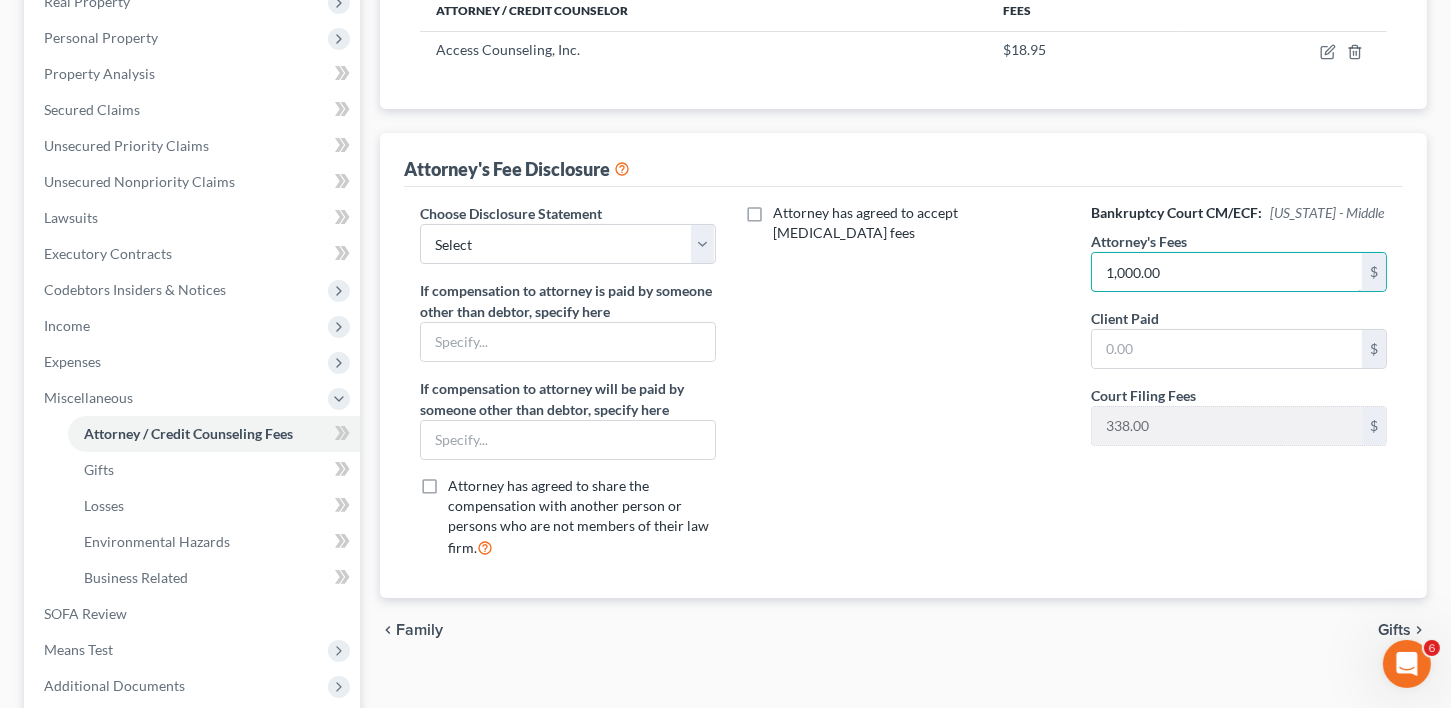 type on "1,000.00" 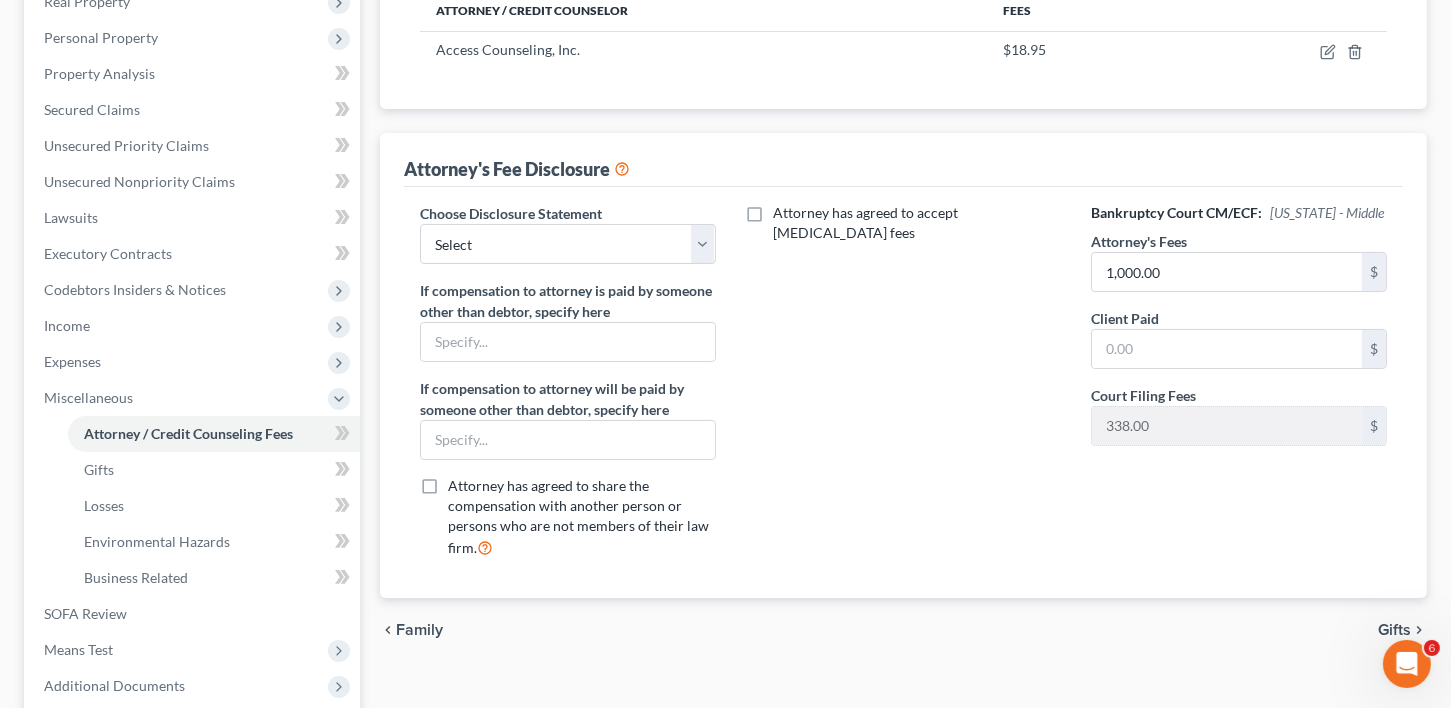click on "chevron_right" at bounding box center (1419, 630) 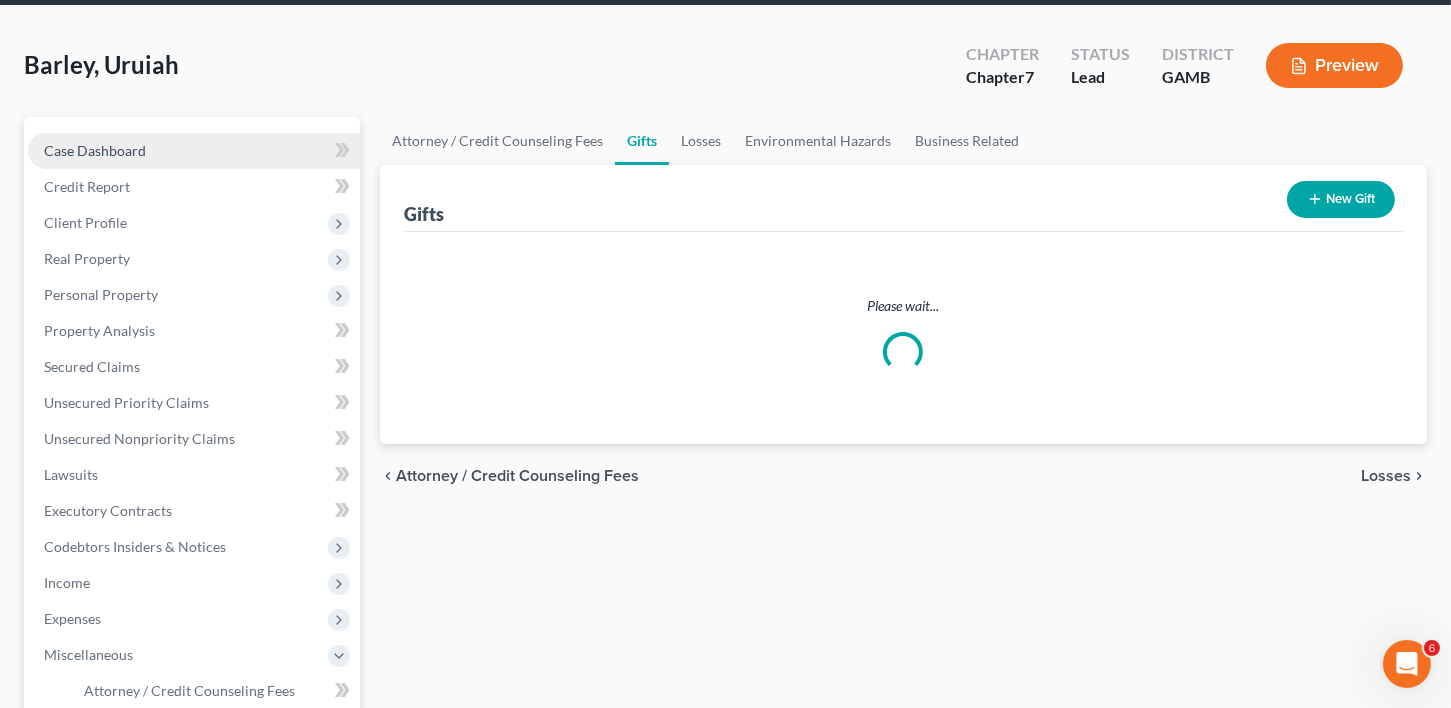 scroll, scrollTop: 0, scrollLeft: 0, axis: both 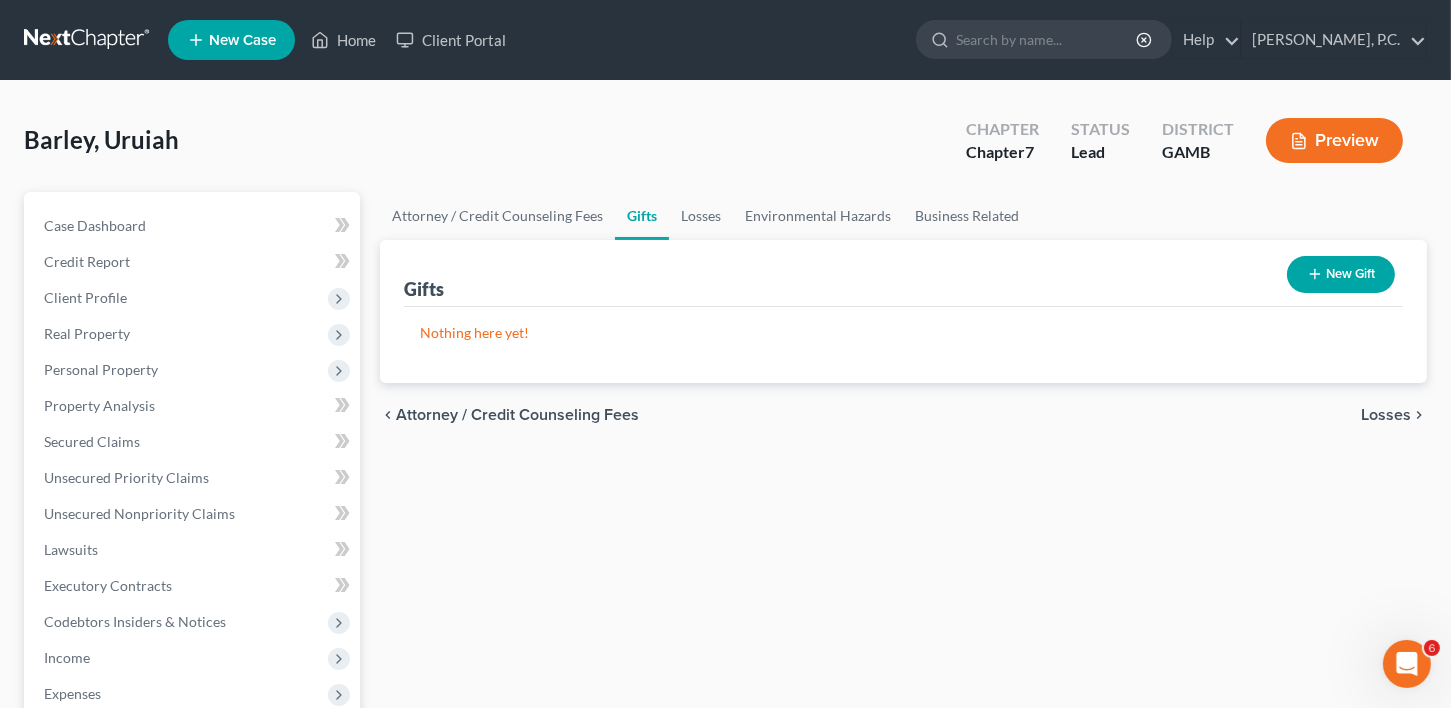 drag, startPoint x: 1354, startPoint y: 404, endPoint x: 1387, endPoint y: 406, distance: 33.06055 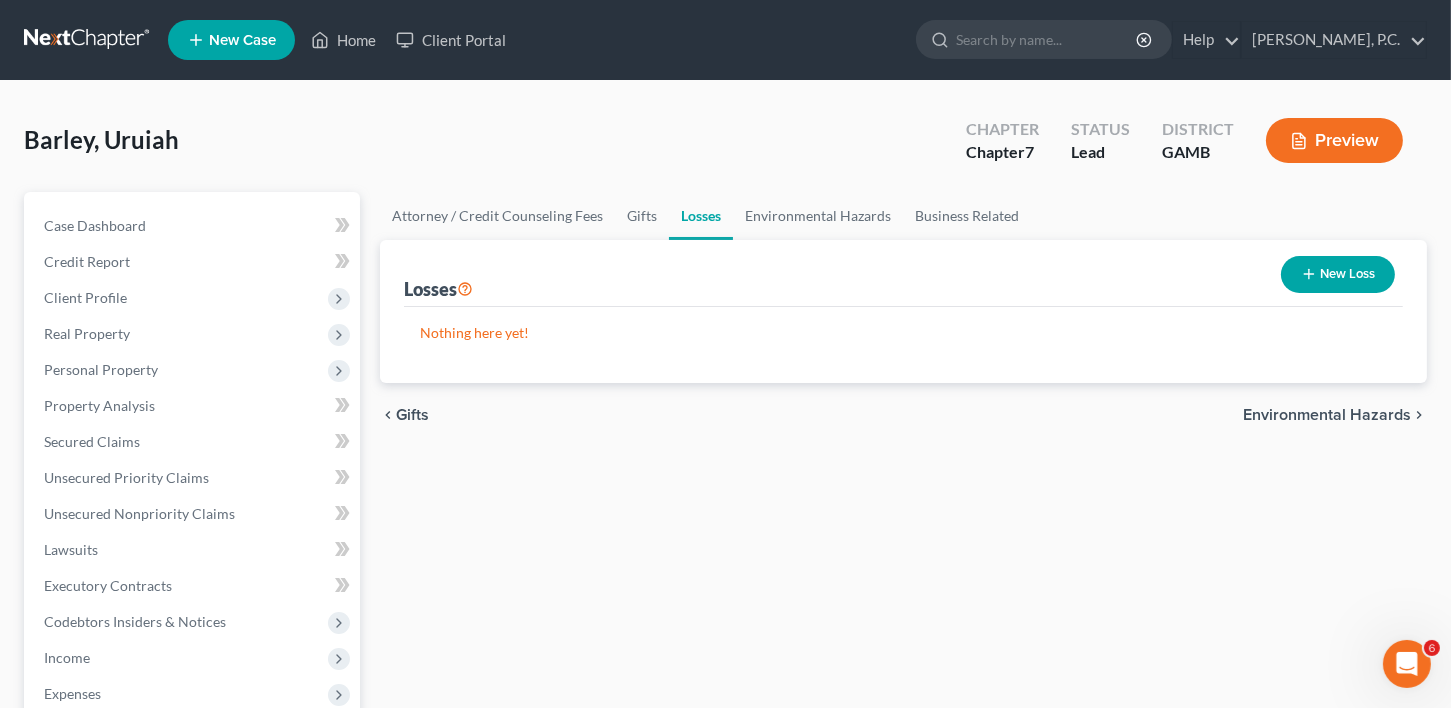 click on "Environmental Hazards" at bounding box center (1327, 415) 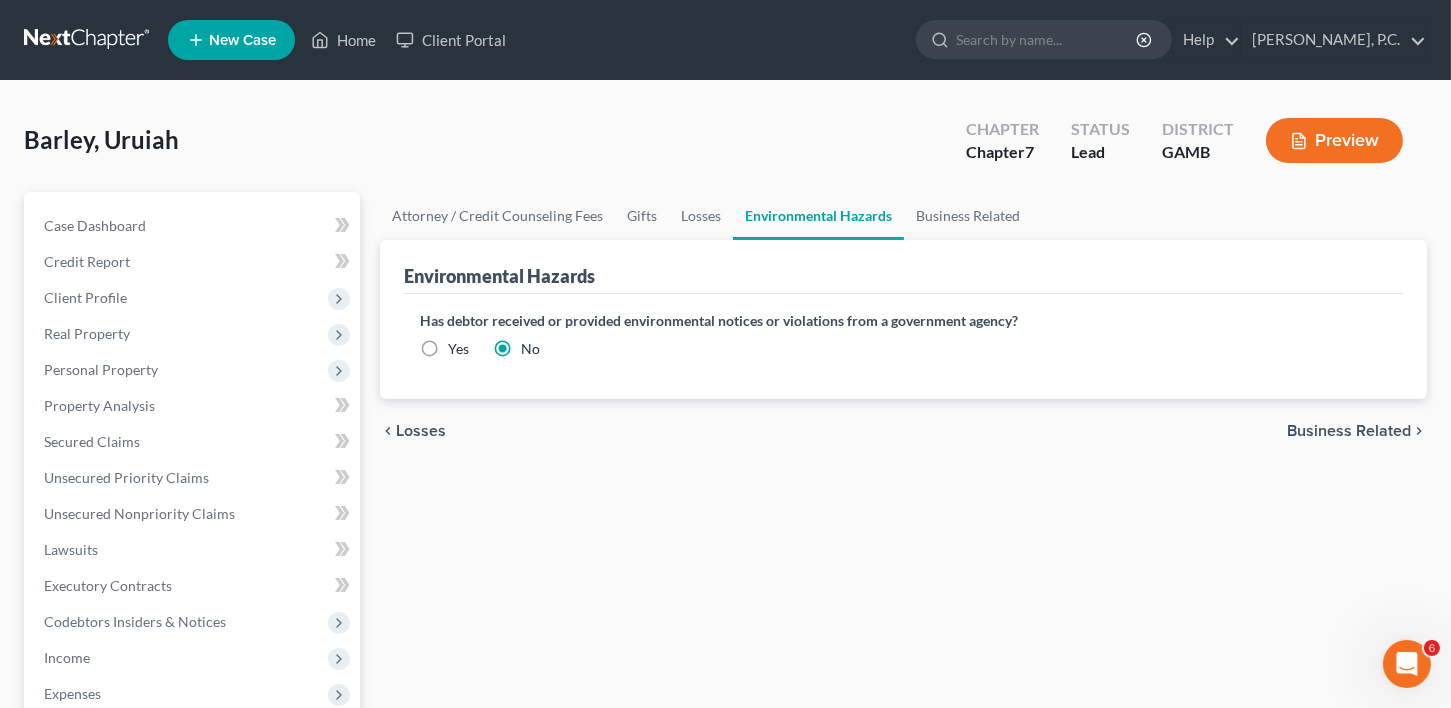 click on "chevron_left
Losses
Business Related
chevron_right" at bounding box center (903, 431) 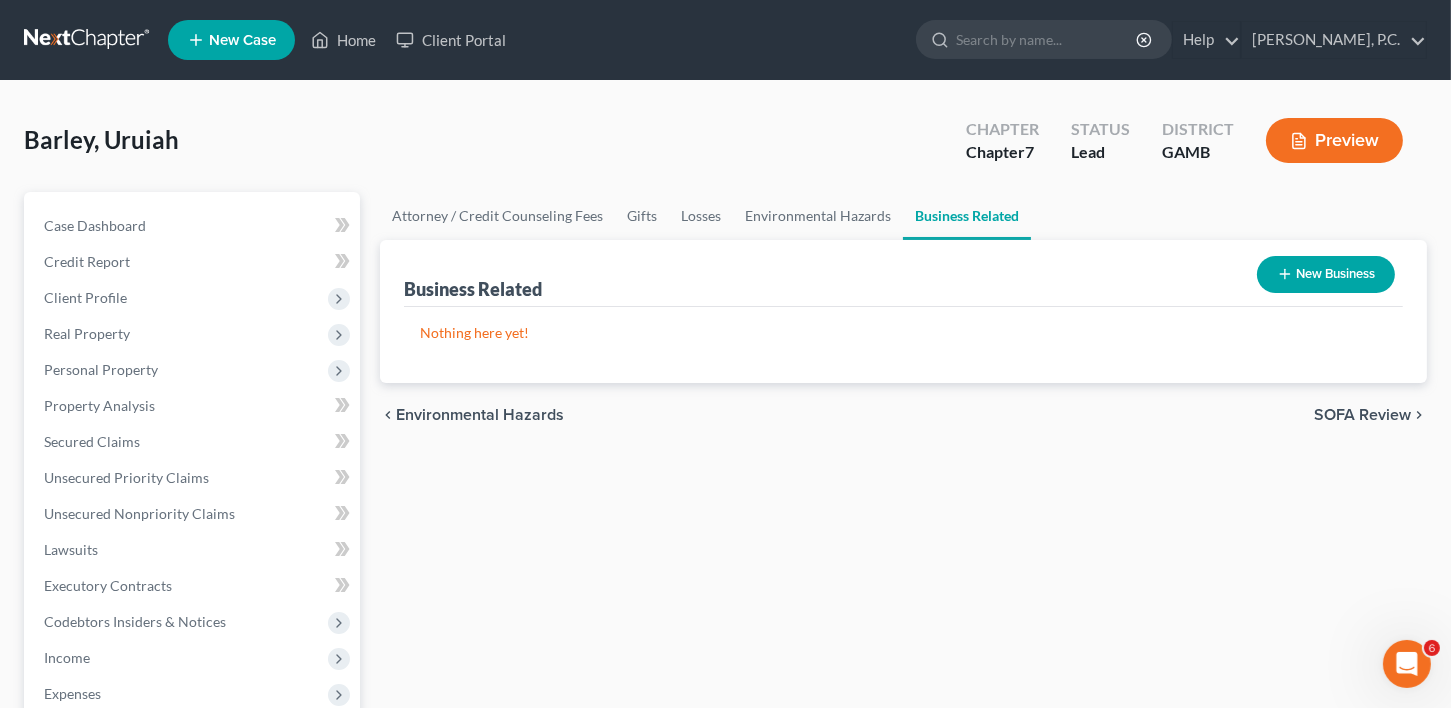 click on "SOFA Review" at bounding box center [1362, 415] 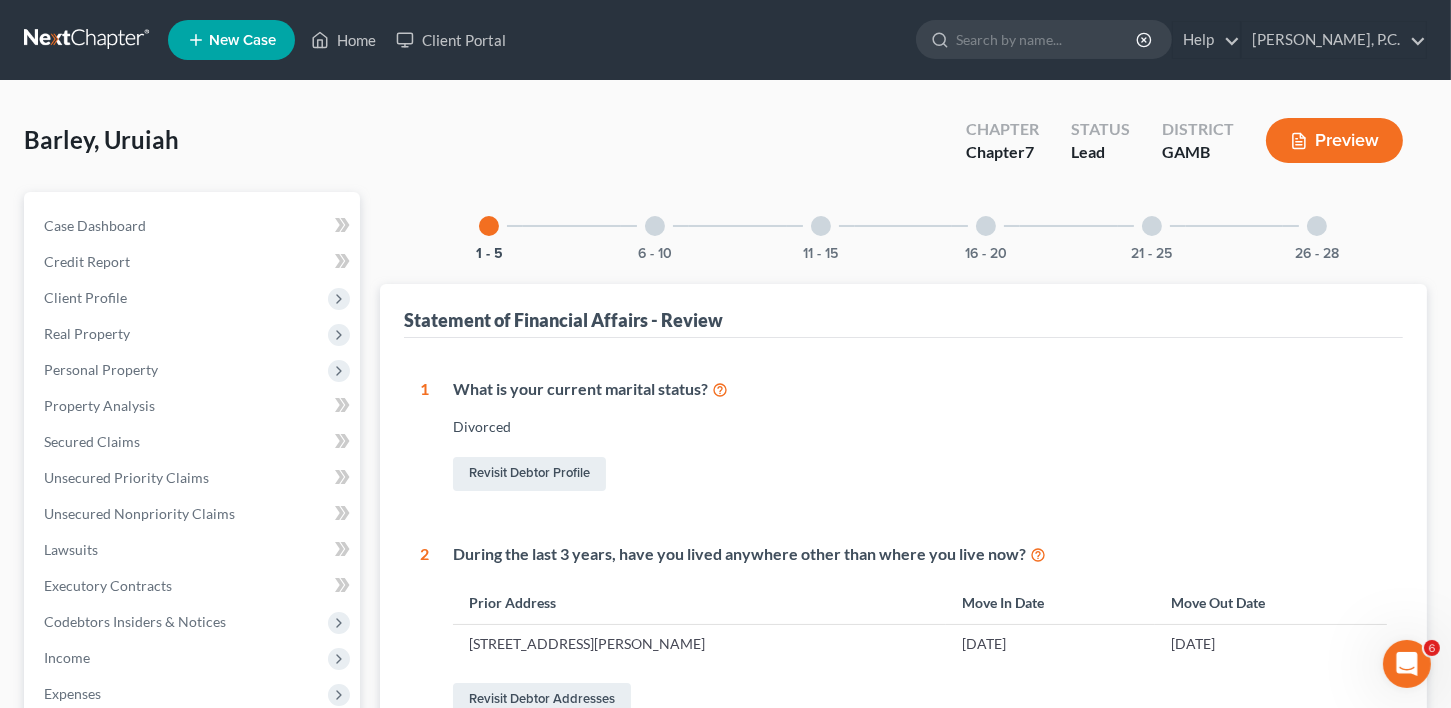 click on "New Case" at bounding box center (242, 40) 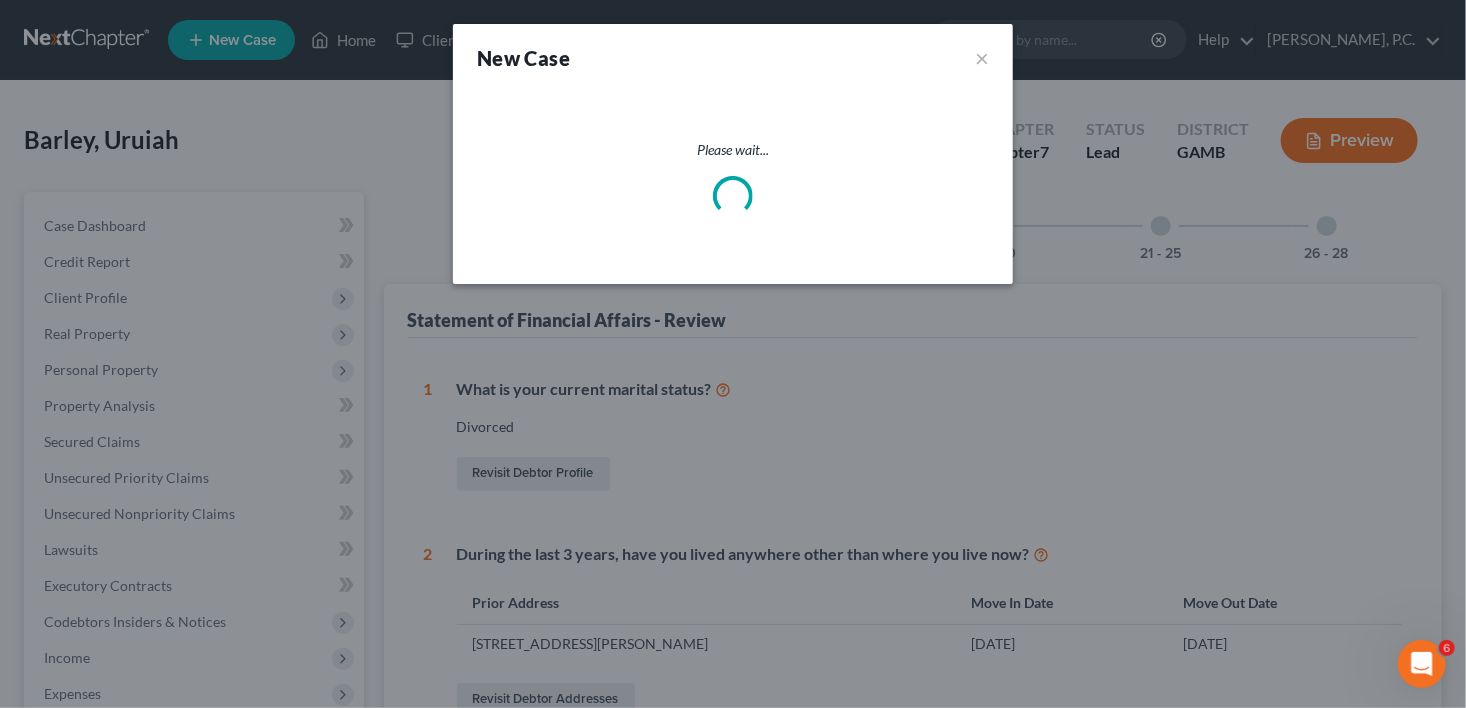 select on "18" 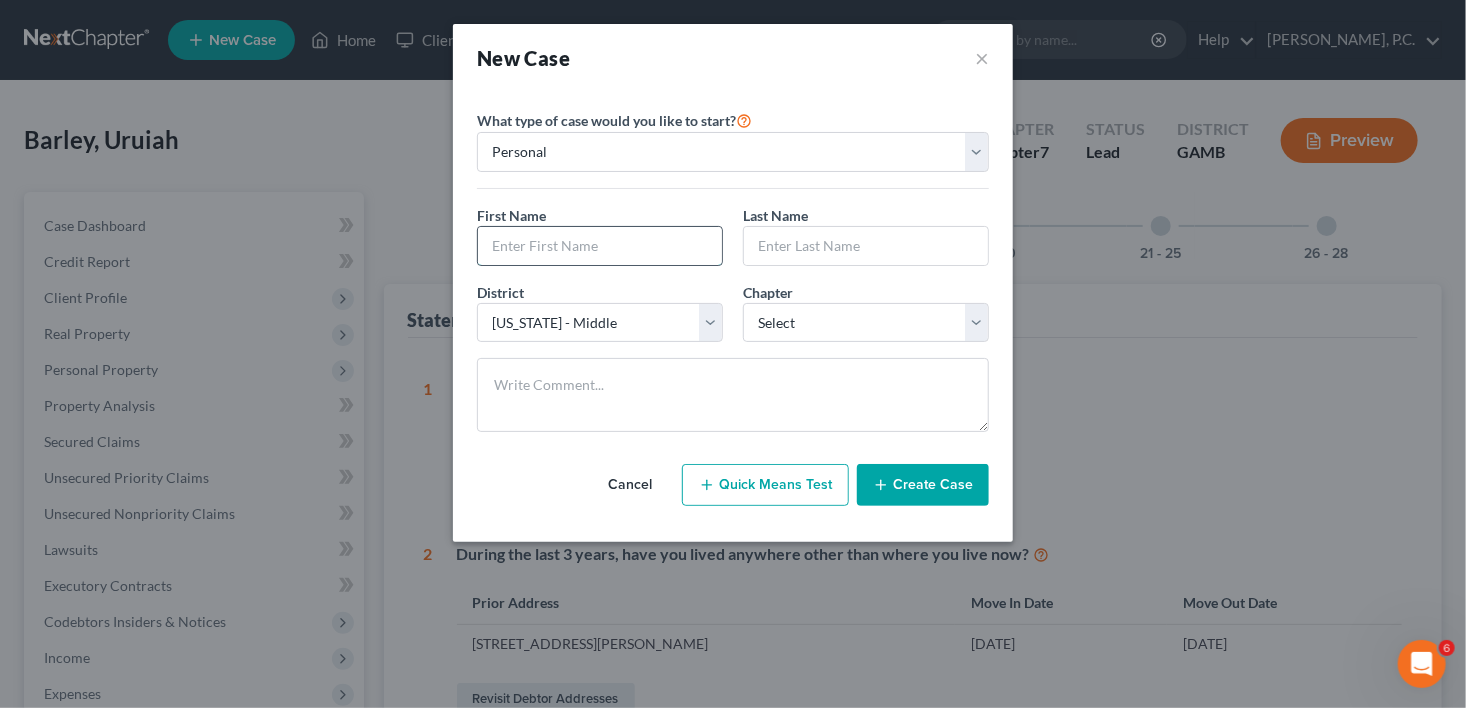 click at bounding box center [600, 246] 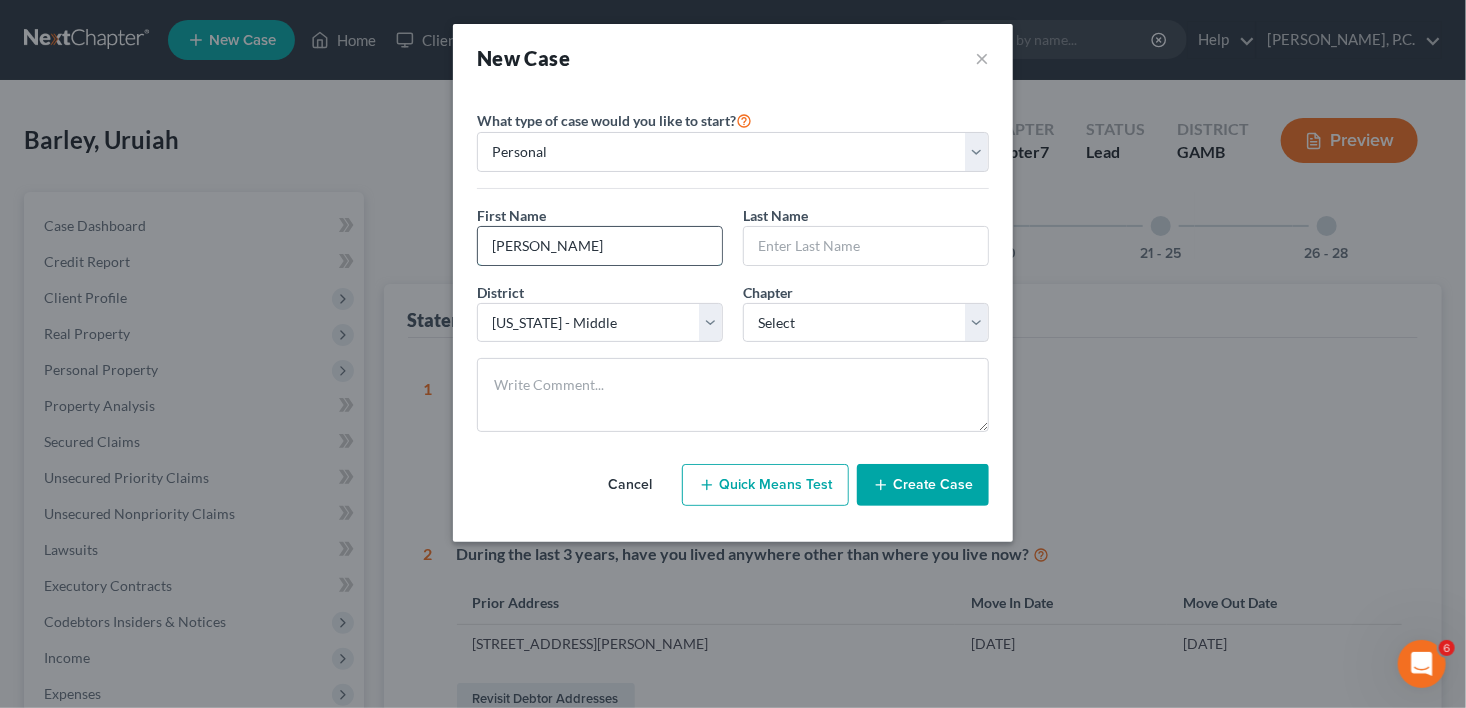 type on "[PERSON_NAME]" 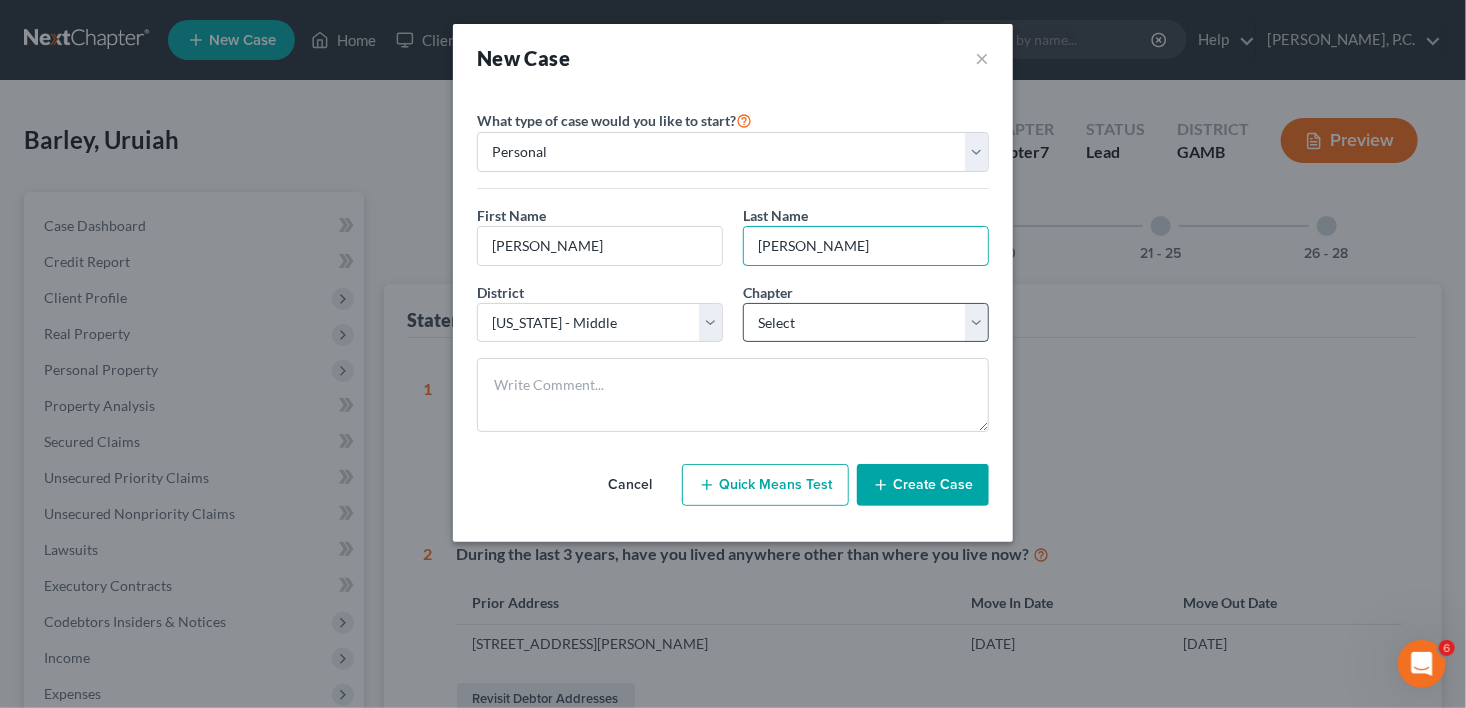 type on "[PERSON_NAME]" 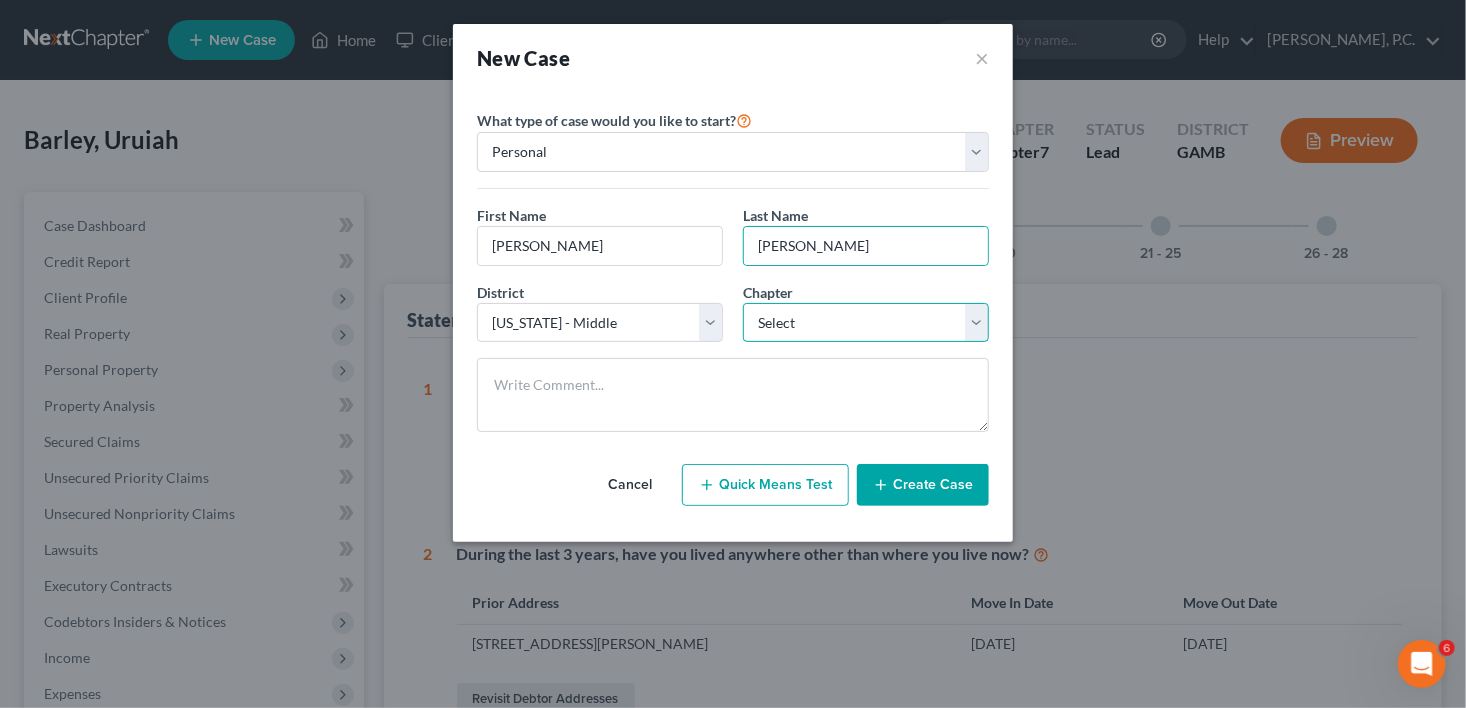 click on "Select 7 11 12 13" at bounding box center [866, 323] 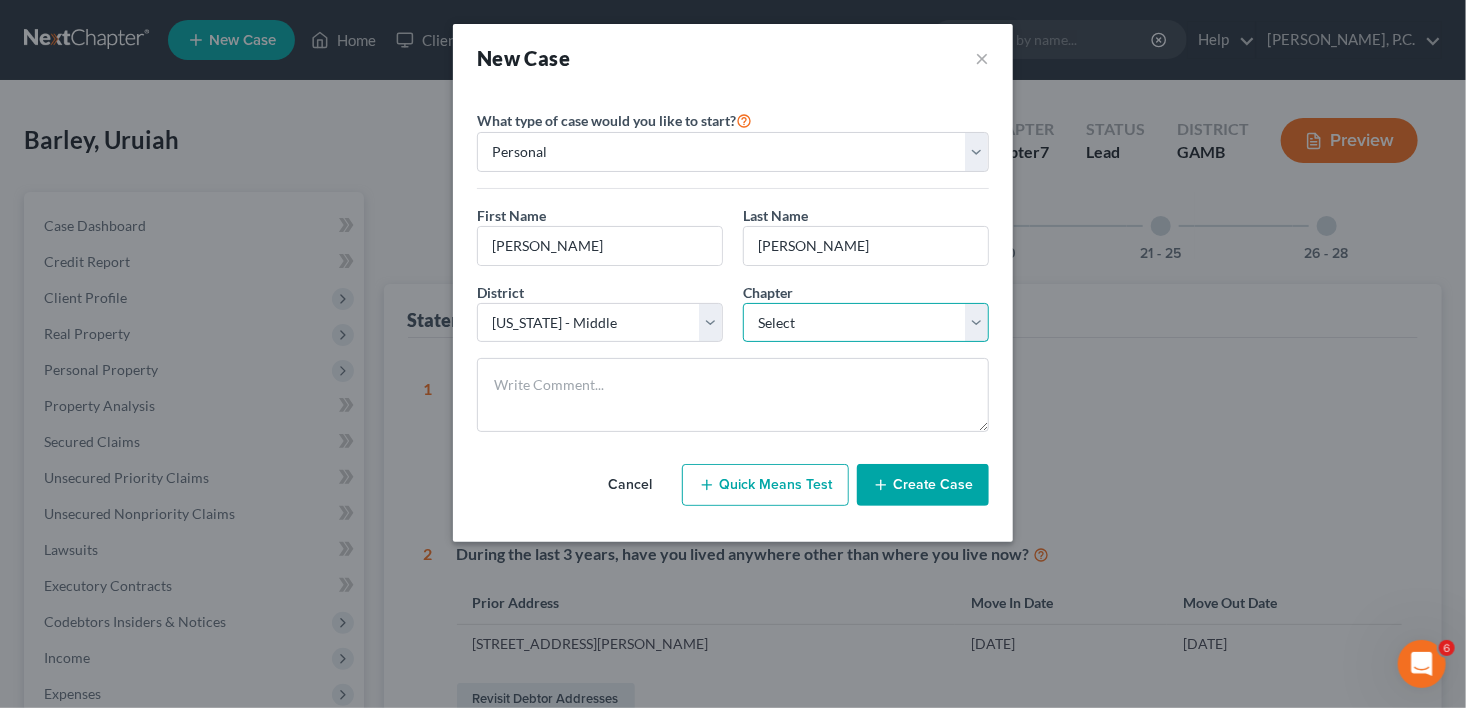 select on "0" 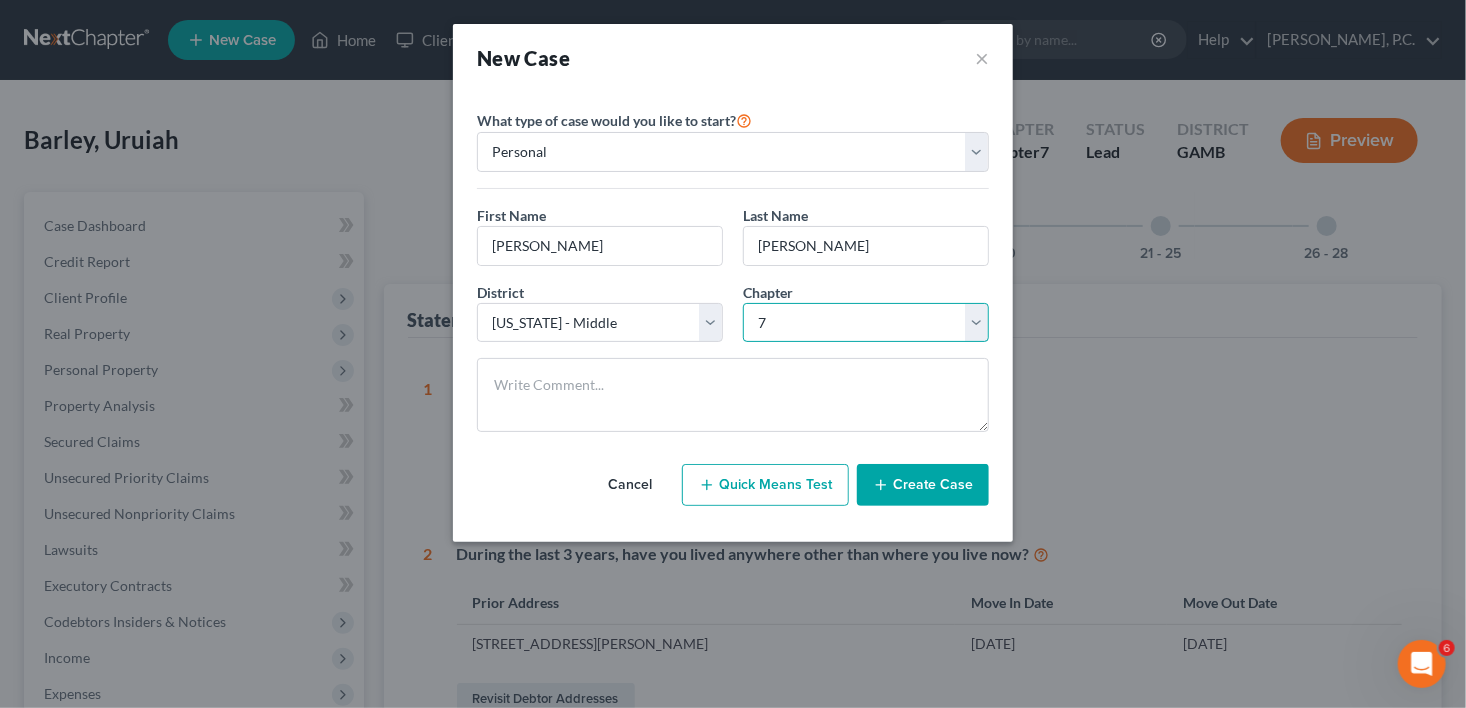 click on "Select 7 11 12 13" at bounding box center (866, 323) 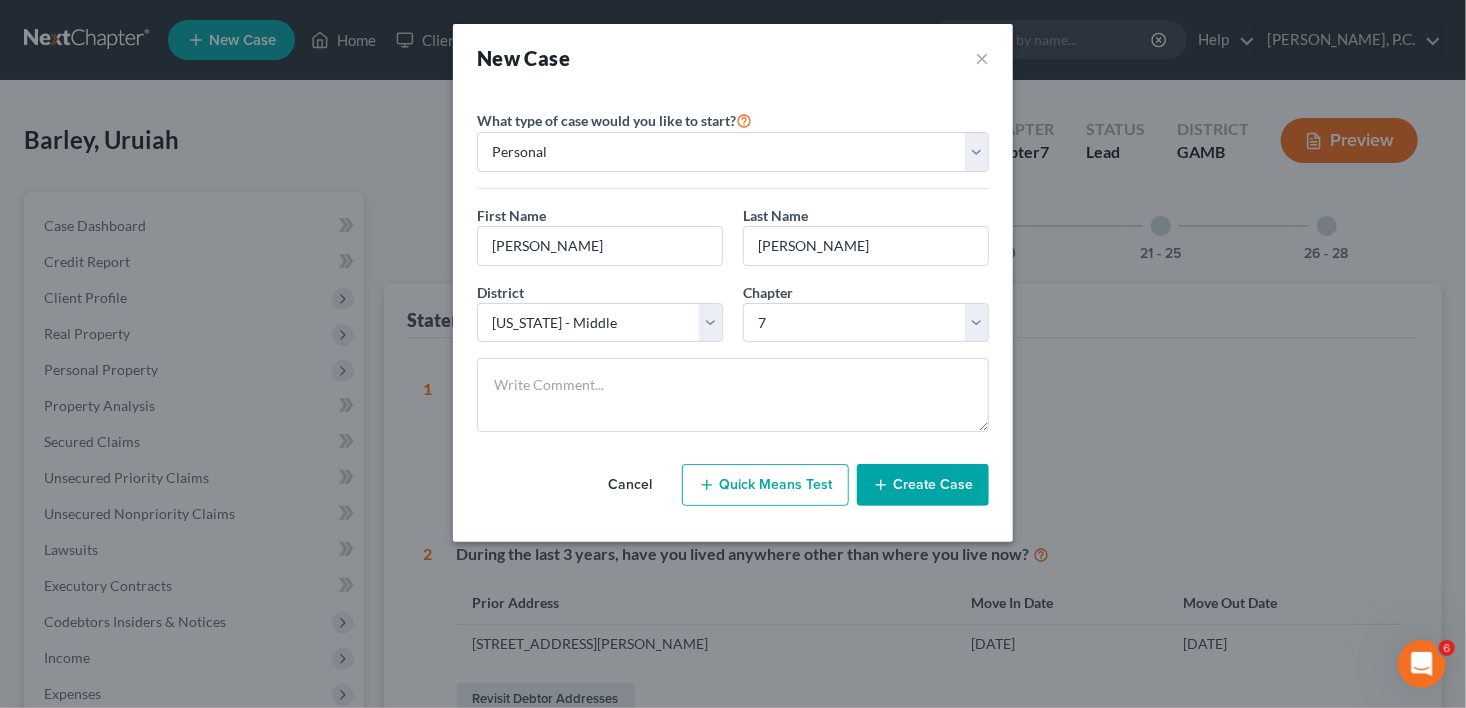 click 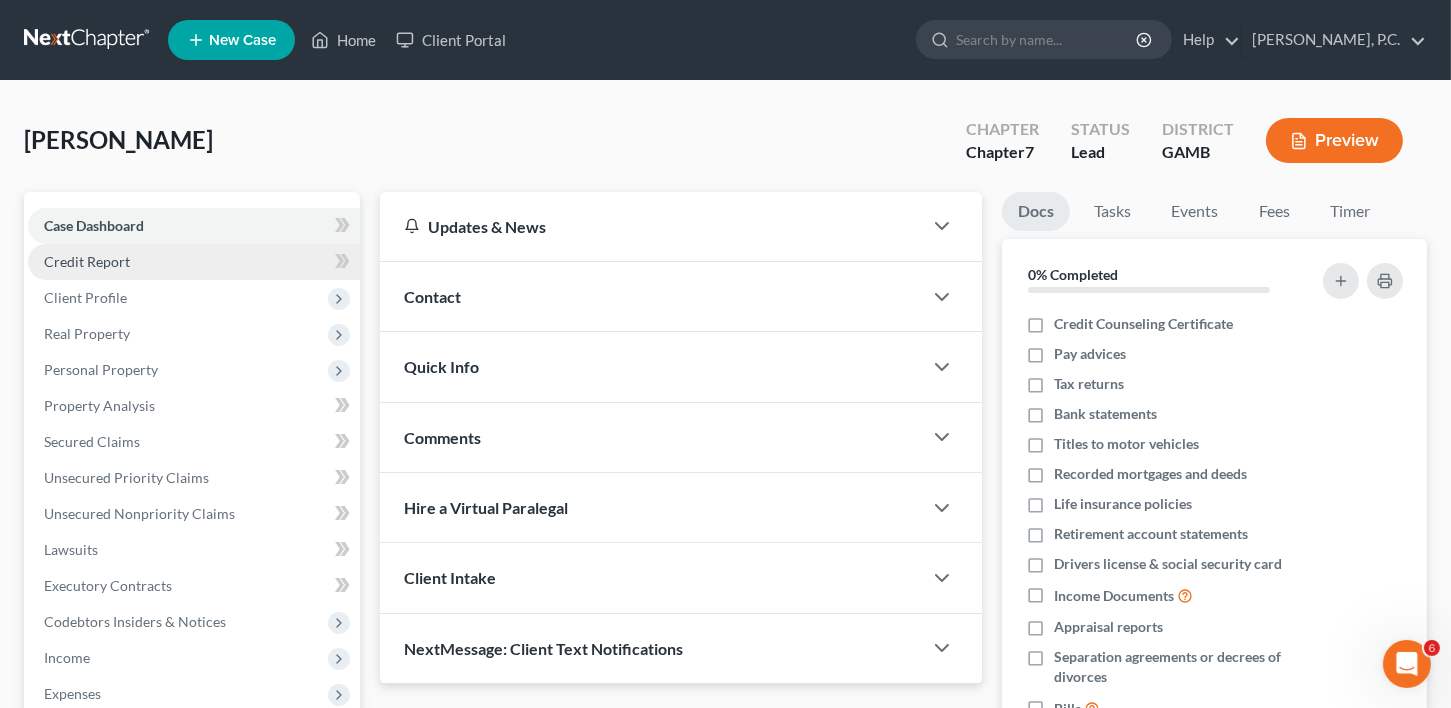 click on "Credit Report" at bounding box center (87, 261) 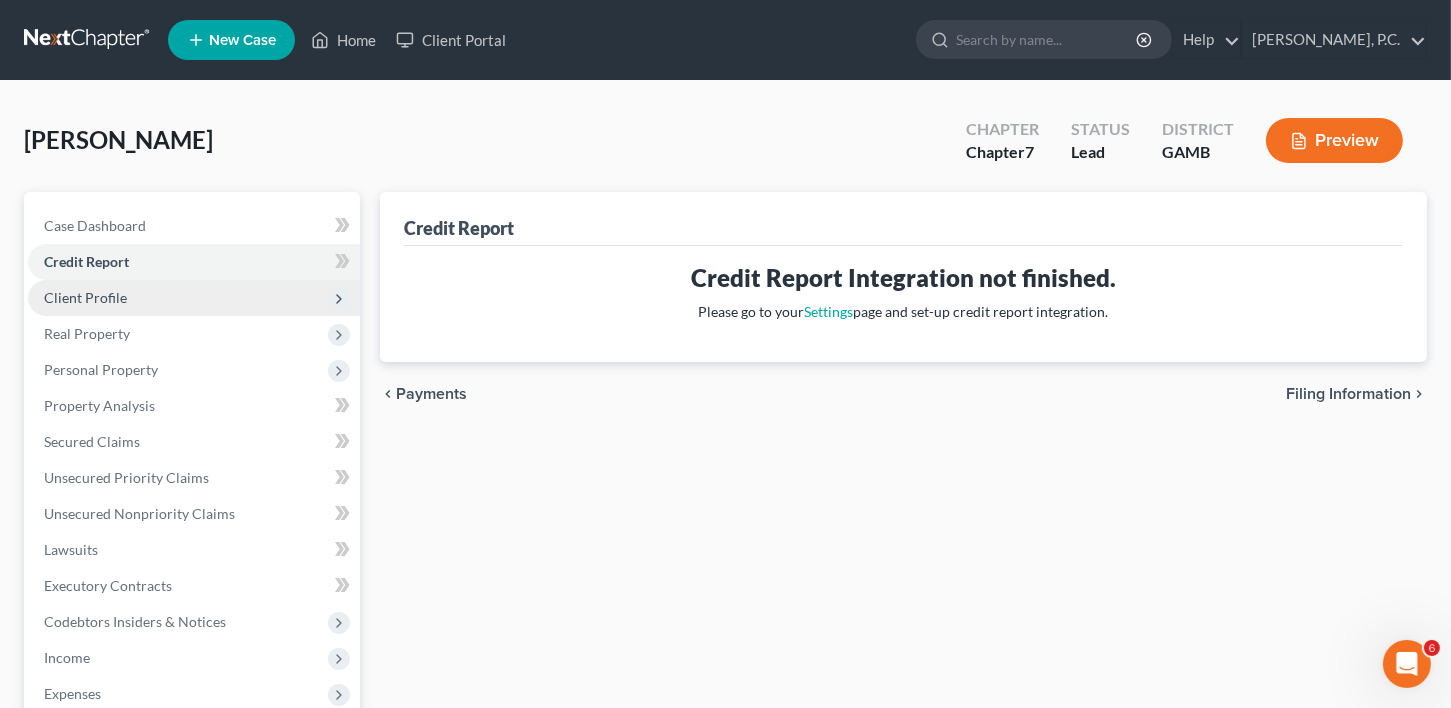 click on "Client Profile" at bounding box center (85, 297) 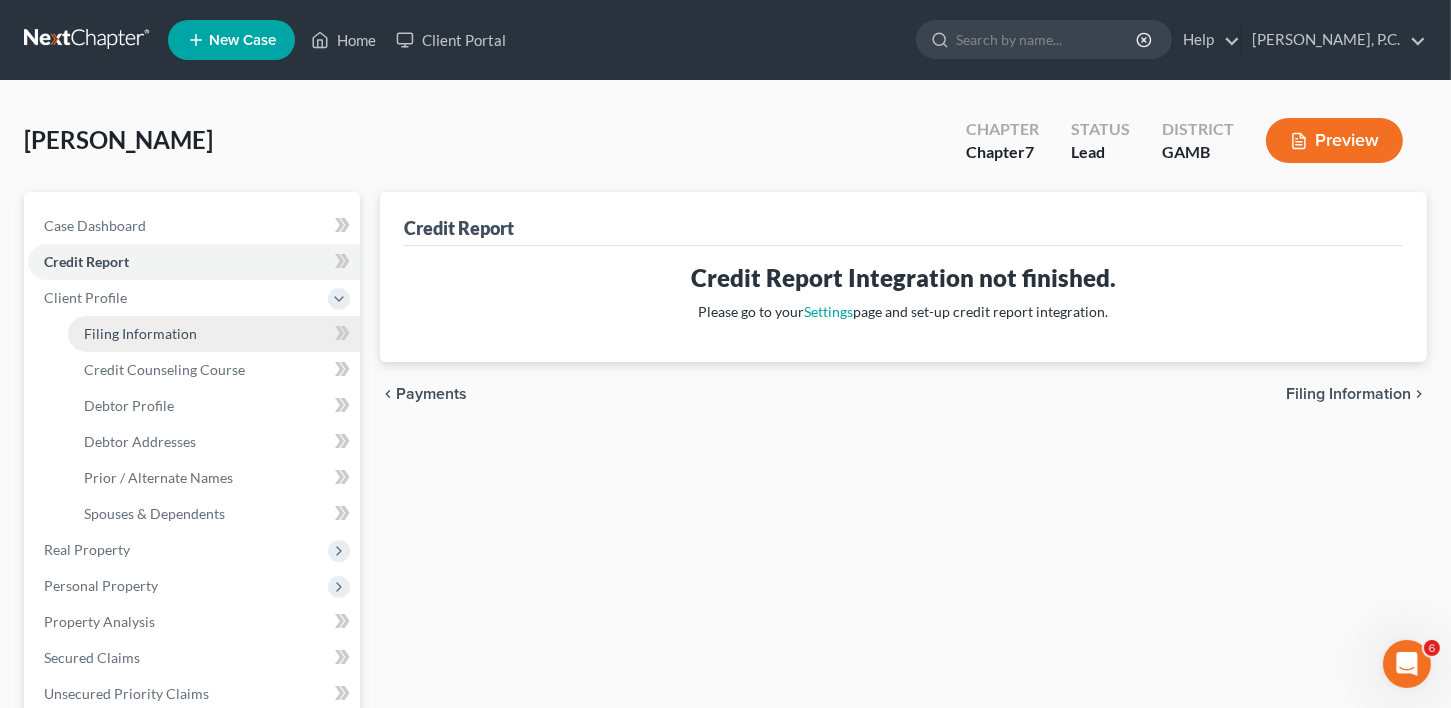 click on "Filing Information" at bounding box center [140, 333] 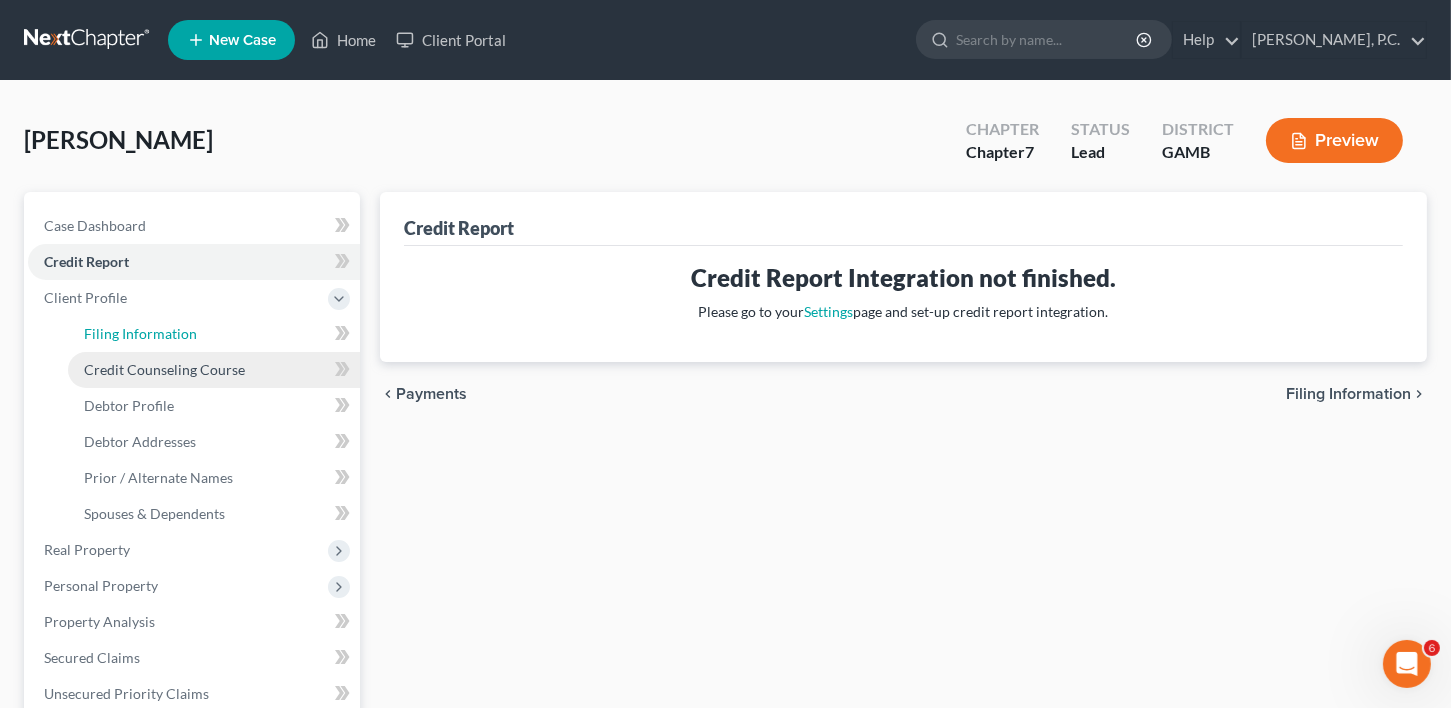 select on "1" 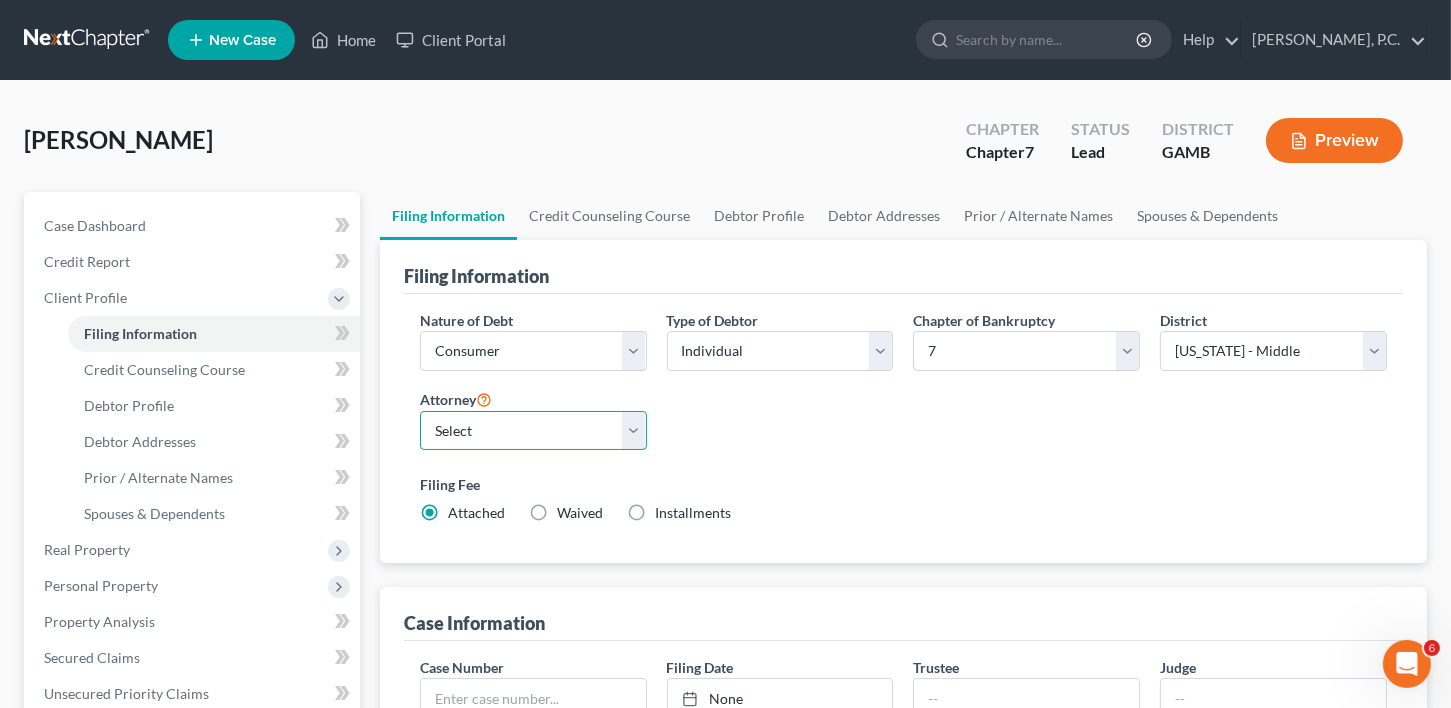 click on "Select [PERSON_NAME]" at bounding box center (533, 431) 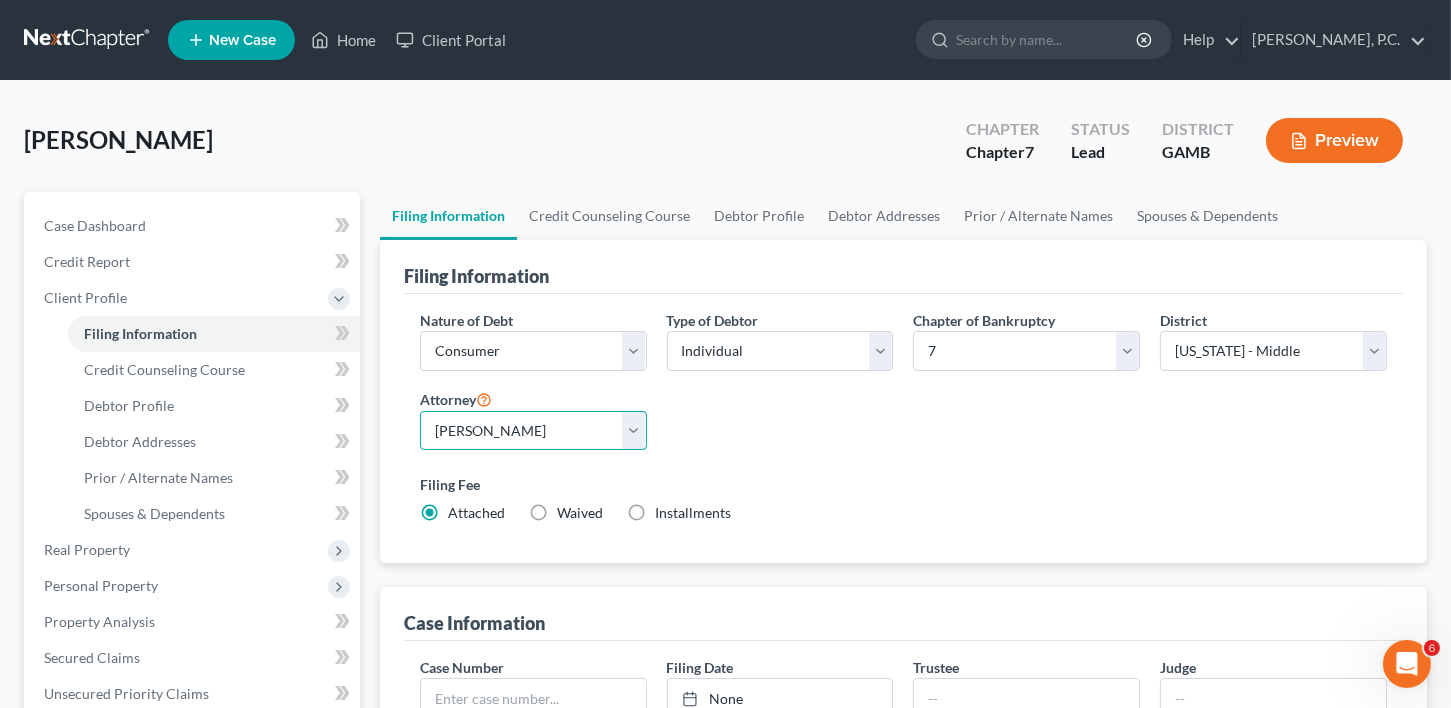 click on "Select [PERSON_NAME]" at bounding box center [533, 431] 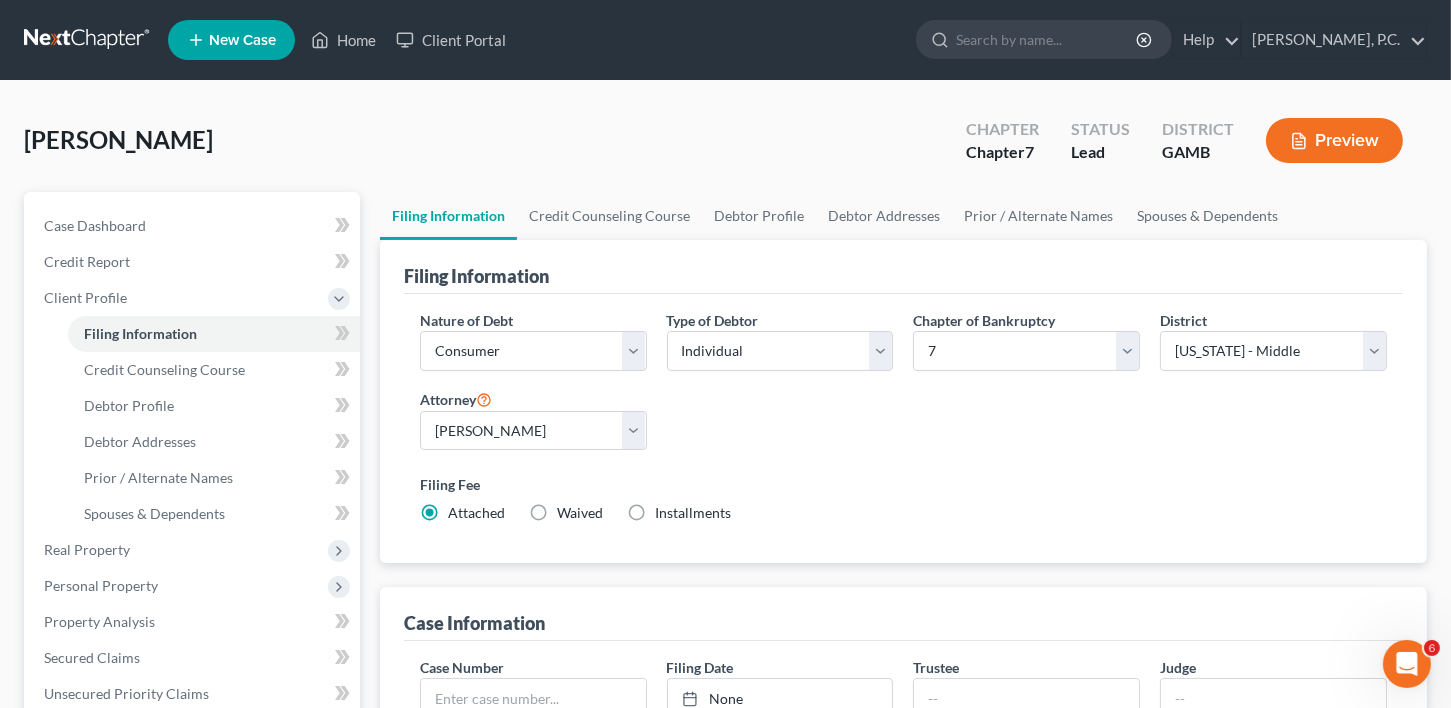 click on "Installments Installments" at bounding box center (693, 513) 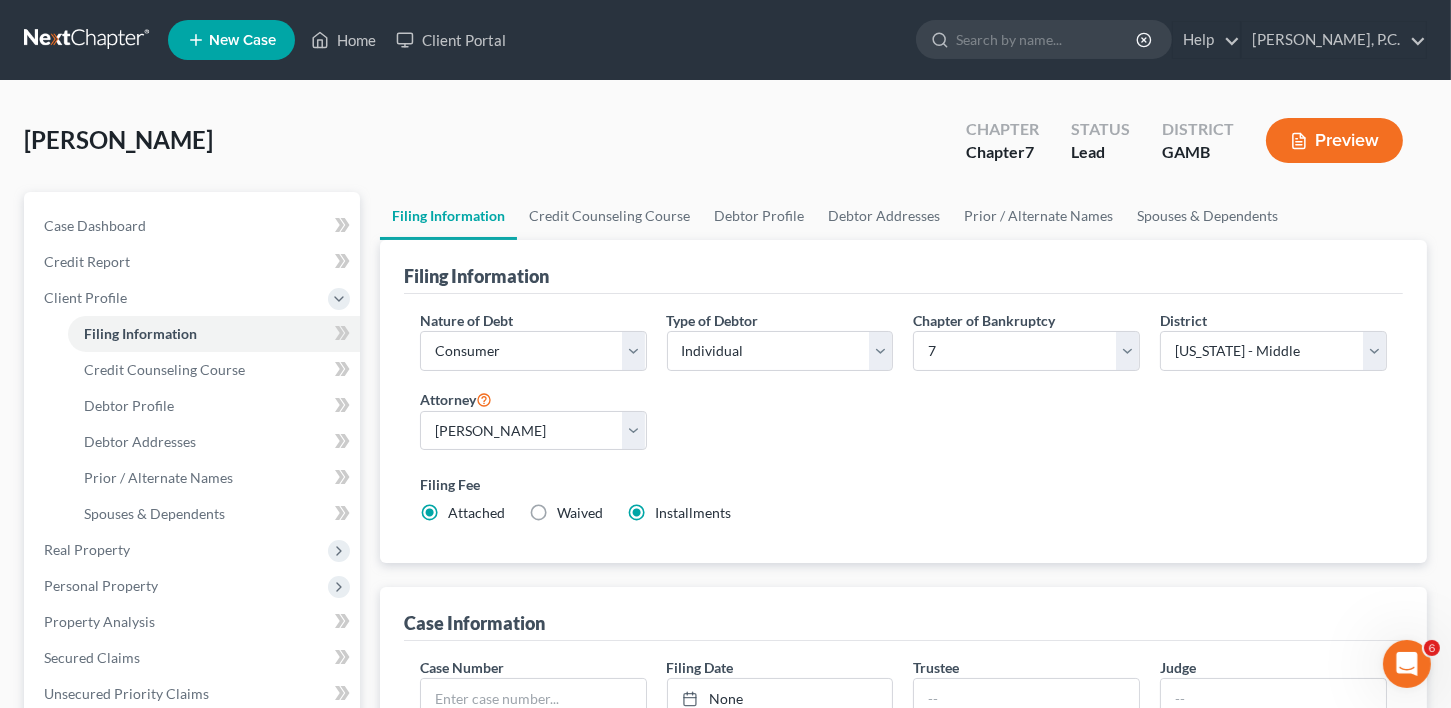radio on "false" 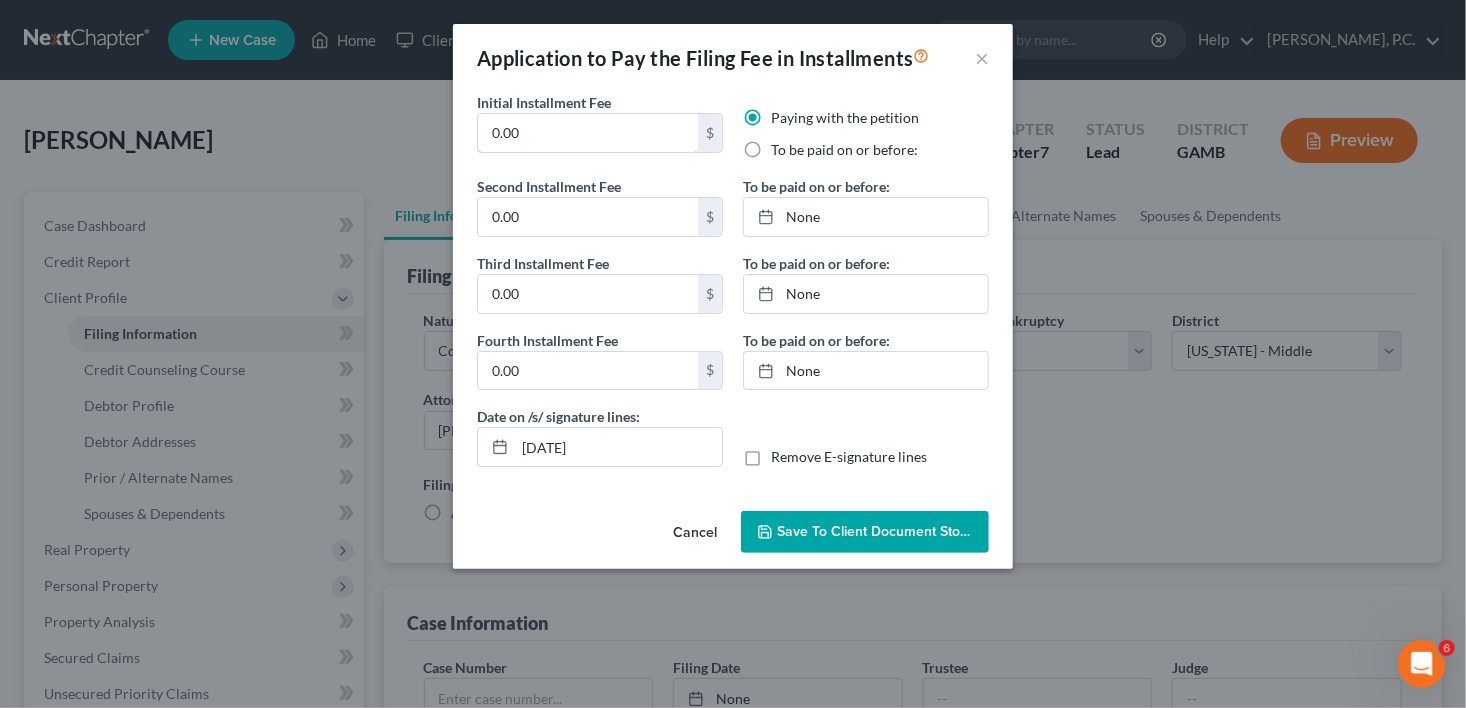 drag, startPoint x: 531, startPoint y: 133, endPoint x: 466, endPoint y: 136, distance: 65.06919 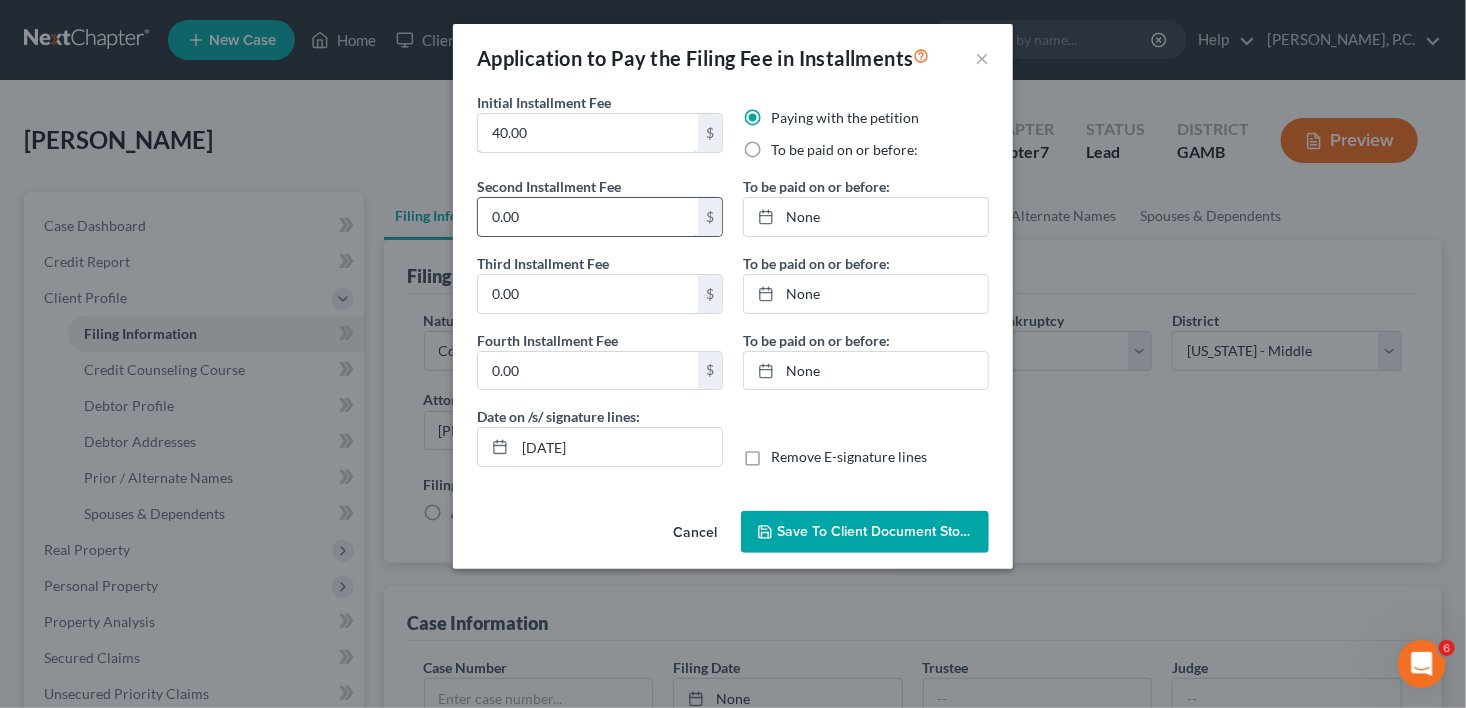 type on "40.00" 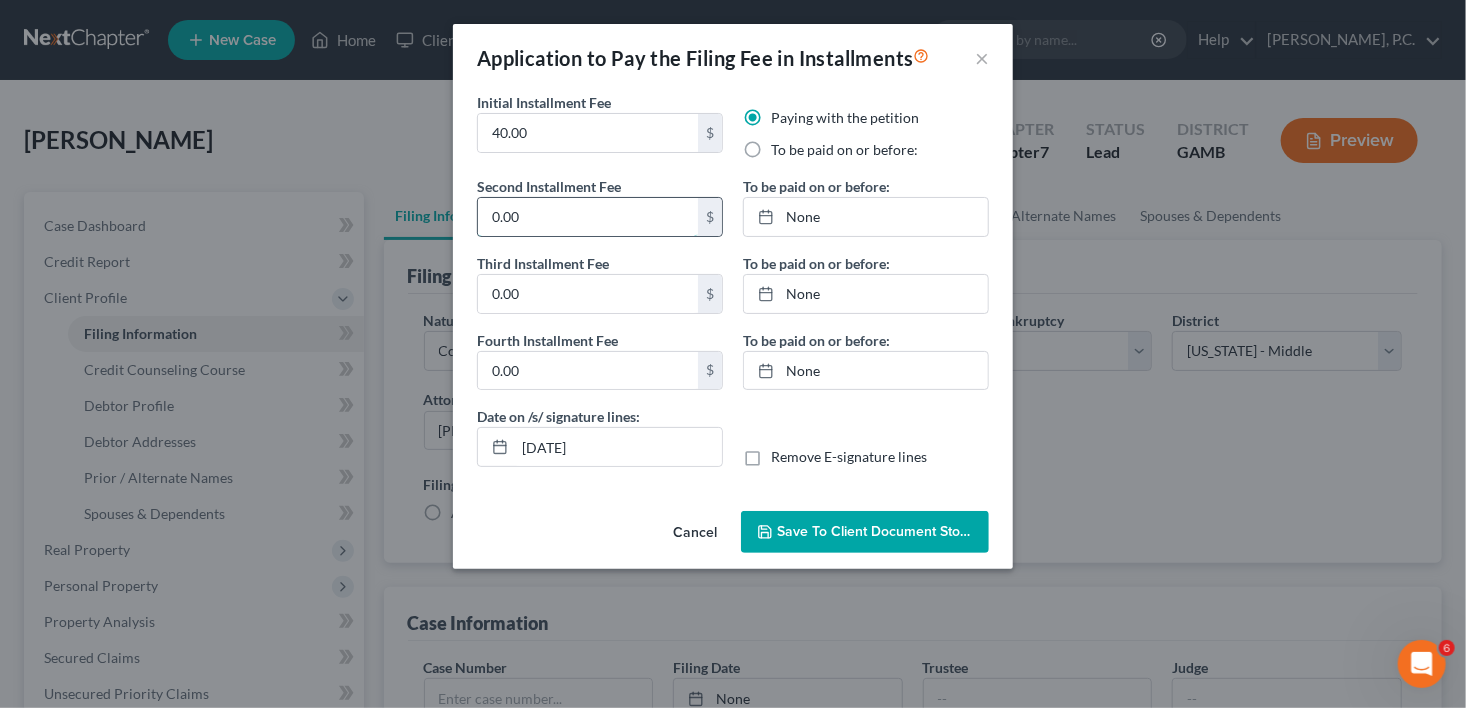 click on "0.00" at bounding box center (588, 217) 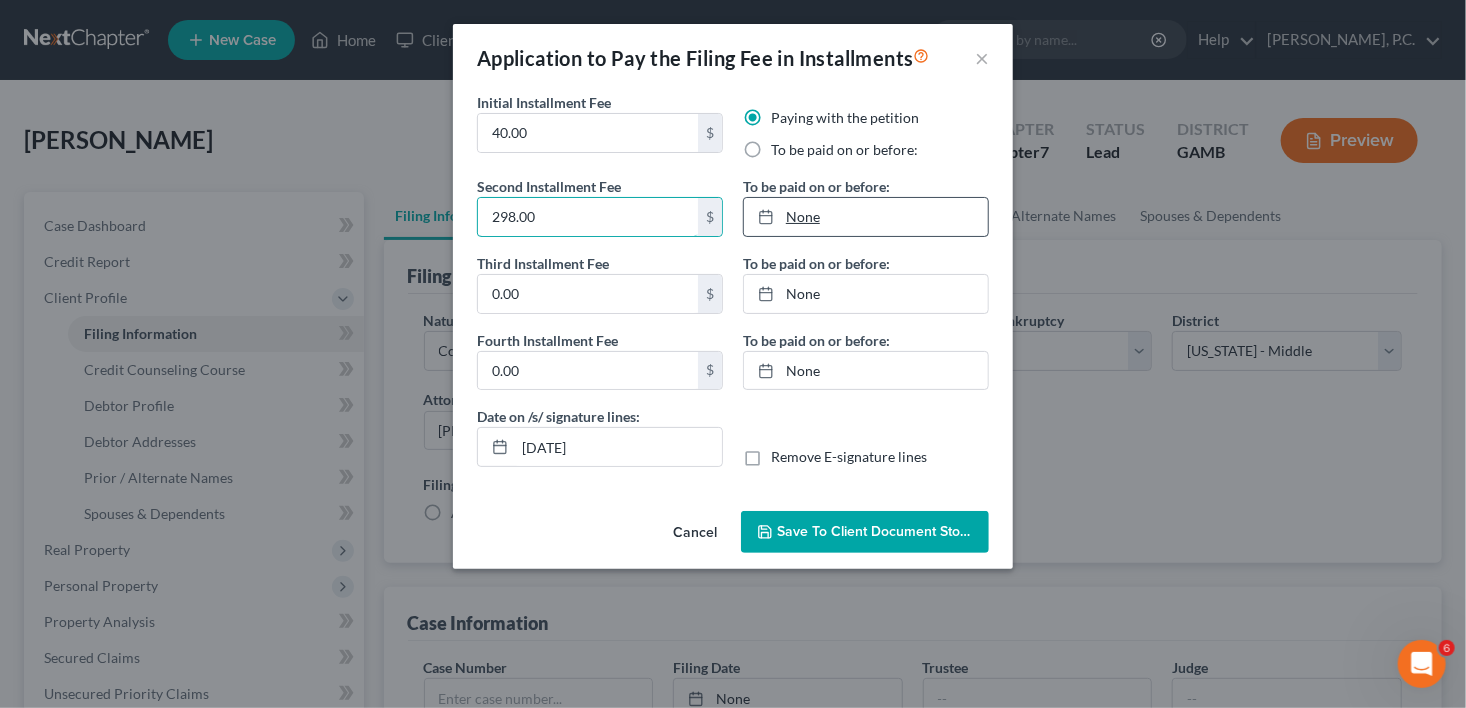 type on "298.00" 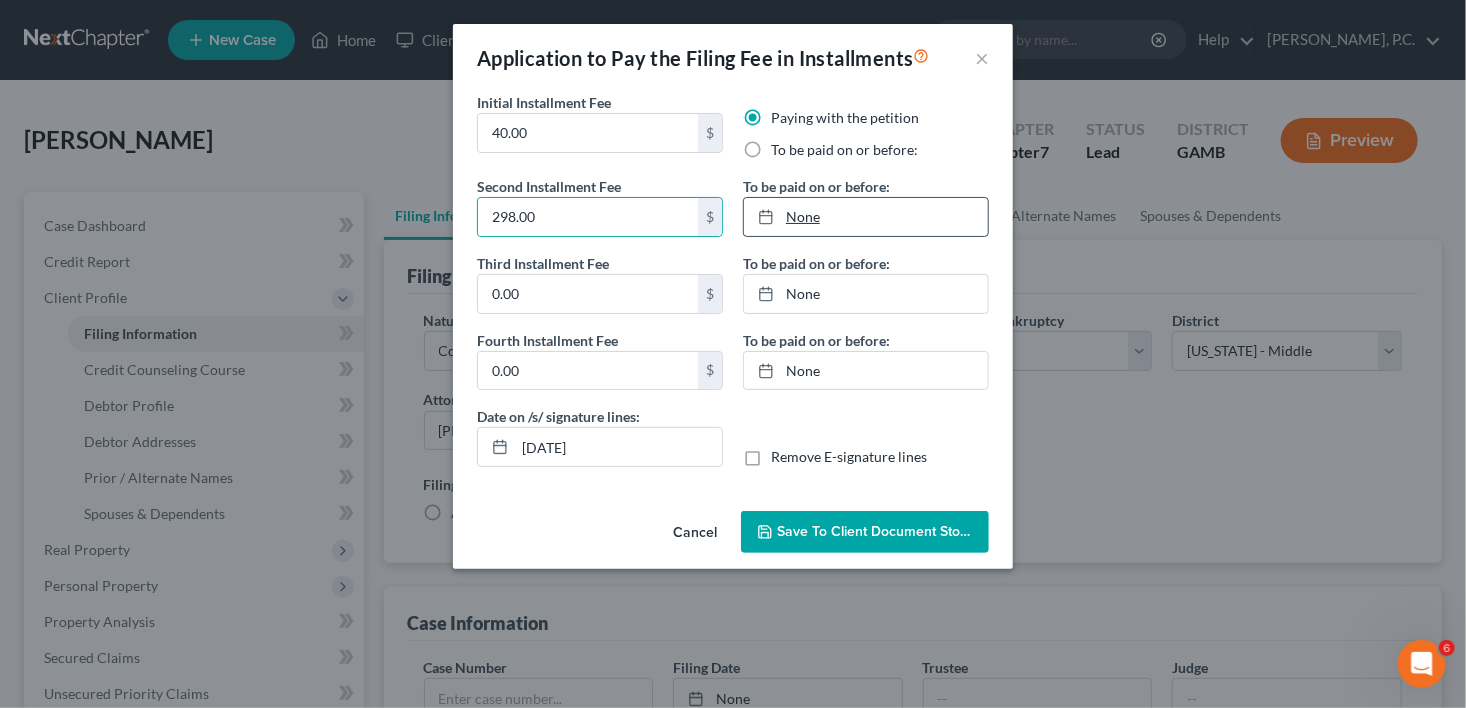 type on "[DATE]" 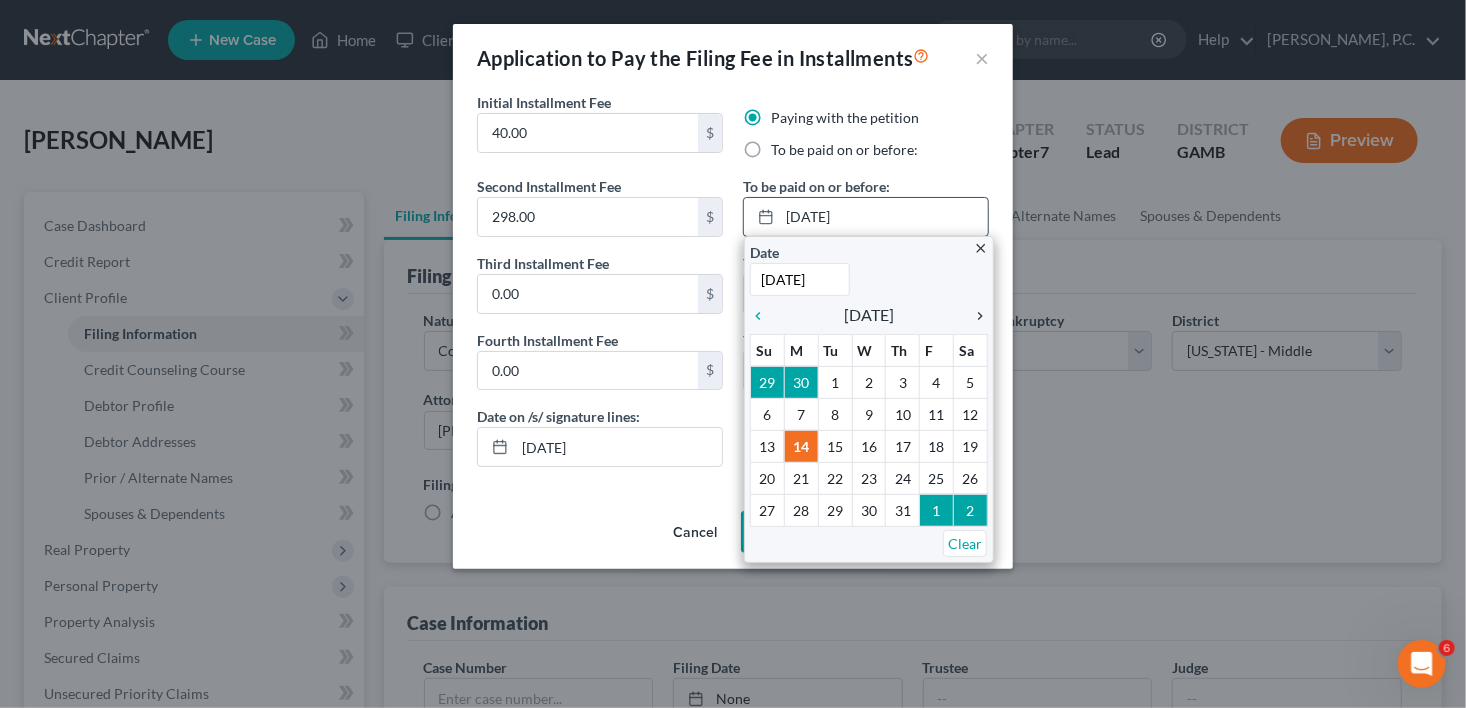 click on "chevron_right" at bounding box center [975, 316] 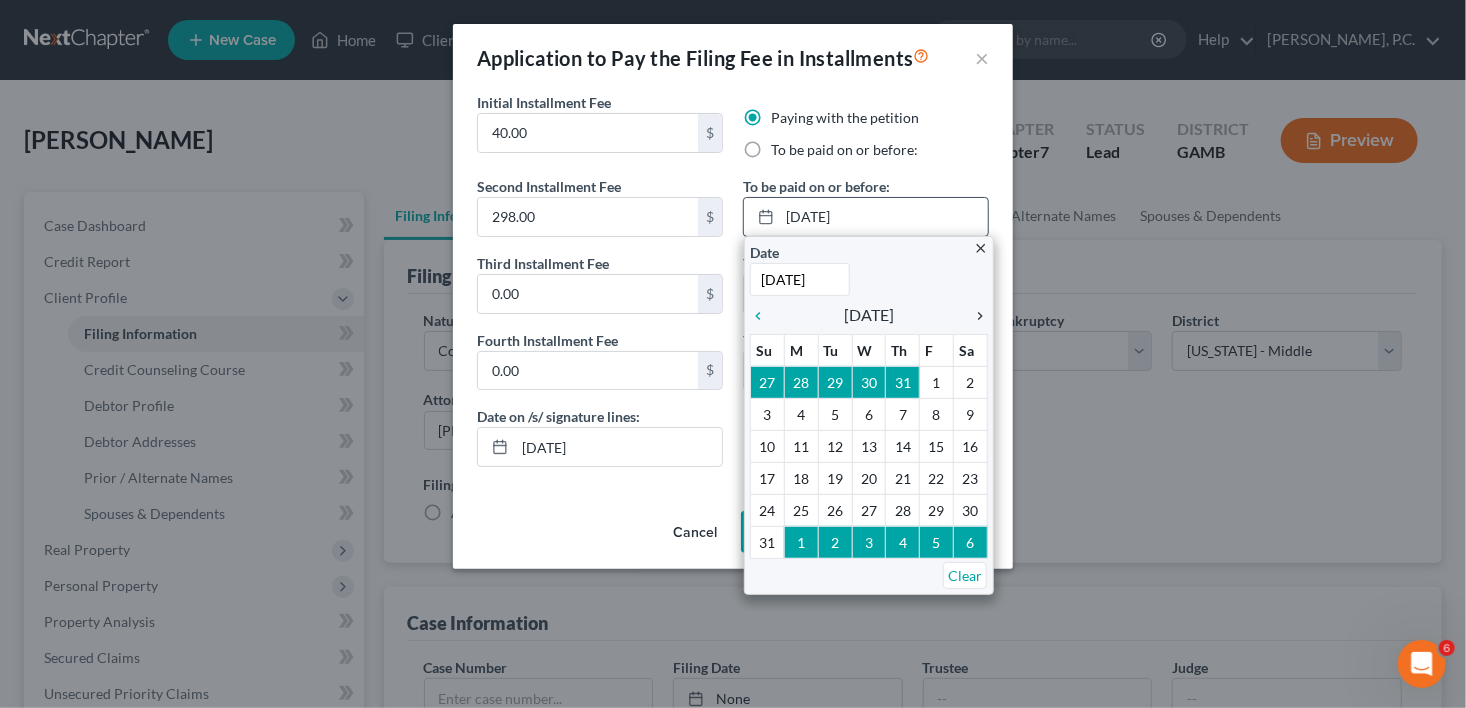 click on "chevron_right" at bounding box center (975, 316) 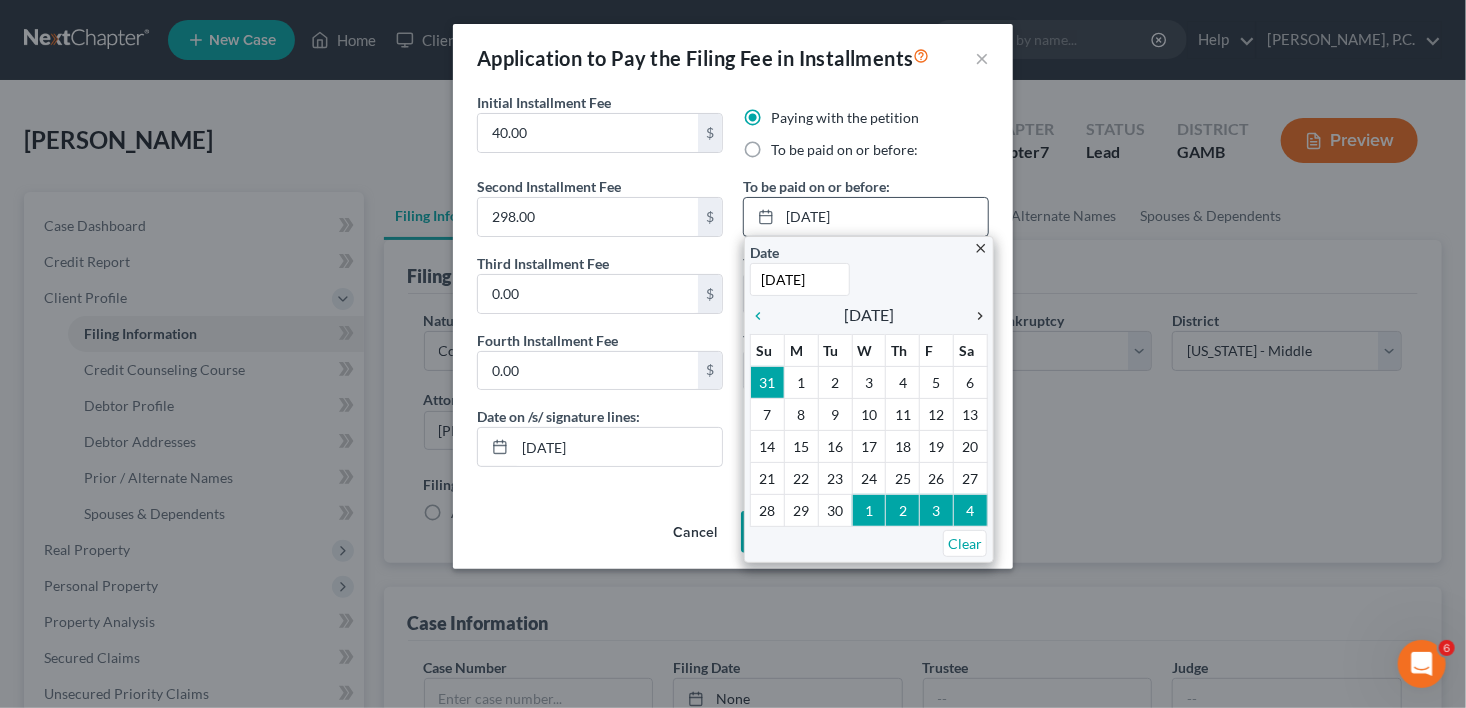 click on "chevron_right" at bounding box center (975, 316) 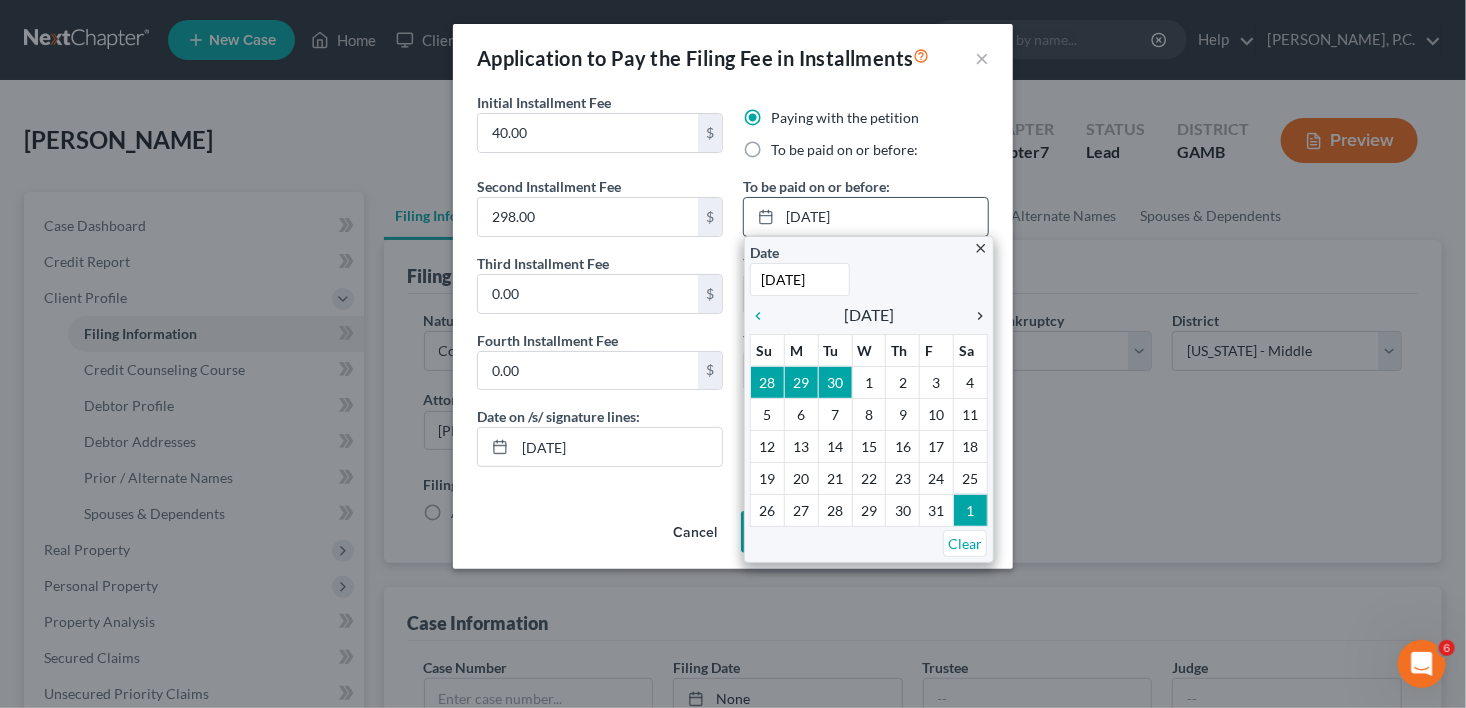 click on "chevron_right" at bounding box center [975, 316] 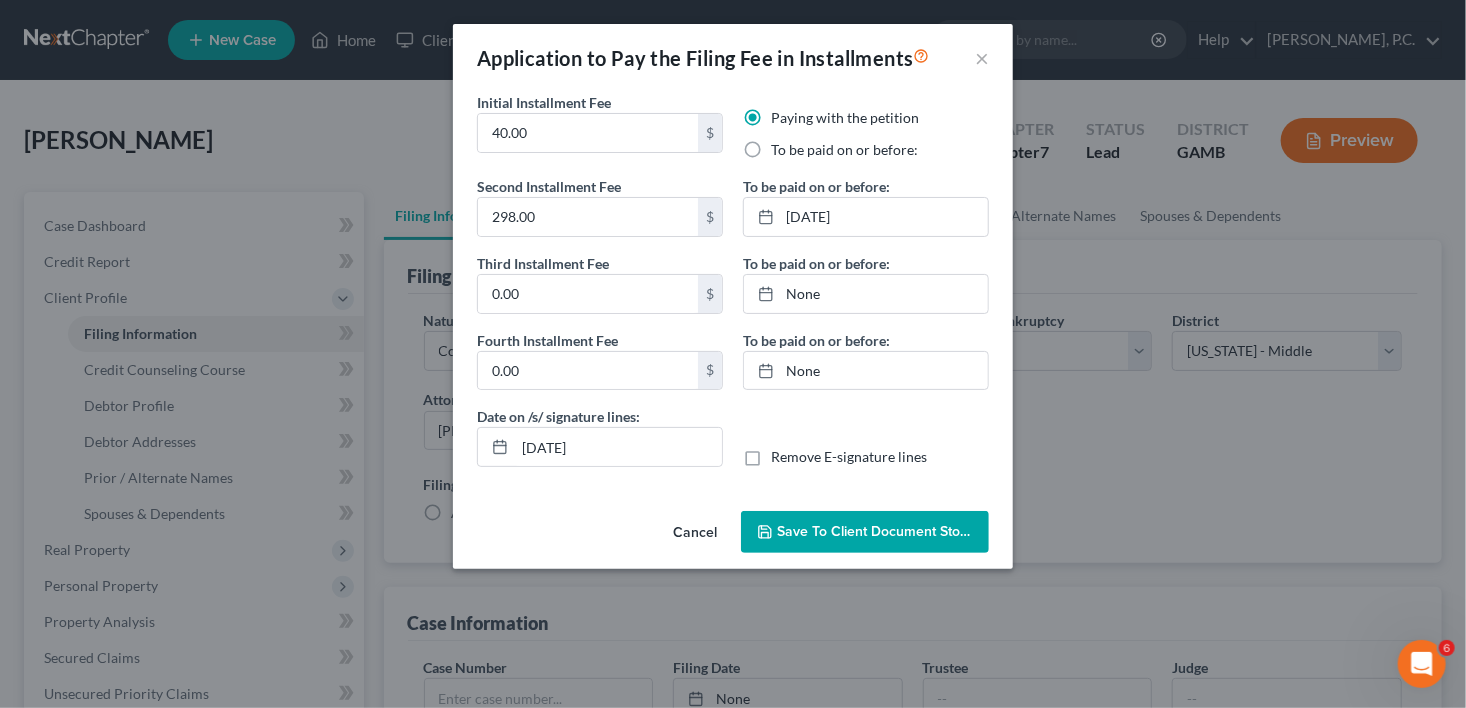 click on "Save to Client Document Storage" at bounding box center [865, 532] 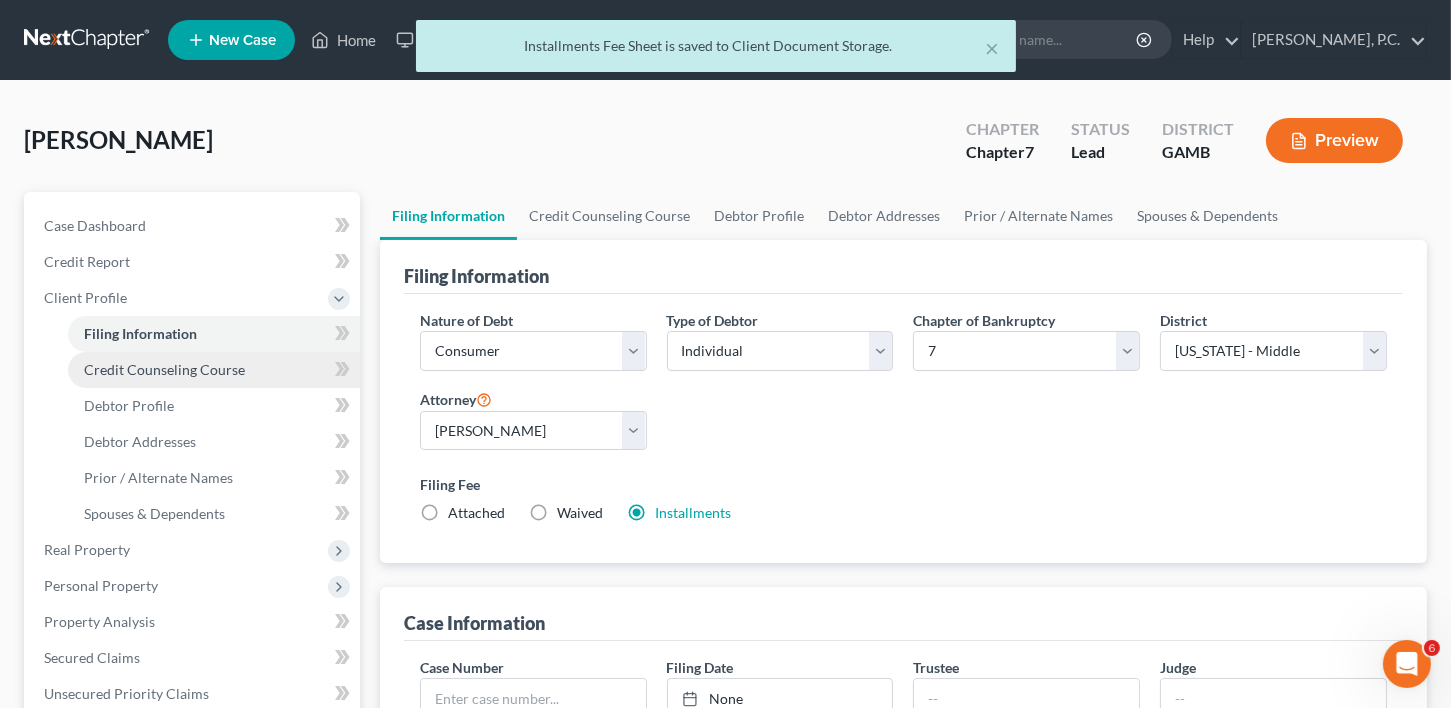 click on "Credit Counseling Course" at bounding box center [164, 369] 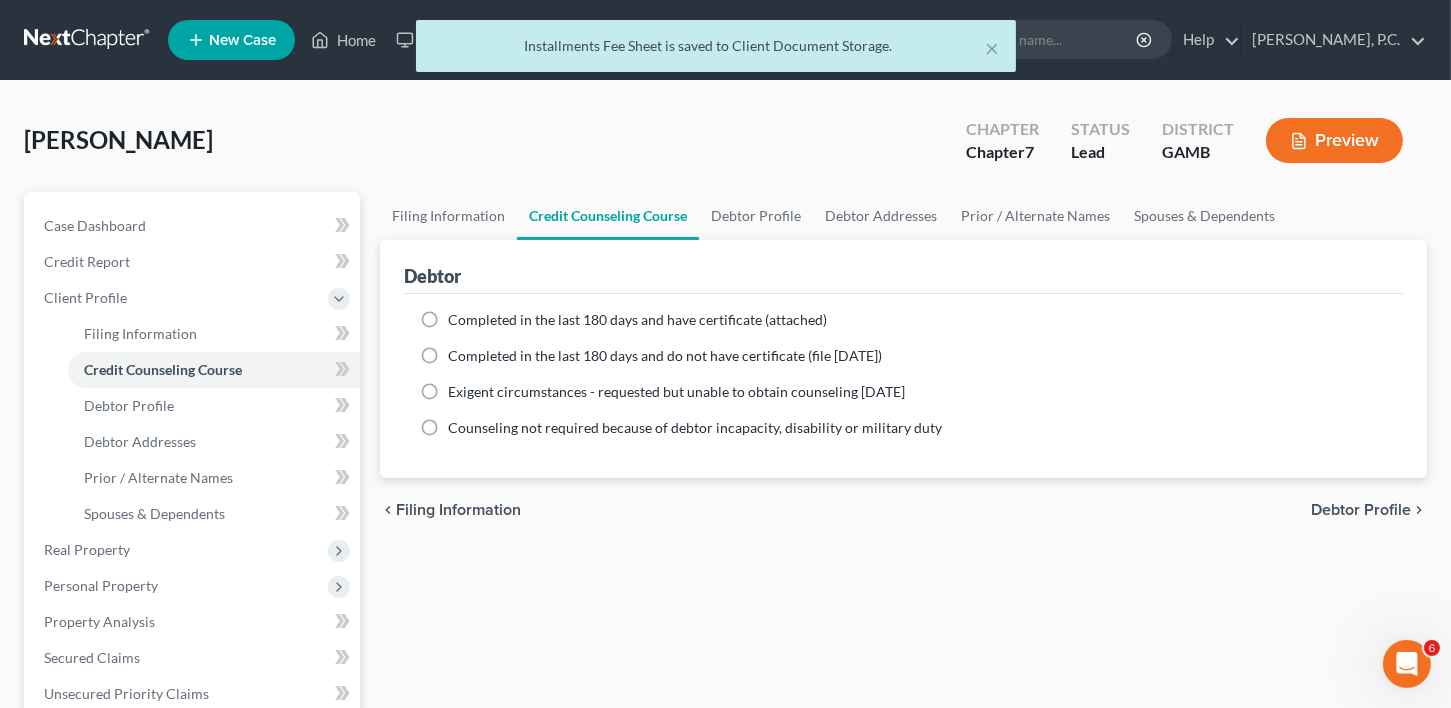 click on "Completed in the last 180 days and do not have certificate (file [DATE])" at bounding box center (665, 356) 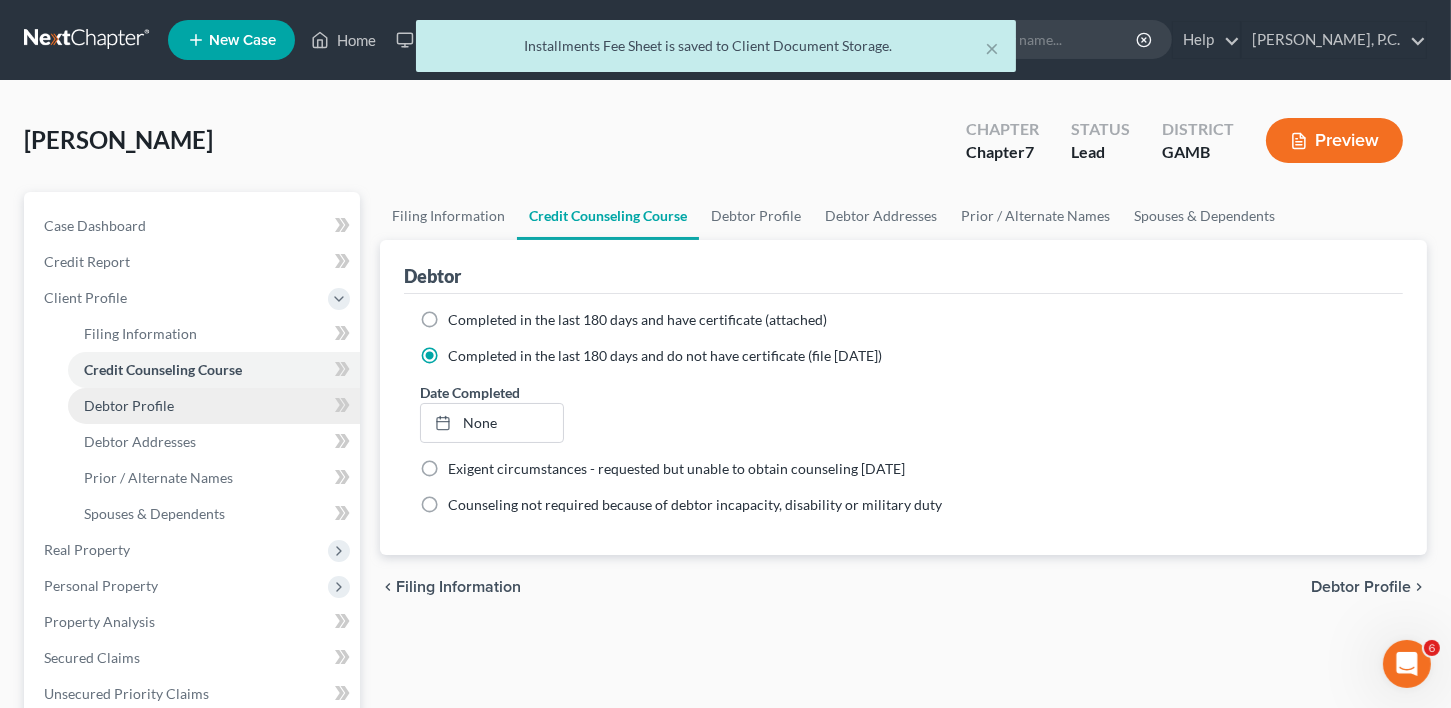 click on "Debtor Profile" at bounding box center (129, 405) 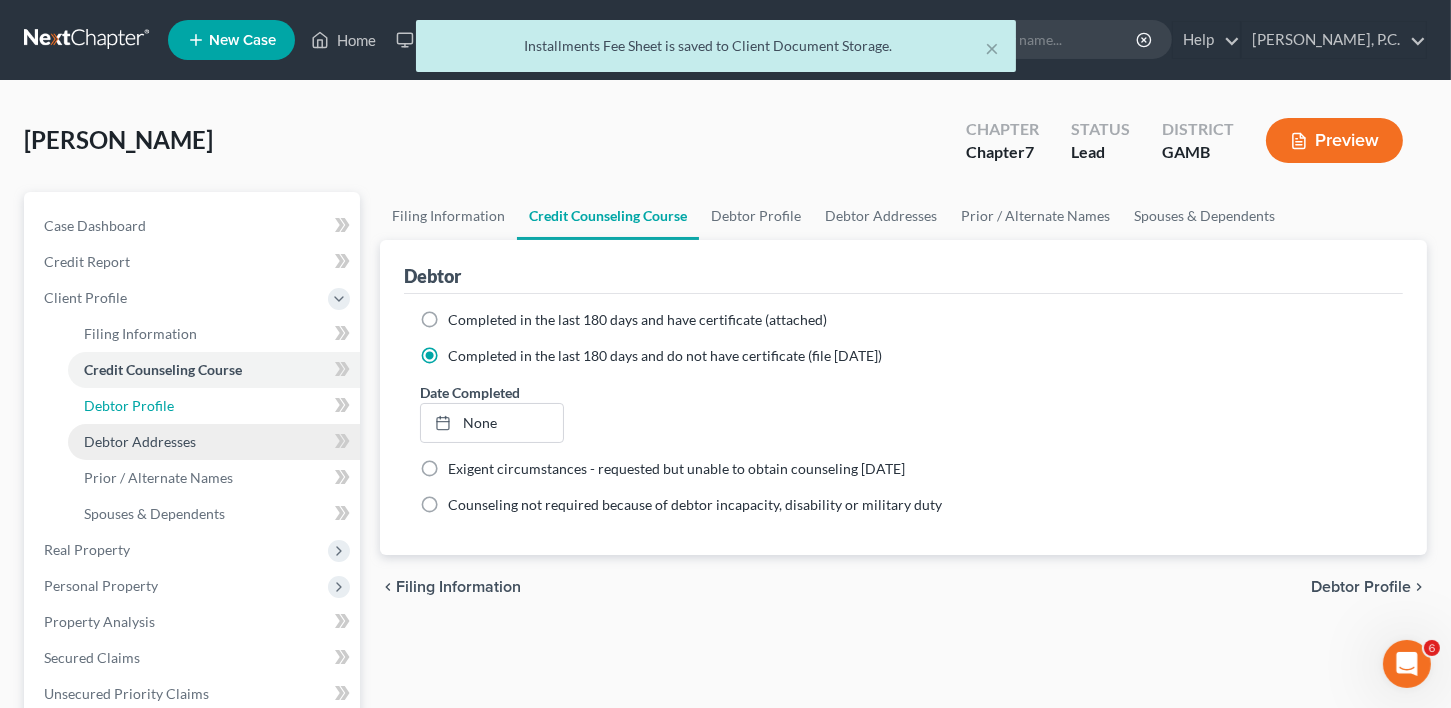 select on "0" 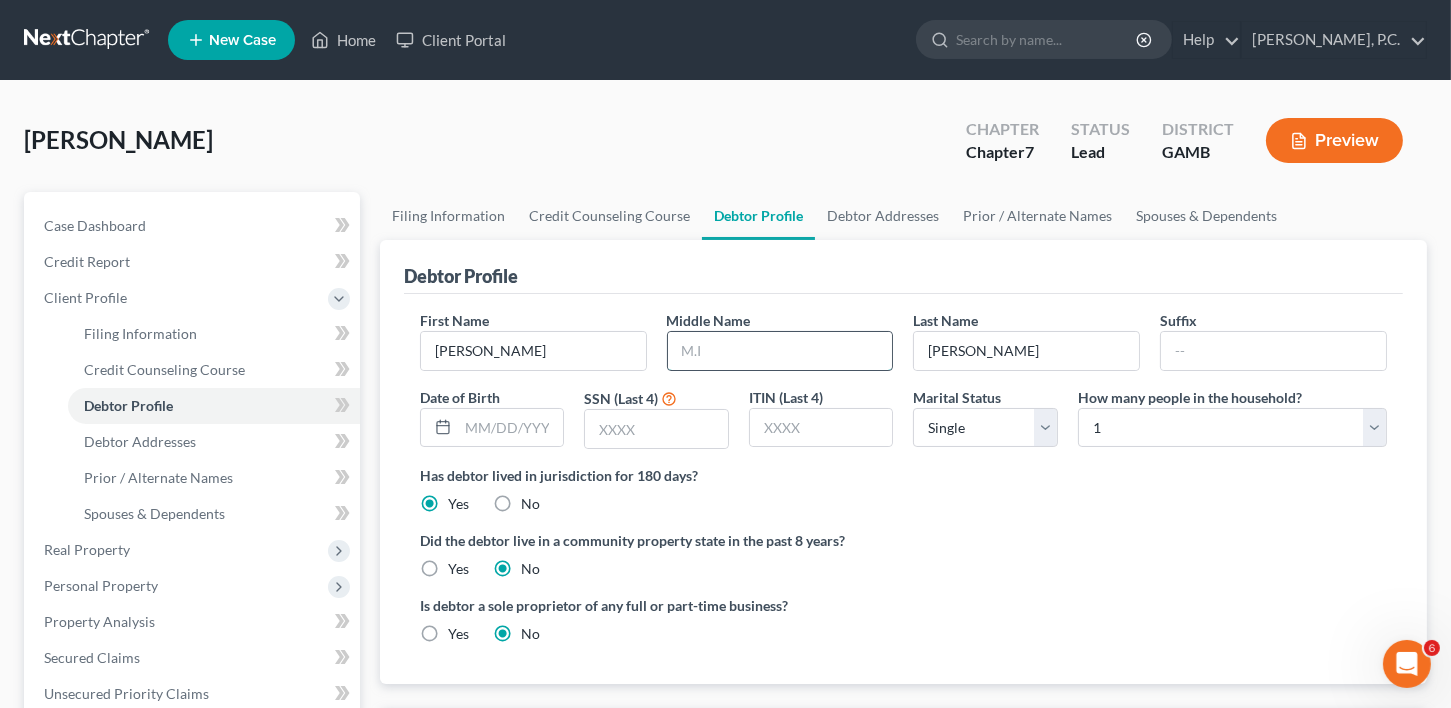 click at bounding box center [780, 351] 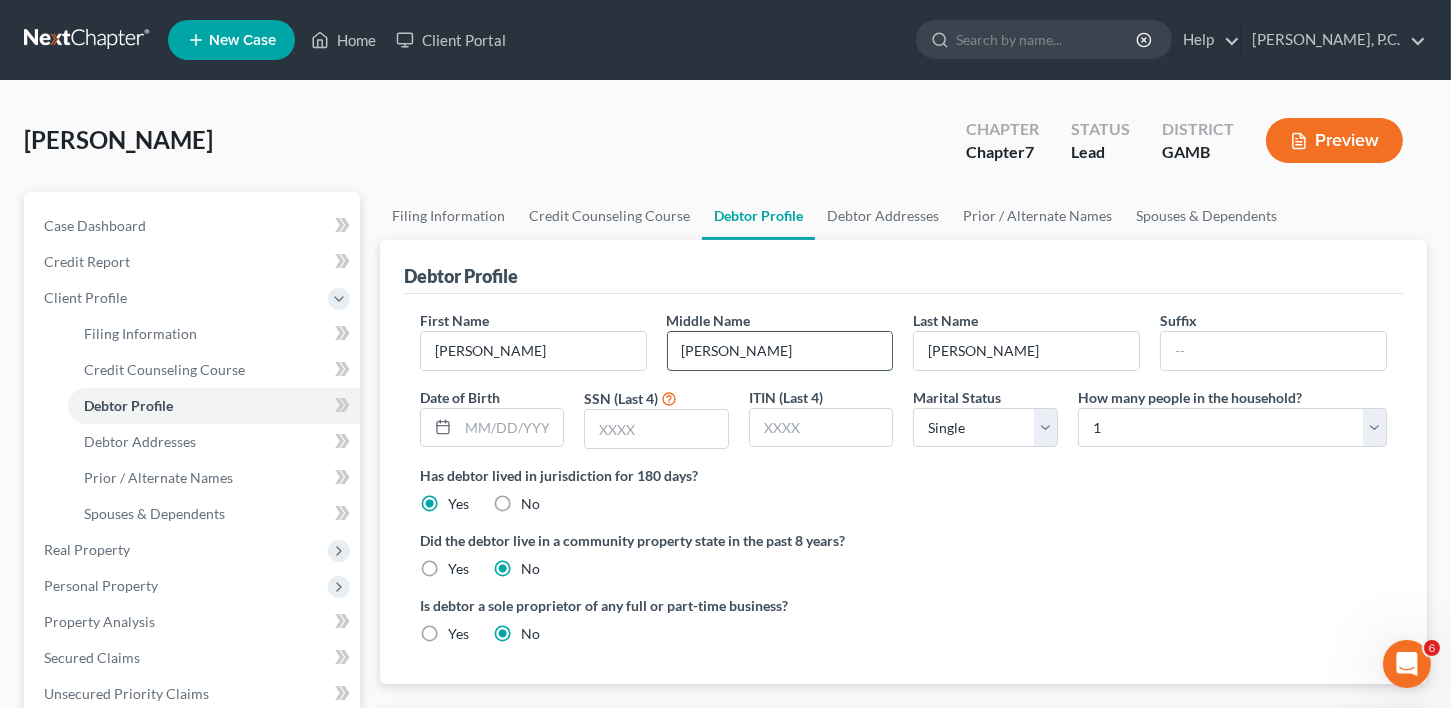 type on "[PERSON_NAME]" 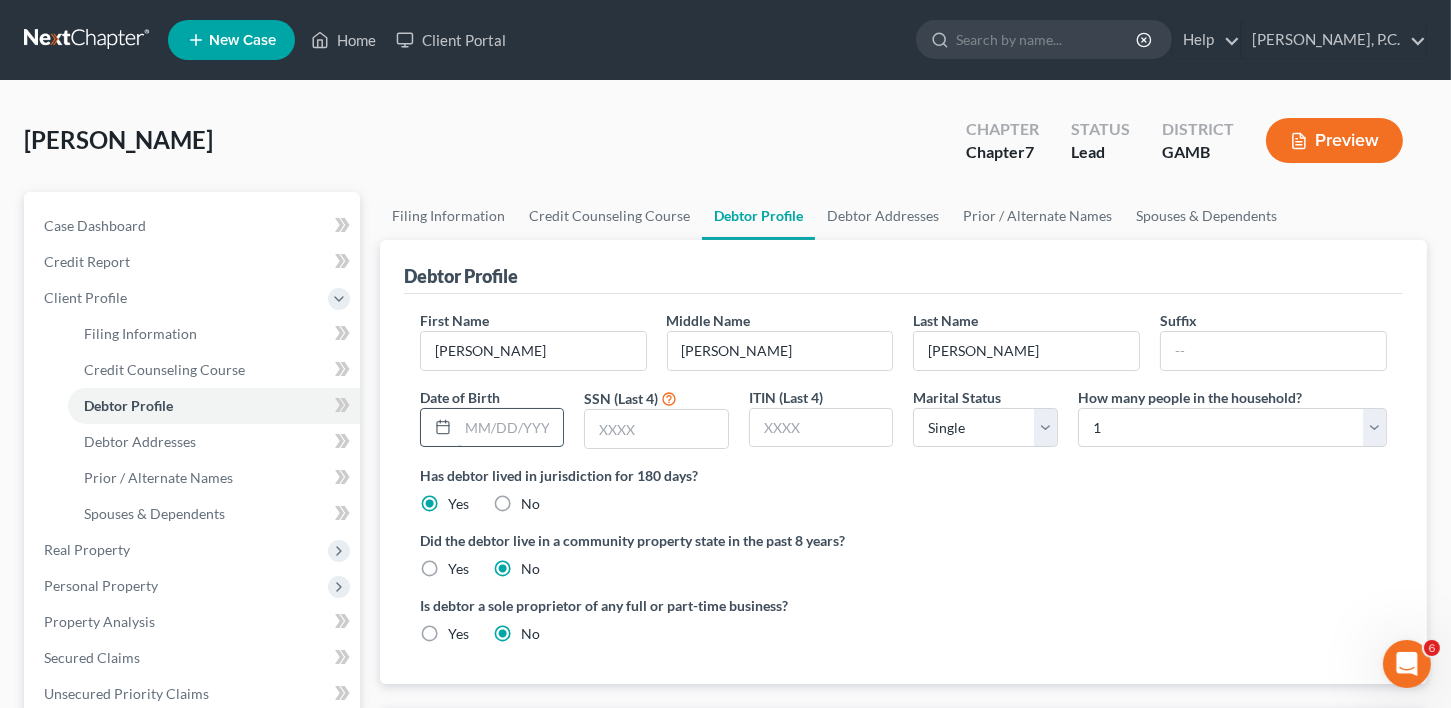 click at bounding box center (511, 428) 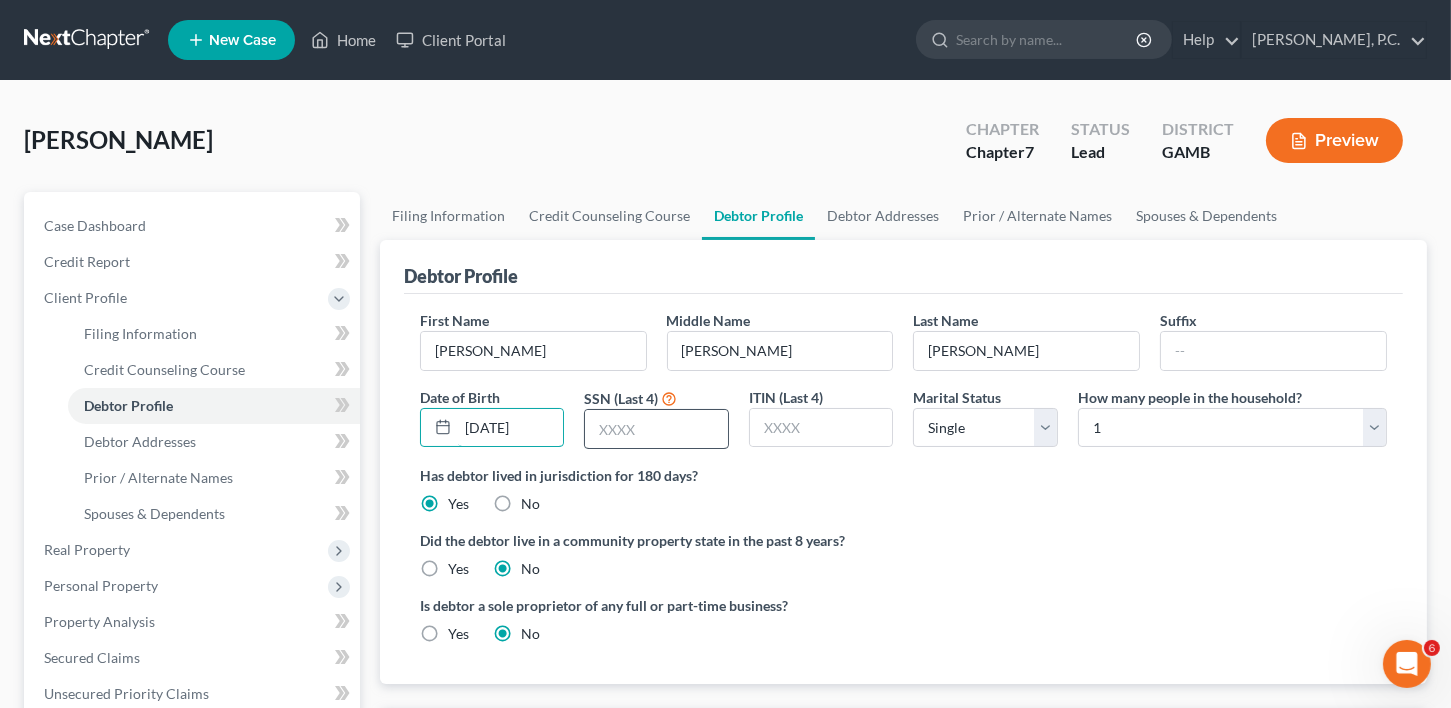 type on "[DATE]" 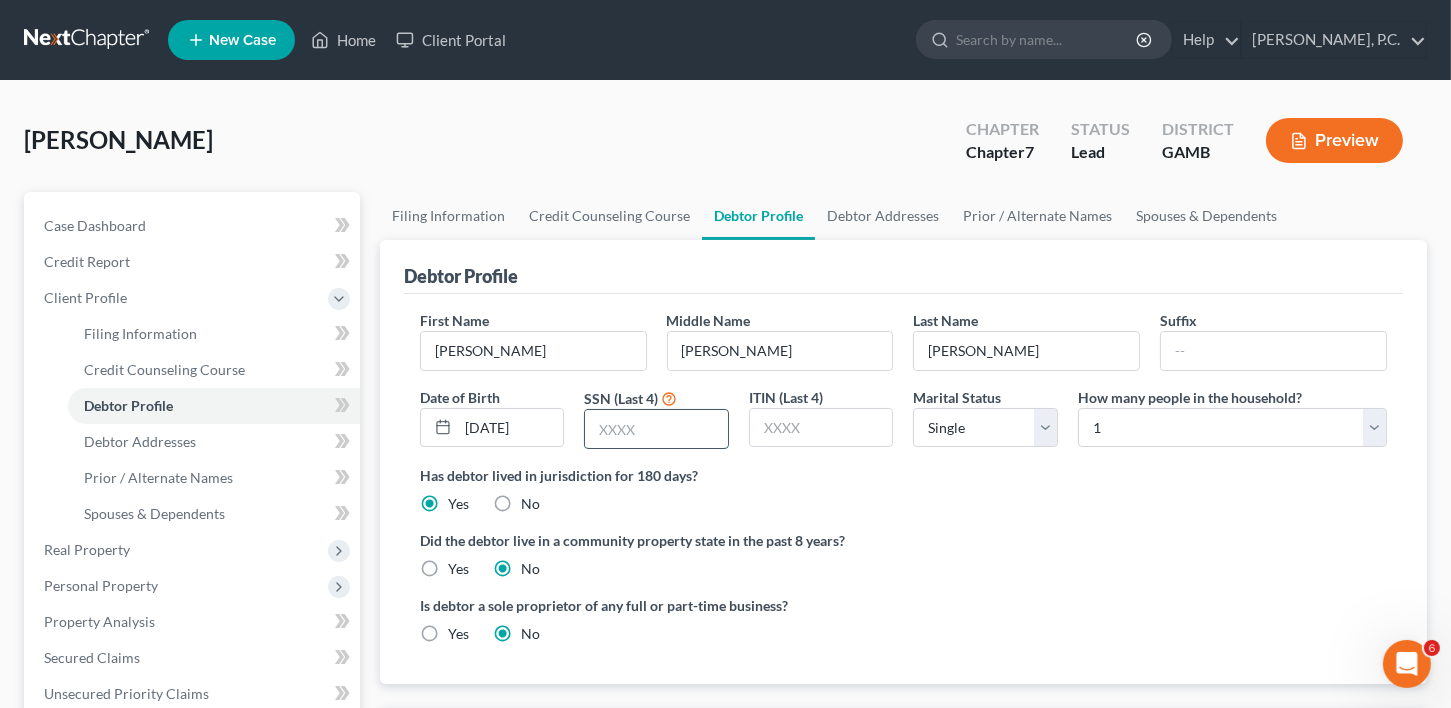 click at bounding box center [656, 429] 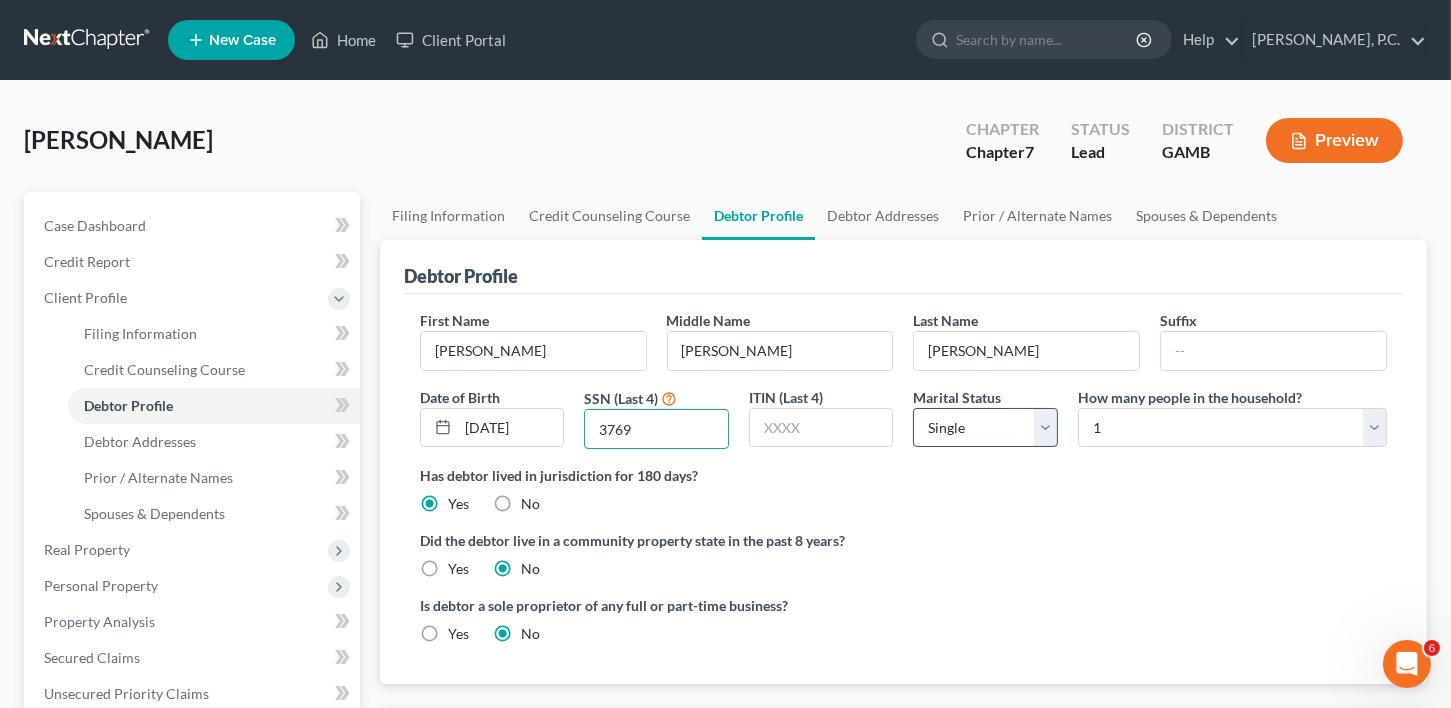 type on "3769" 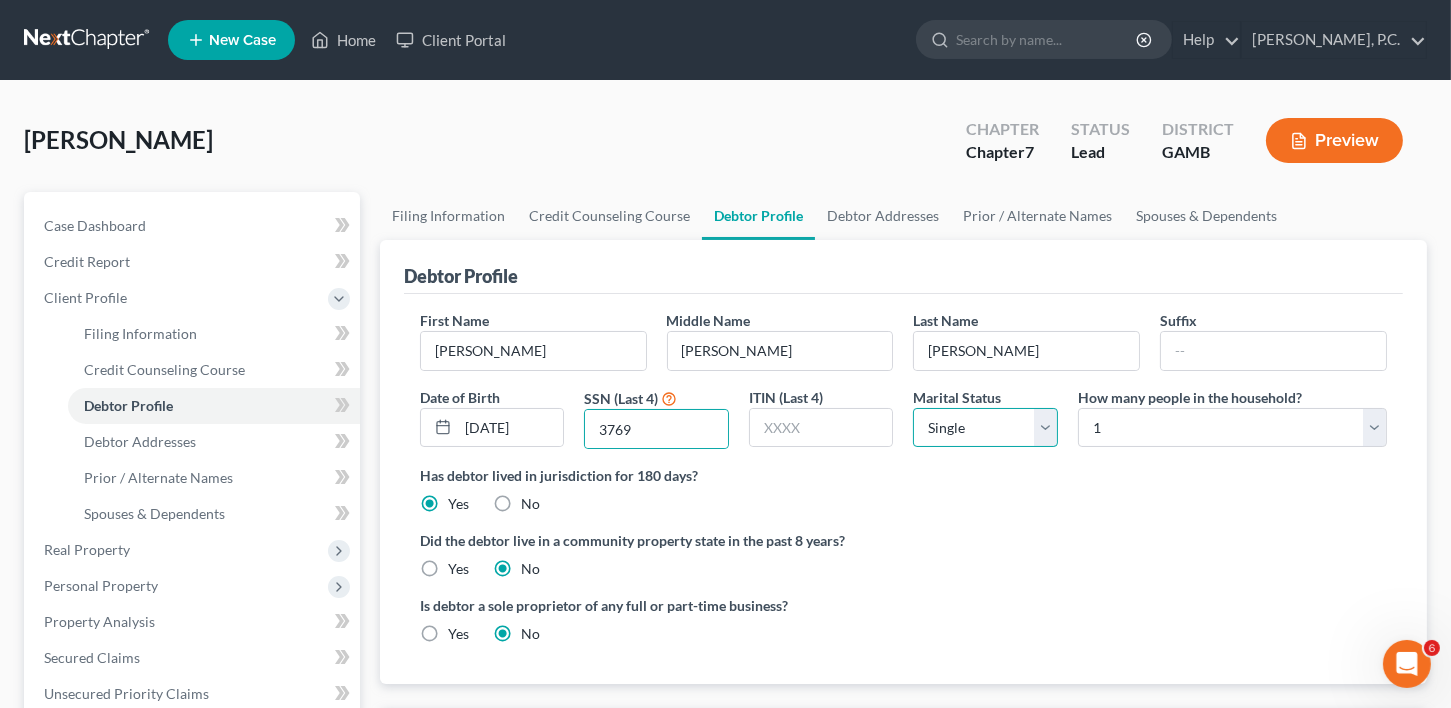 click on "Select Single Married Separated Divorced Widowed" at bounding box center (985, 428) 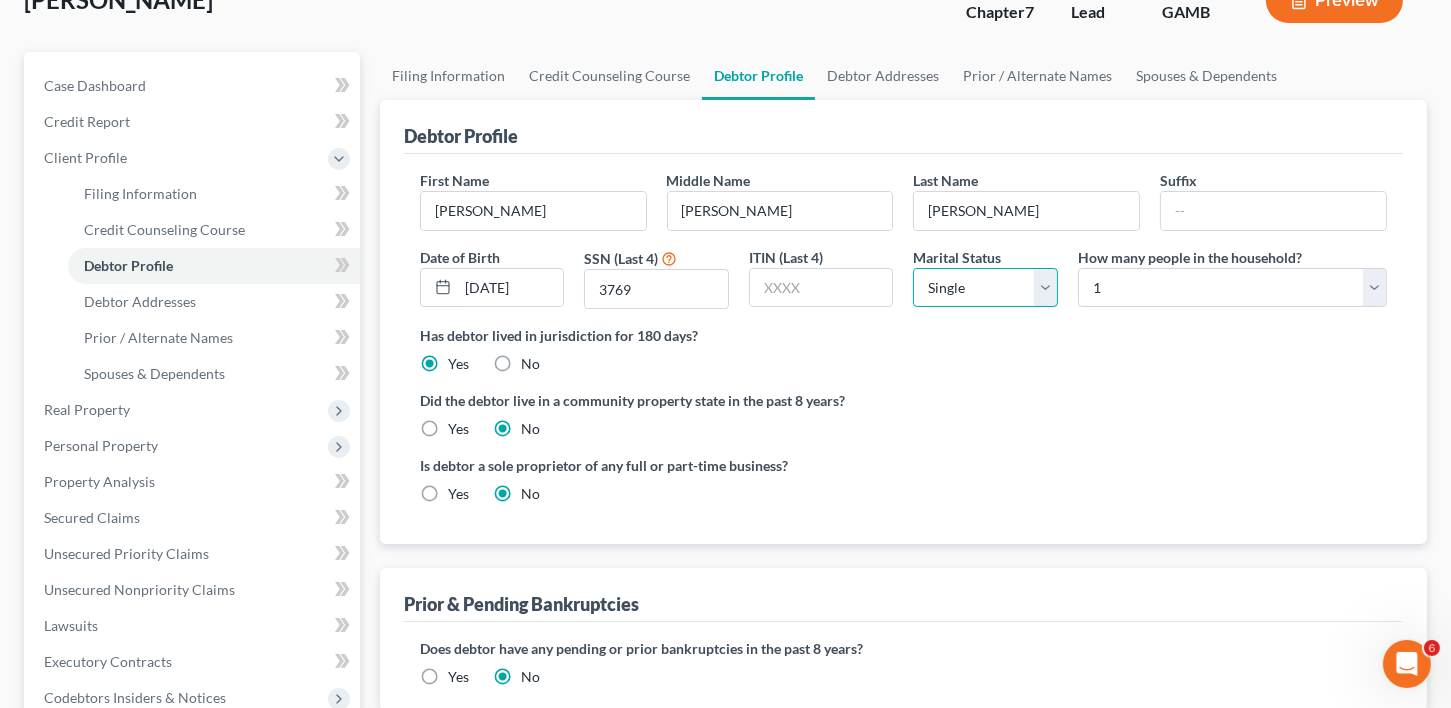scroll, scrollTop: 283, scrollLeft: 0, axis: vertical 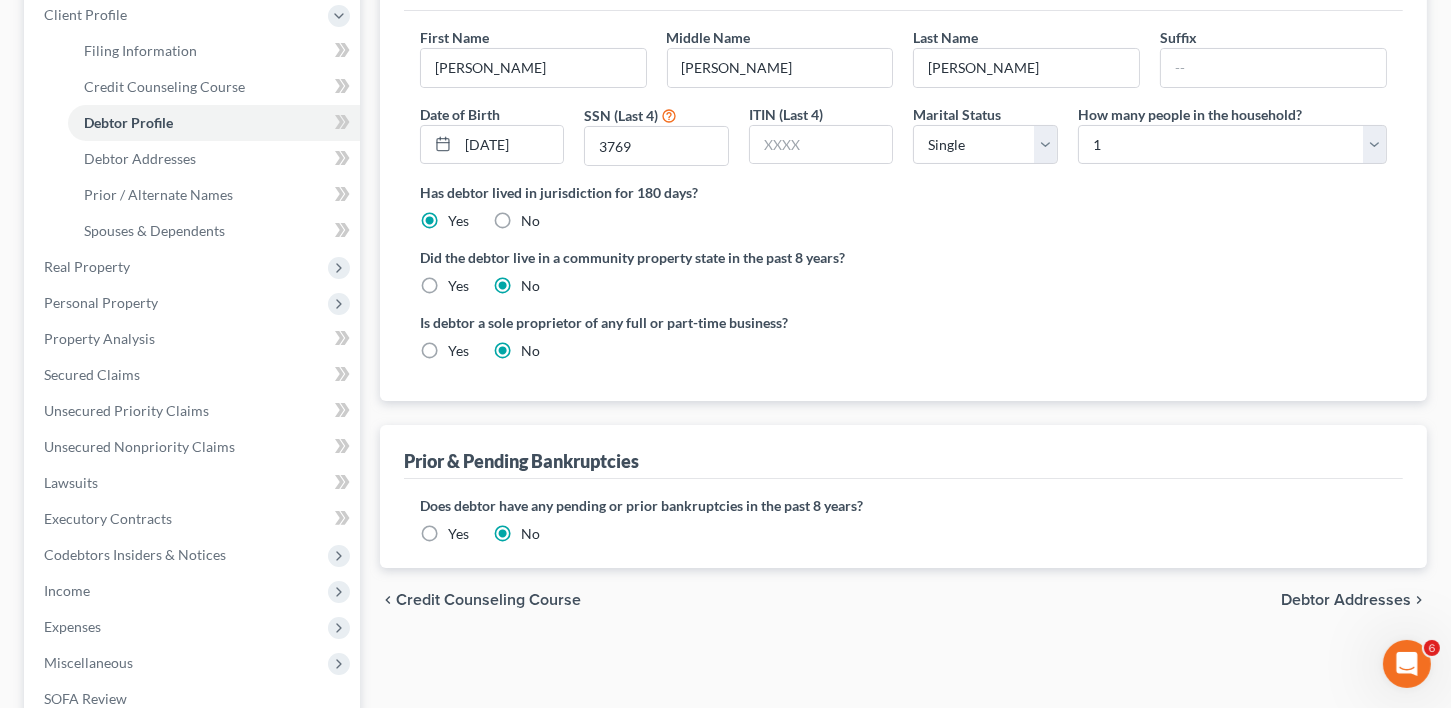 click on "Debtor Addresses" at bounding box center (1346, 600) 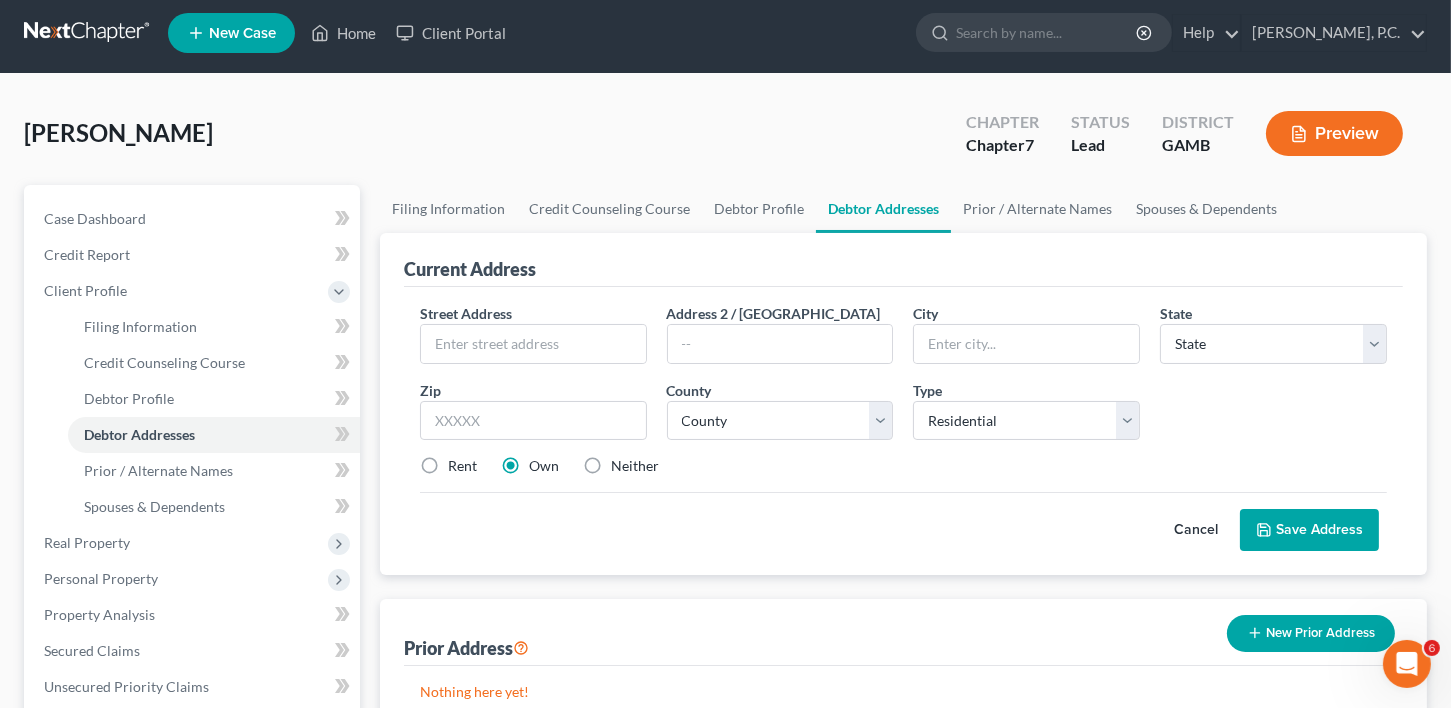 scroll, scrollTop: 0, scrollLeft: 0, axis: both 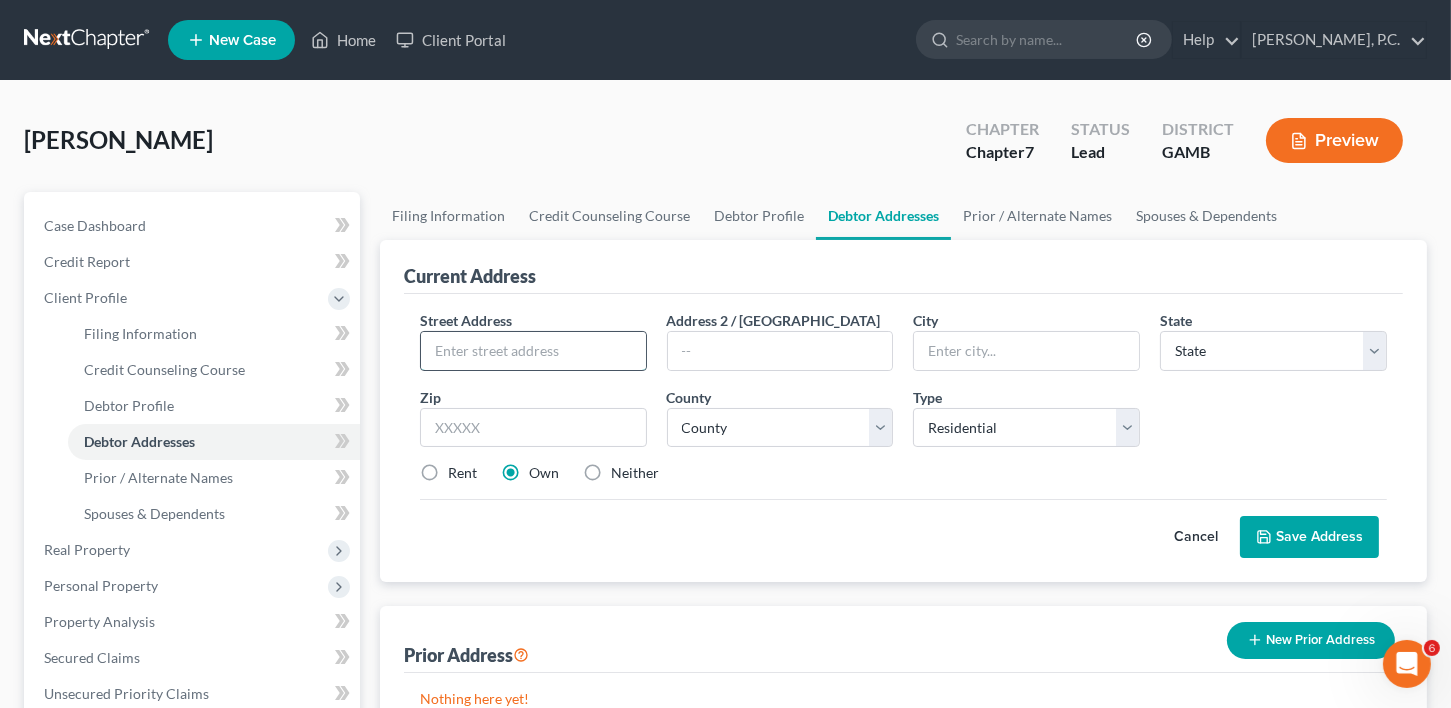 click at bounding box center (533, 351) 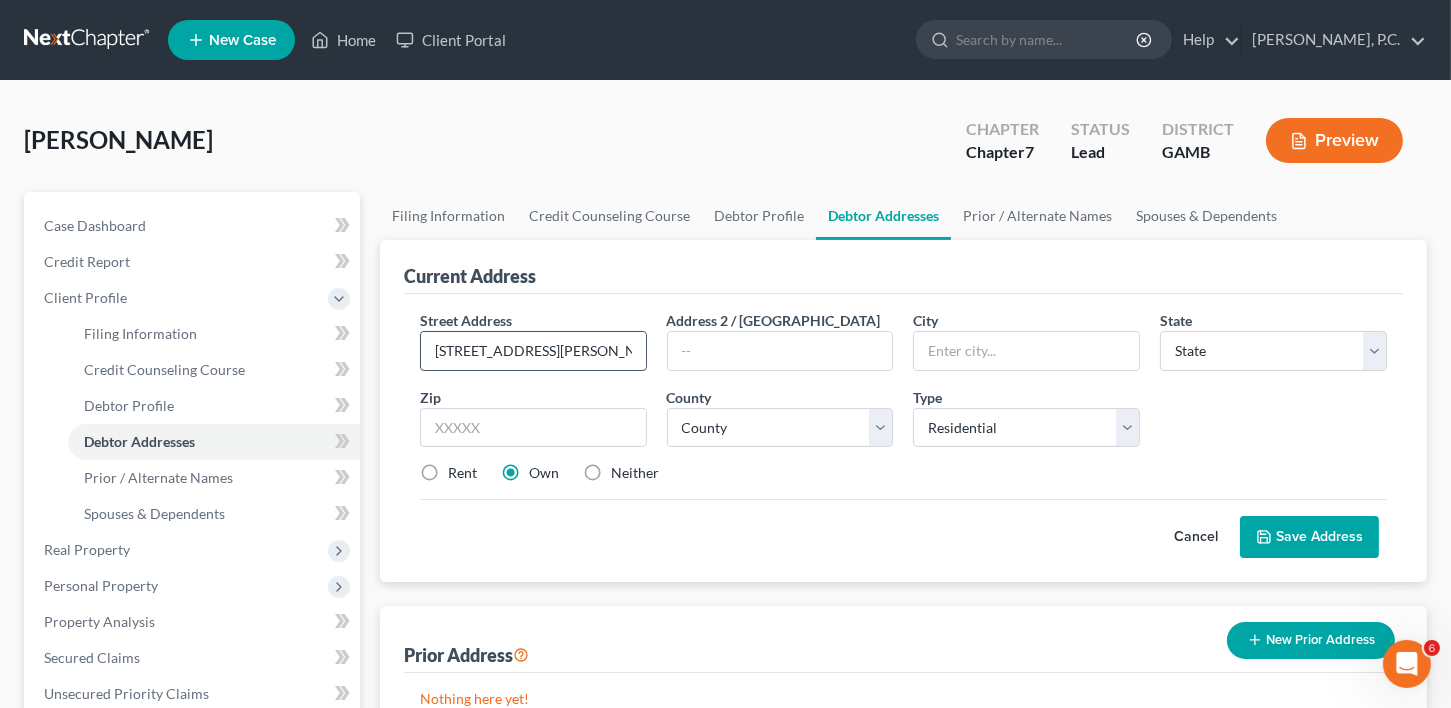 type on "[STREET_ADDRESS][PERSON_NAME]" 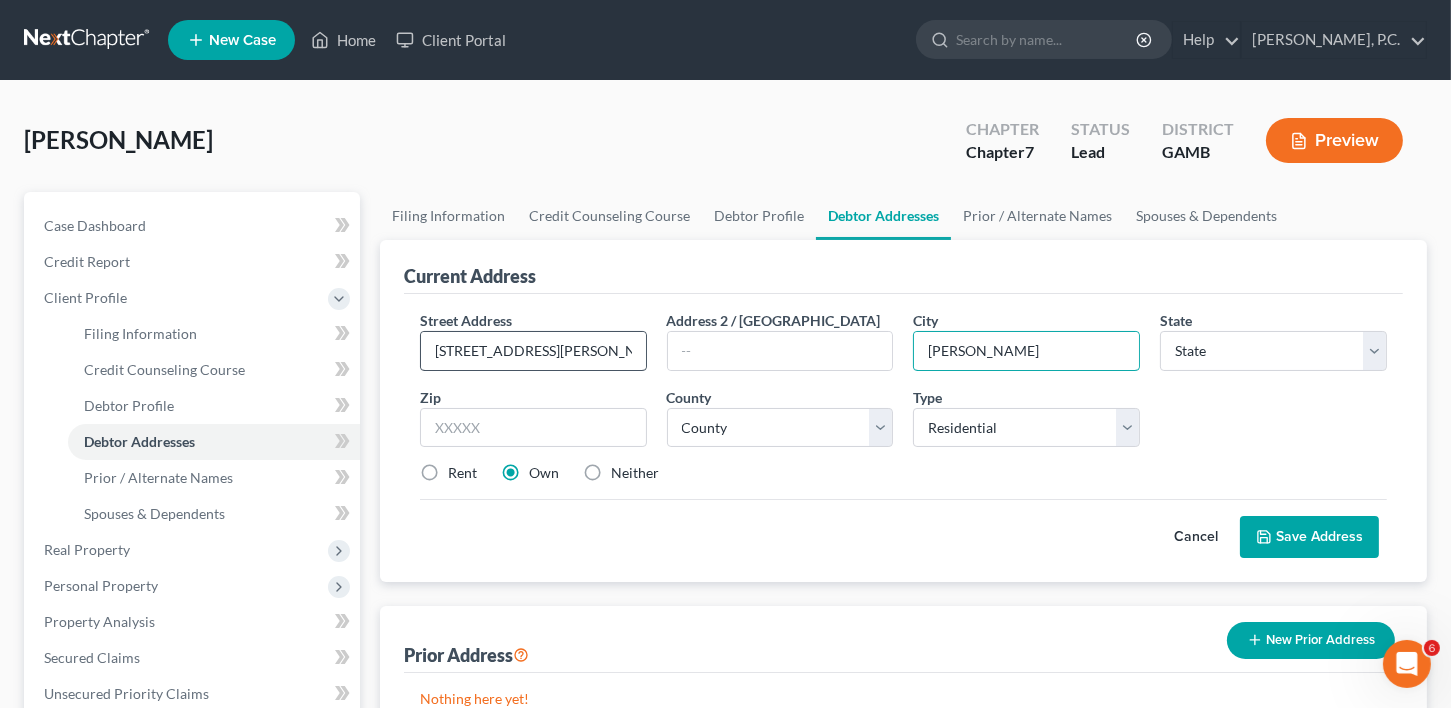 type on "[PERSON_NAME]" 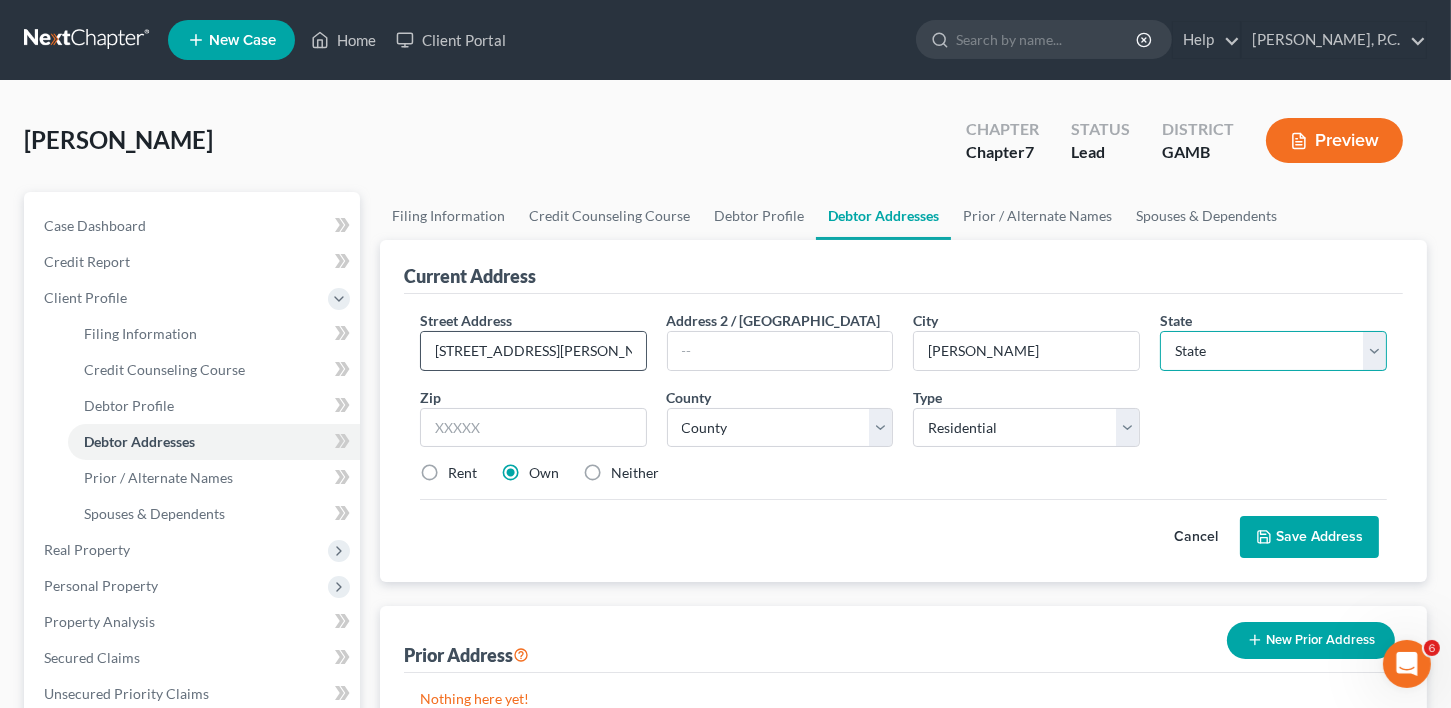 select on "10" 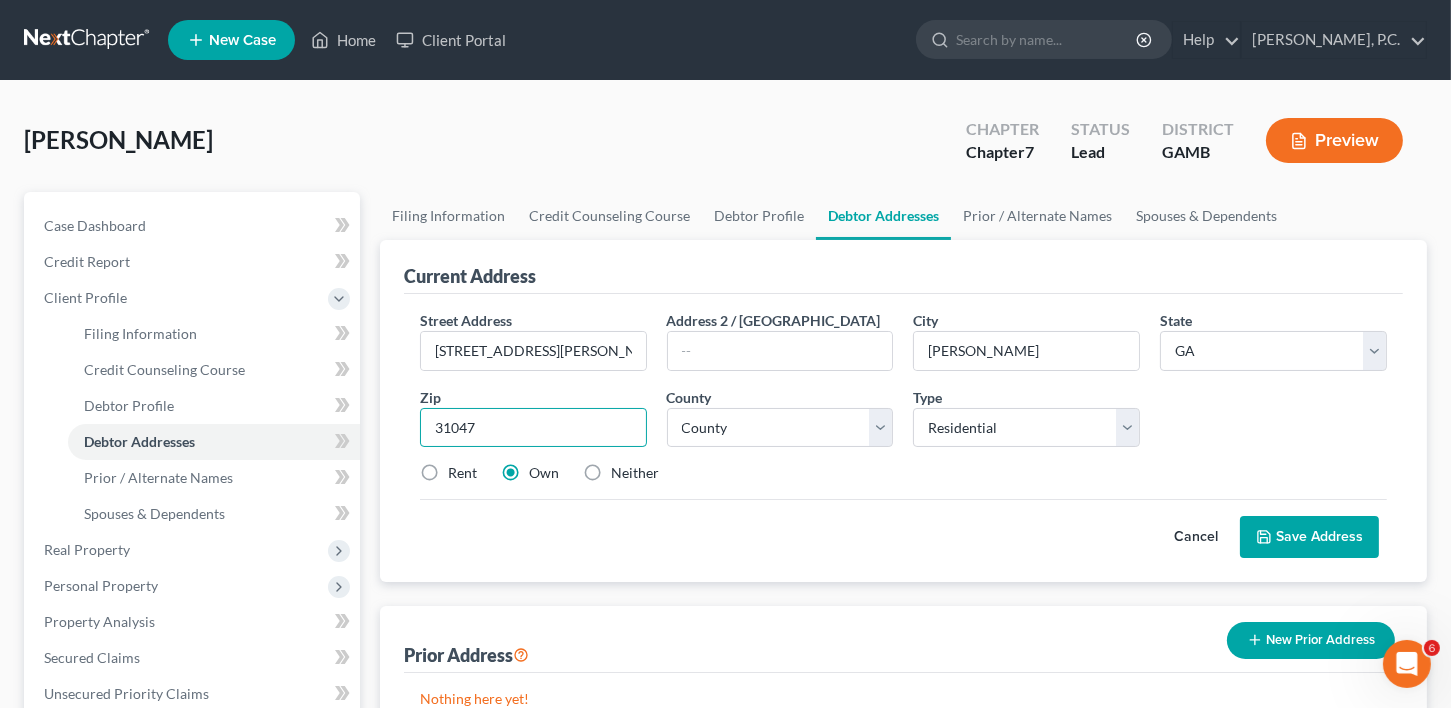 type on "31047" 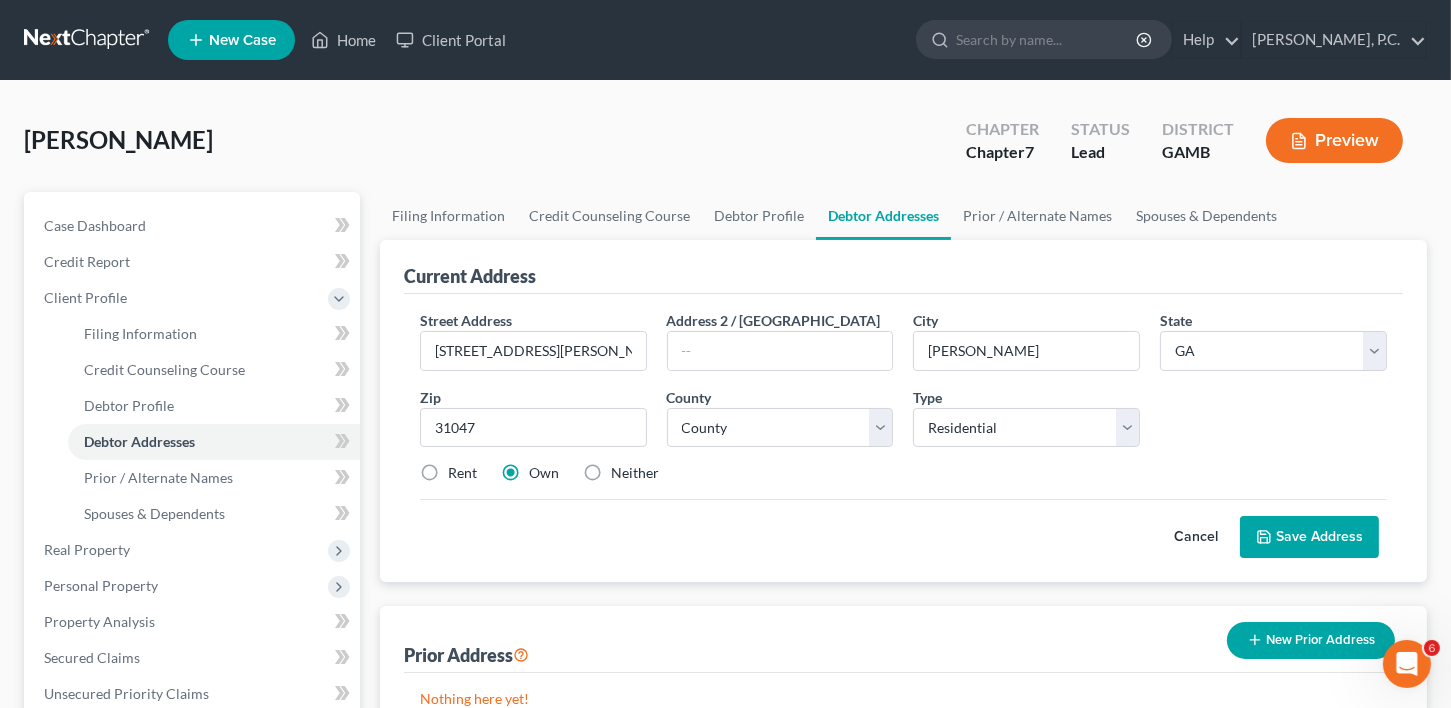 click on "Cancel Save Address" at bounding box center (903, 528) 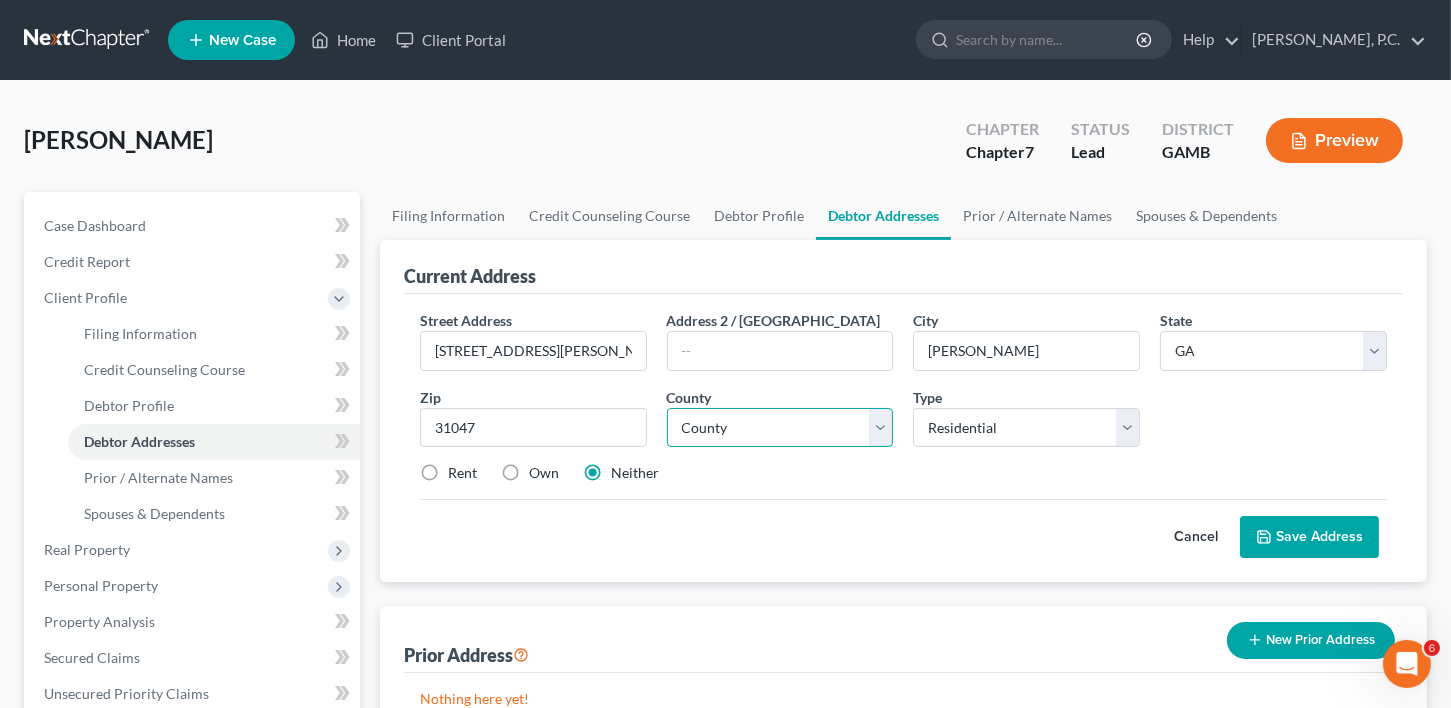 click on "County [GEOGRAPHIC_DATA] [GEOGRAPHIC_DATA] [GEOGRAPHIC_DATA] [GEOGRAPHIC_DATA] [GEOGRAPHIC_DATA] [GEOGRAPHIC_DATA] [GEOGRAPHIC_DATA] [GEOGRAPHIC_DATA] [PERSON_NAME][GEOGRAPHIC_DATA] [GEOGRAPHIC_DATA] [GEOGRAPHIC_DATA] [GEOGRAPHIC_DATA] [GEOGRAPHIC_DATA] [GEOGRAPHIC_DATA] [GEOGRAPHIC_DATA] [GEOGRAPHIC_DATA] [GEOGRAPHIC_DATA] Butts County [GEOGRAPHIC_DATA] [GEOGRAPHIC_DATA] [GEOGRAPHIC_DATA] [GEOGRAPHIC_DATA] [GEOGRAPHIC_DATA] [GEOGRAPHIC_DATA] [GEOGRAPHIC_DATA] [GEOGRAPHIC_DATA] [GEOGRAPHIC_DATA] [GEOGRAPHIC_DATA] [GEOGRAPHIC_DATA] [GEOGRAPHIC_DATA] [GEOGRAPHIC_DATA] Clinch County [GEOGRAPHIC_DATA] [GEOGRAPHIC_DATA] [GEOGRAPHIC_DATA] [GEOGRAPHIC_DATA] [GEOGRAPHIC_DATA] [GEOGRAPHIC_DATA] [GEOGRAPHIC_DATA] [GEOGRAPHIC_DATA] [GEOGRAPHIC_DATA] [GEOGRAPHIC_DATA] [GEOGRAPHIC_DATA] [GEOGRAPHIC_DATA] [GEOGRAPHIC_DATA] [GEOGRAPHIC_DATA] [GEOGRAPHIC_DATA] [GEOGRAPHIC_DATA] Early County [GEOGRAPHIC_DATA] [GEOGRAPHIC_DATA] [GEOGRAPHIC_DATA] [GEOGRAPHIC_DATA] [GEOGRAPHIC_DATA] [GEOGRAPHIC_DATA] [GEOGRAPHIC_DATA] [GEOGRAPHIC_DATA] [GEOGRAPHIC_DATA] [GEOGRAPHIC_DATA] [GEOGRAPHIC_DATA] [GEOGRAPHIC_DATA] [GEOGRAPHIC_DATA] [GEOGRAPHIC_DATA] [GEOGRAPHIC_DATA] [GEOGRAPHIC_DATA] [GEOGRAPHIC_DATA] [GEOGRAPHIC_DATA] [GEOGRAPHIC_DATA] County [GEOGRAPHIC_DATA]" at bounding box center (780, 428) 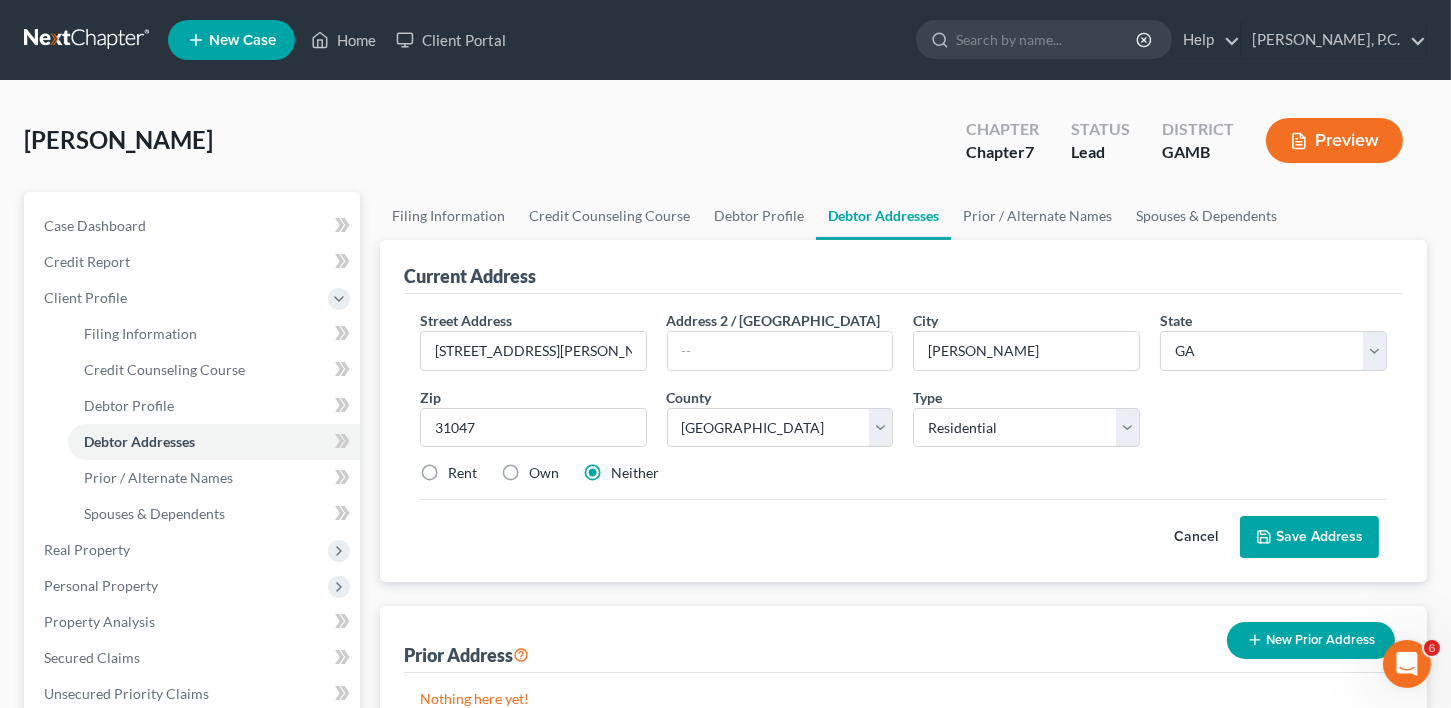click on "Save Address" at bounding box center [1309, 537] 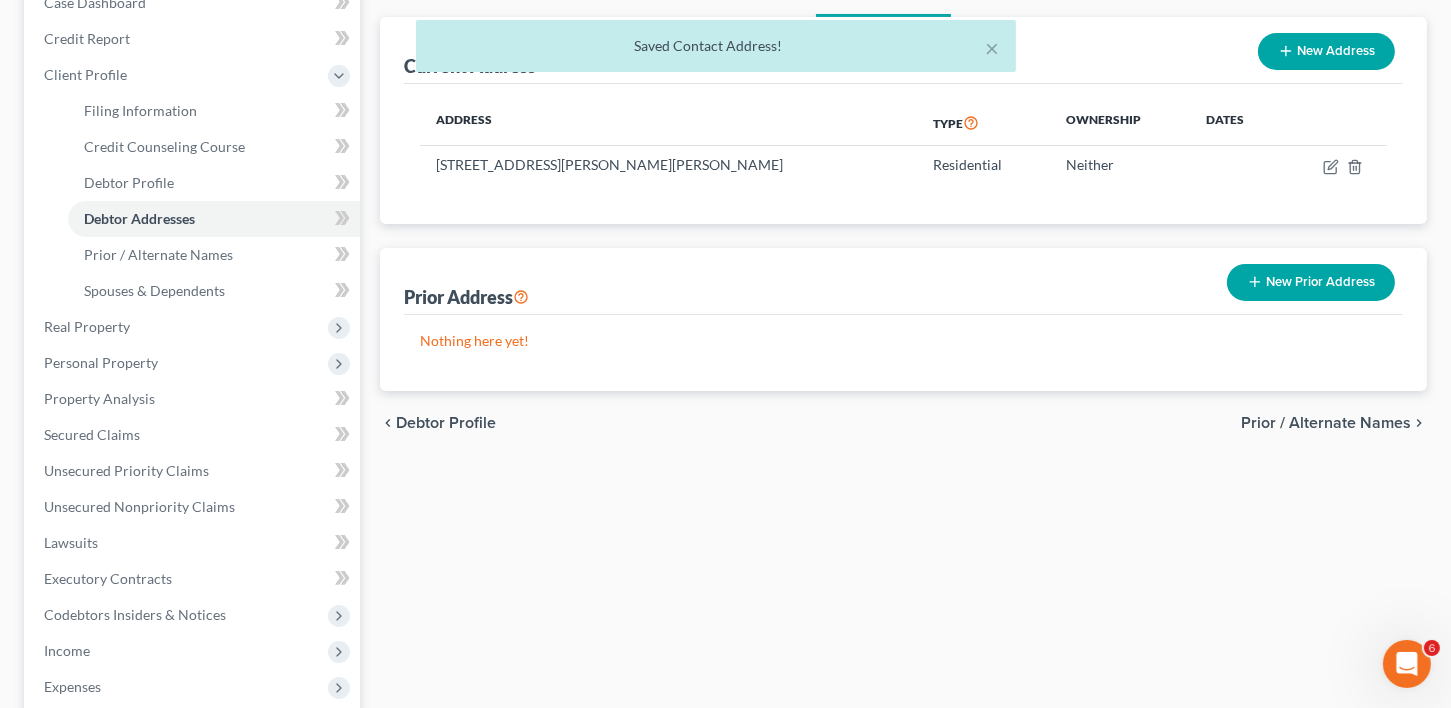 scroll, scrollTop: 232, scrollLeft: 0, axis: vertical 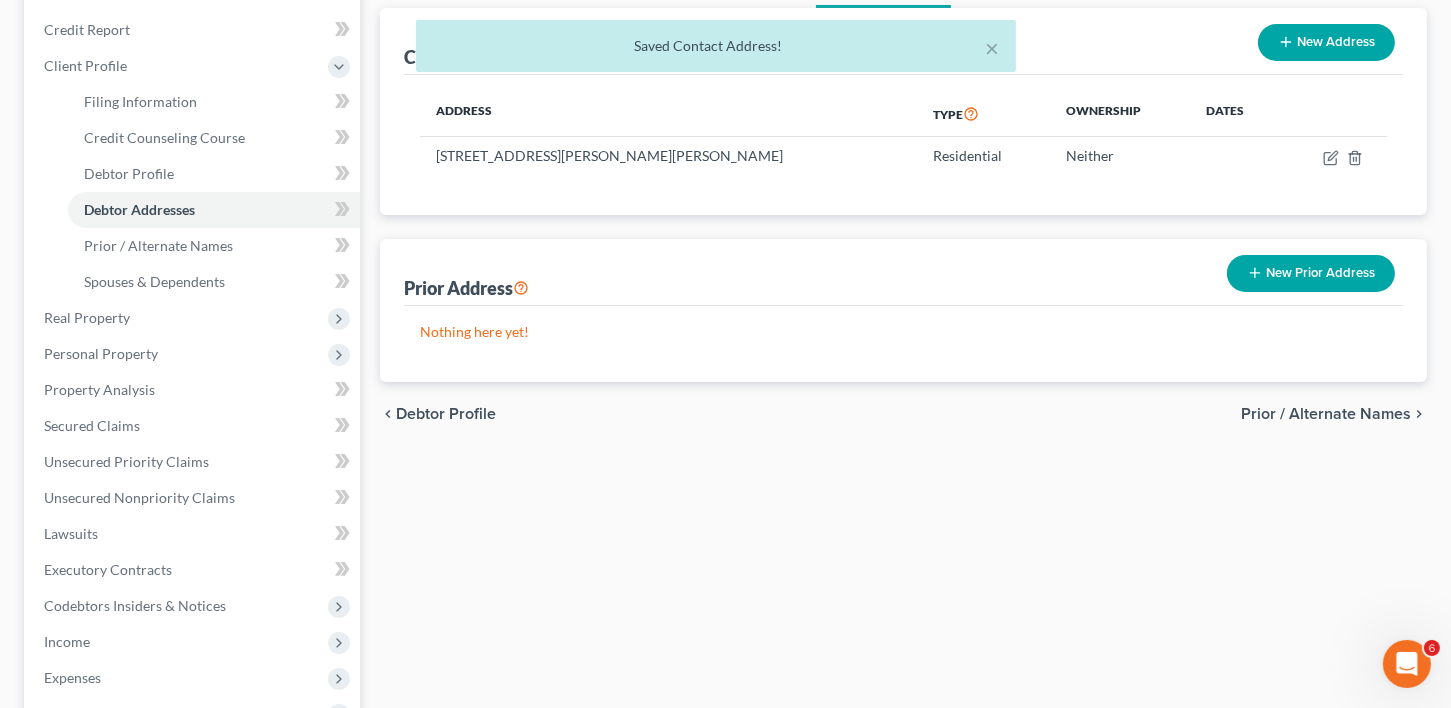 click on "chevron_left
Debtor Profile
Prior / Alternate Names
chevron_right" at bounding box center [903, 414] 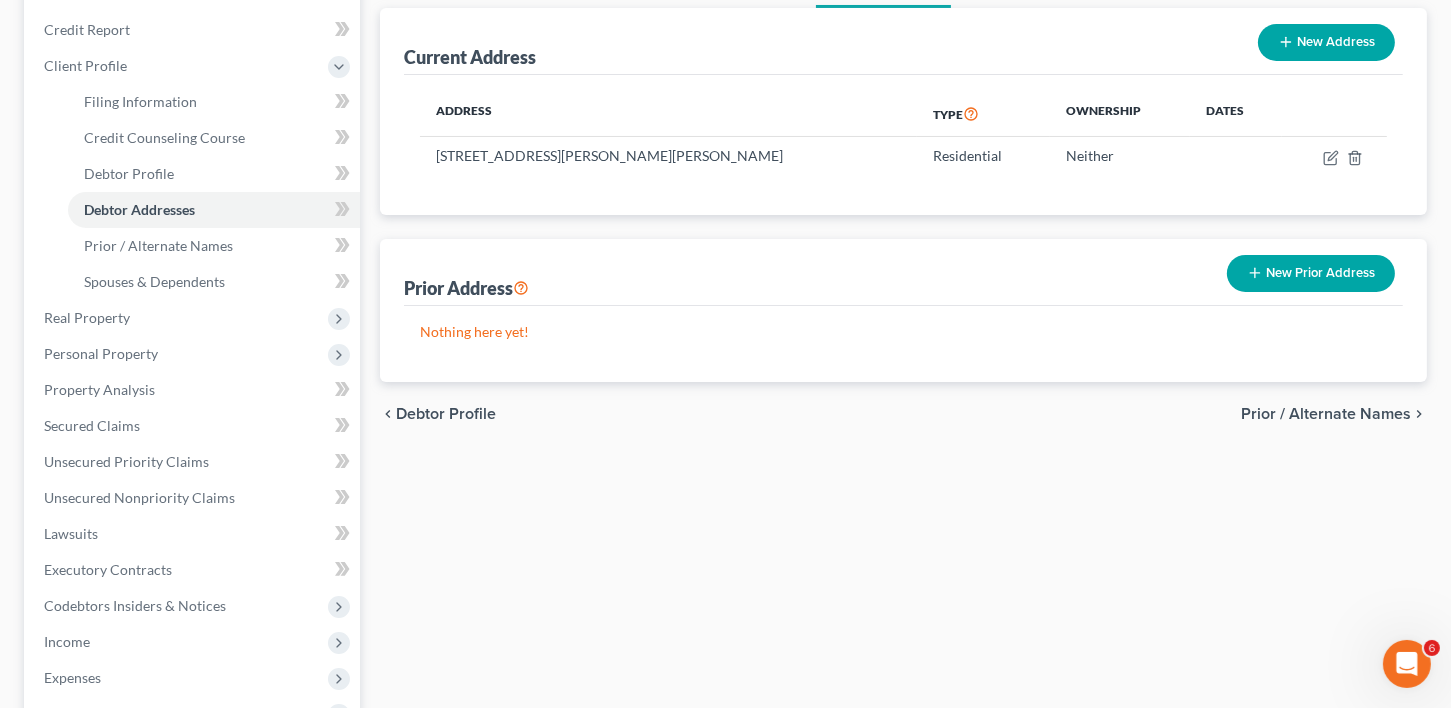 click on "Prior / Alternate Names" at bounding box center (1326, 414) 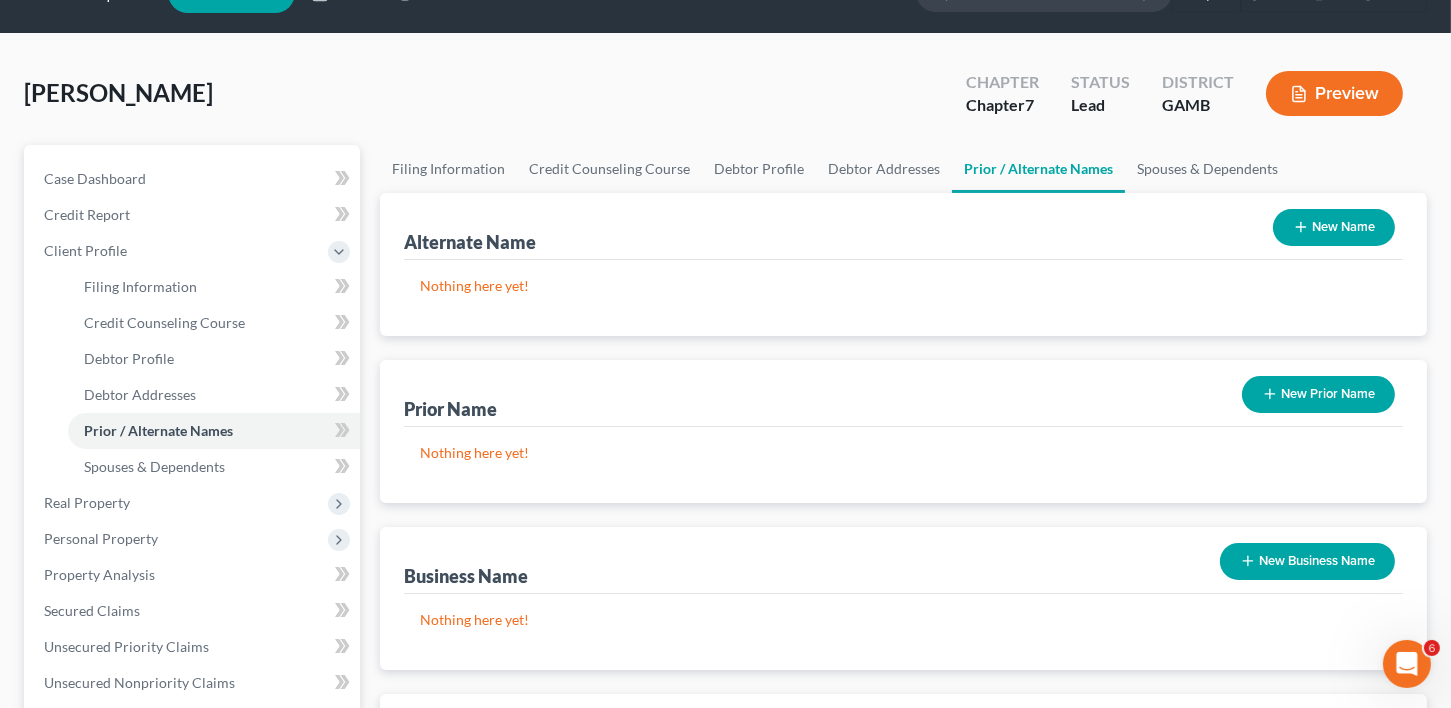 scroll, scrollTop: 0, scrollLeft: 0, axis: both 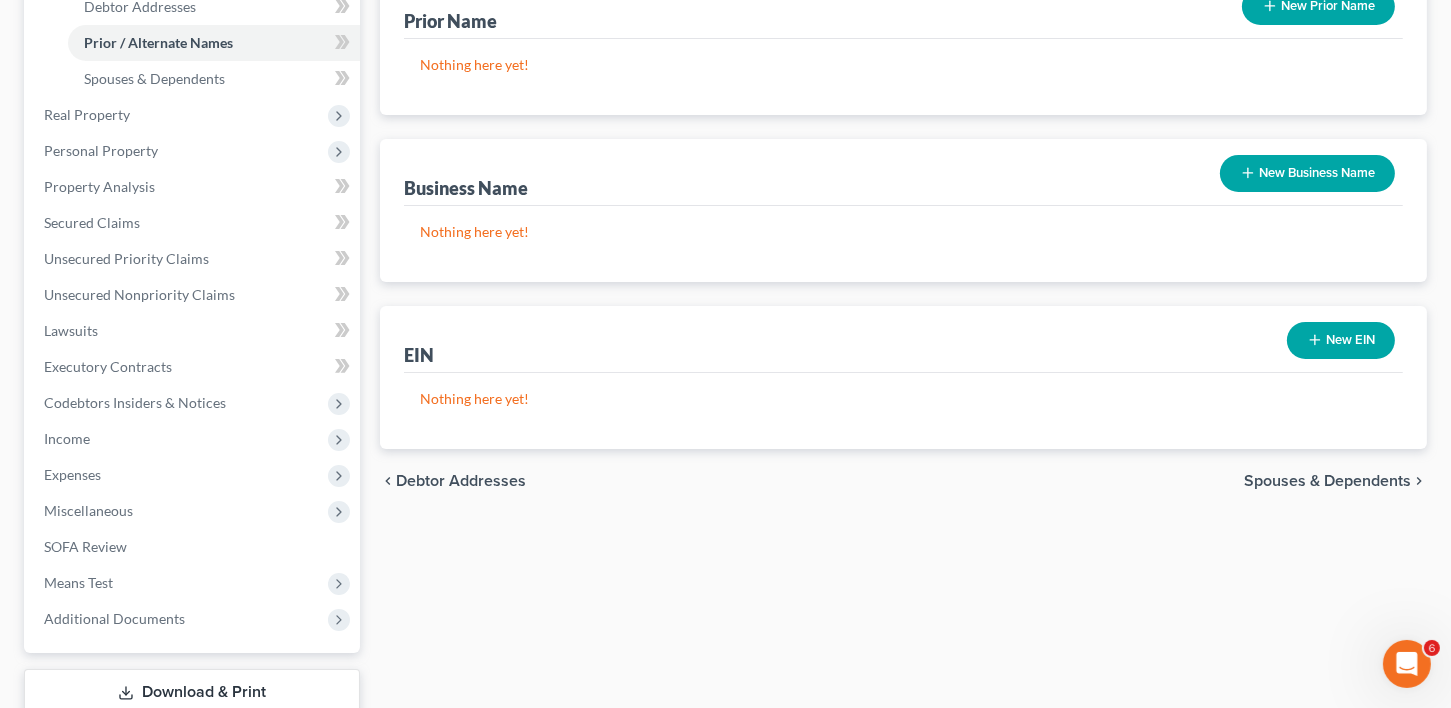 click on "Spouses & Dependents" at bounding box center (1327, 481) 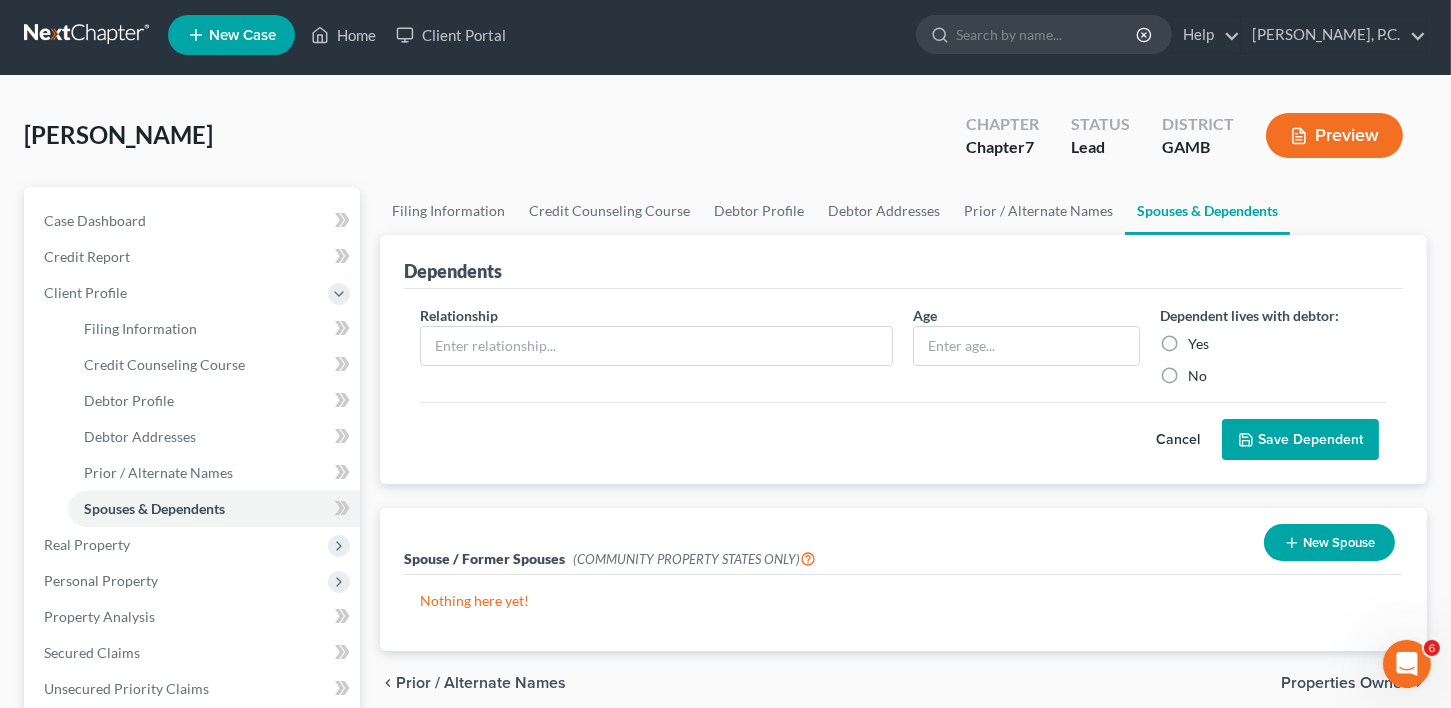 scroll, scrollTop: 0, scrollLeft: 0, axis: both 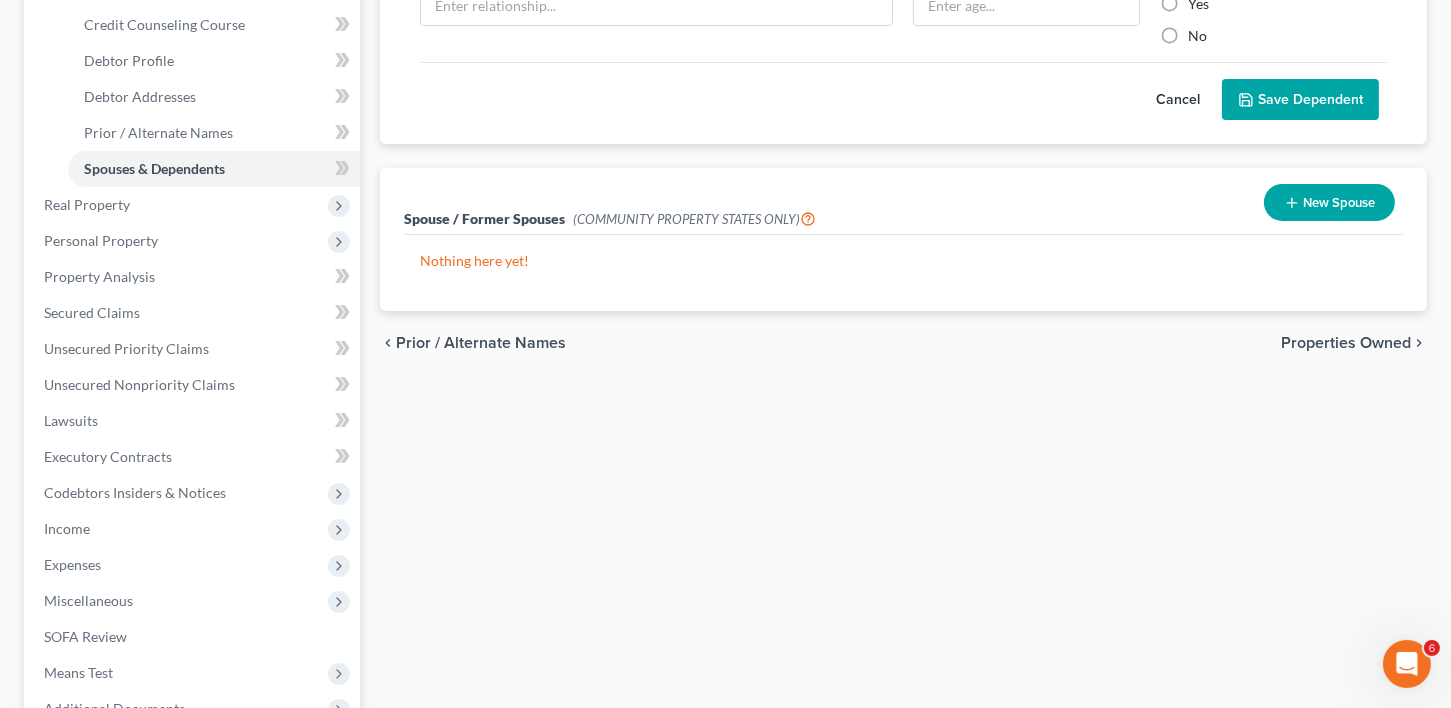 click on "Properties Owned" at bounding box center (1346, 343) 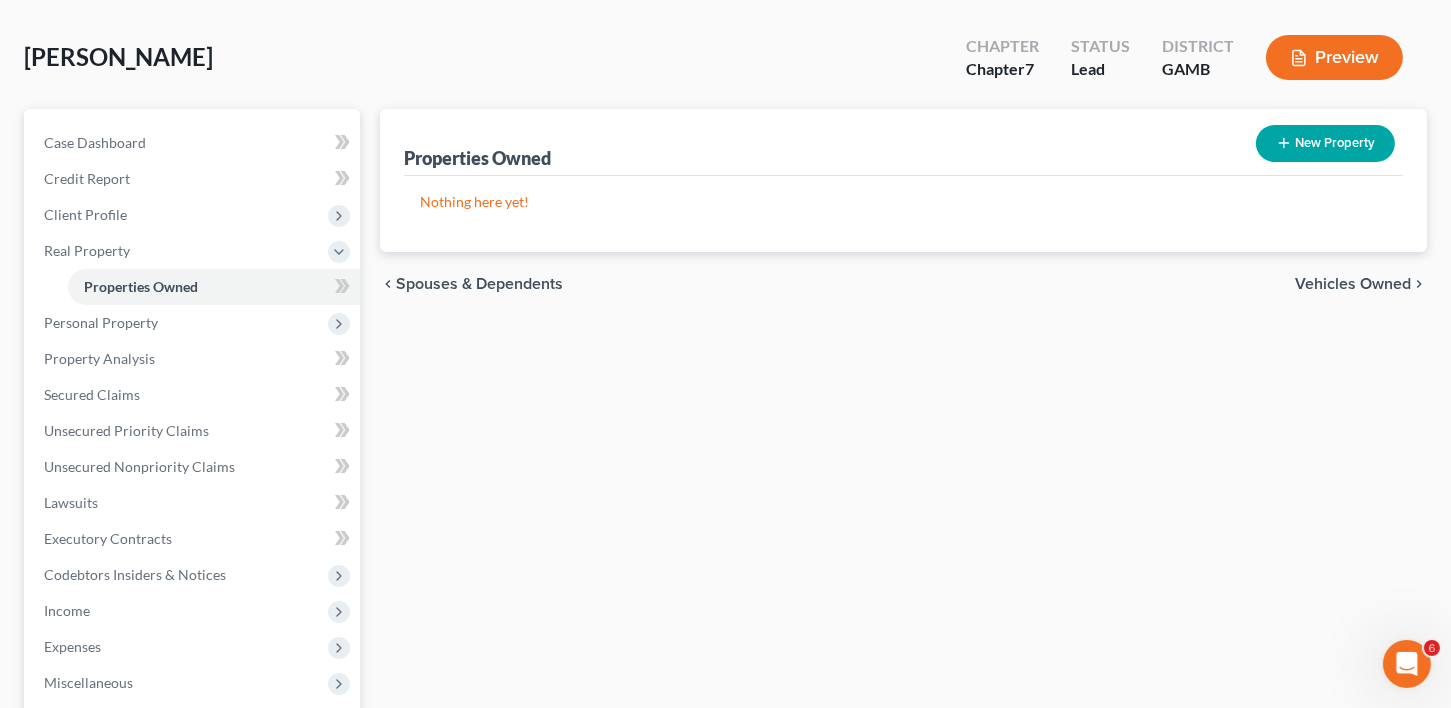 scroll, scrollTop: 0, scrollLeft: 0, axis: both 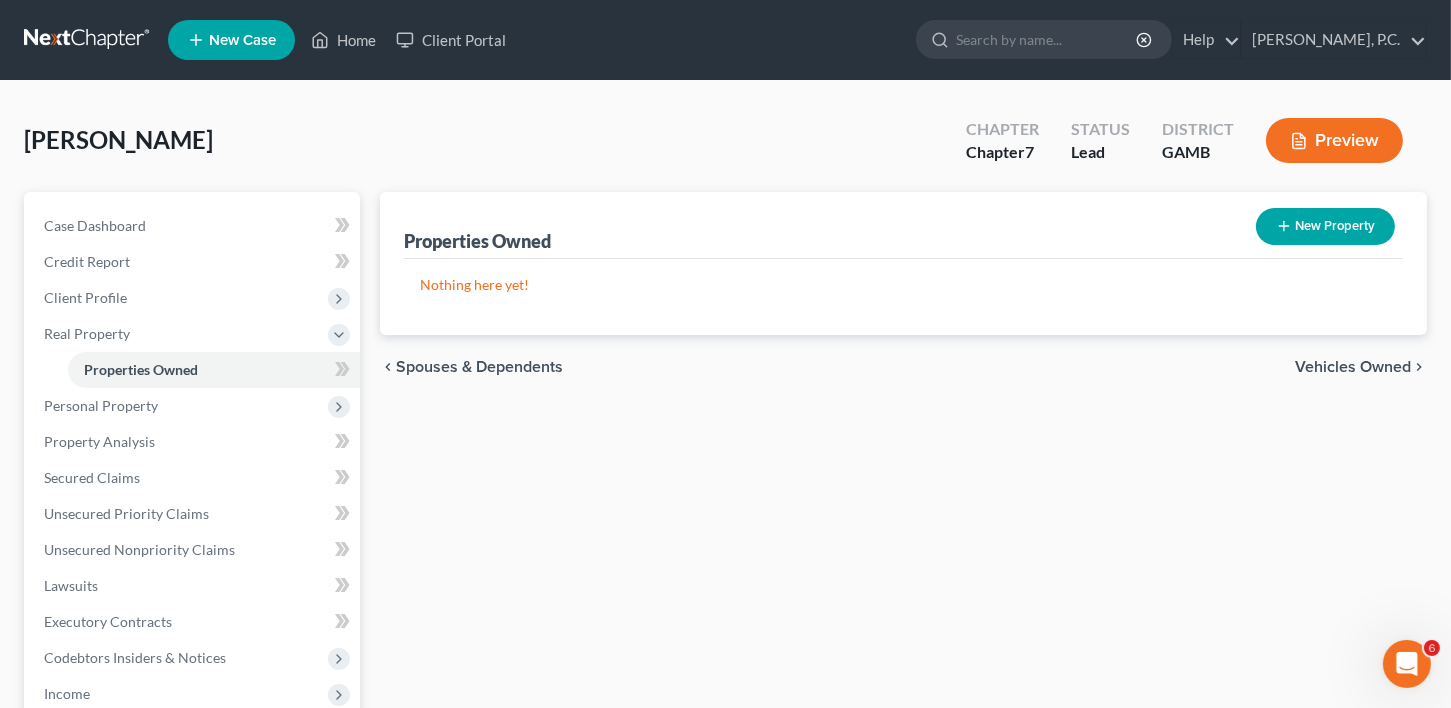 drag, startPoint x: 1446, startPoint y: 267, endPoint x: 1446, endPoint y: 334, distance: 67 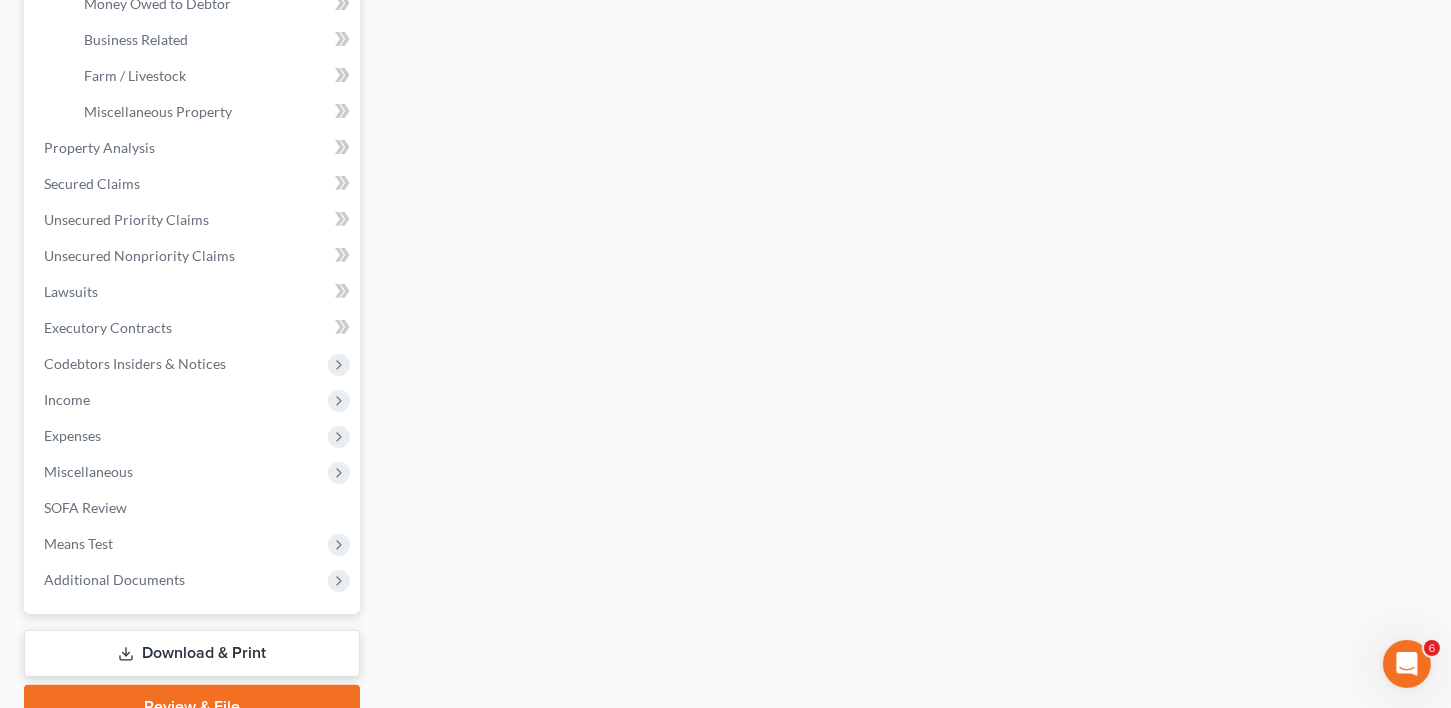 scroll, scrollTop: 712, scrollLeft: 0, axis: vertical 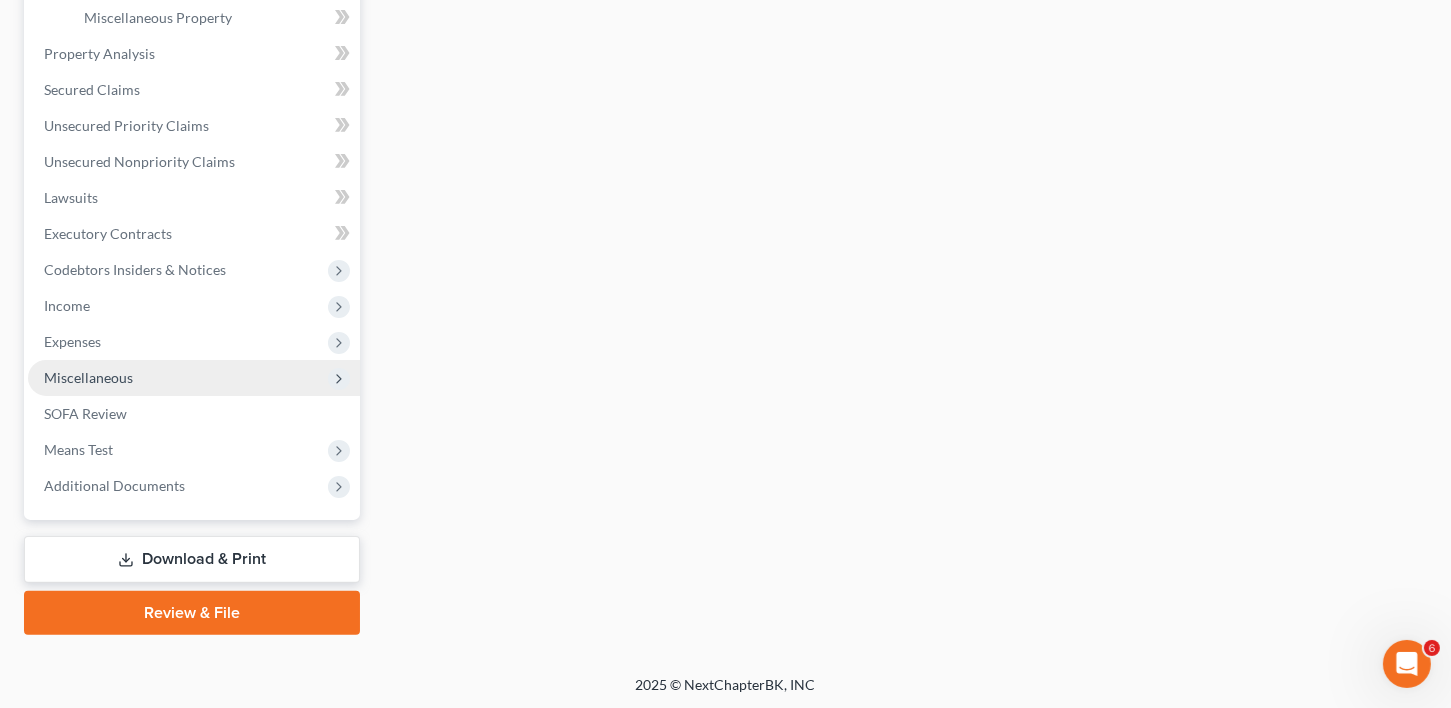 click on "Miscellaneous" at bounding box center [88, 377] 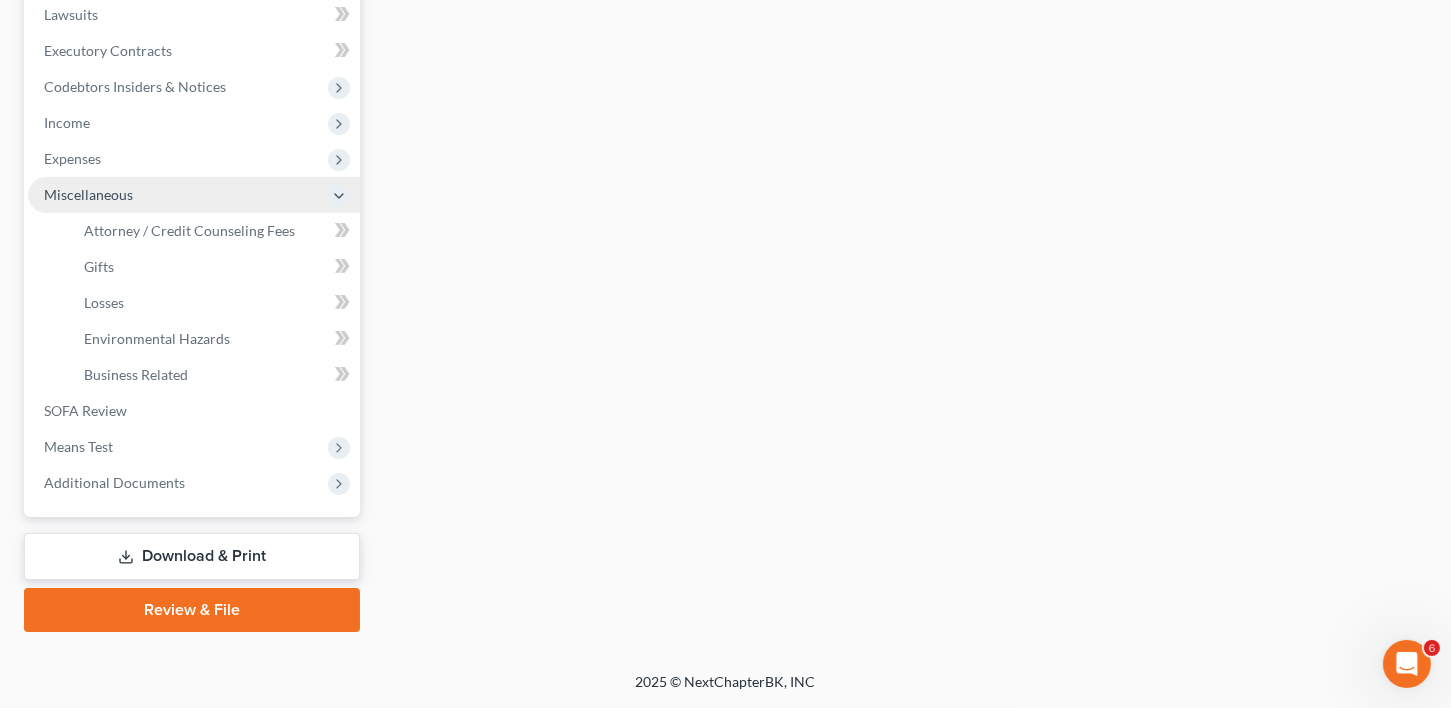 scroll, scrollTop: 532, scrollLeft: 0, axis: vertical 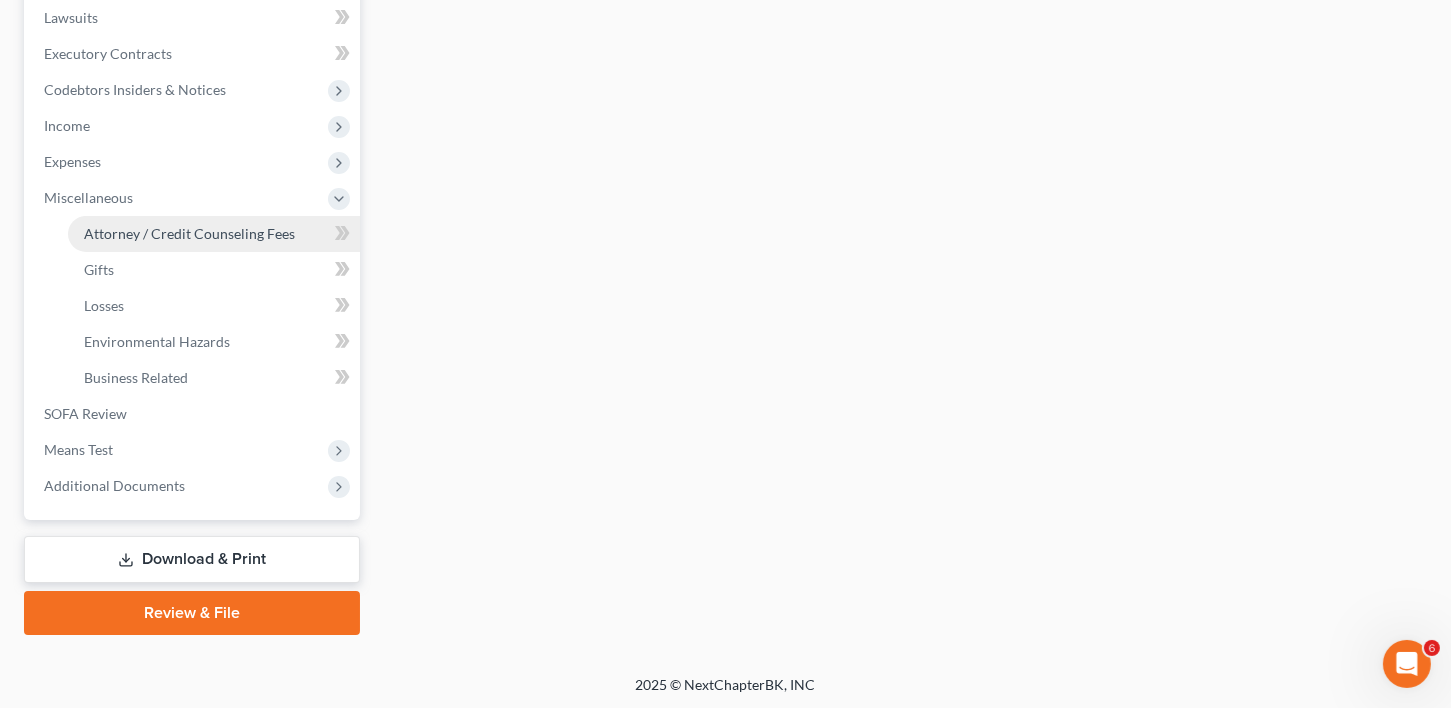 click on "Attorney / Credit Counseling Fees" at bounding box center (189, 233) 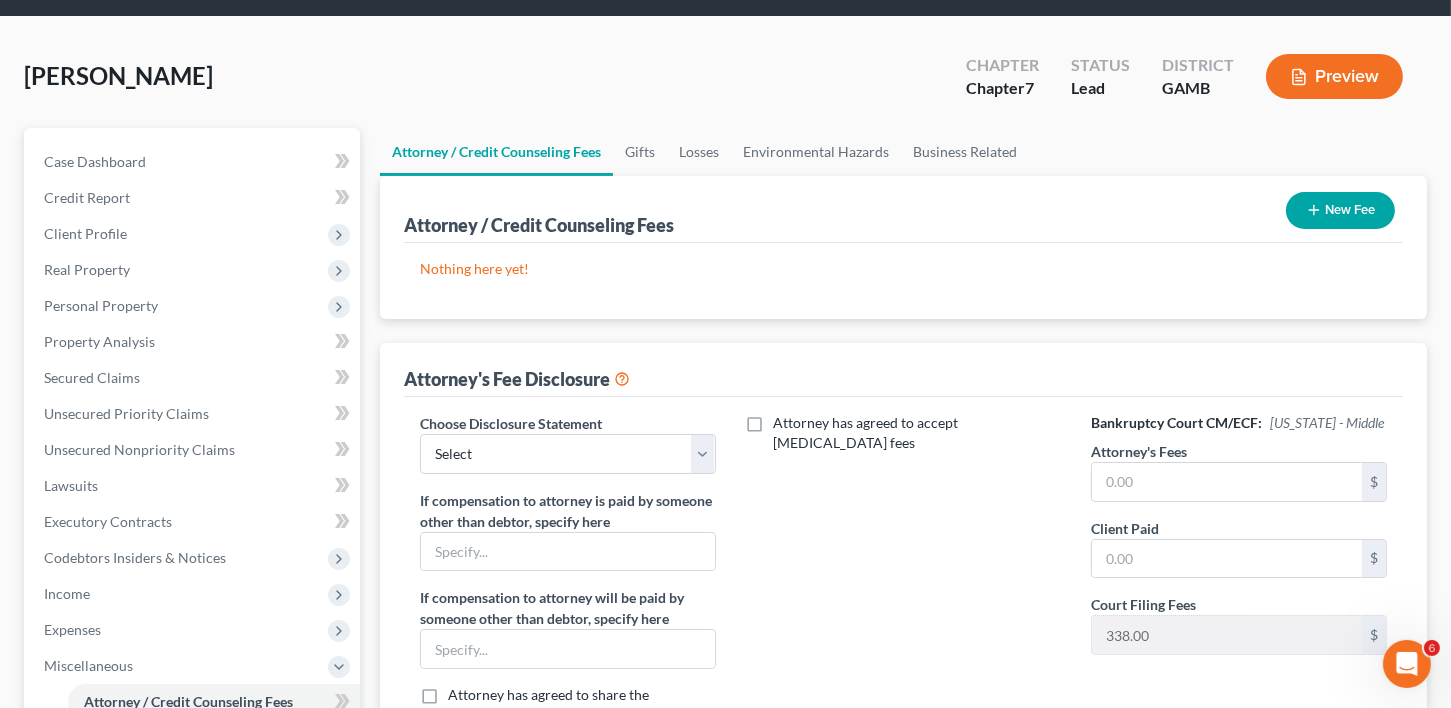 scroll, scrollTop: 0, scrollLeft: 0, axis: both 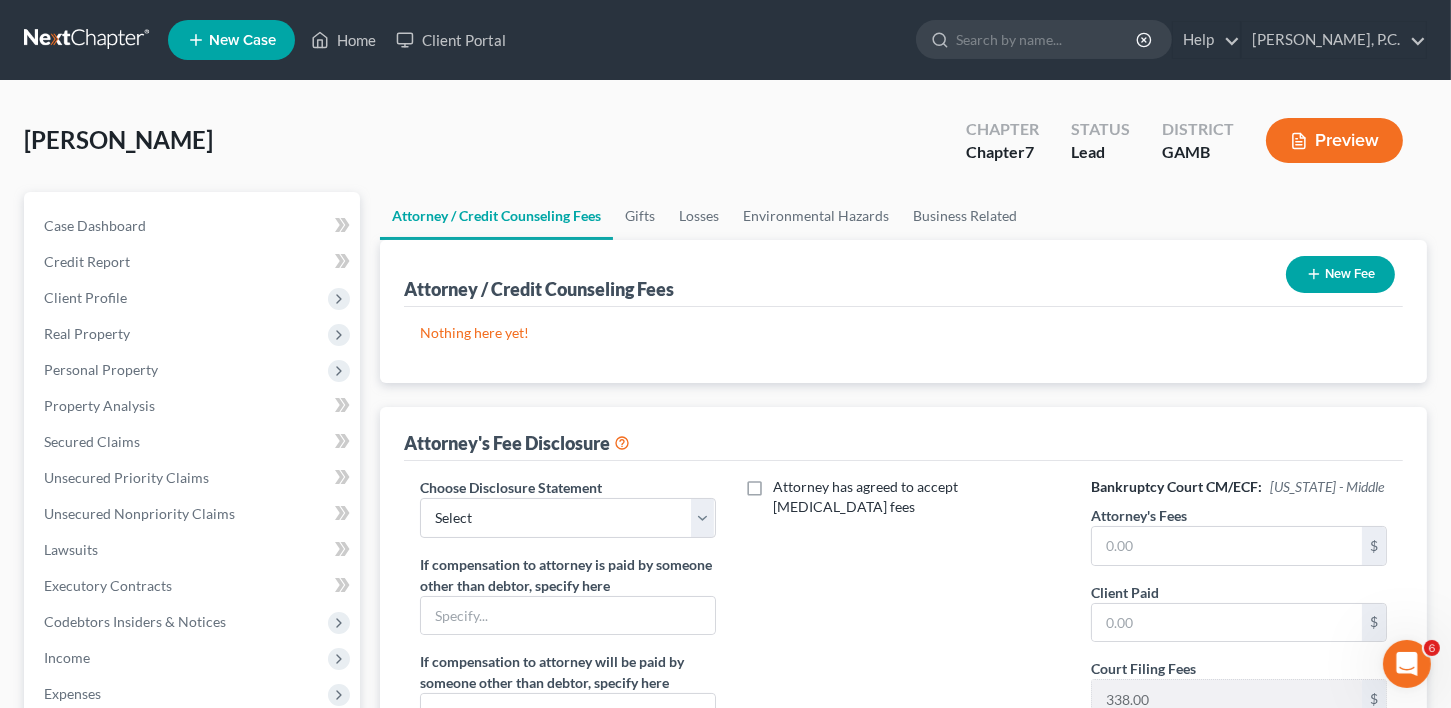 click on "New Fee" at bounding box center [1340, 274] 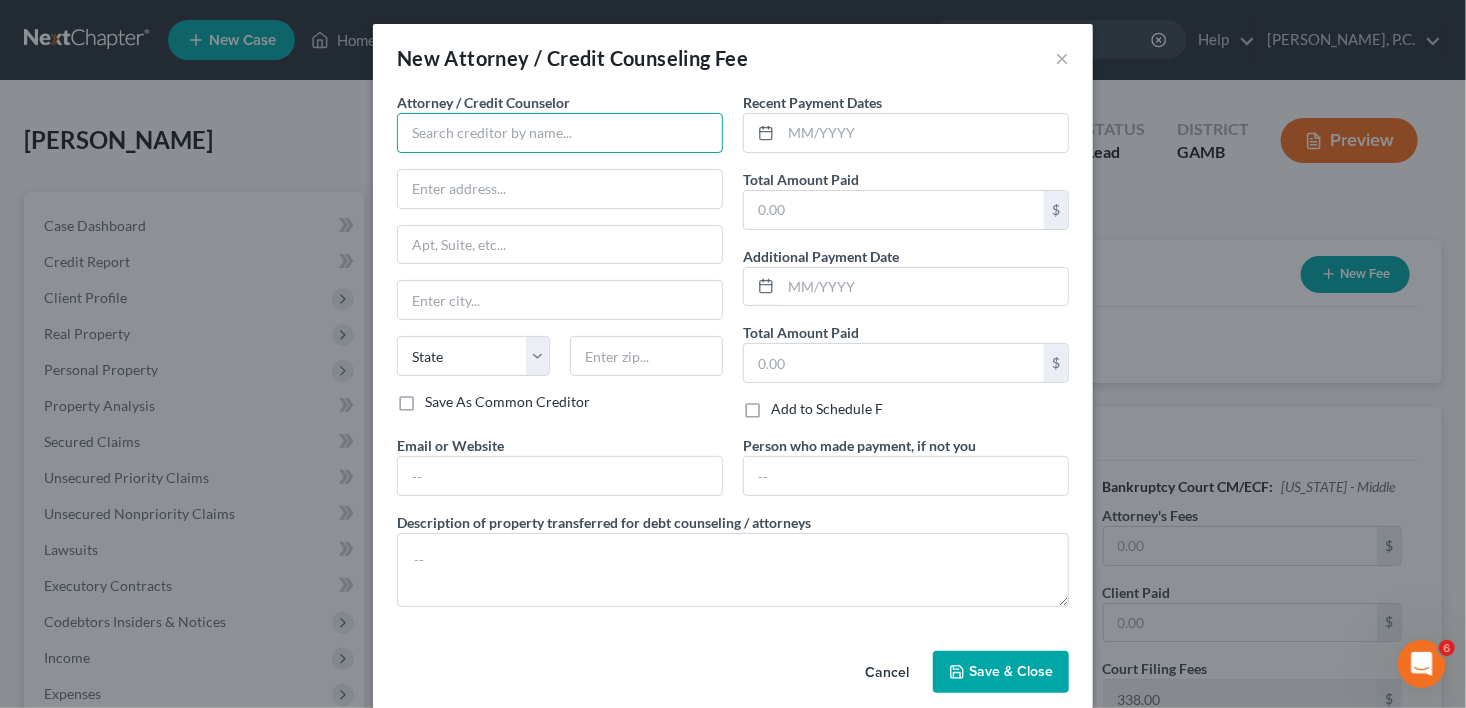 click at bounding box center (560, 133) 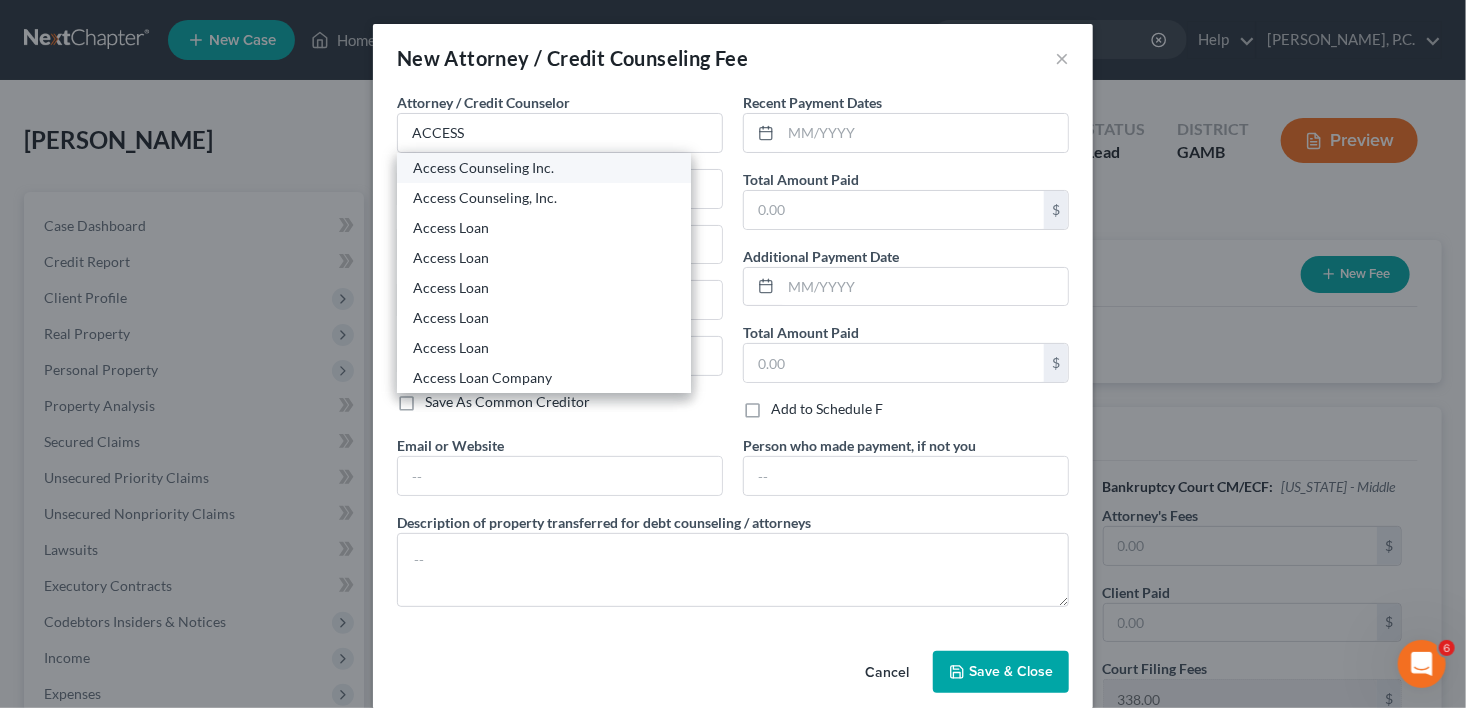 click on "Access Counseling Inc." at bounding box center (544, 168) 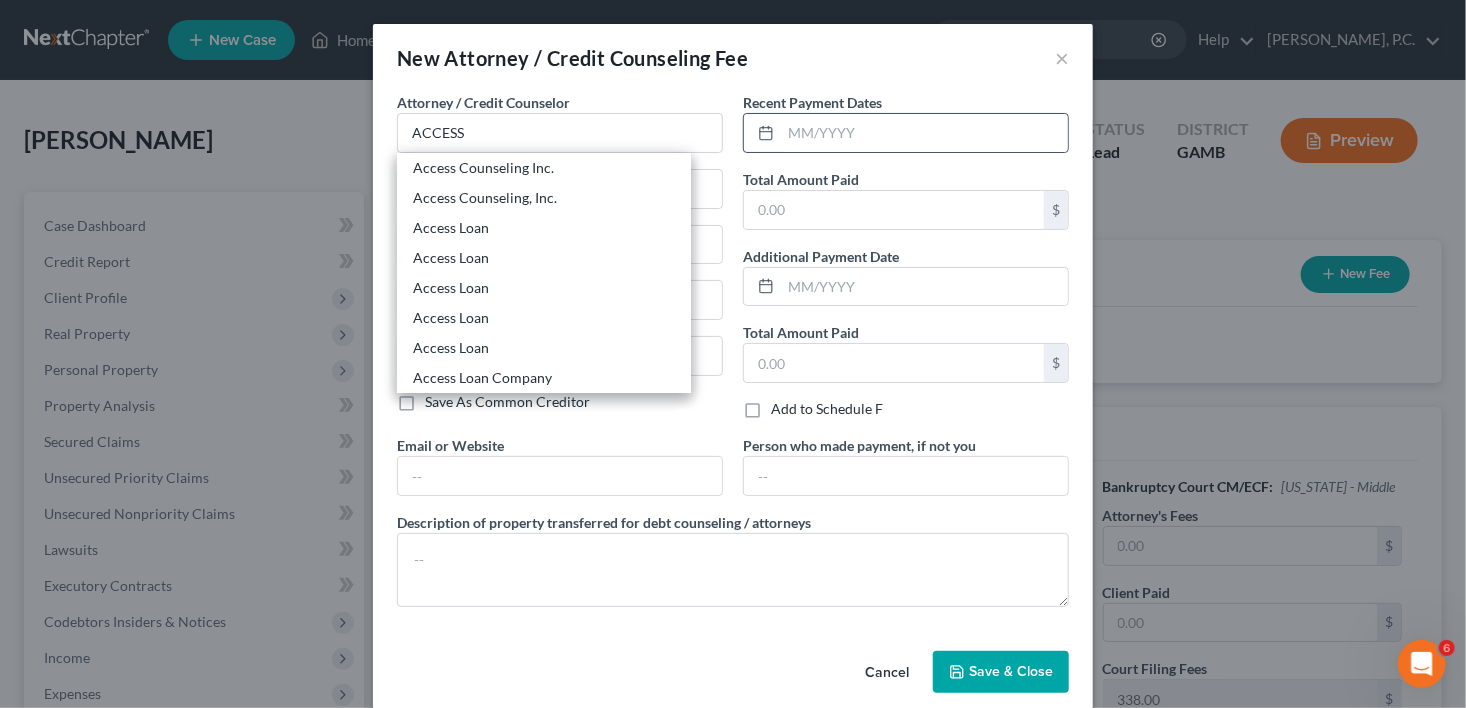 type on "Access Counseling Inc." 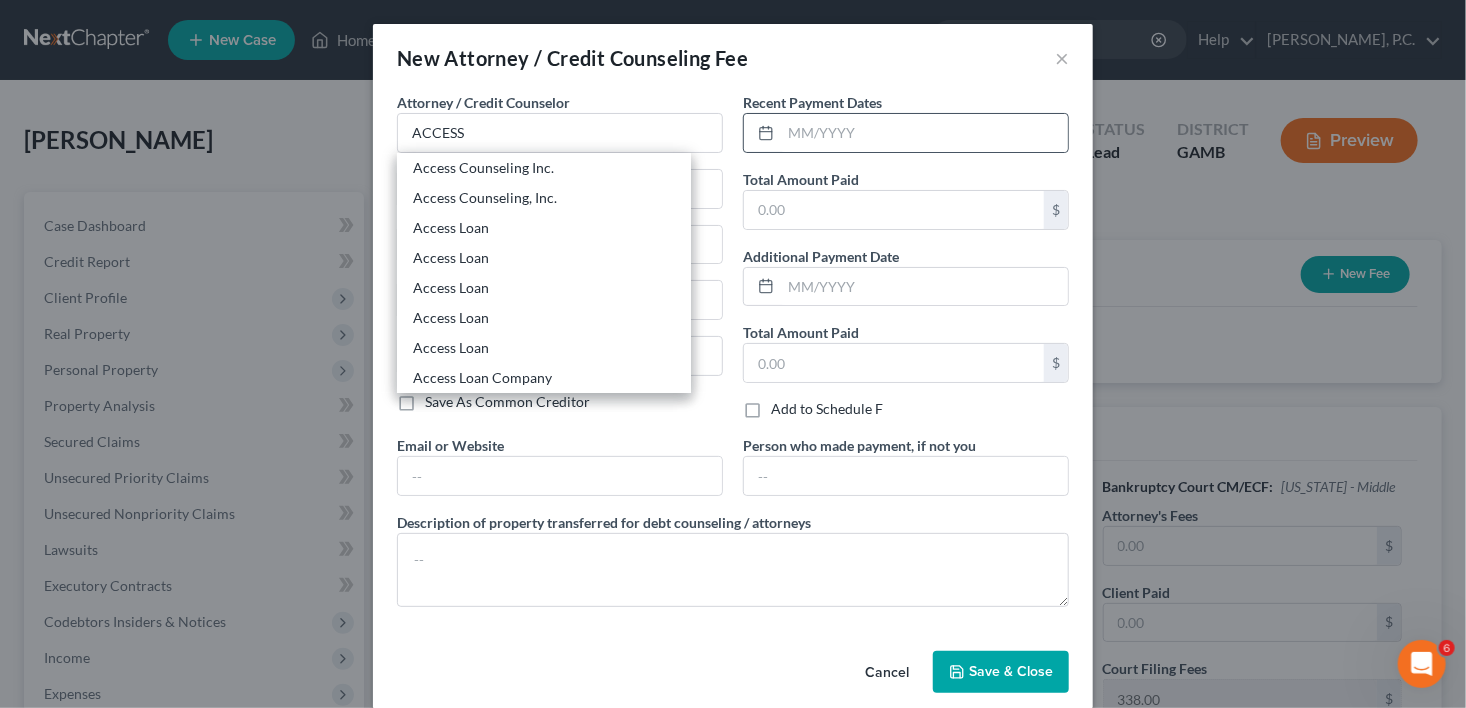 type on "[STREET_ADDRESS]" 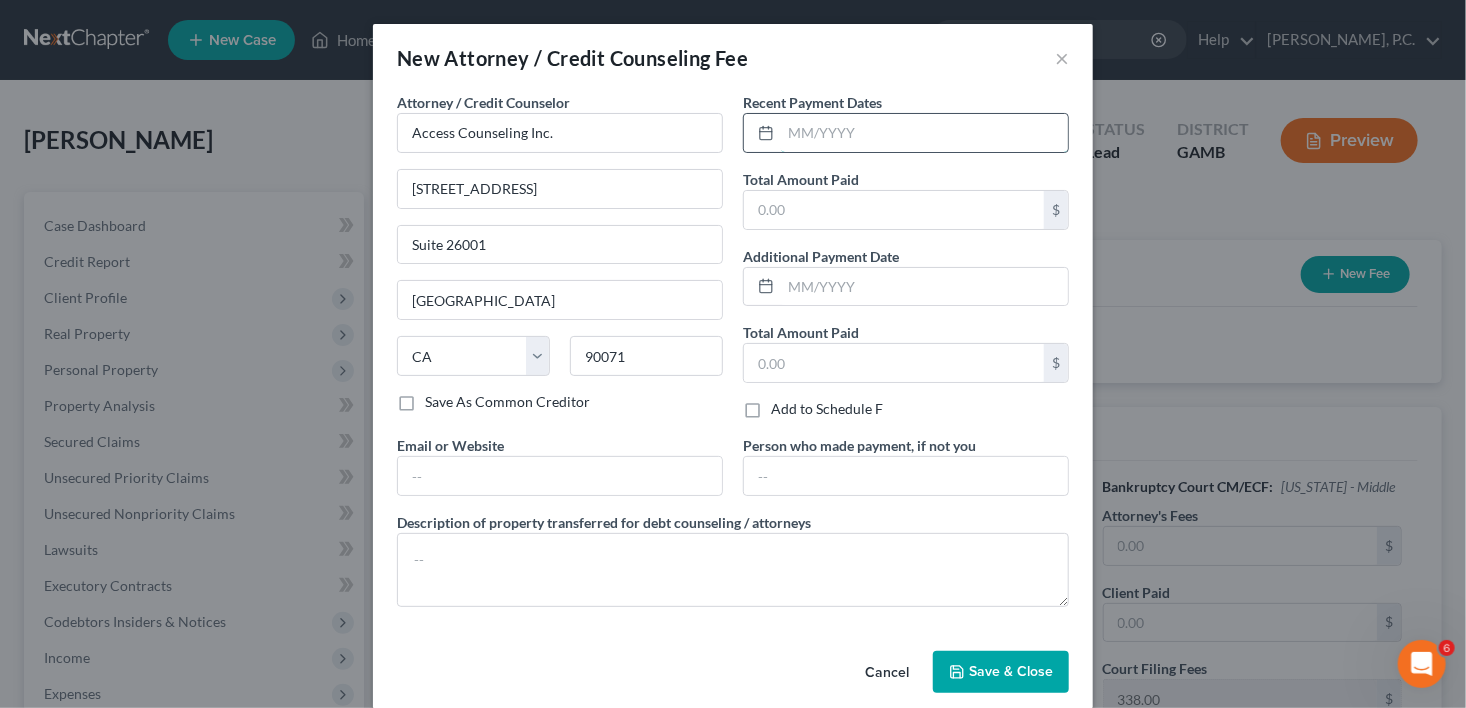 click at bounding box center (924, 133) 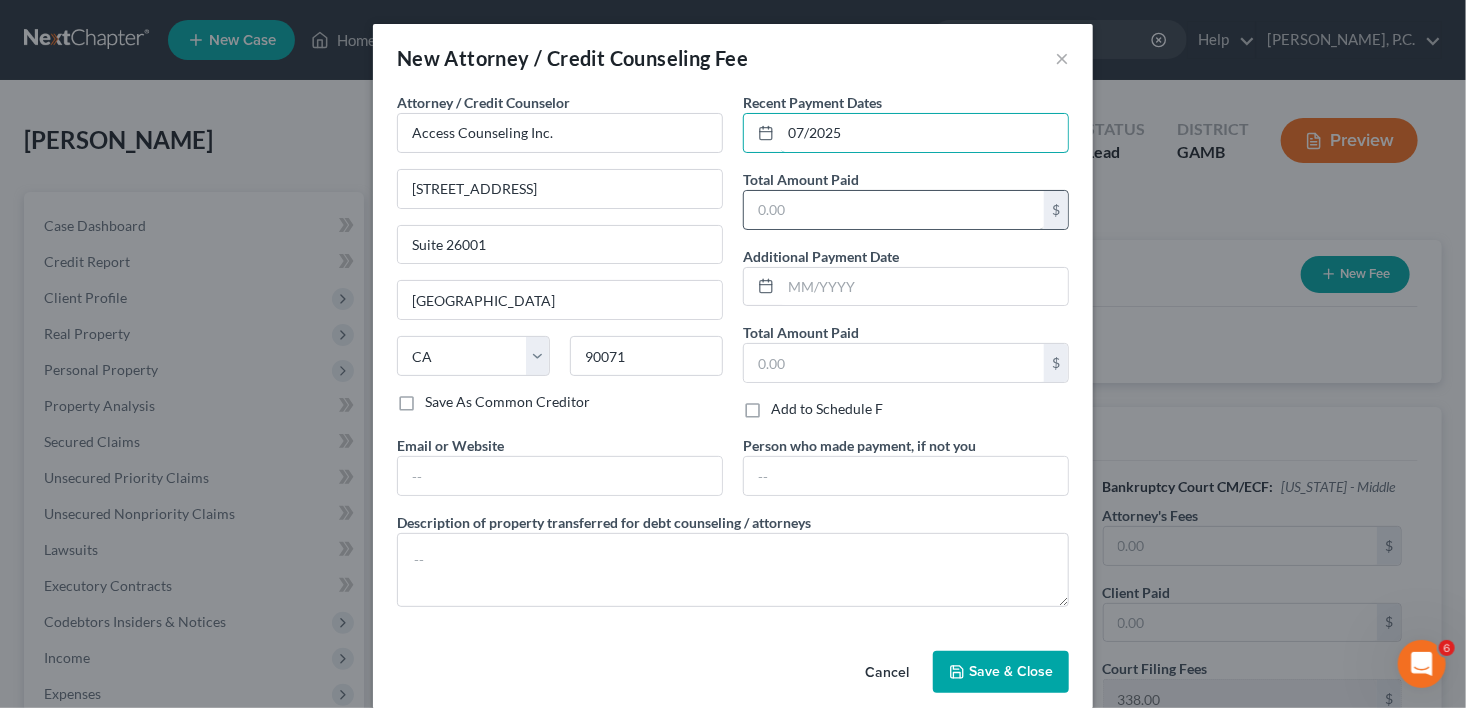 type on "07/2025" 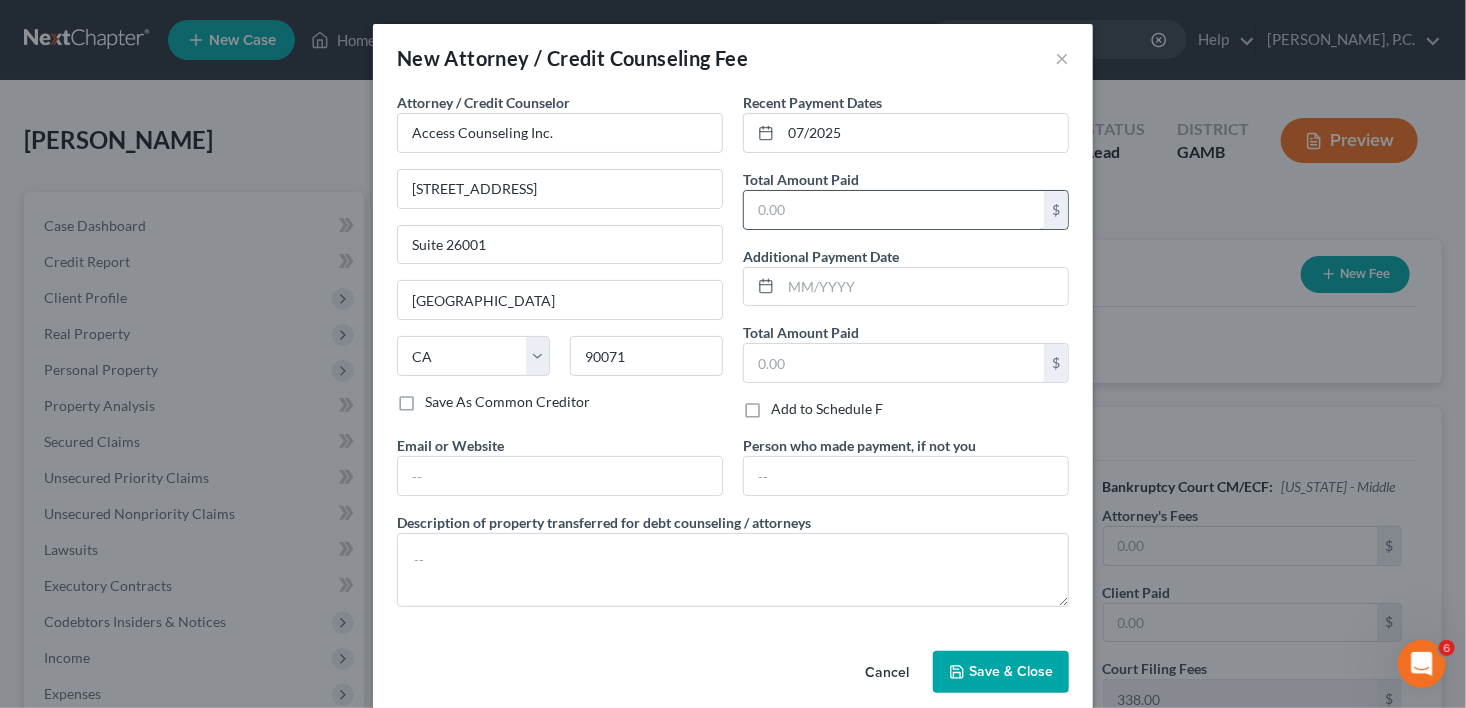 click at bounding box center (894, 210) 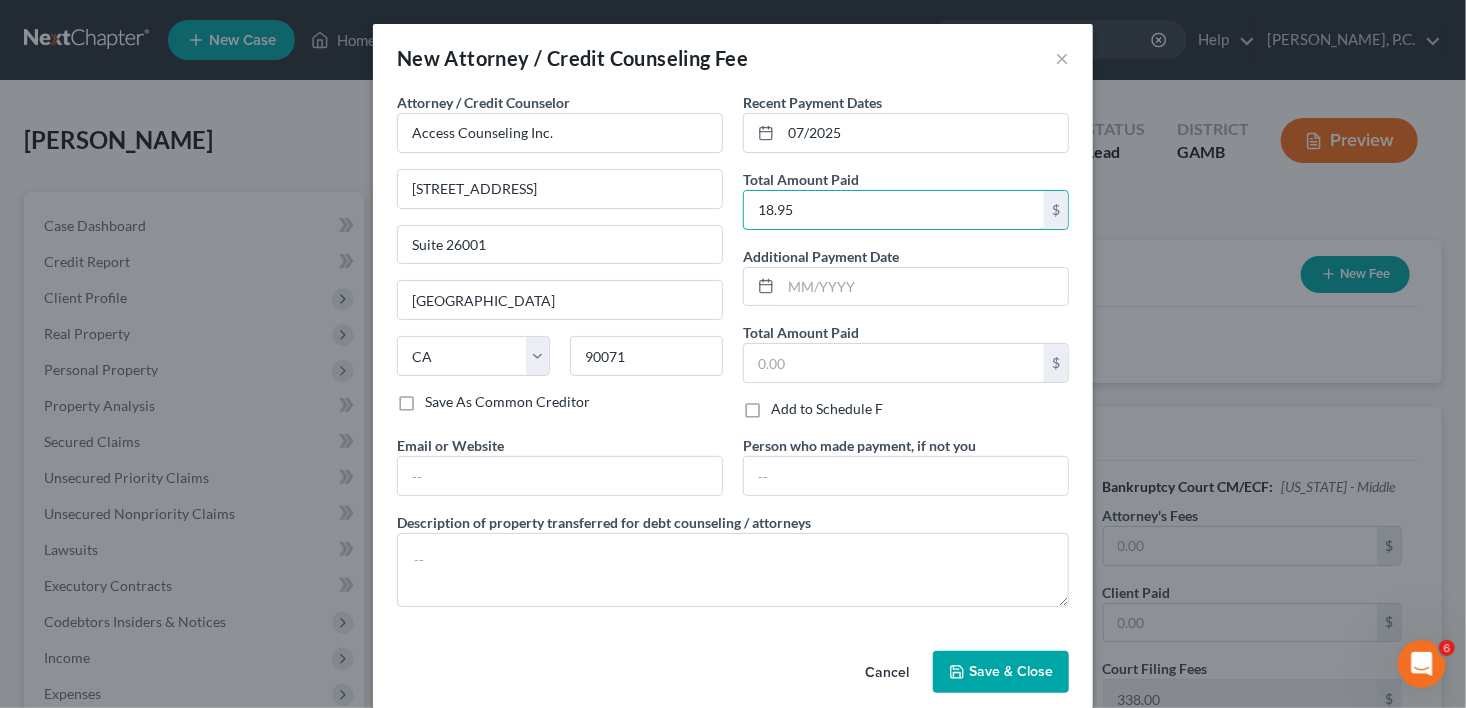type on "18.95" 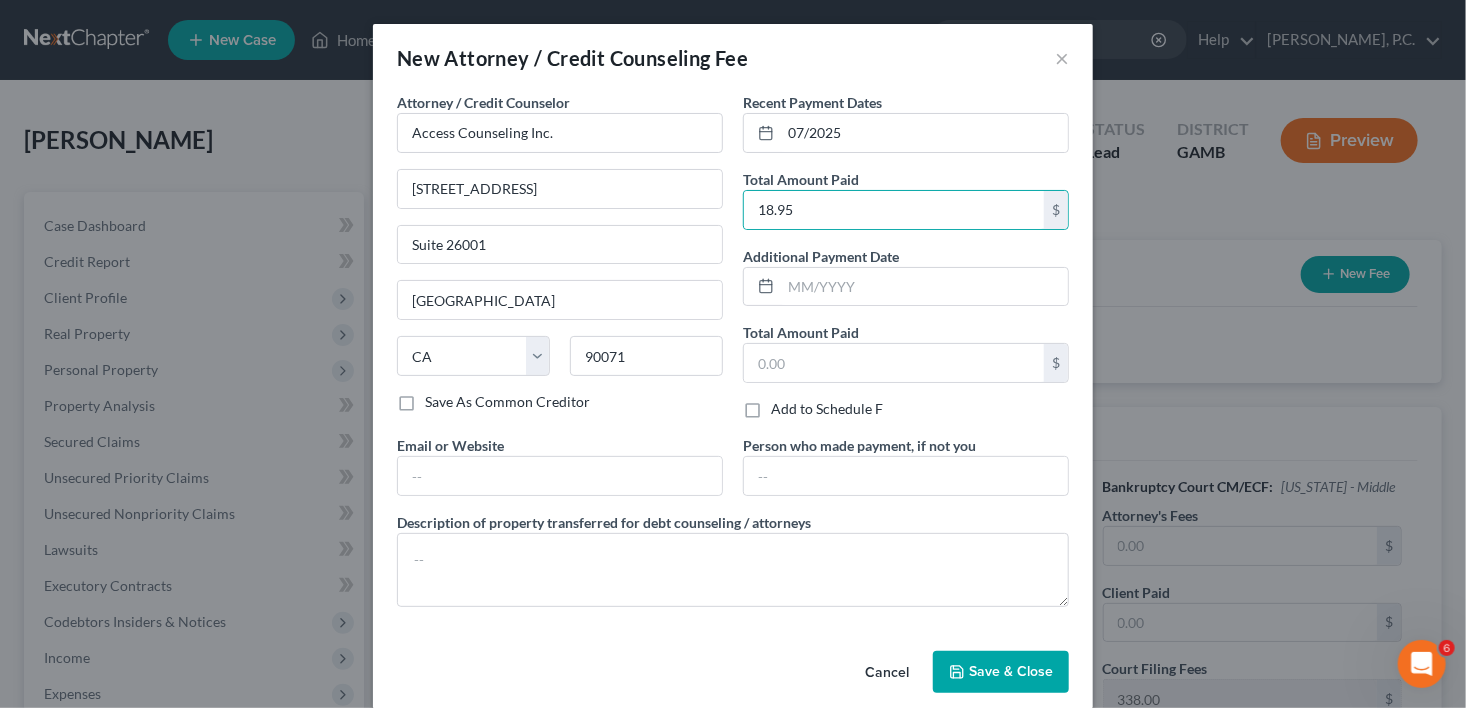click on "Save & Close" at bounding box center [1011, 671] 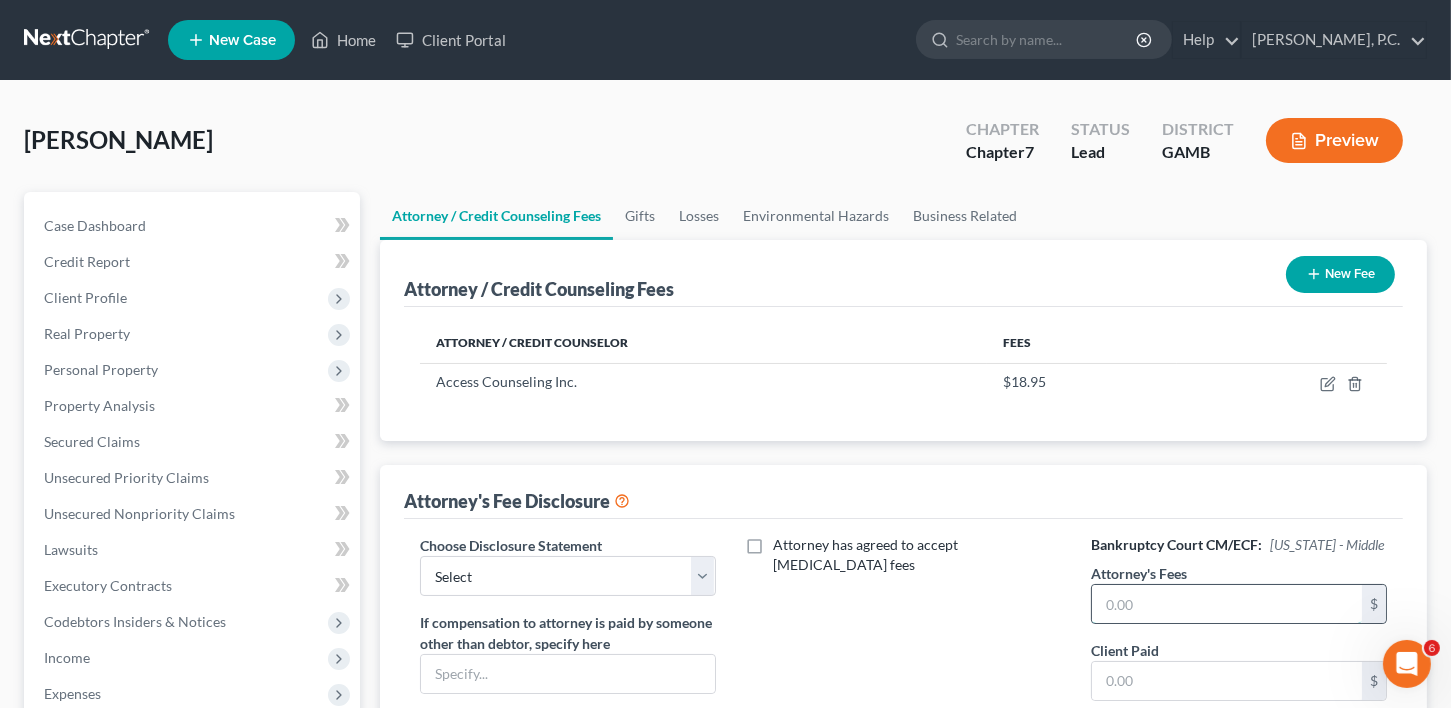 click at bounding box center (1227, 604) 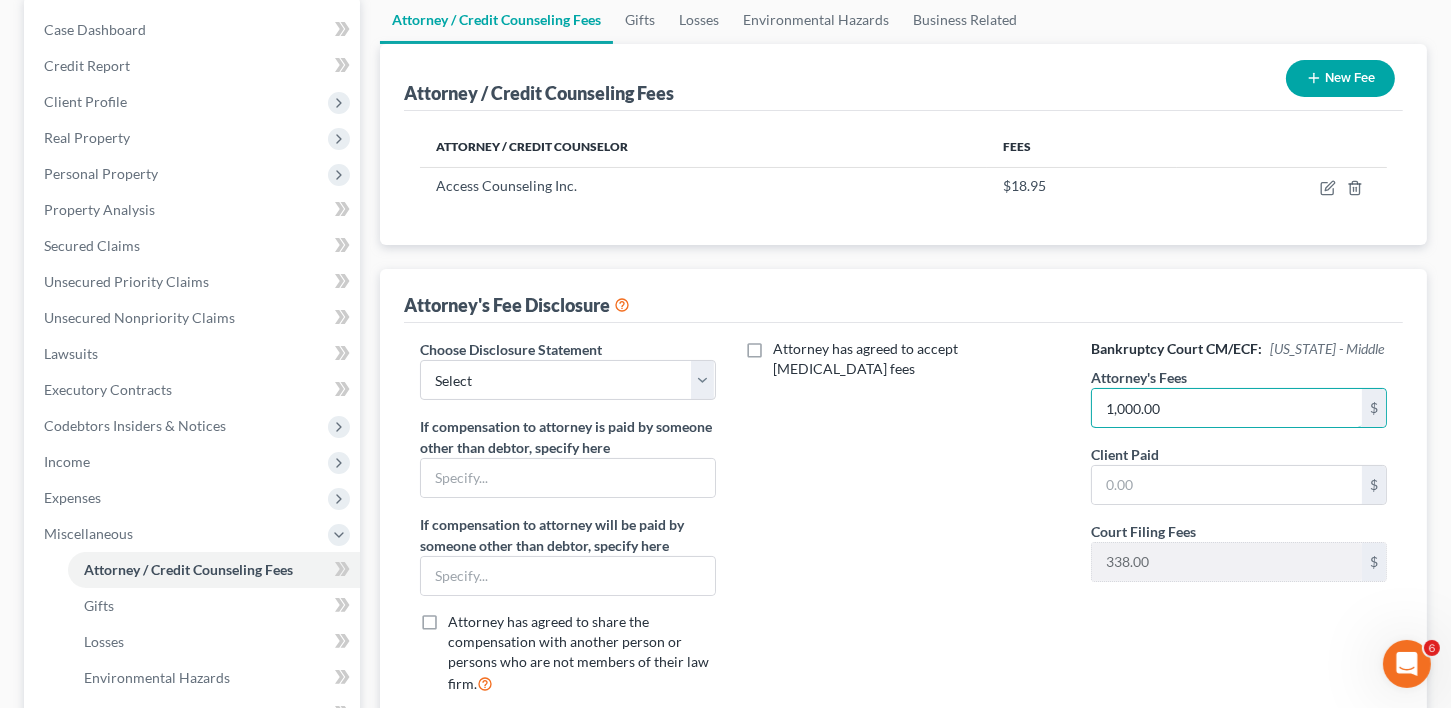 scroll, scrollTop: 389, scrollLeft: 0, axis: vertical 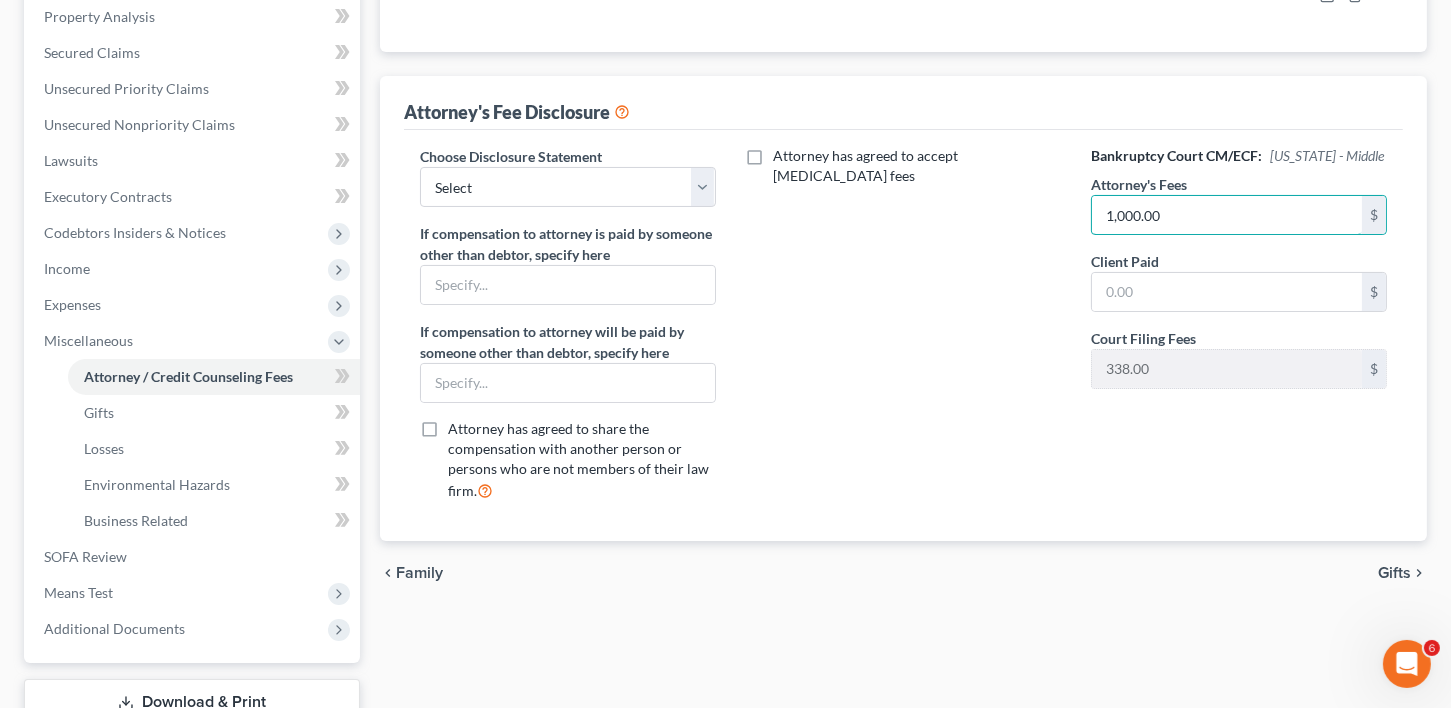 type on "1,000.00" 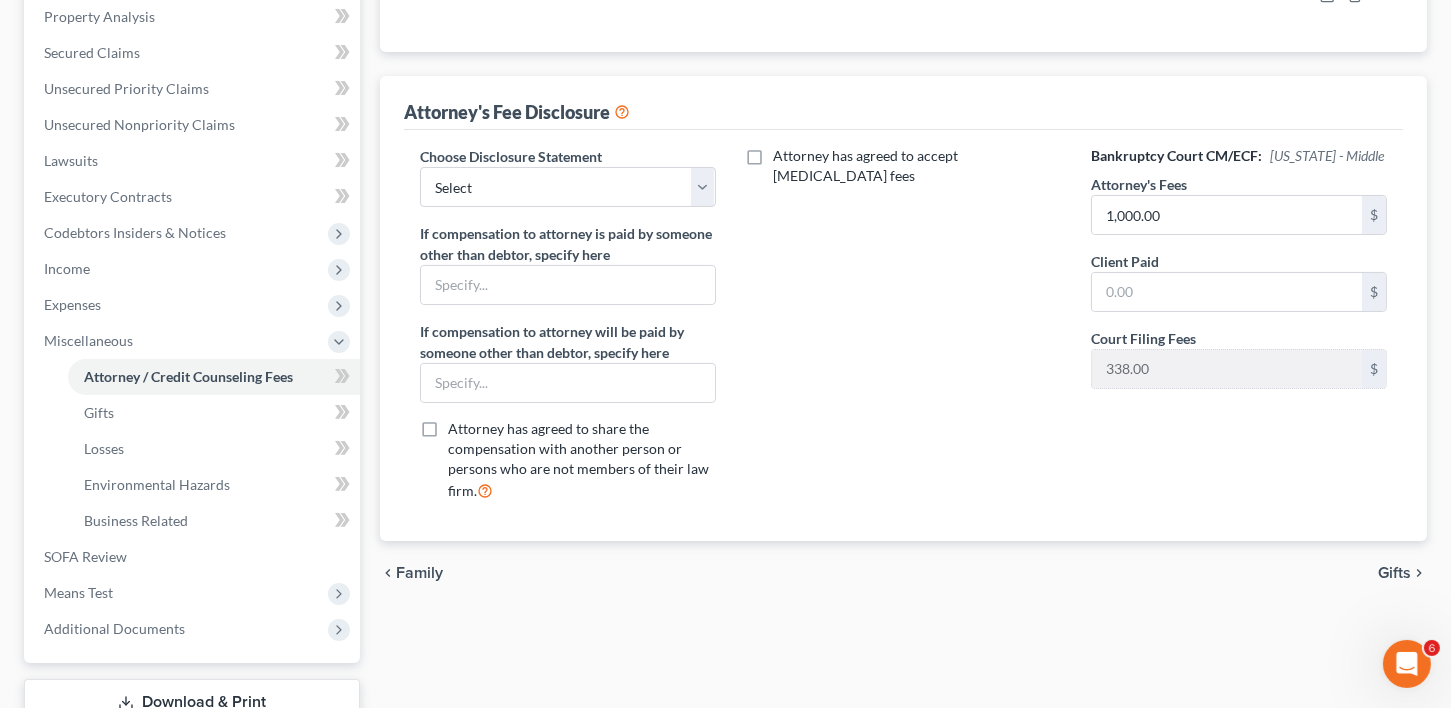 click on "Gifts" at bounding box center [1394, 573] 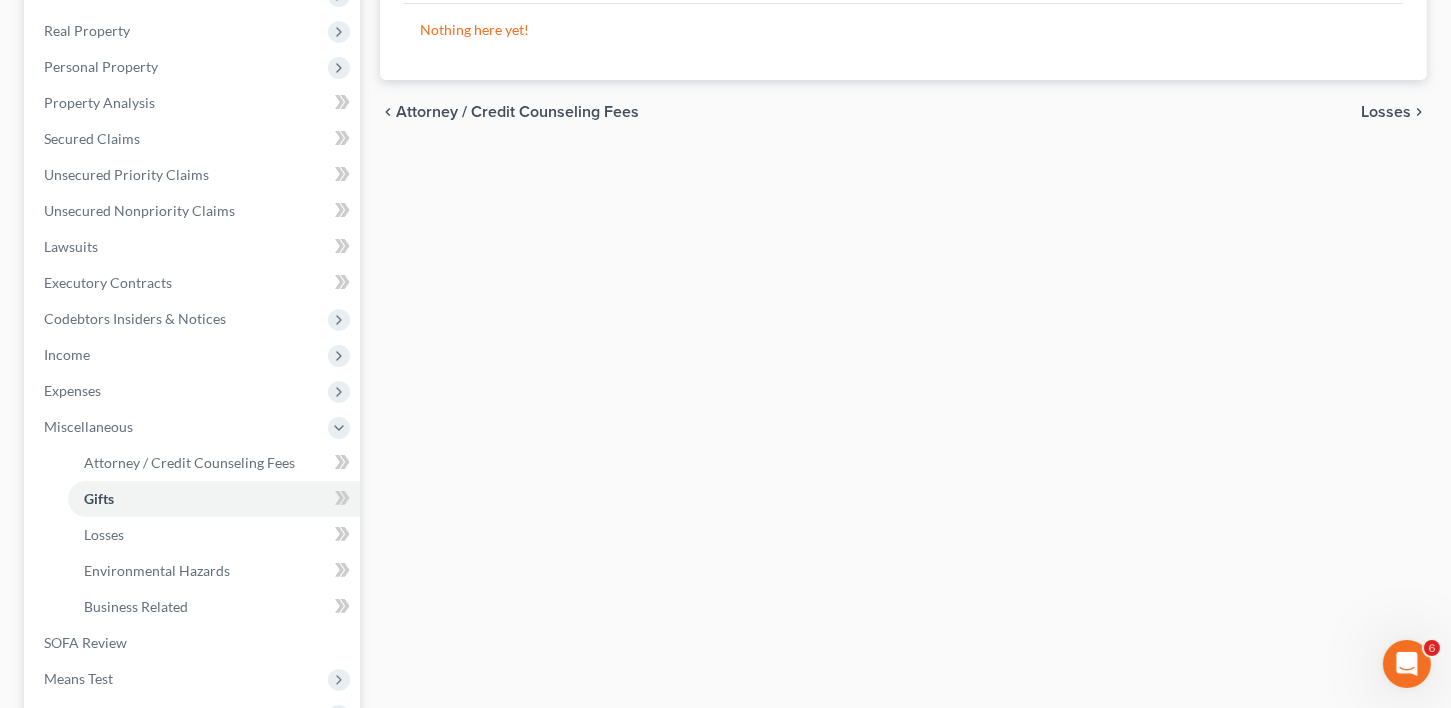 scroll, scrollTop: 532, scrollLeft: 0, axis: vertical 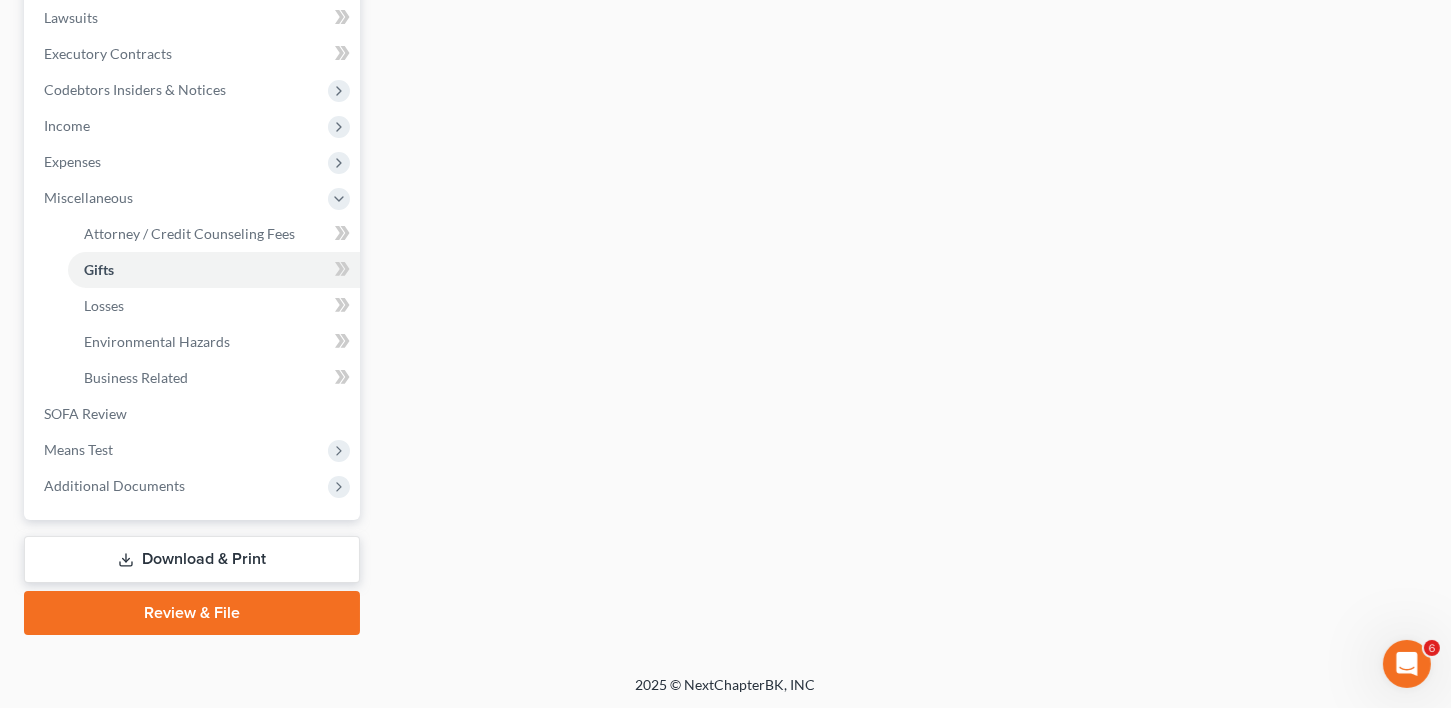 click on "Download & Print" at bounding box center [192, 559] 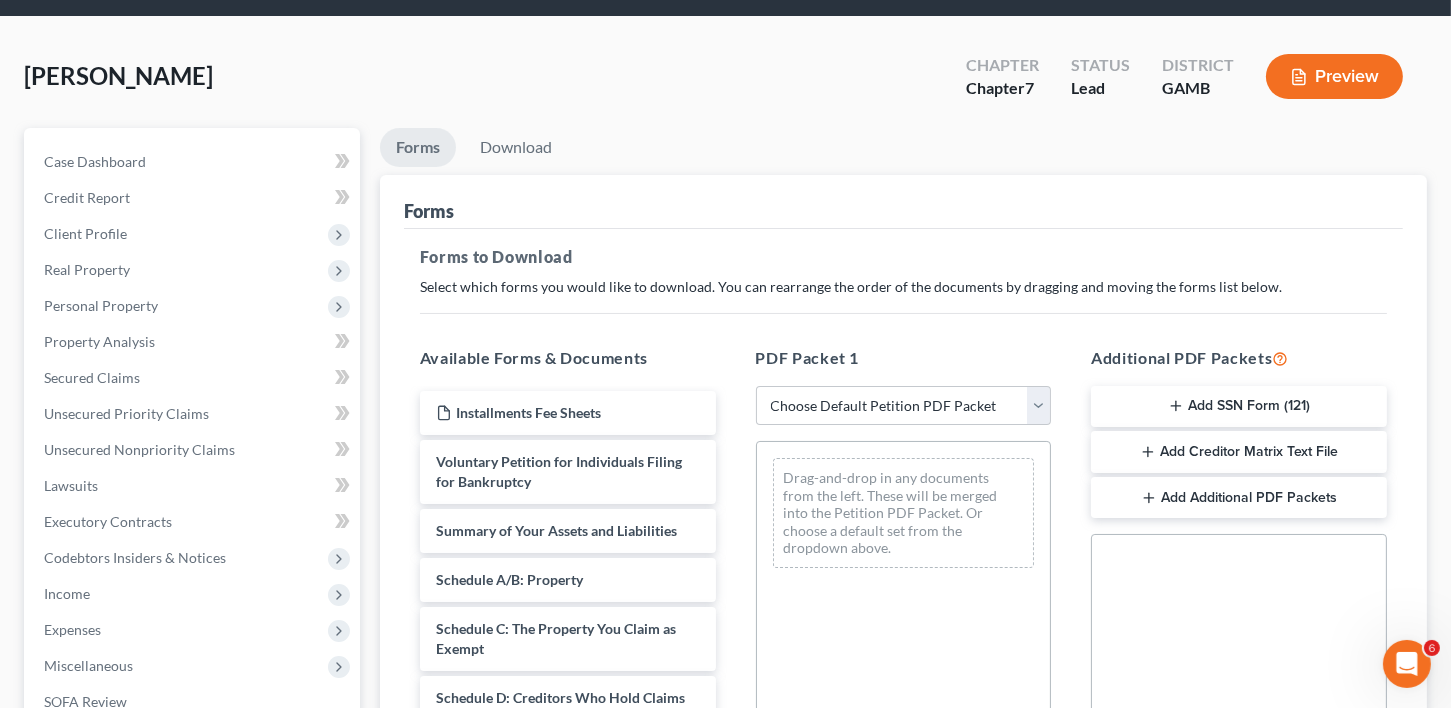 scroll, scrollTop: 0, scrollLeft: 0, axis: both 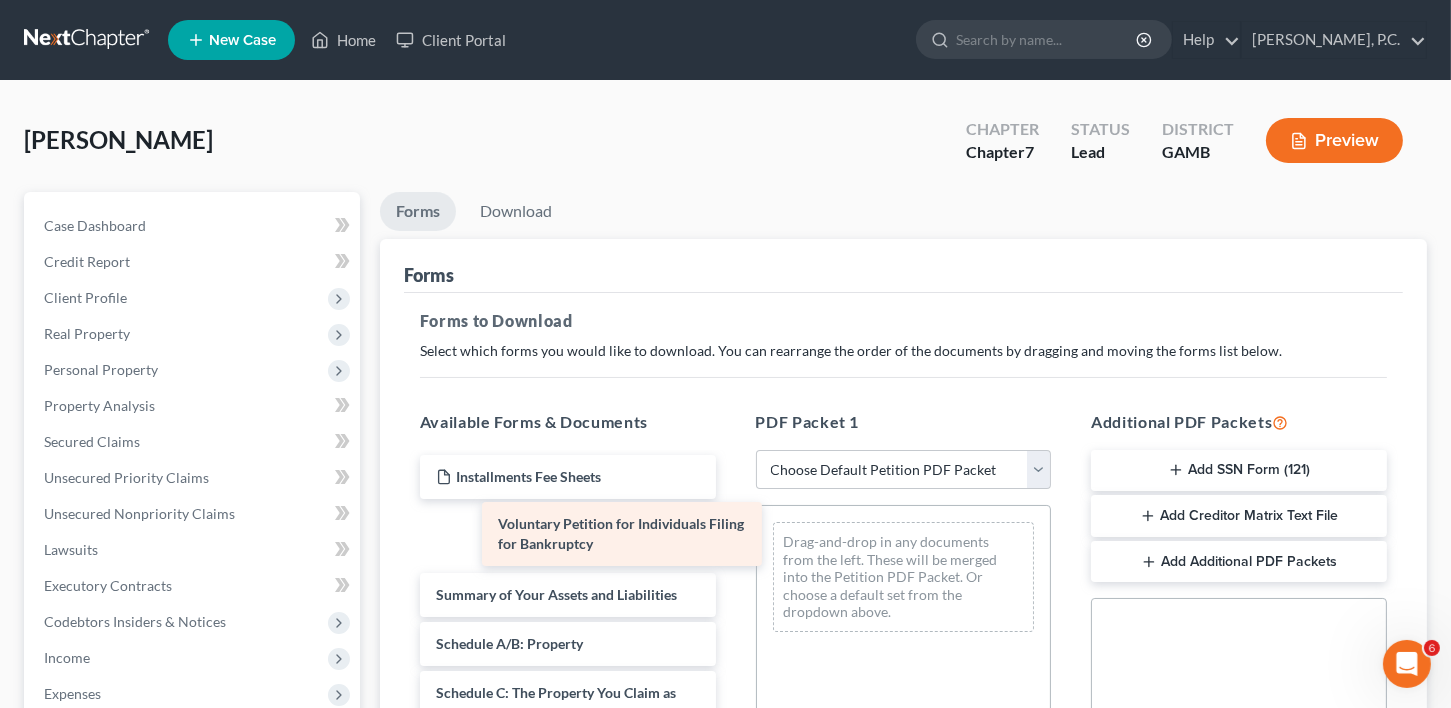 drag, startPoint x: 532, startPoint y: 522, endPoint x: 982, endPoint y: 537, distance: 450.24994 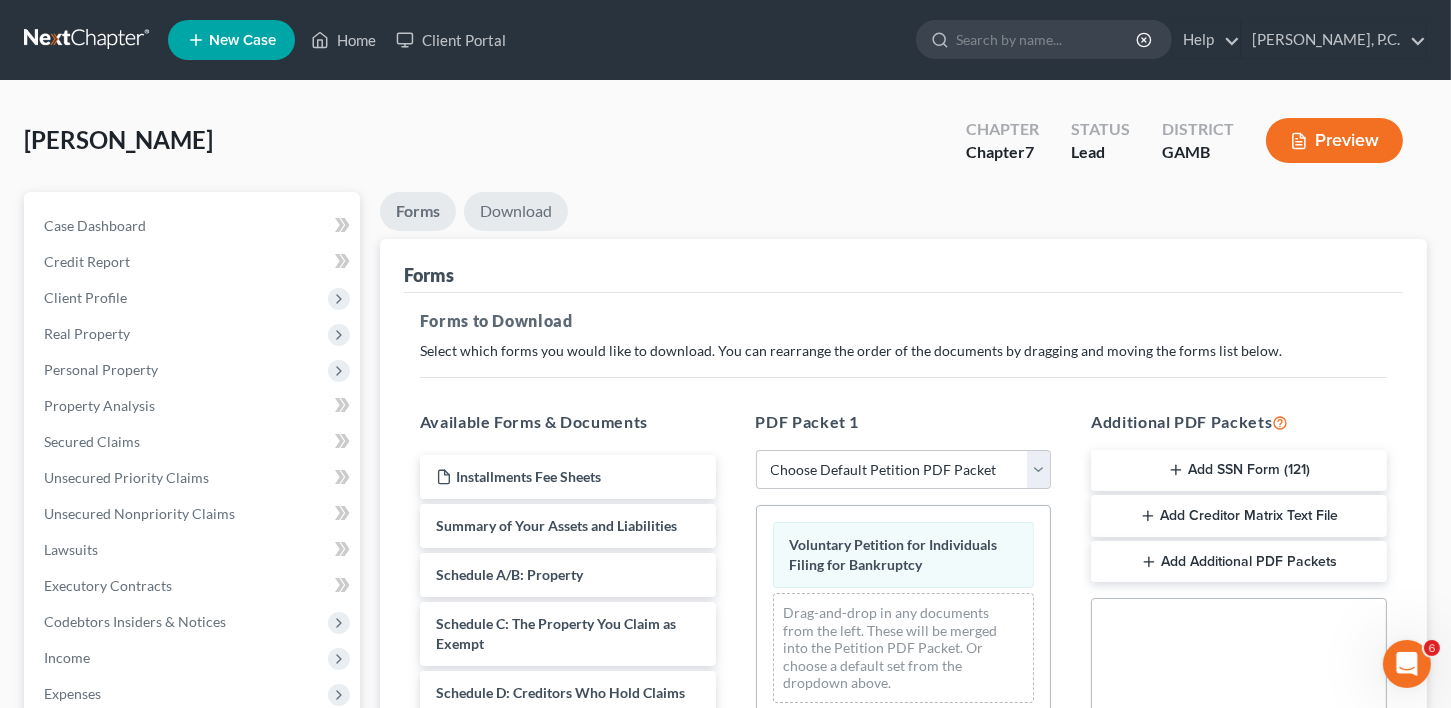 click on "Download" at bounding box center (516, 211) 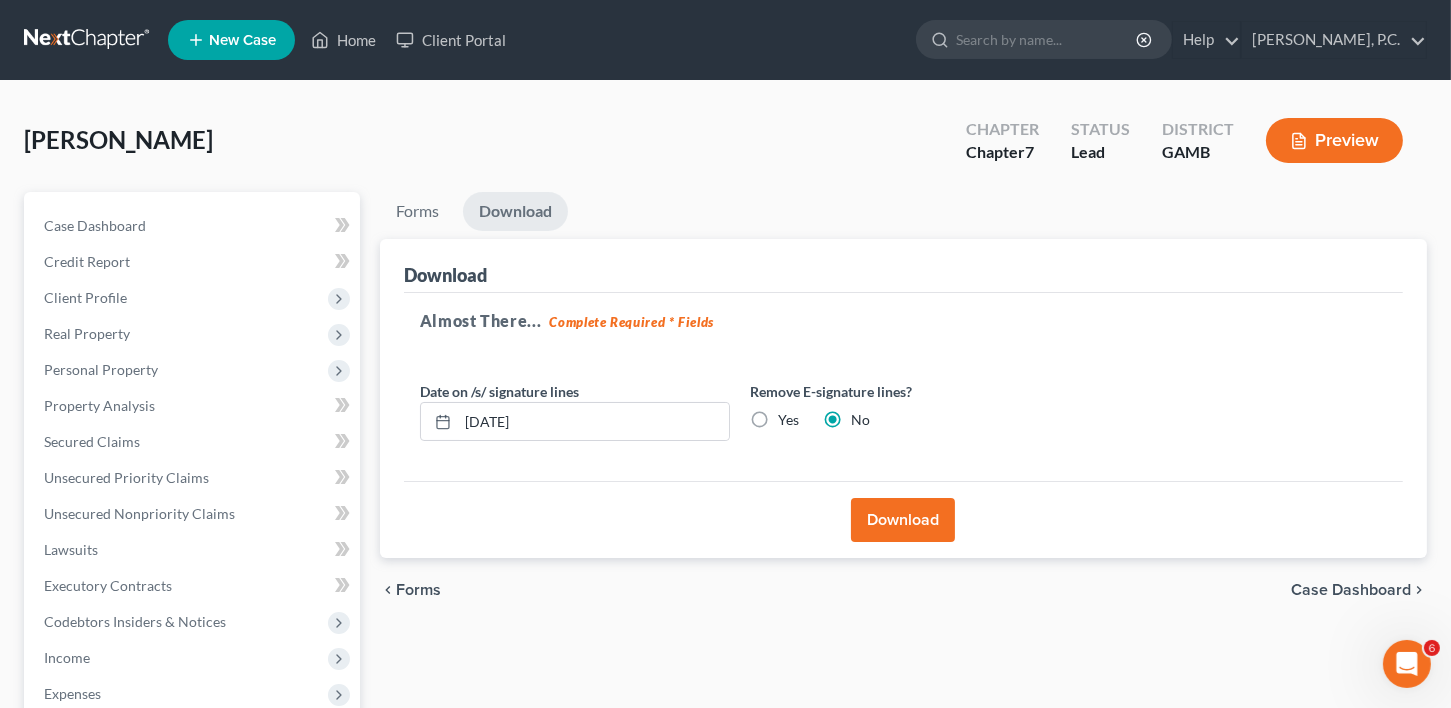 click on "Download" at bounding box center [903, 520] 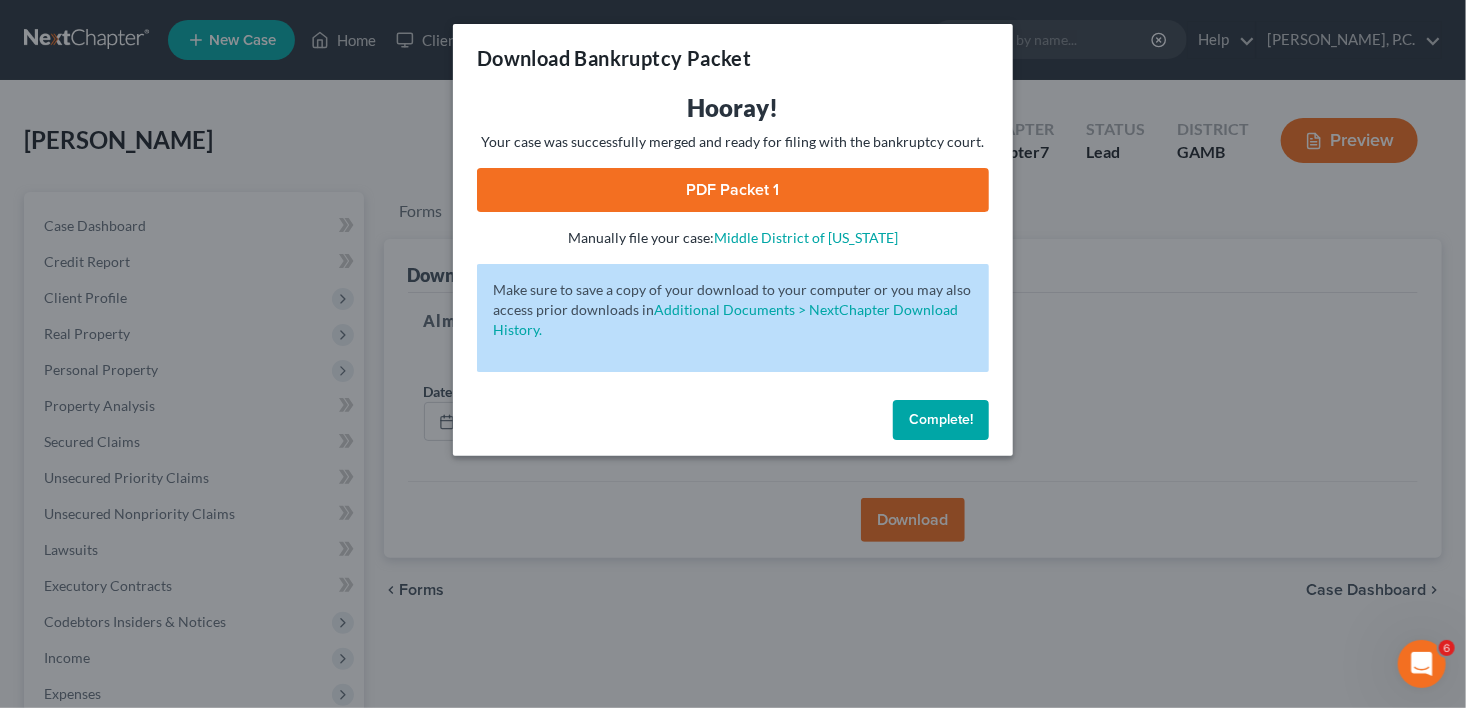 click on "PDF Packet 1" at bounding box center [733, 190] 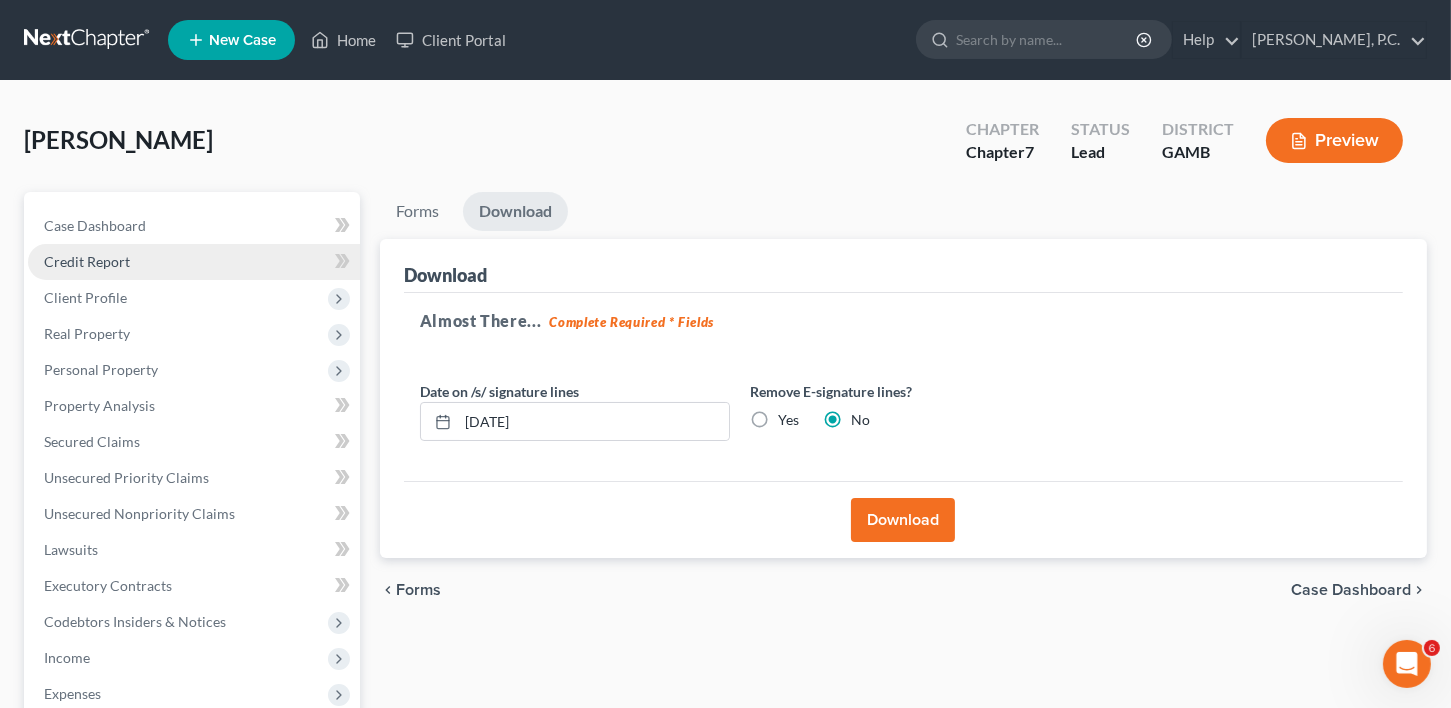click on "Credit Report" at bounding box center (87, 261) 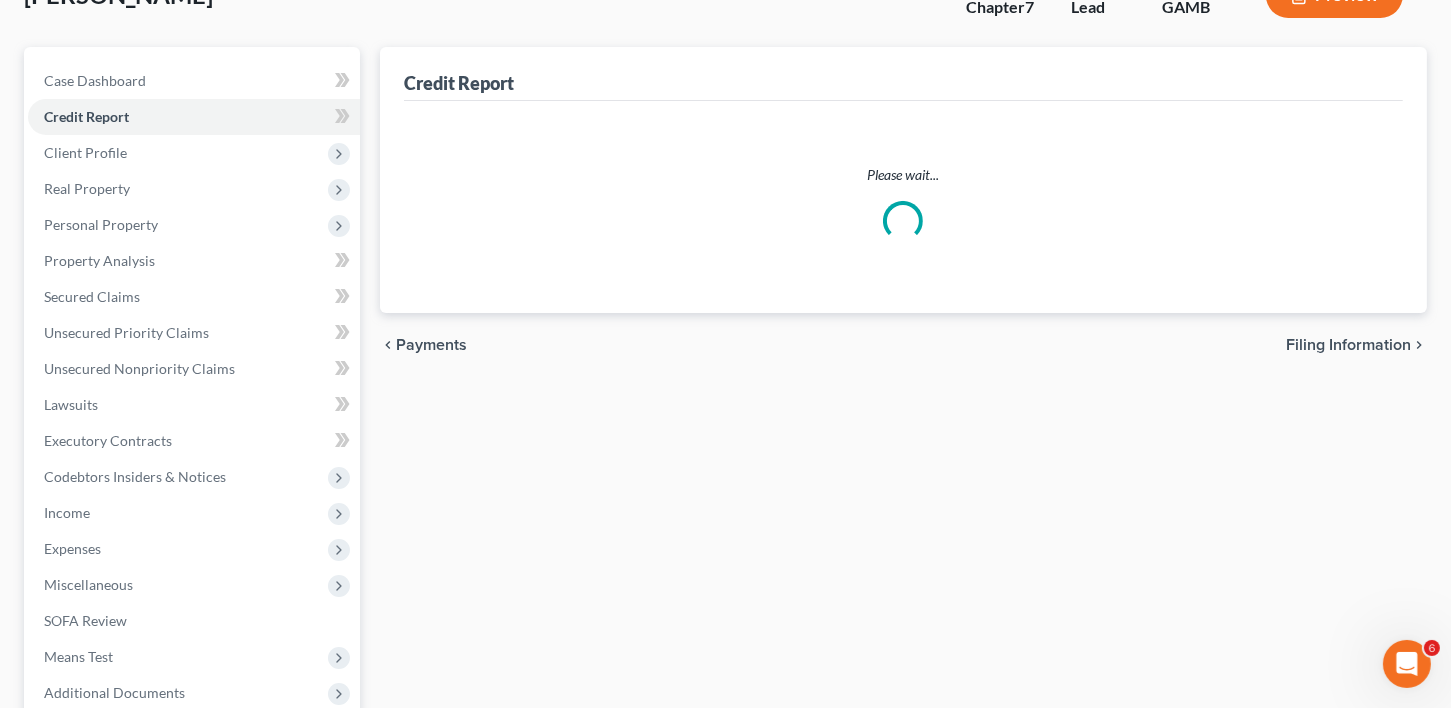 scroll, scrollTop: 352, scrollLeft: 0, axis: vertical 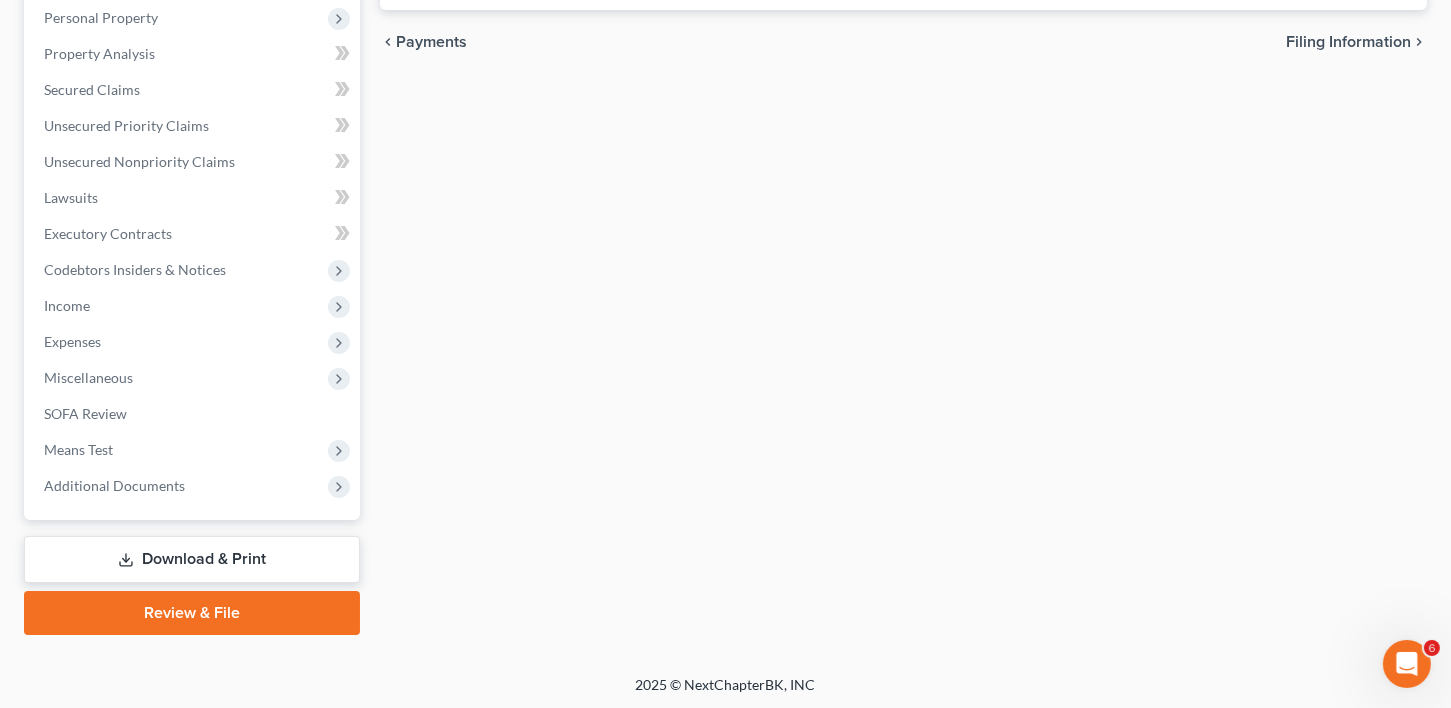 click on "Download & Print" at bounding box center (192, 559) 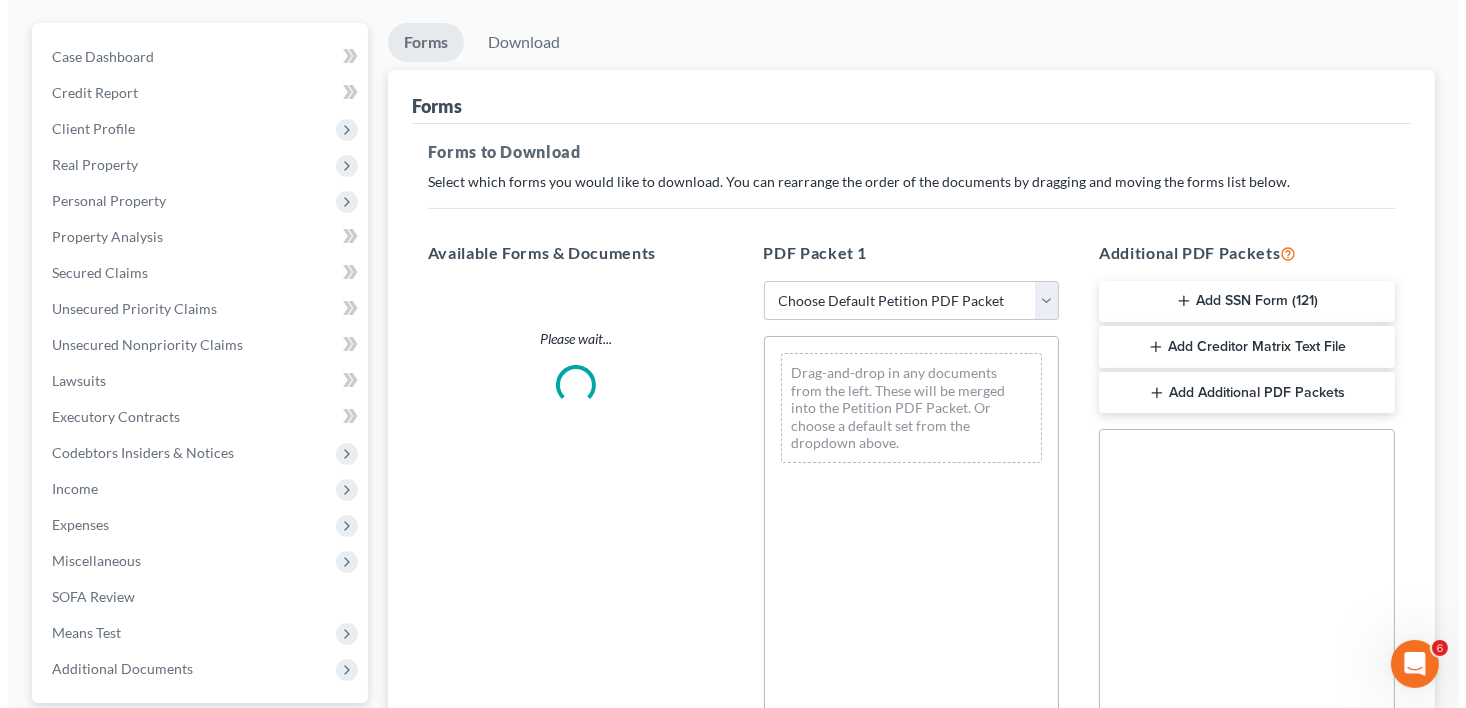 scroll, scrollTop: 0, scrollLeft: 0, axis: both 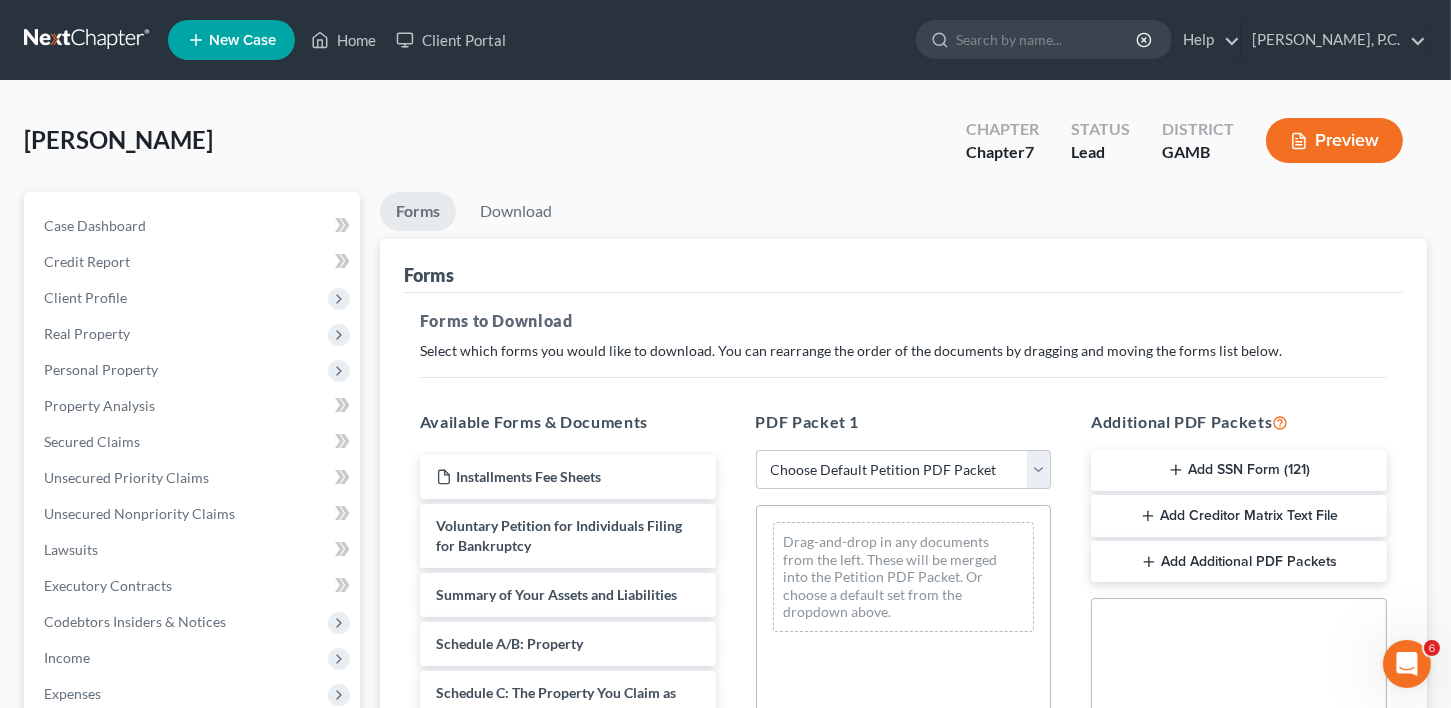 click on "Add SSN Form (121)" at bounding box center (1239, 471) 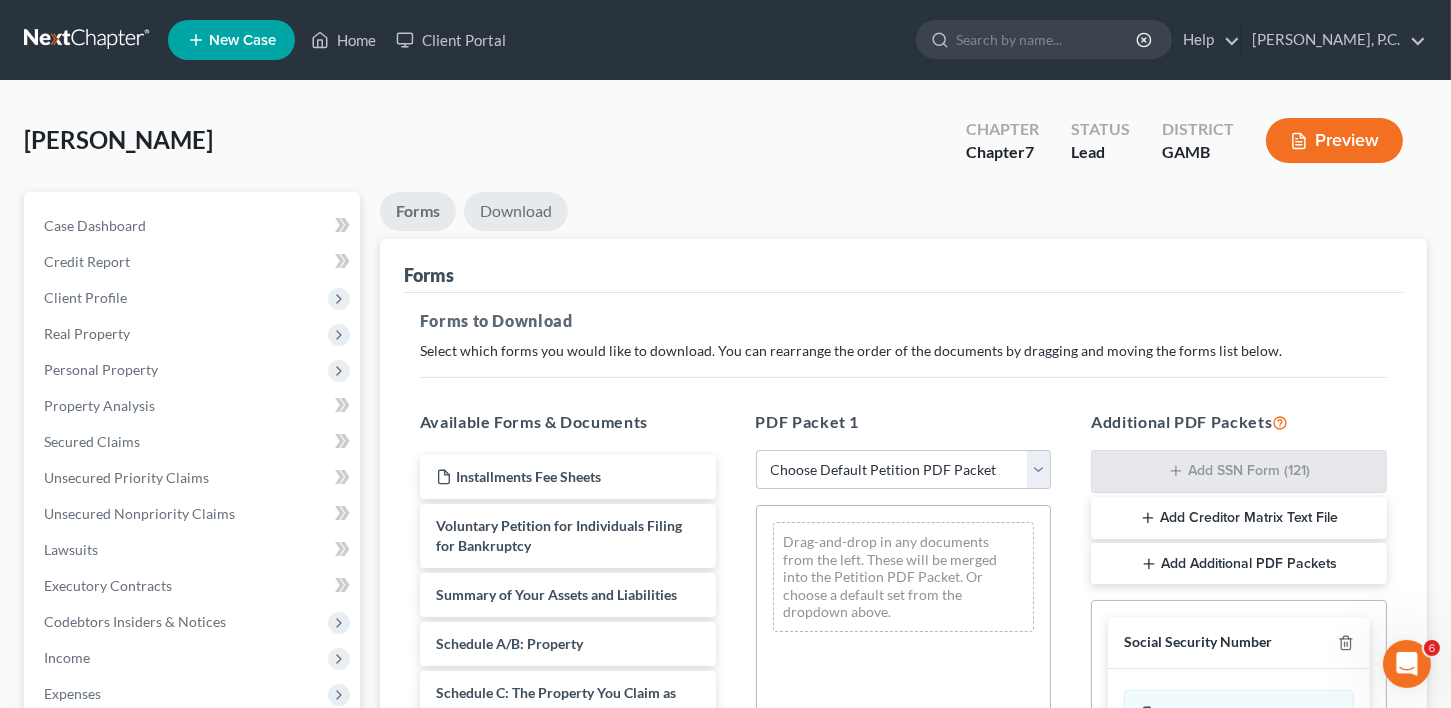 click on "Download" at bounding box center (516, 211) 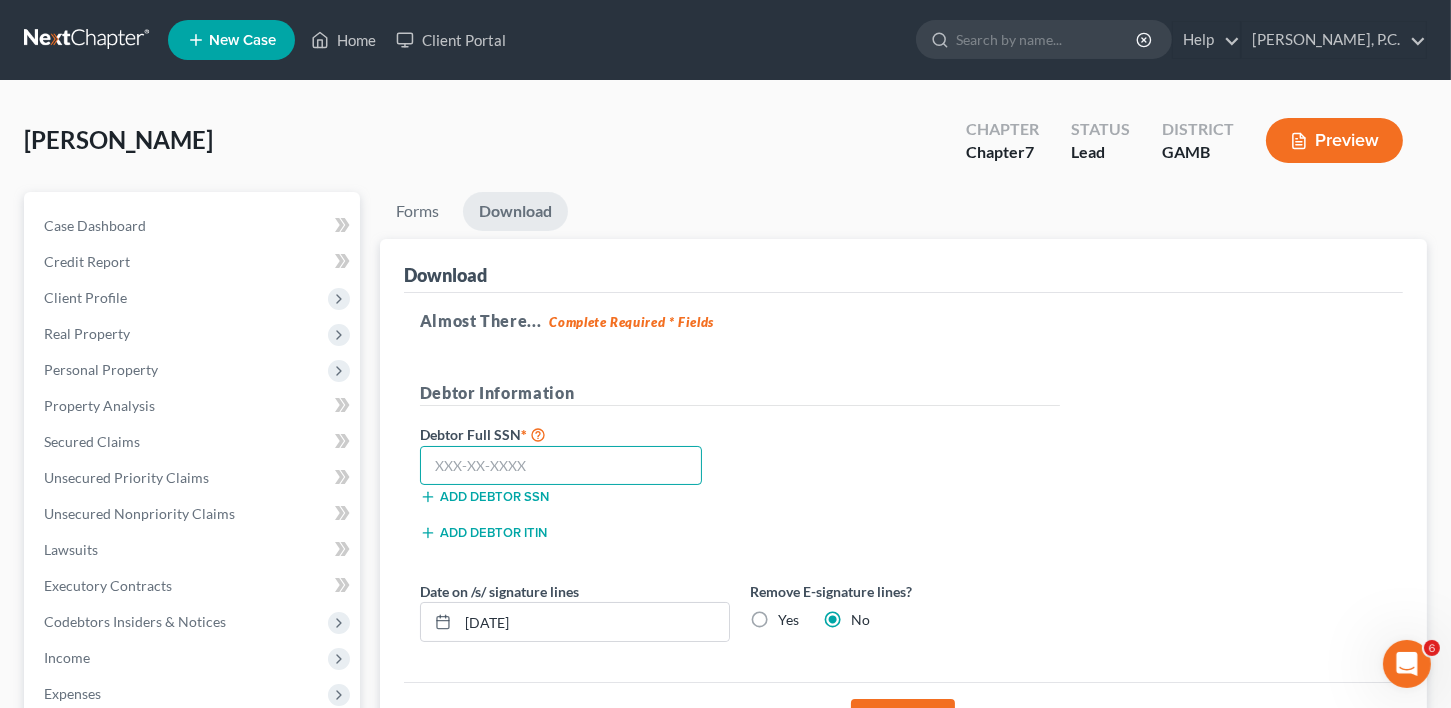 click at bounding box center [561, 466] 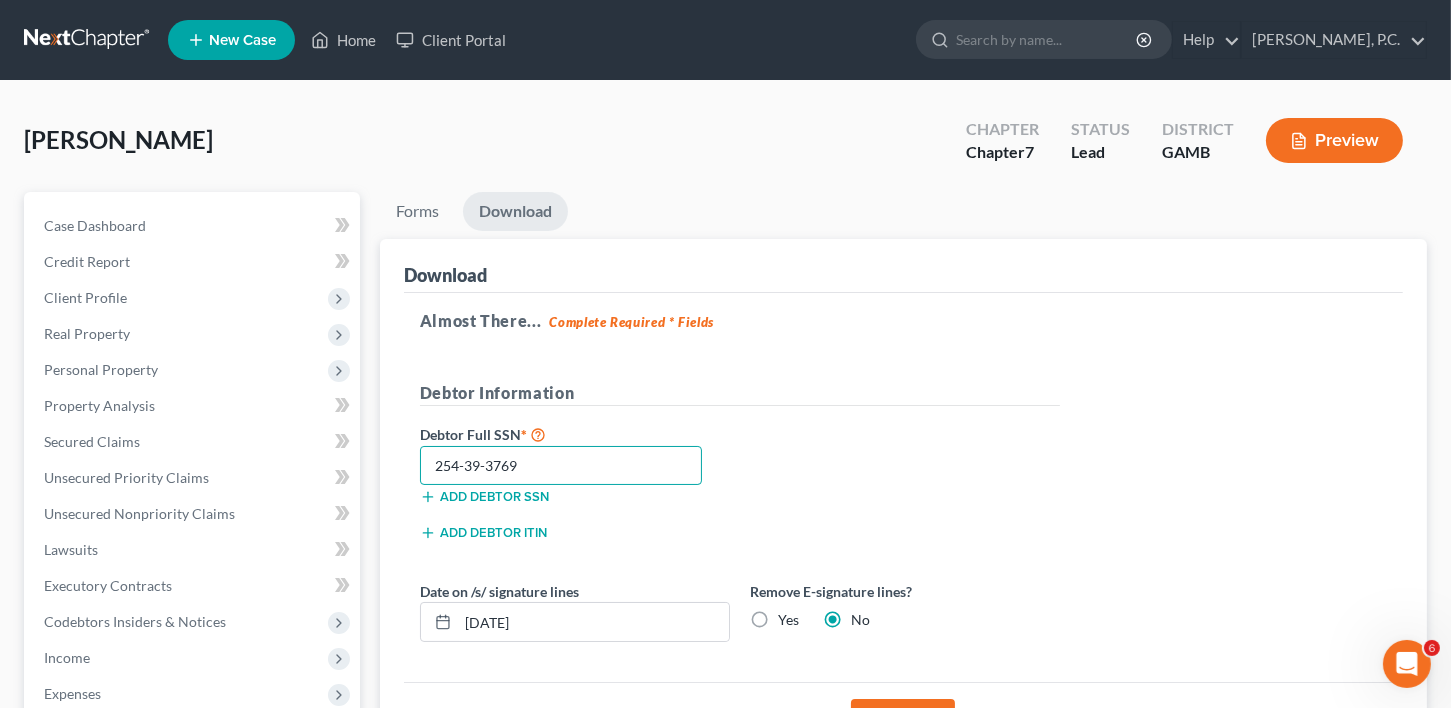 type on "254-39-3769" 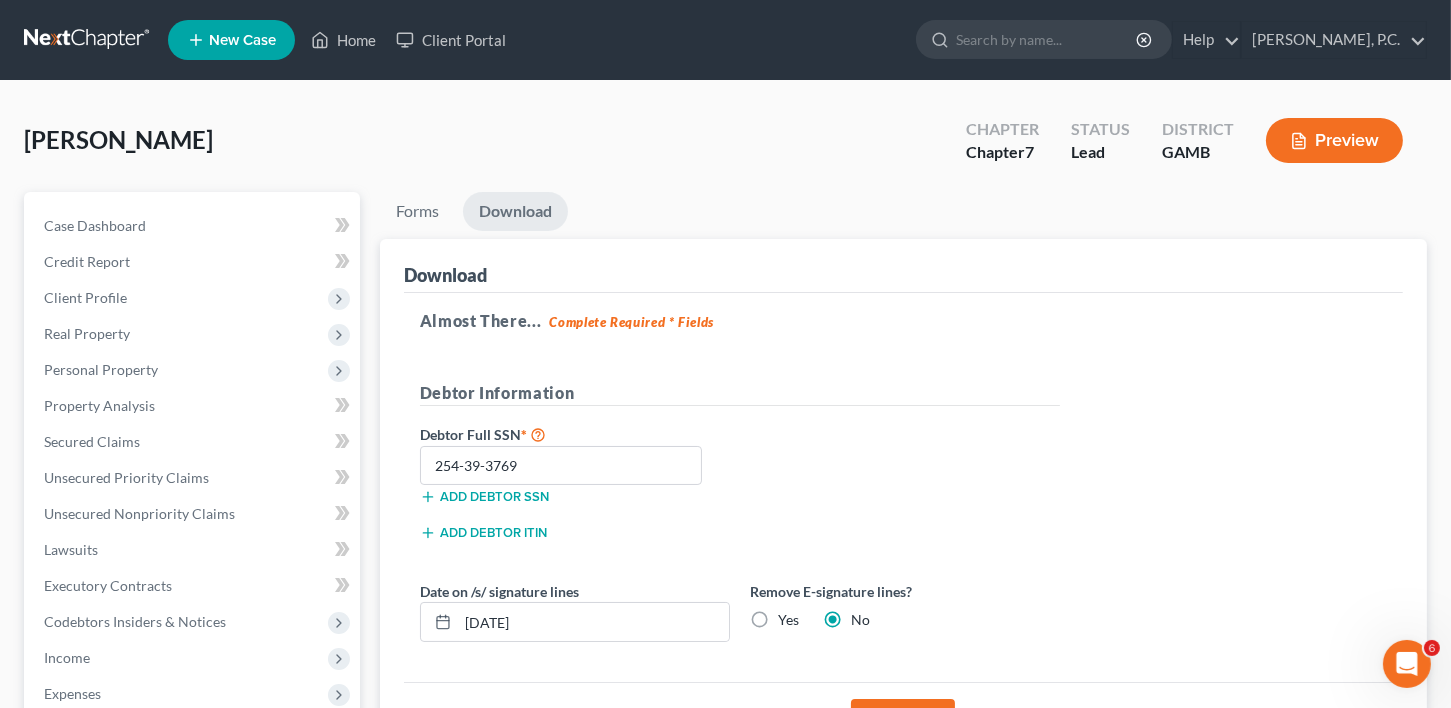 click on "Download" at bounding box center (903, 721) 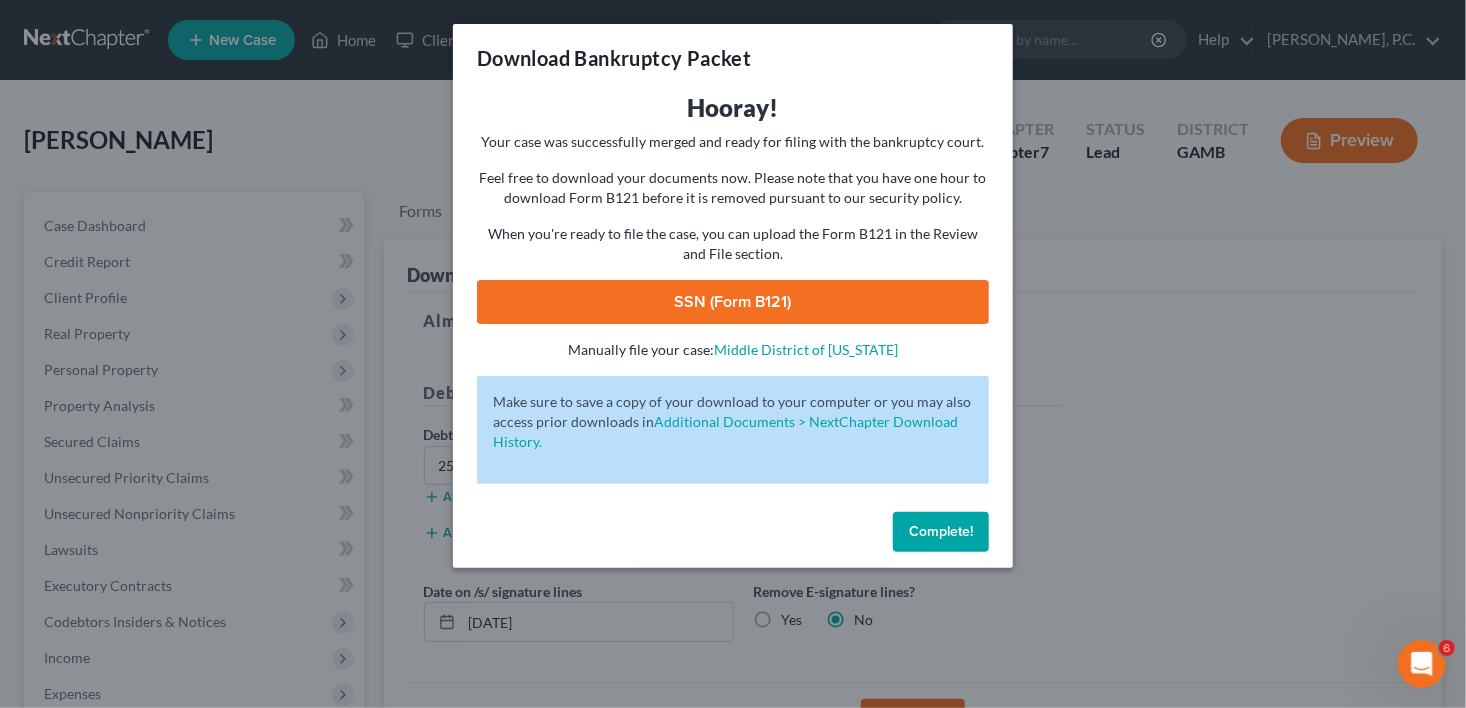 drag, startPoint x: 801, startPoint y: 295, endPoint x: 970, endPoint y: 425, distance: 213.21585 